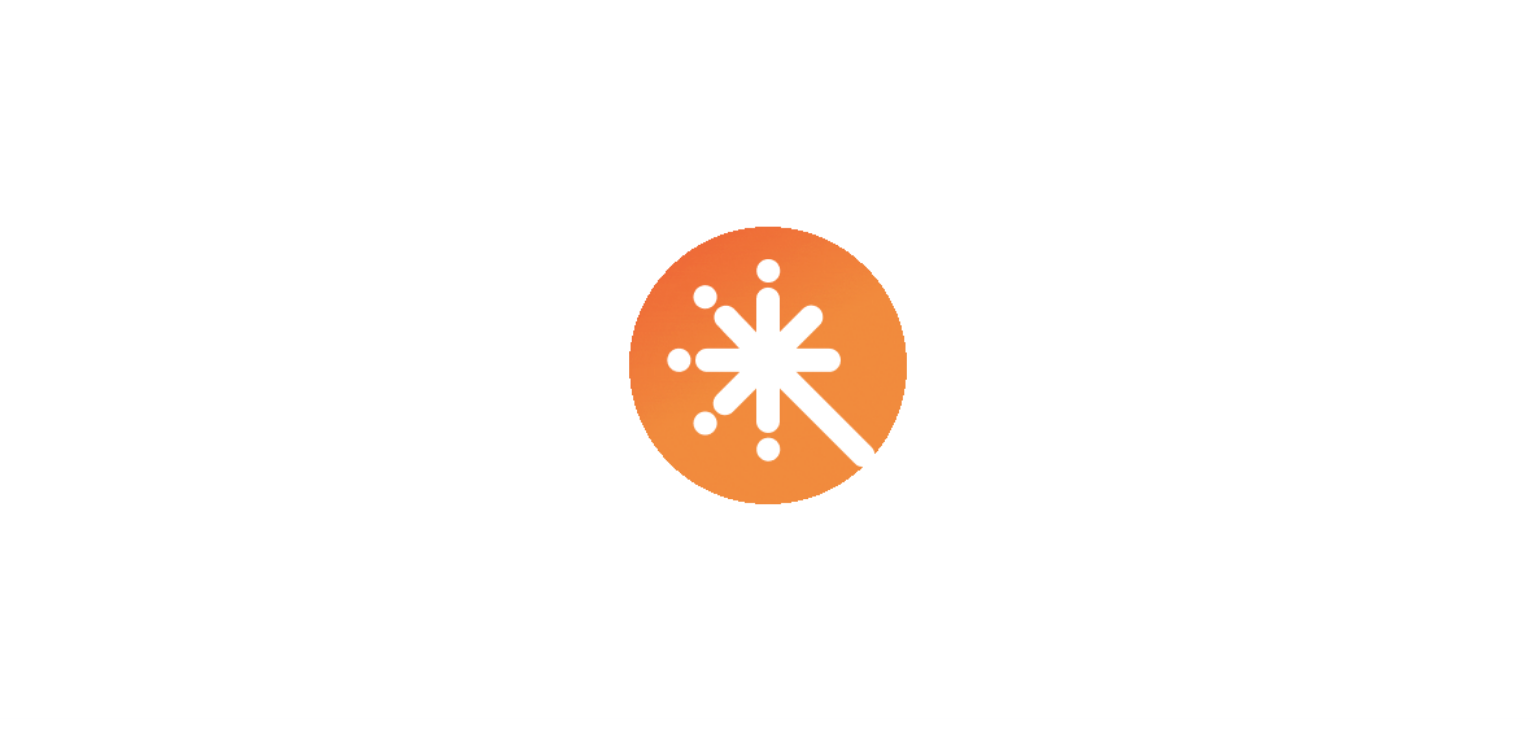 scroll, scrollTop: 0, scrollLeft: 0, axis: both 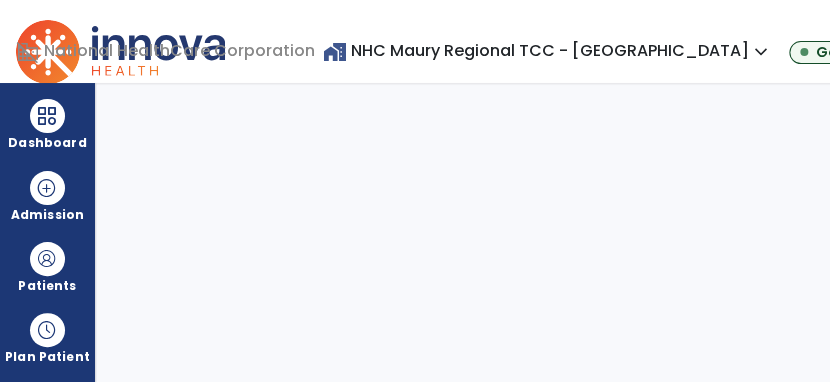 select on "****" 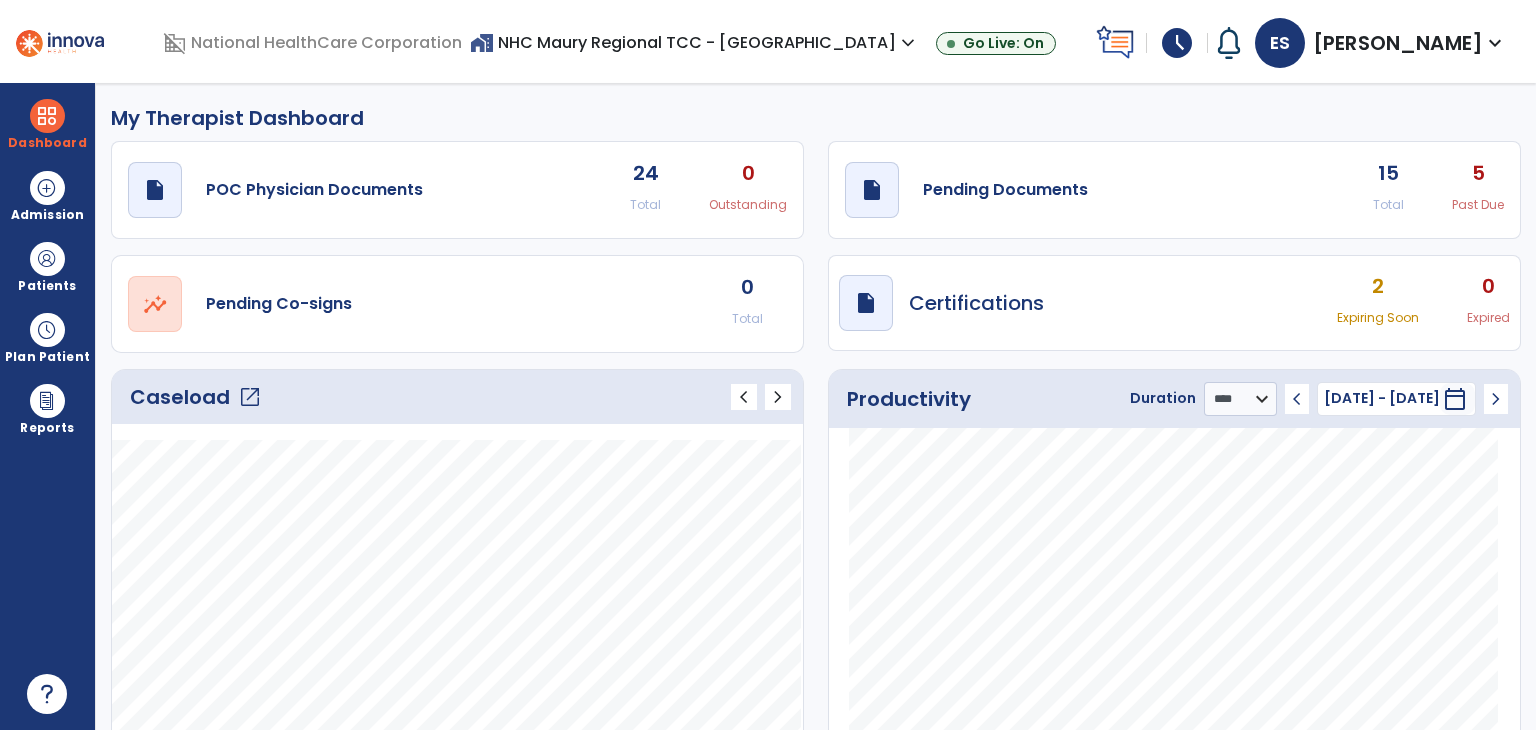 click on "open_in_new" 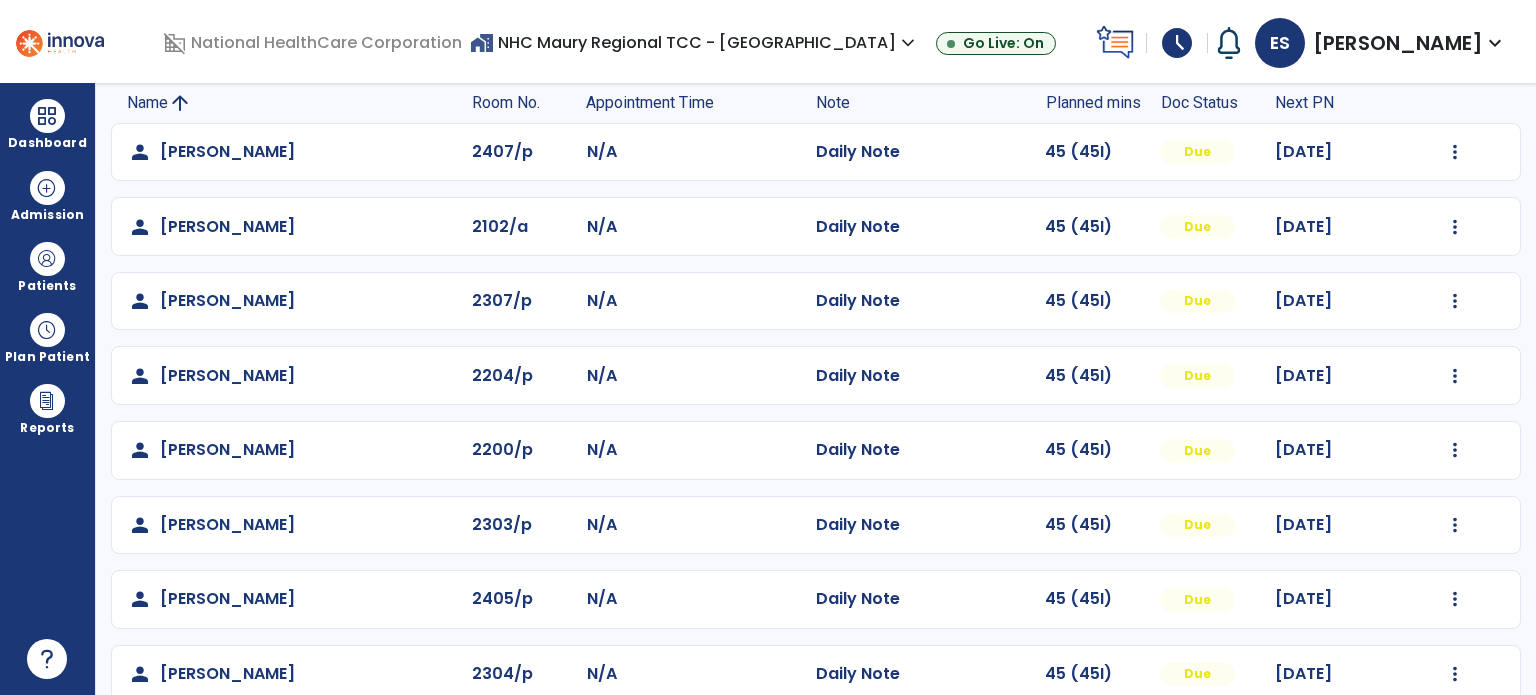 scroll, scrollTop: 214, scrollLeft: 0, axis: vertical 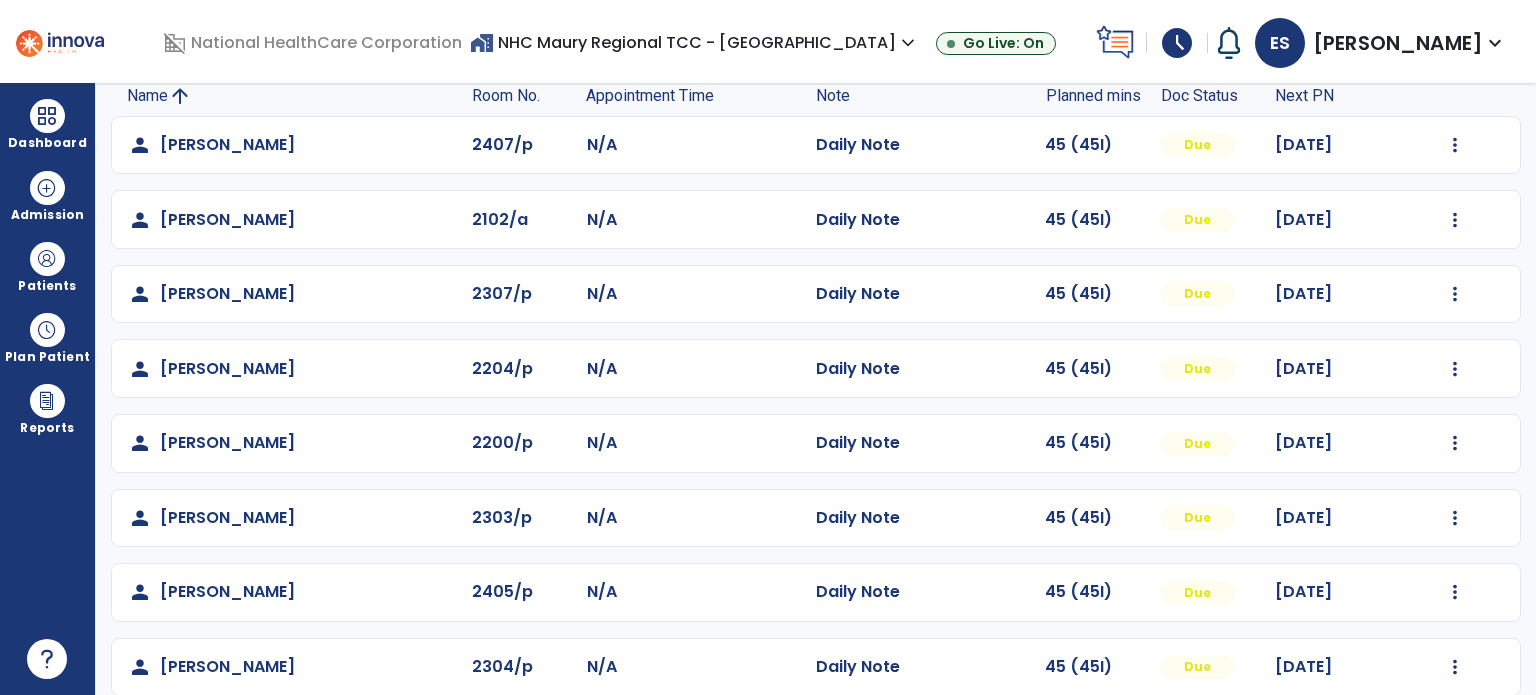 click on "Mark Visit As Complete   Reset Note   Open Document   G + C Mins" 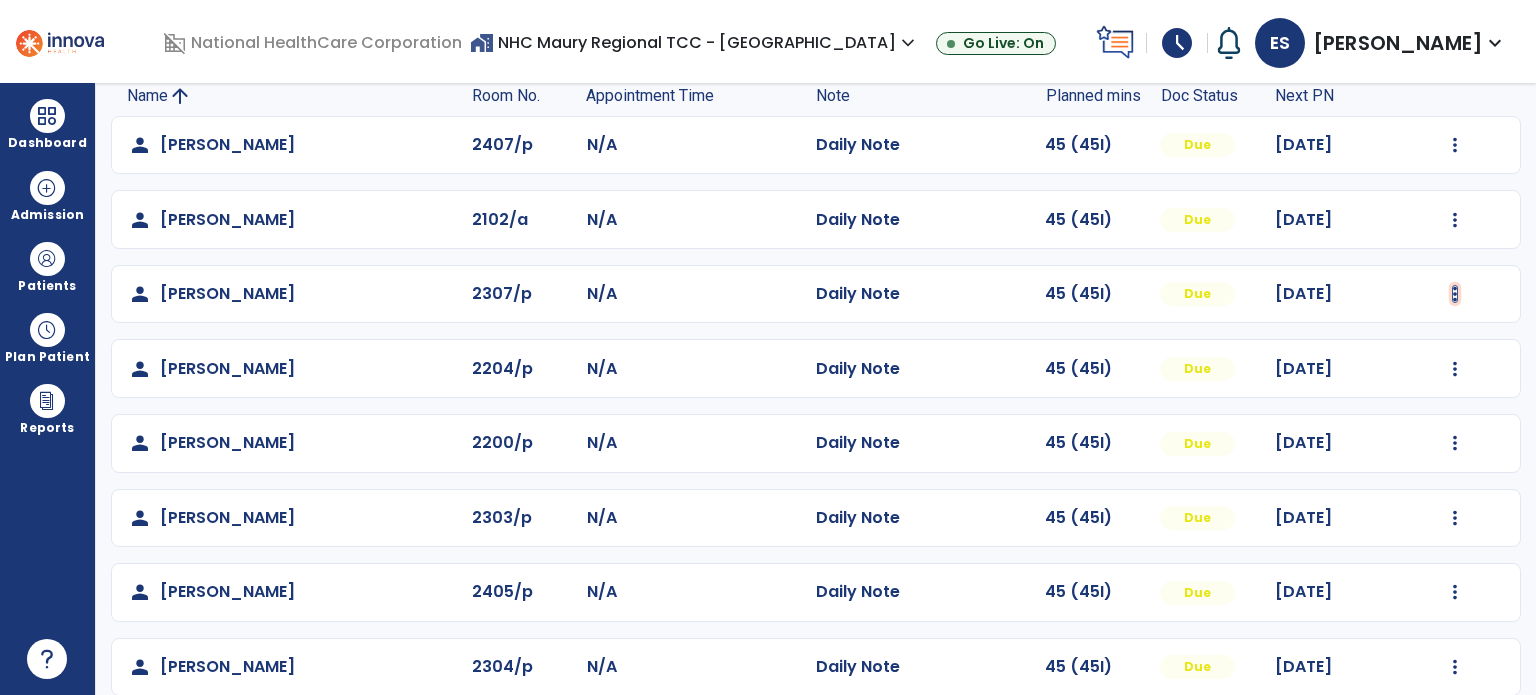 click at bounding box center (1455, 145) 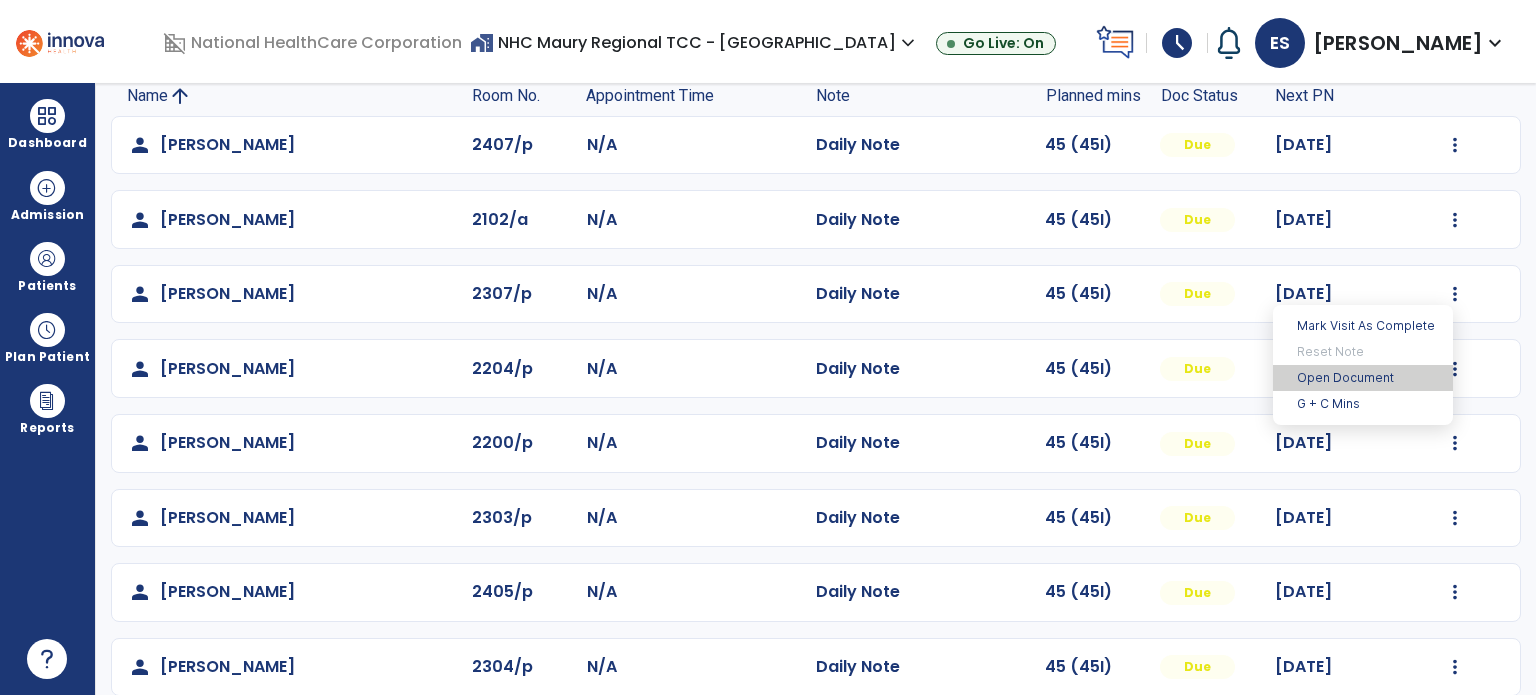 click on "Open Document" at bounding box center (1363, 378) 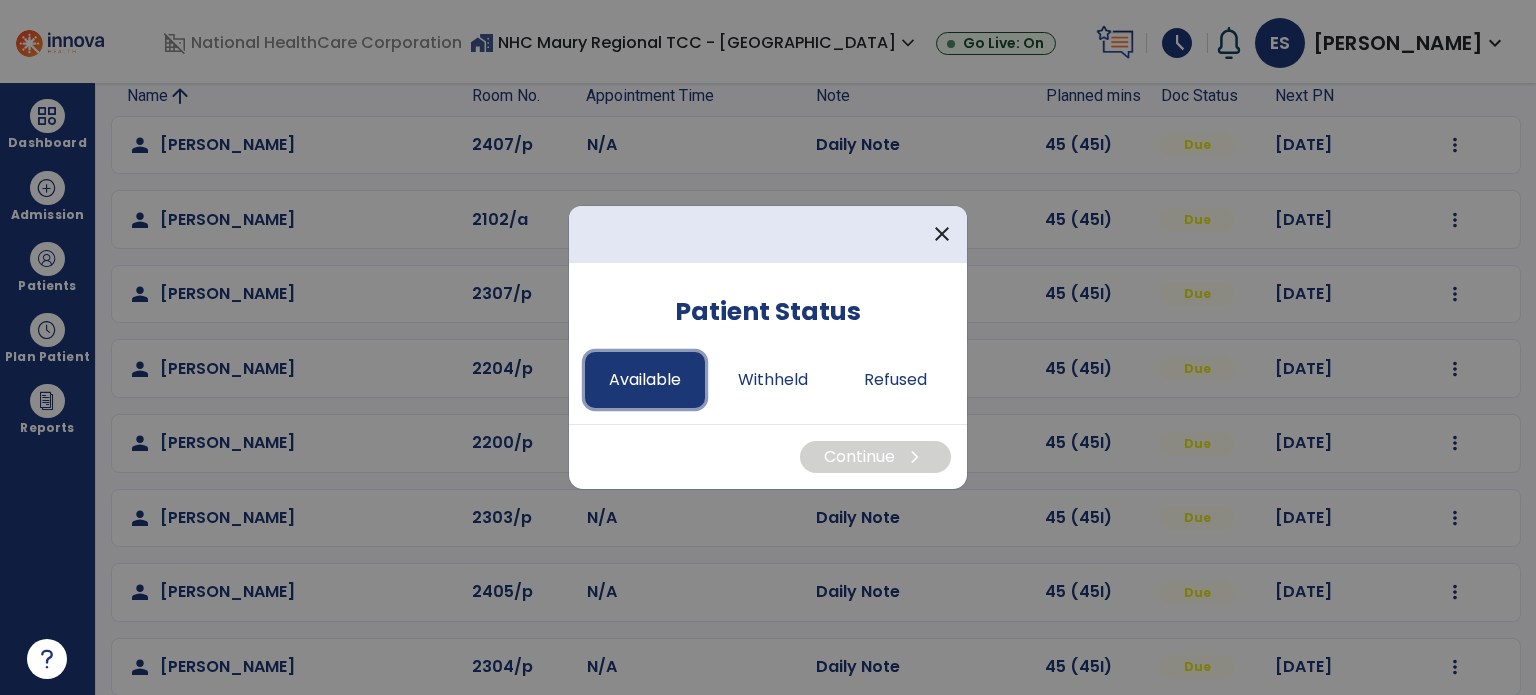 click on "Available" at bounding box center (645, 380) 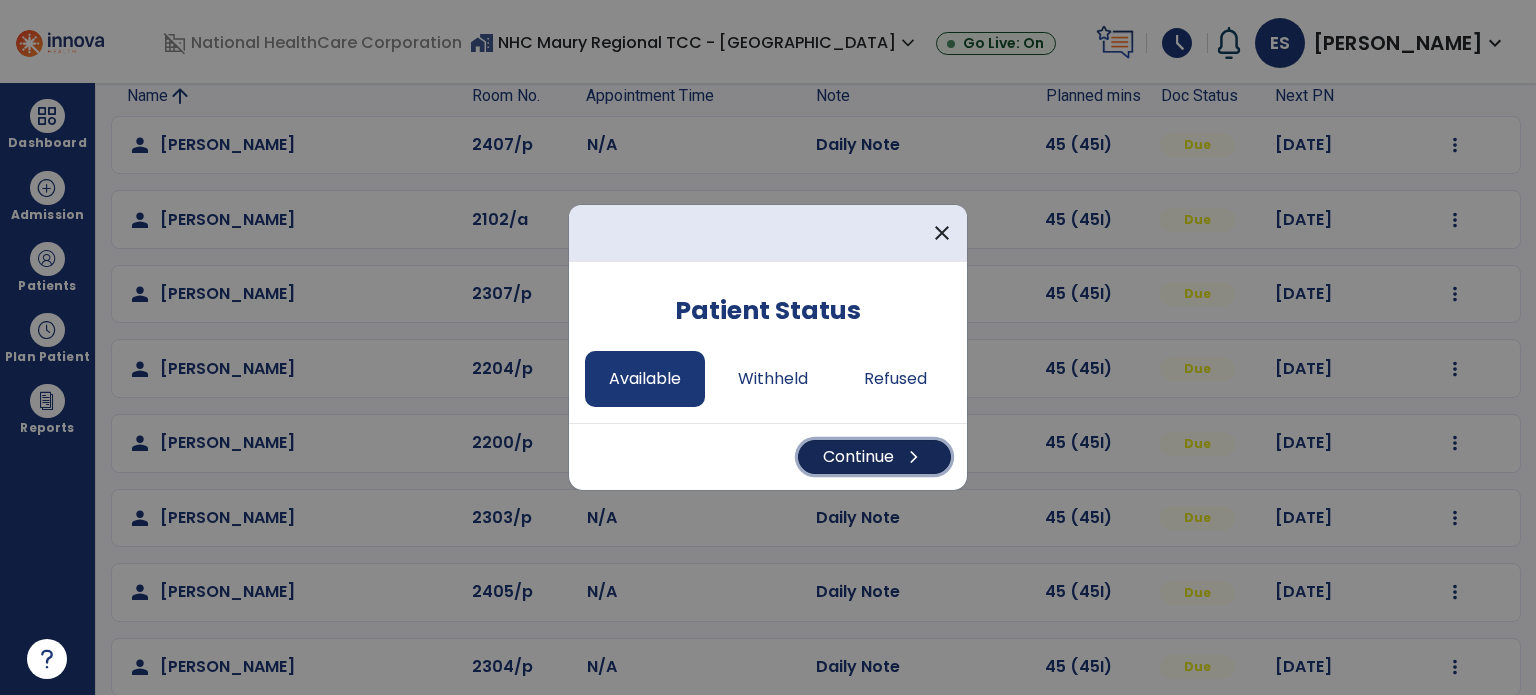 click on "Continue   chevron_right" at bounding box center (874, 457) 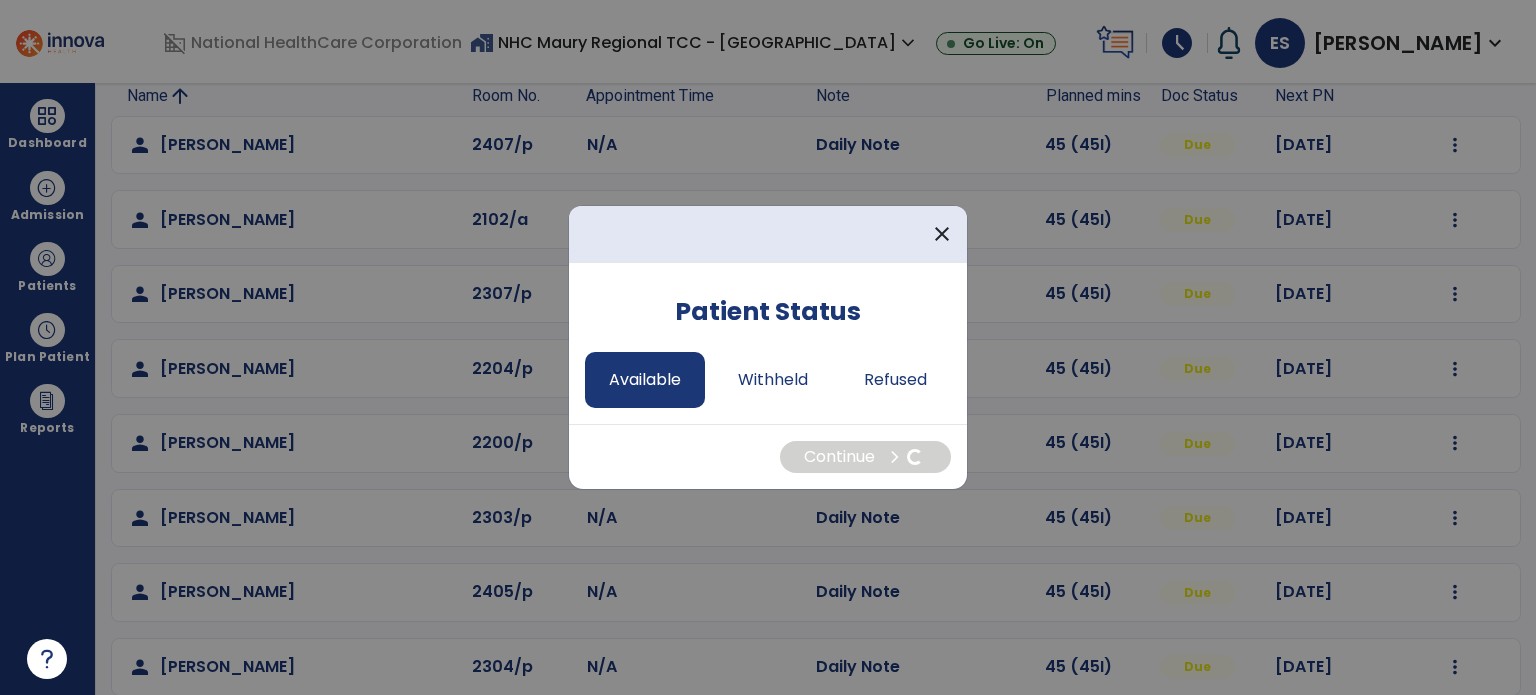 select on "*" 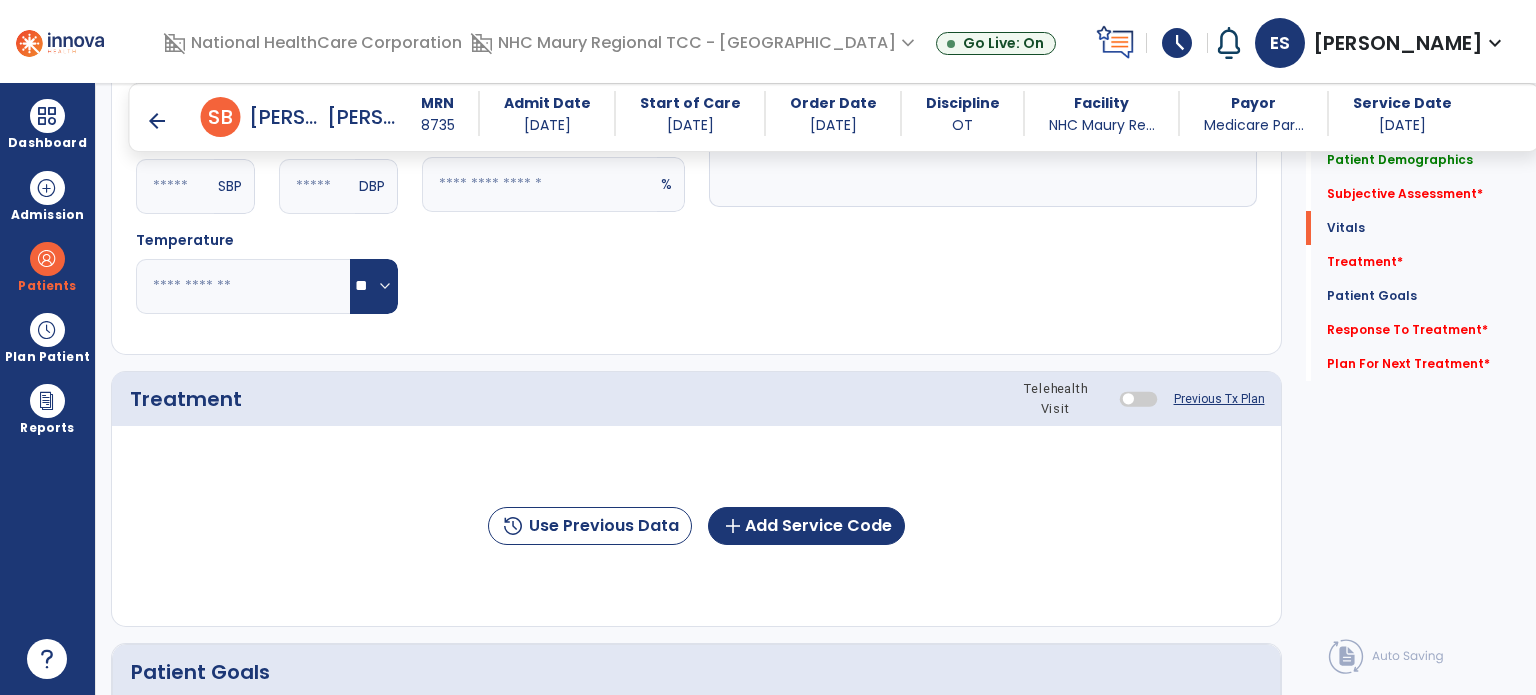 scroll, scrollTop: 990, scrollLeft: 0, axis: vertical 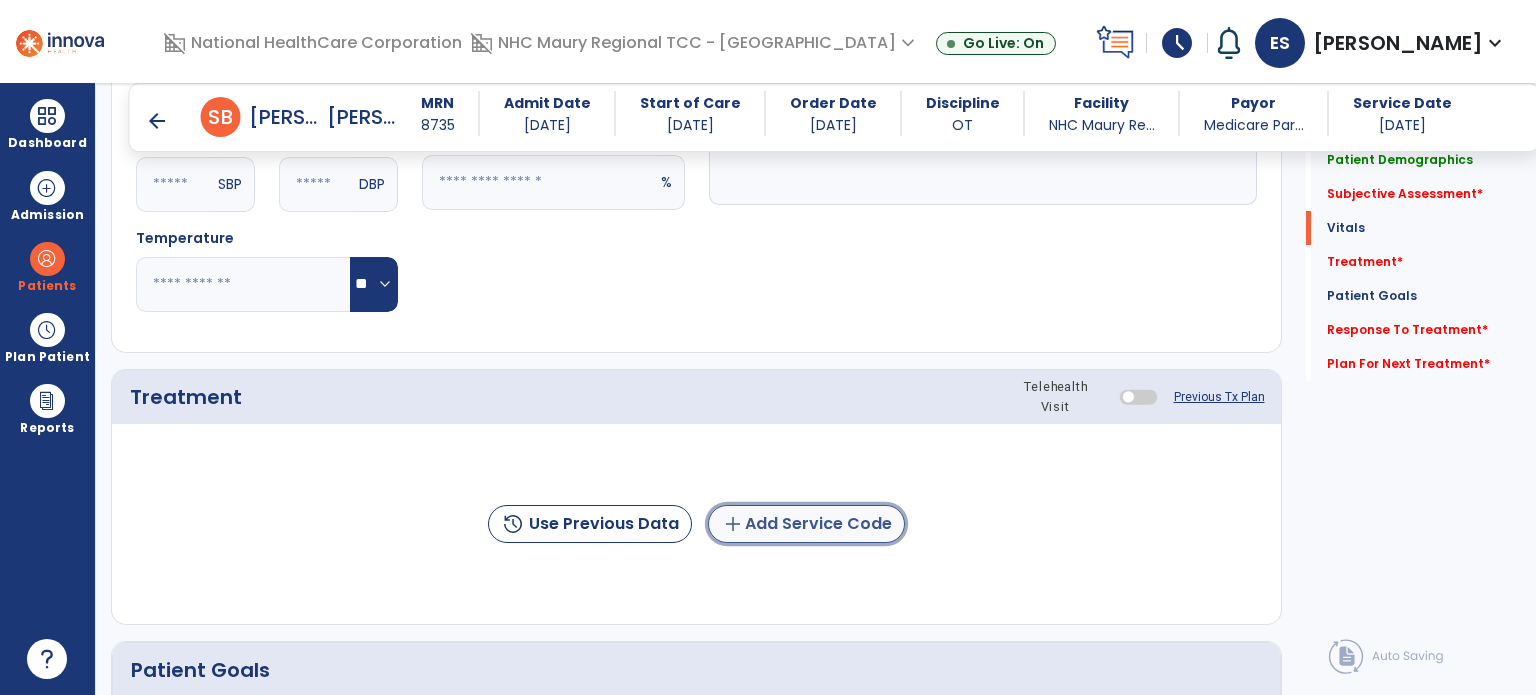 click on "add  Add Service Code" 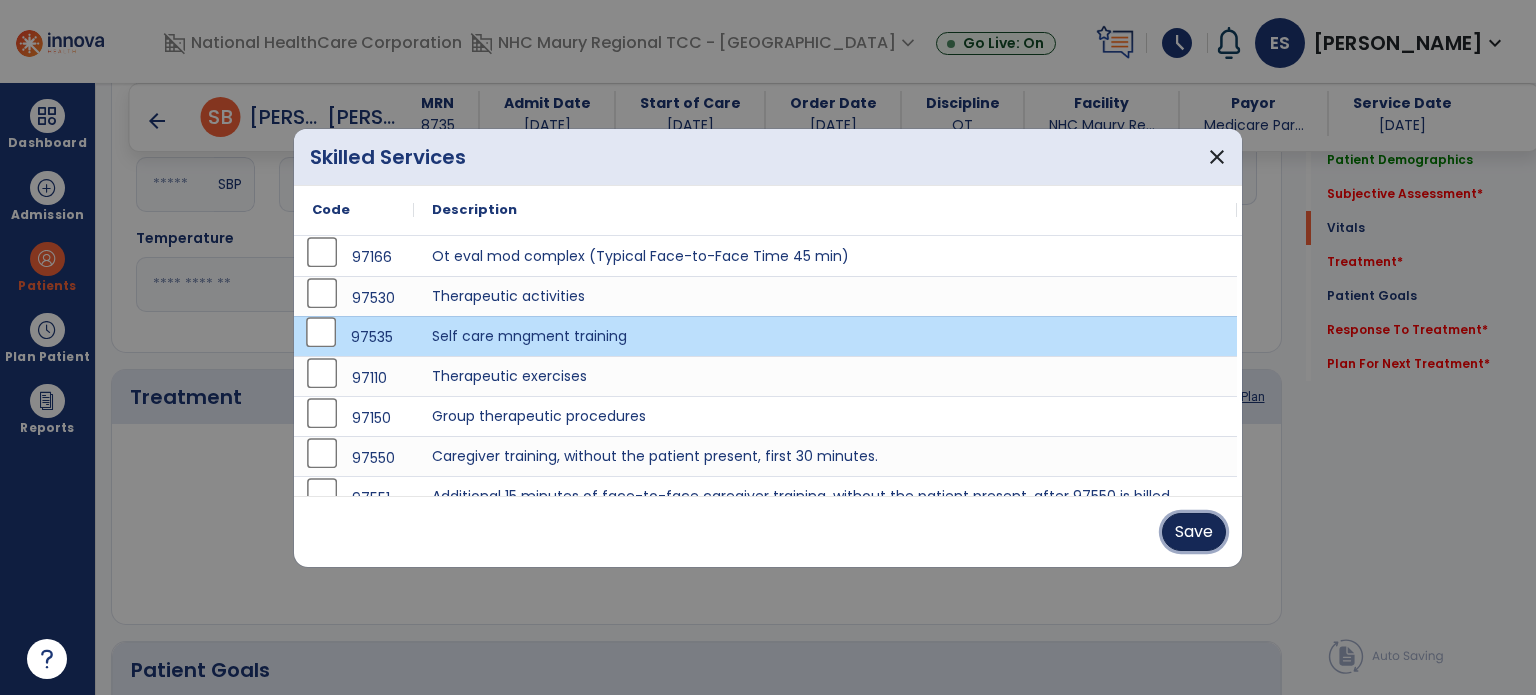 click on "Save" at bounding box center (1194, 532) 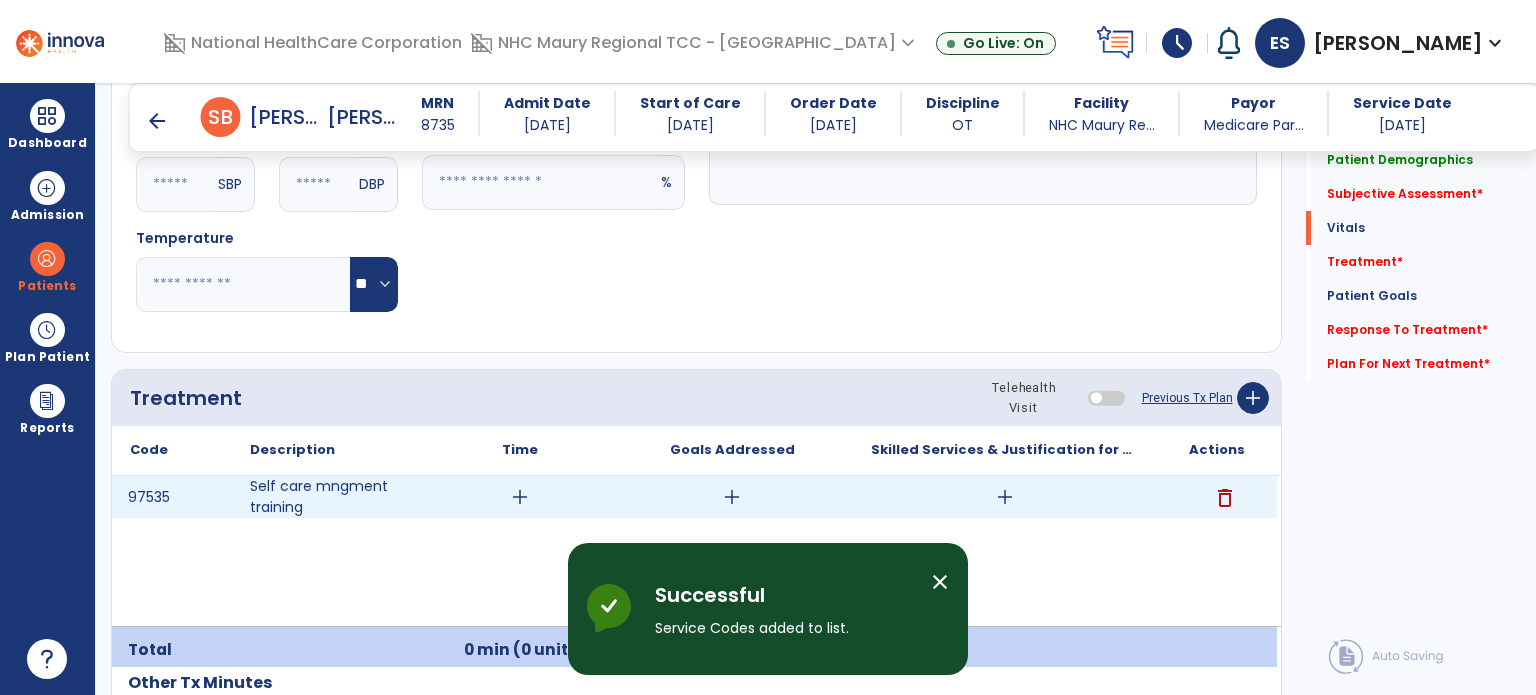 click on "add" at bounding box center [520, 497] 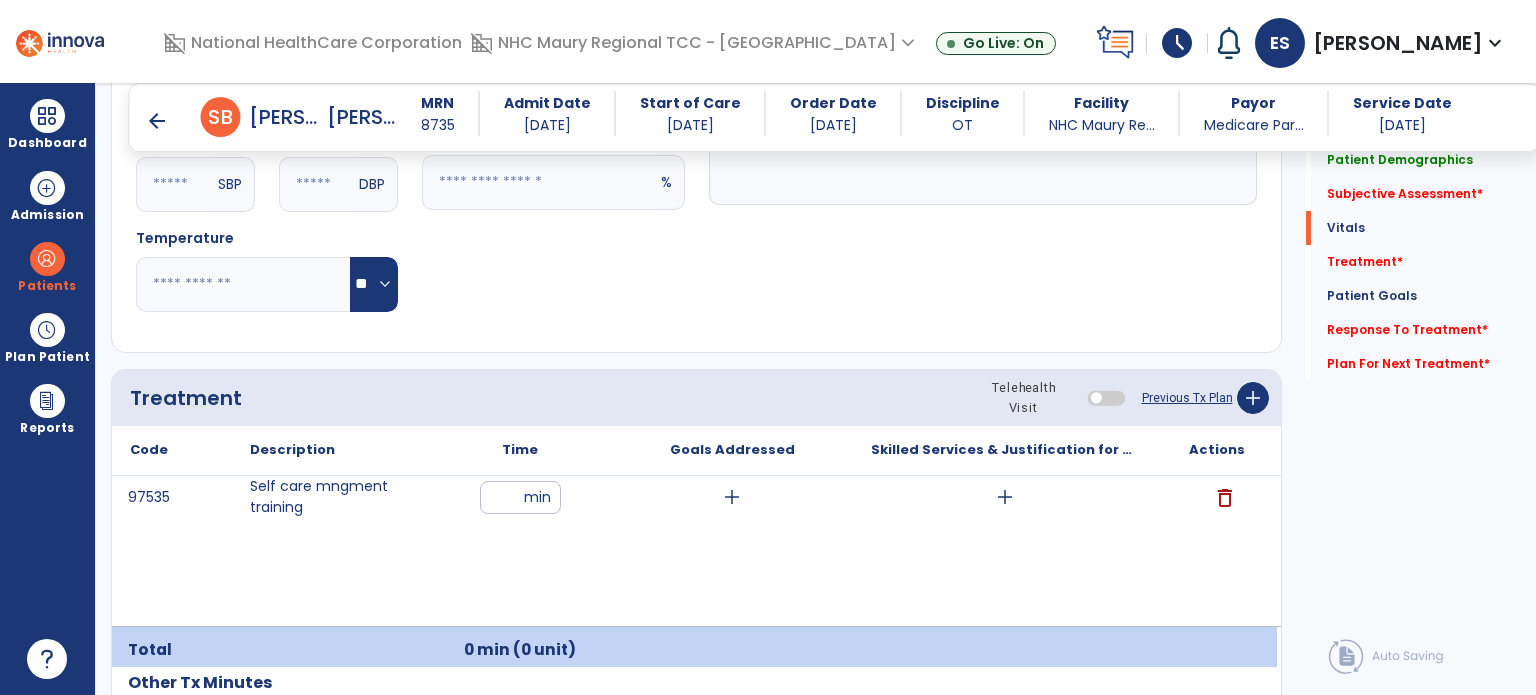 type on "**" 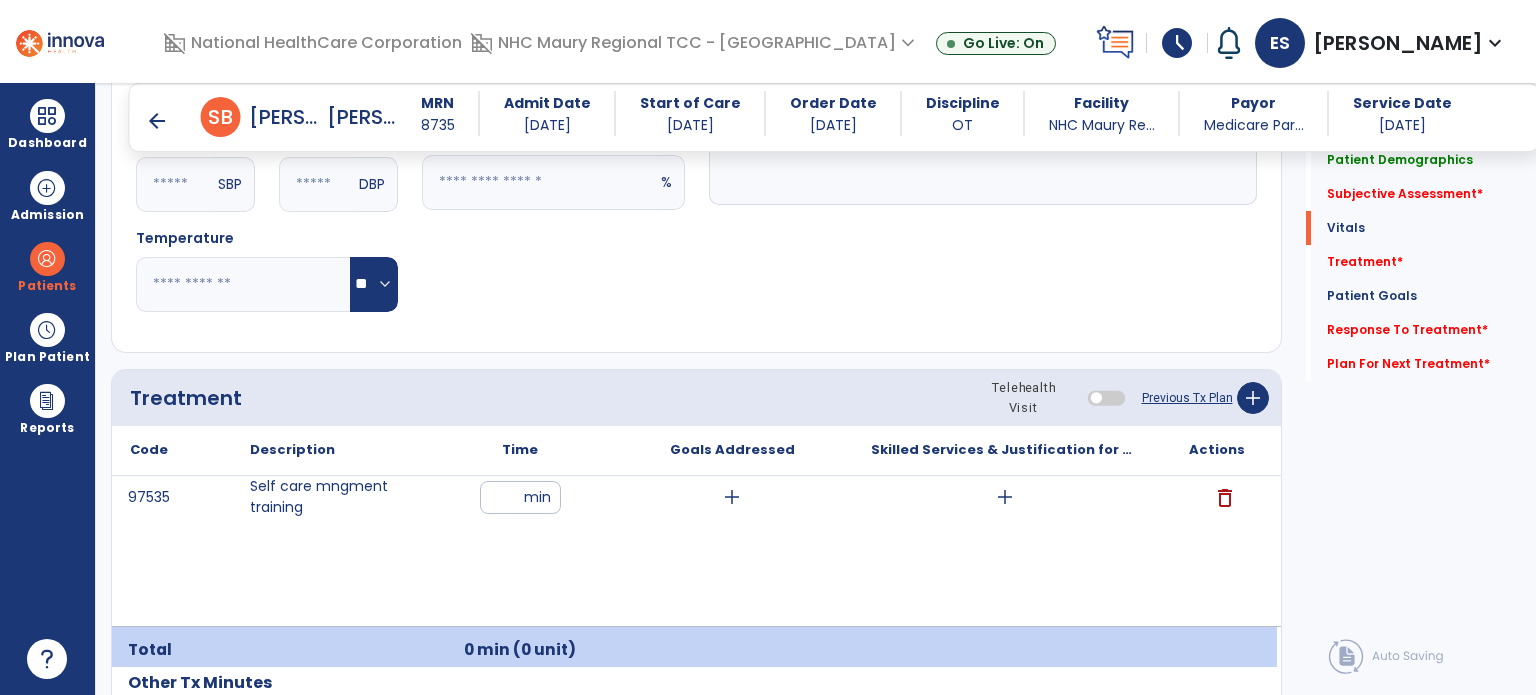 click on "arrow_back" at bounding box center (157, 121) 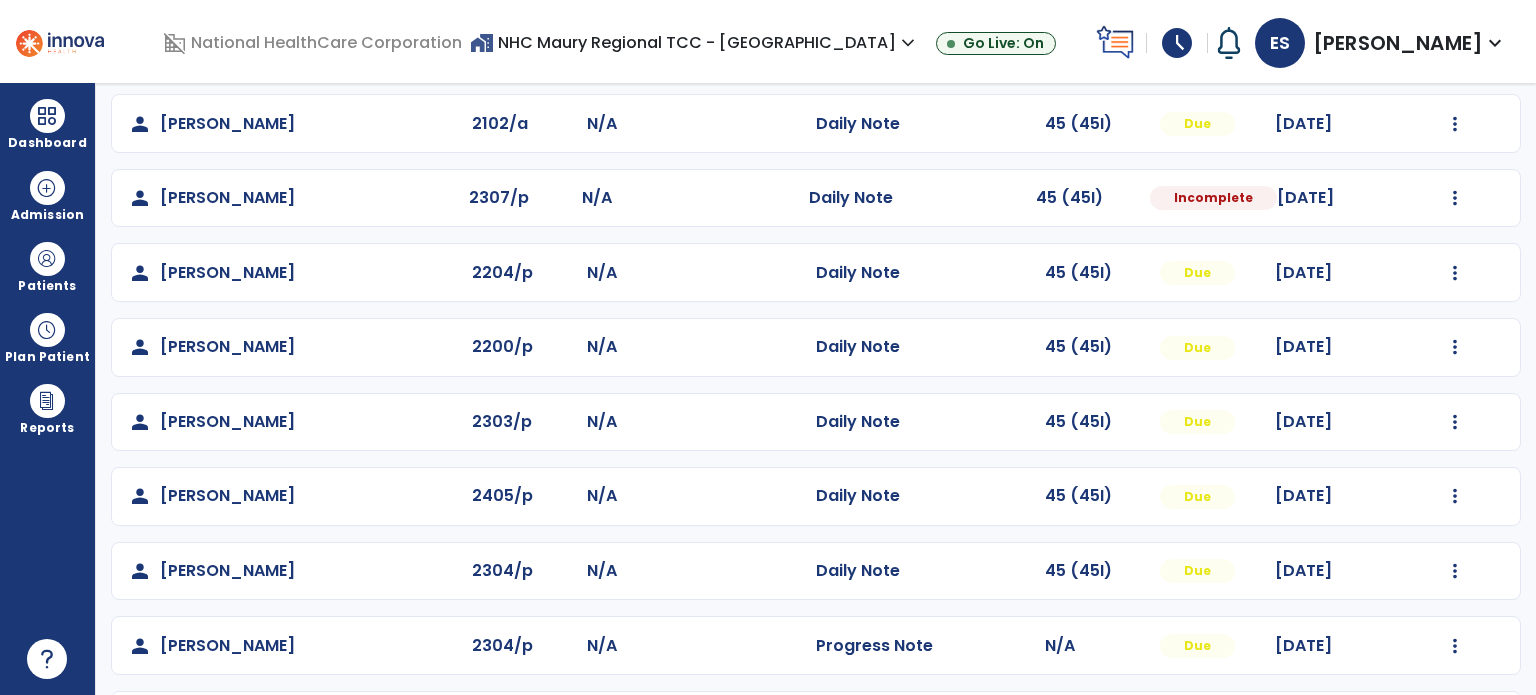 scroll, scrollTop: 312, scrollLeft: 0, axis: vertical 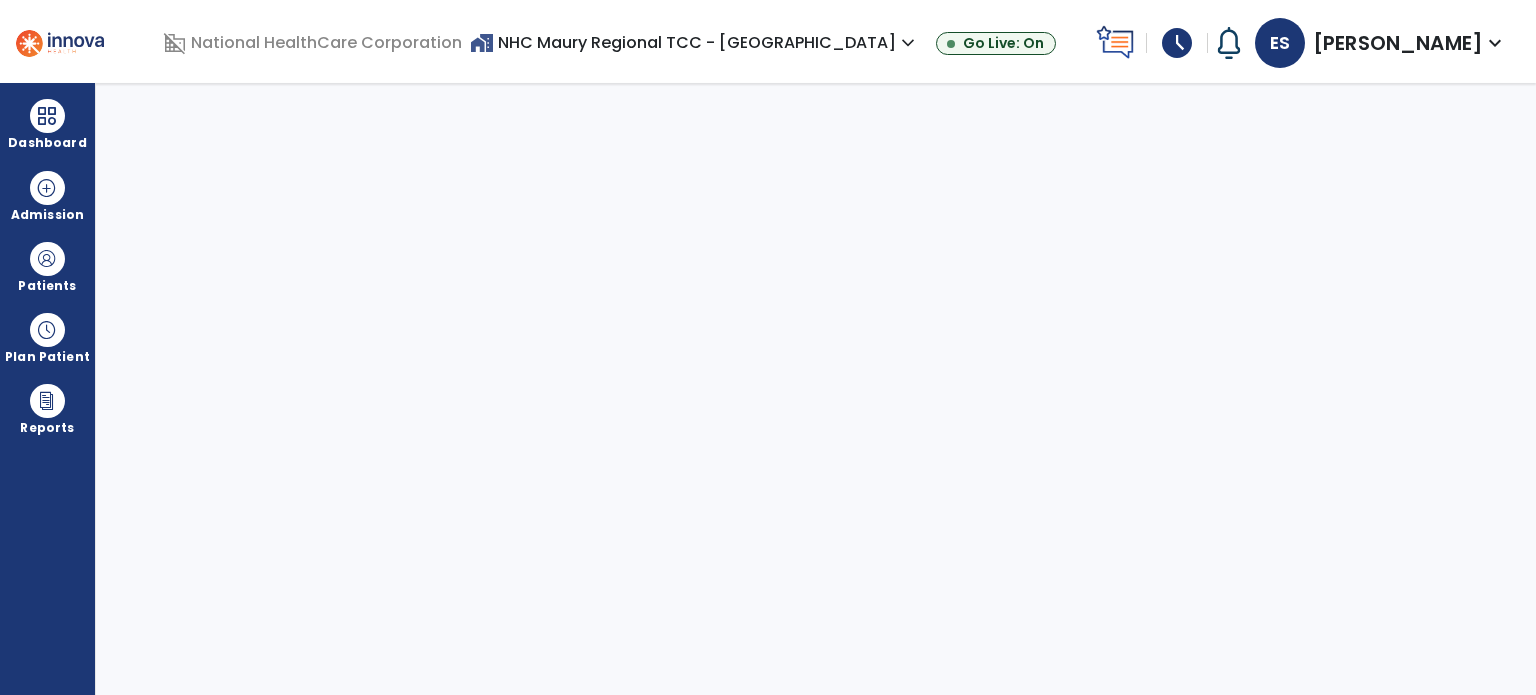 select on "****" 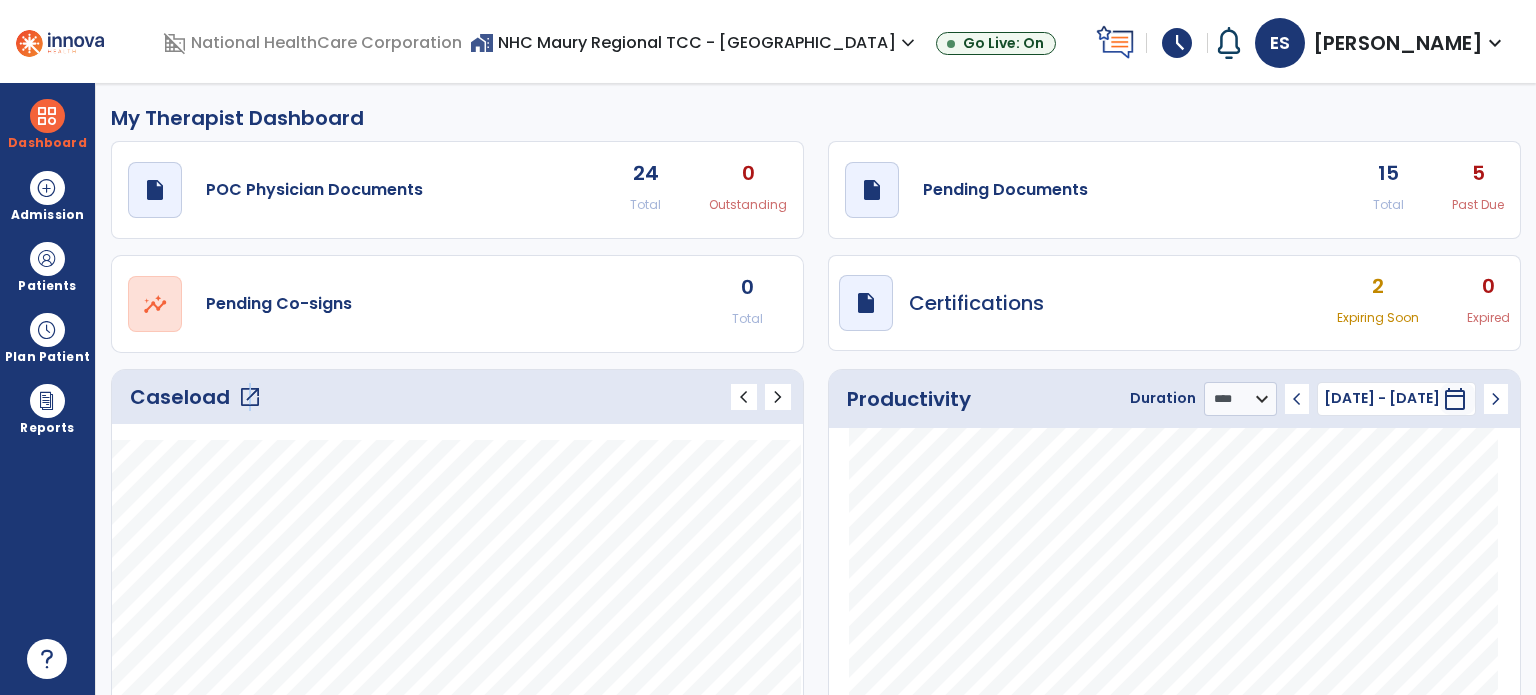 click on "open_in_new" 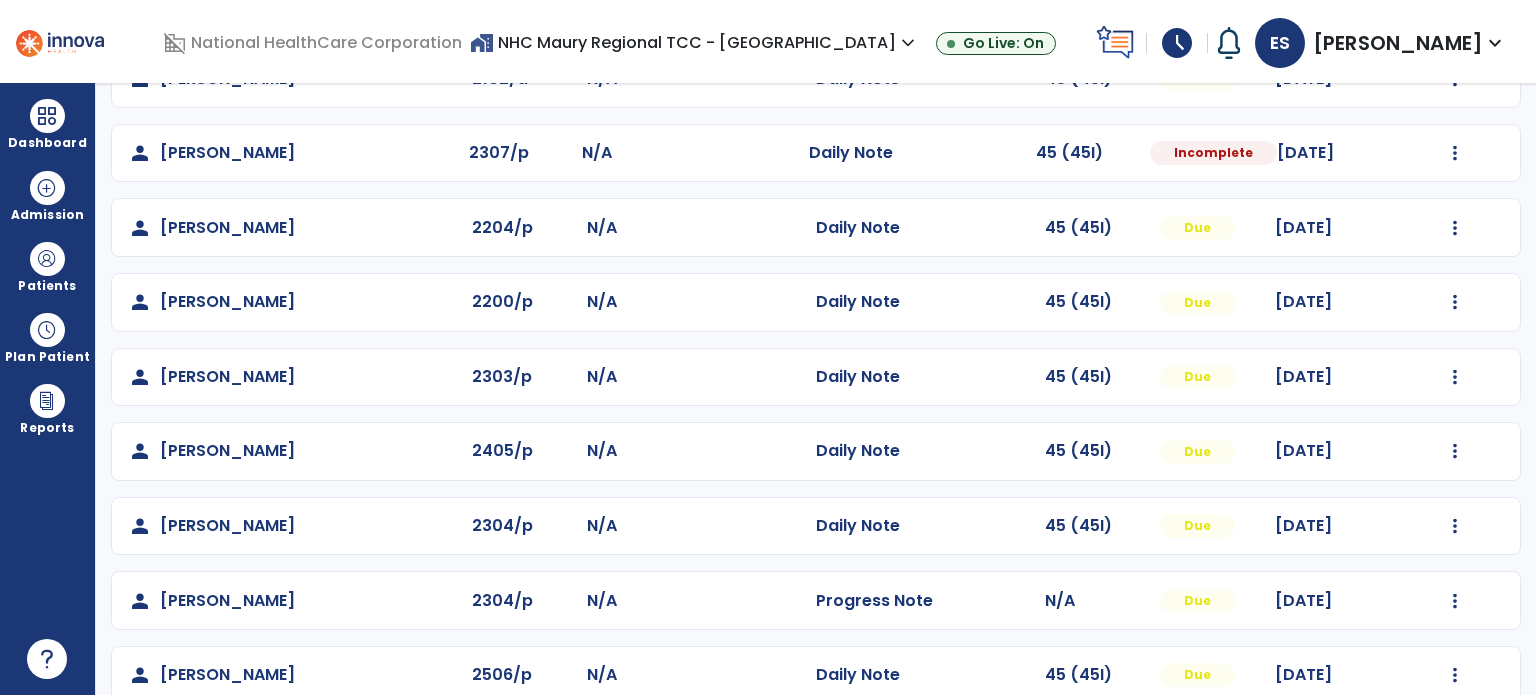 scroll, scrollTop: 389, scrollLeft: 0, axis: vertical 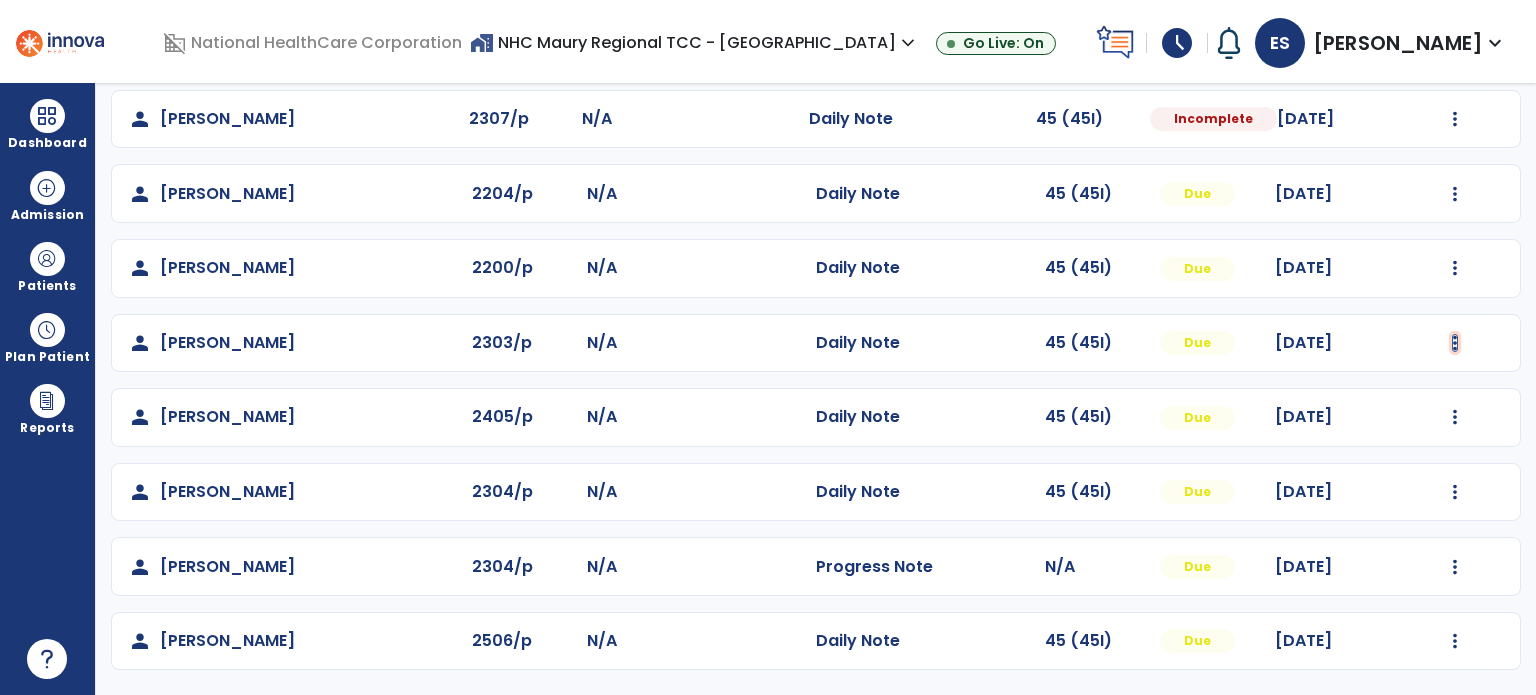 click at bounding box center (1455, -30) 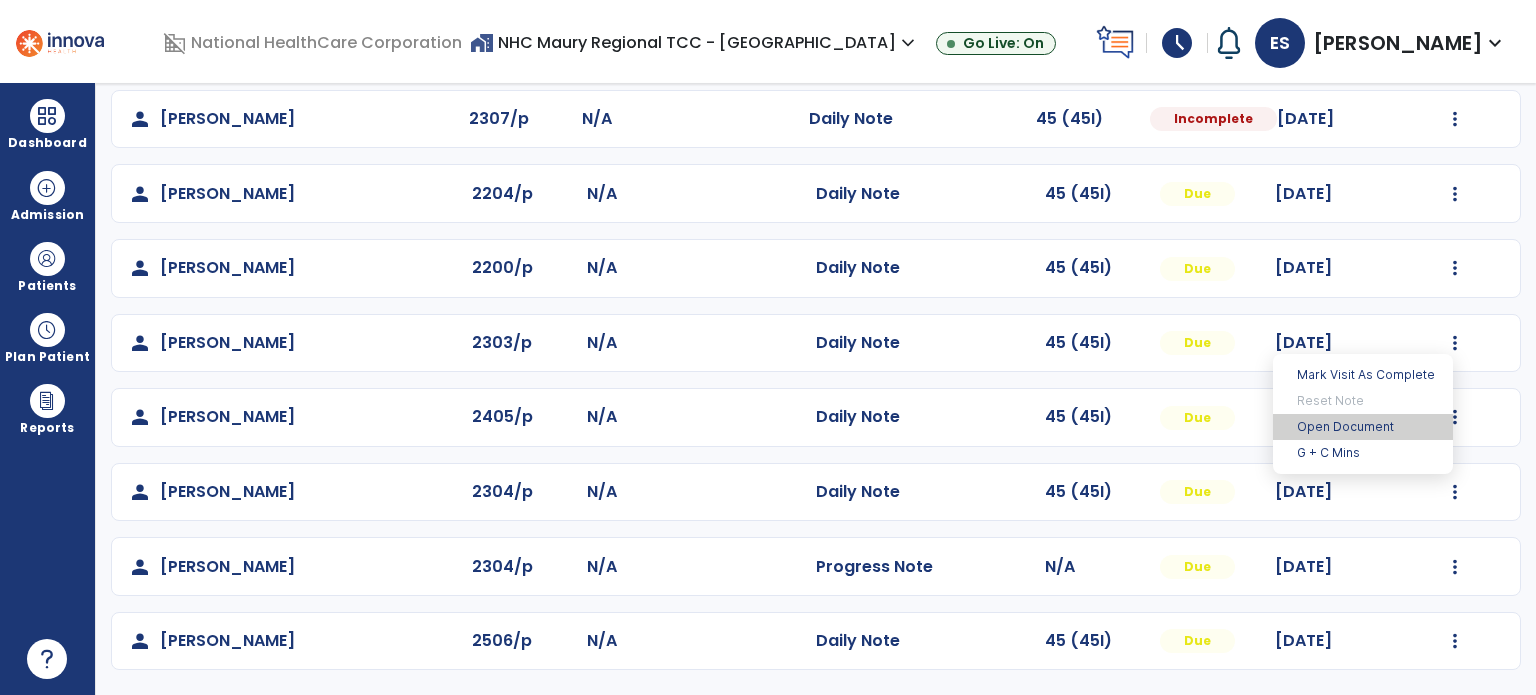 click on "Open Document" at bounding box center [1363, 427] 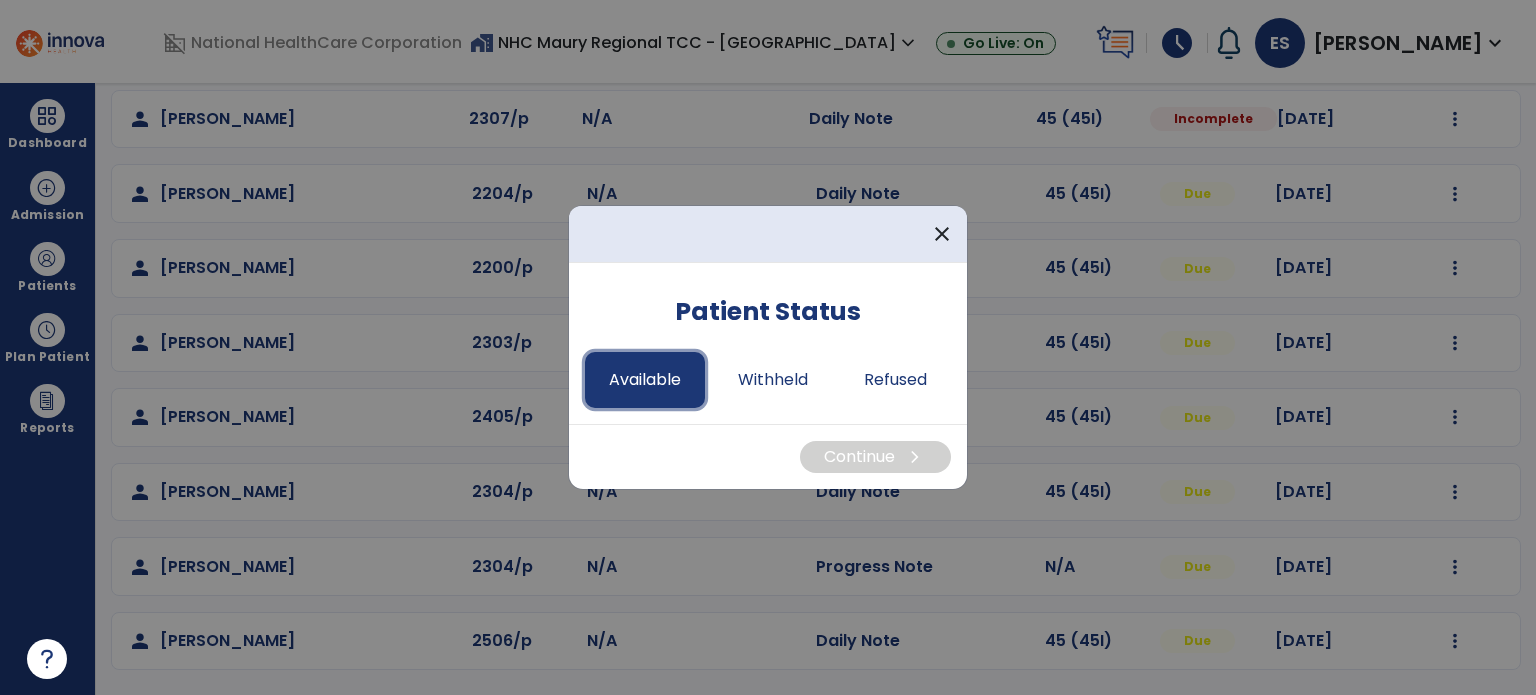 click on "Available" at bounding box center (645, 380) 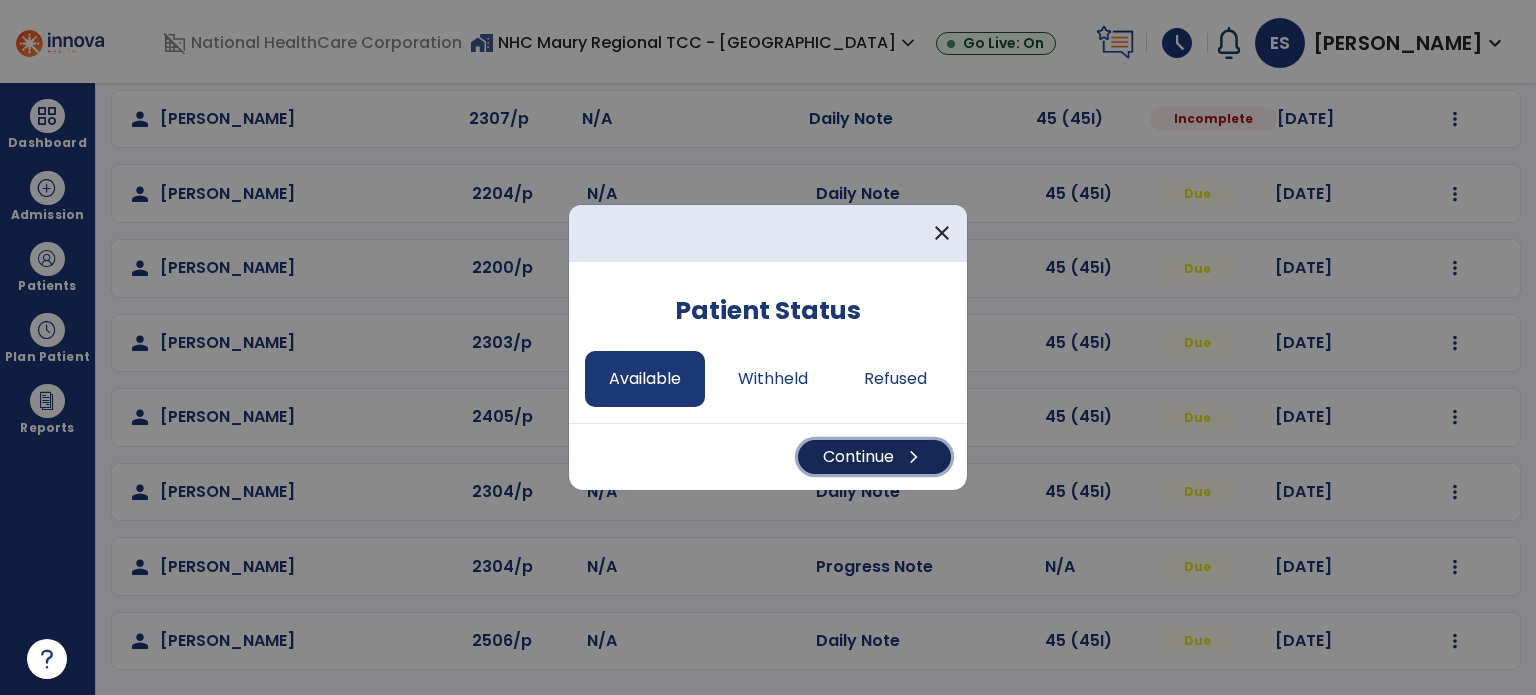click on "Continue   chevron_right" at bounding box center (874, 457) 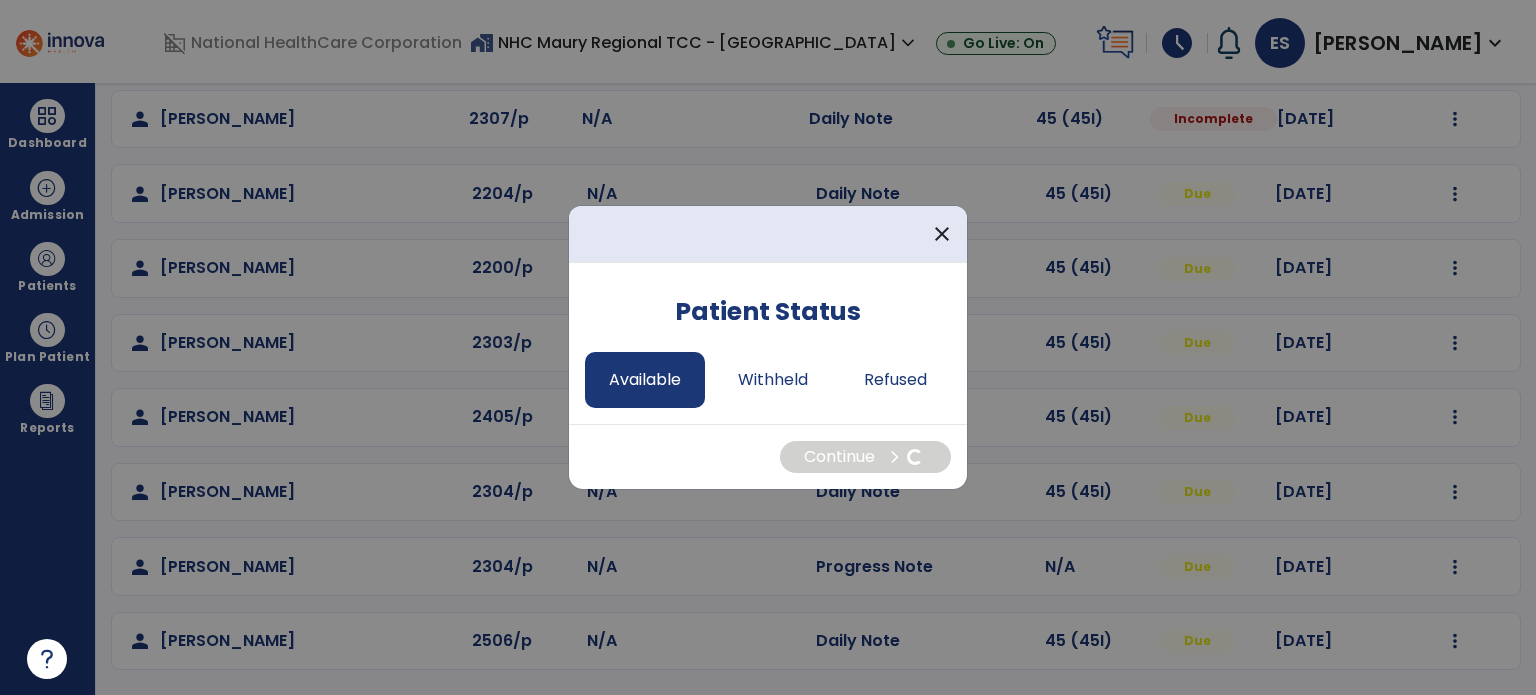 select on "*" 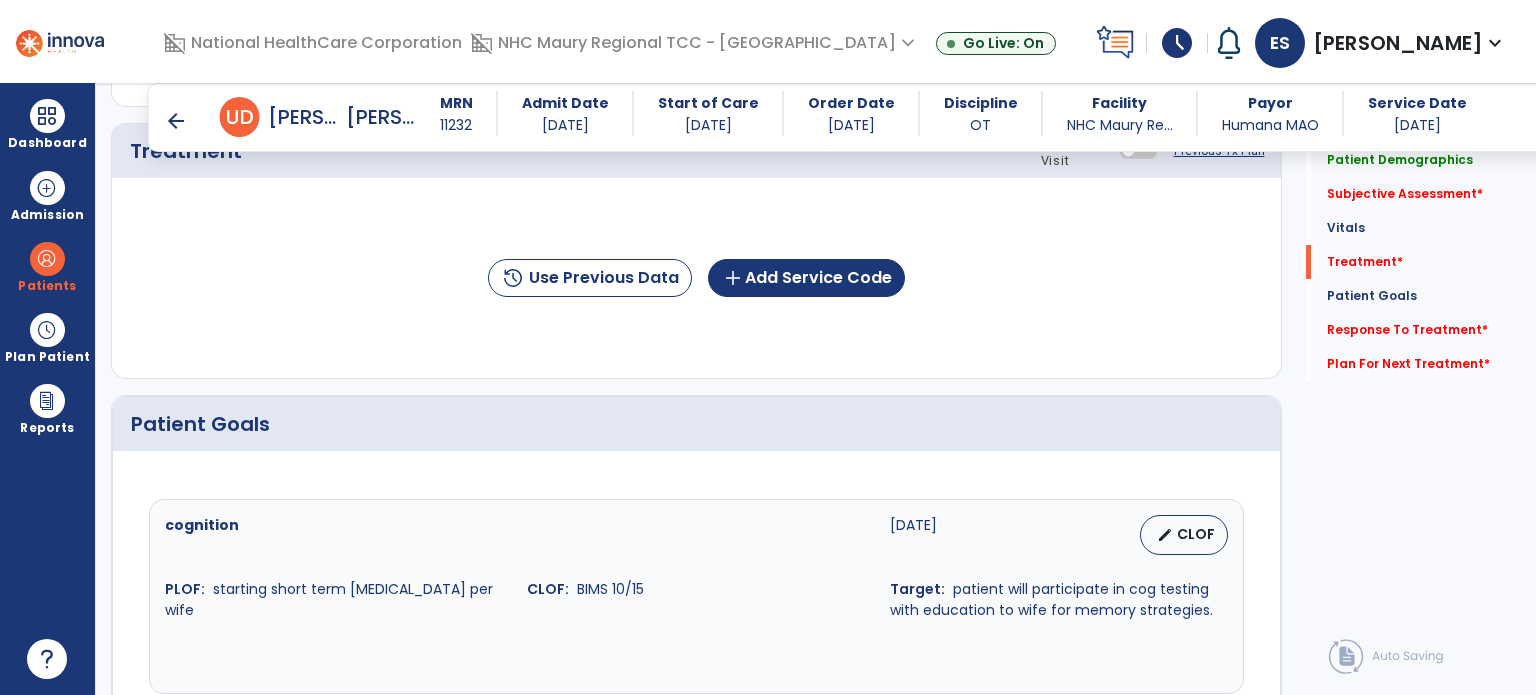 scroll, scrollTop: 1237, scrollLeft: 0, axis: vertical 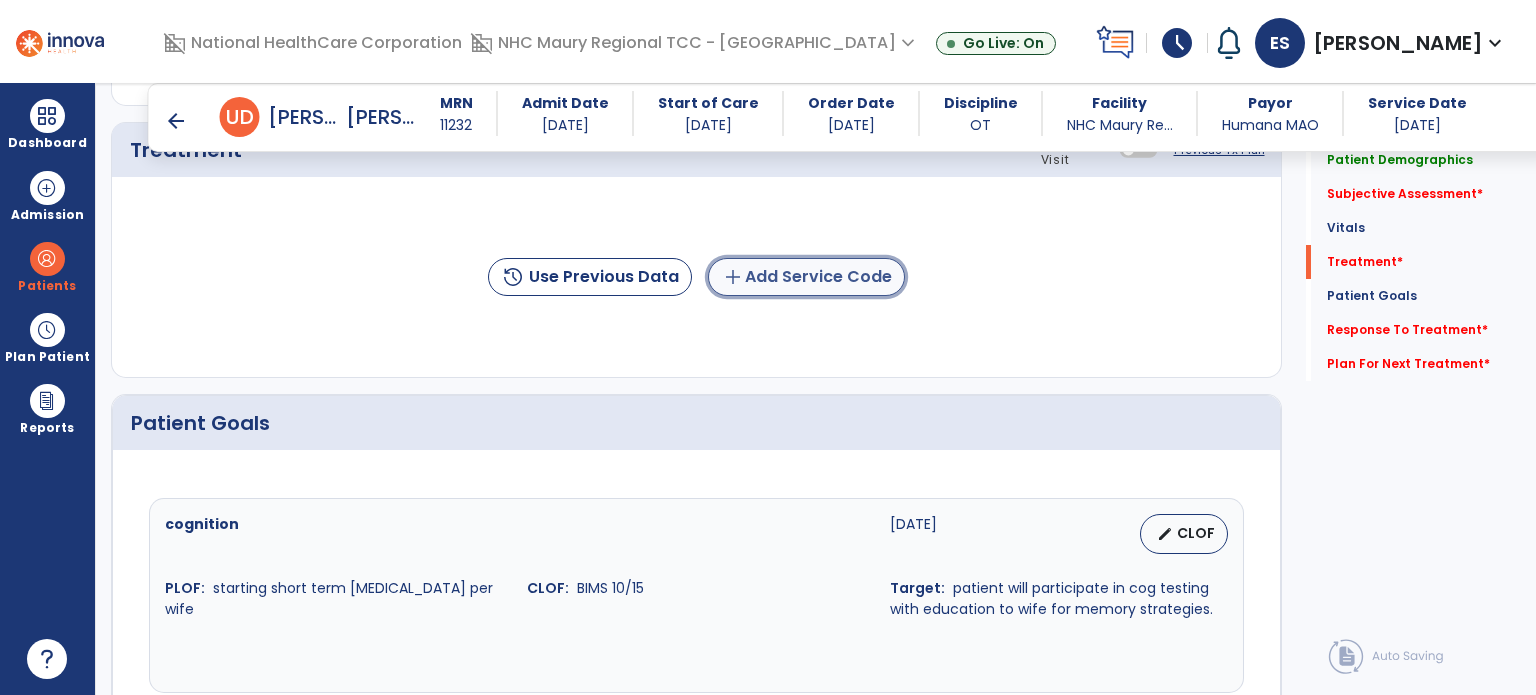 click on "add  Add Service Code" 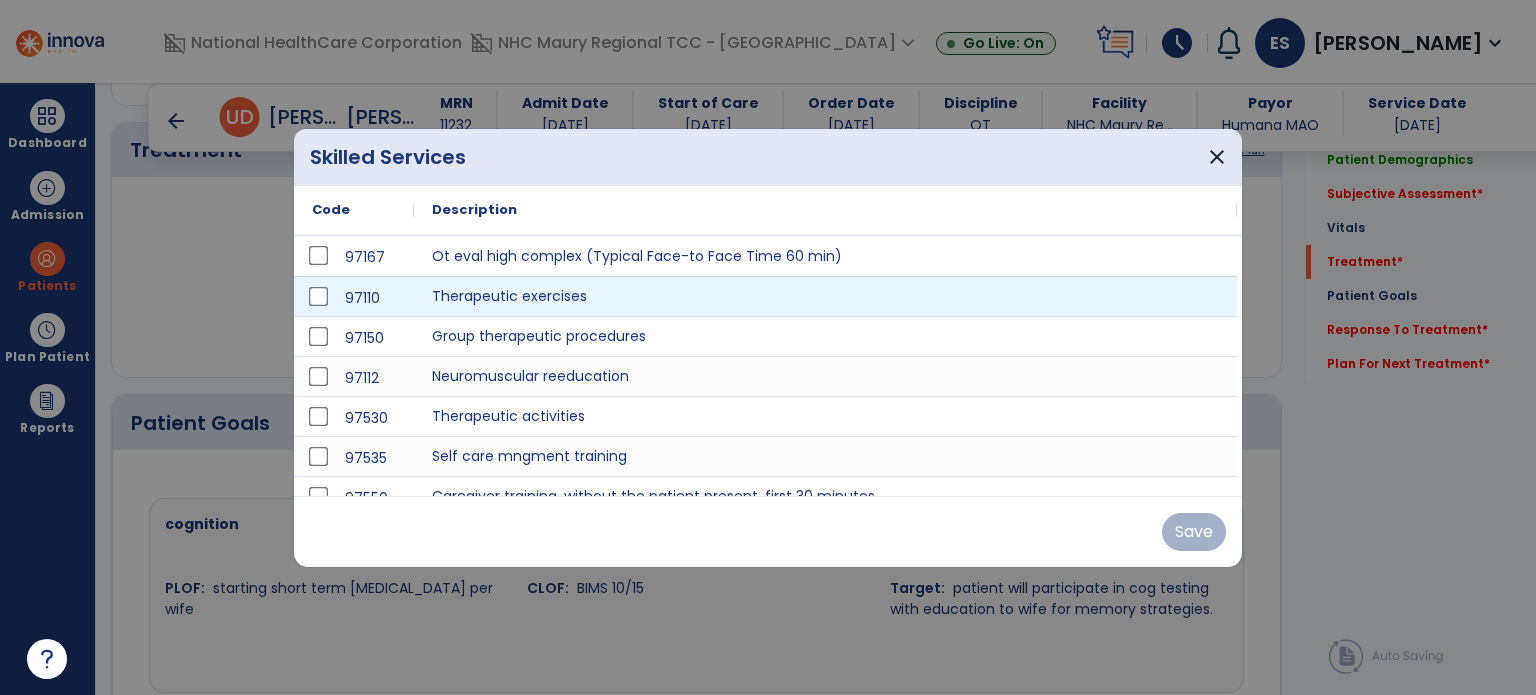 click on "97167 Ot eval high complex (Typical Face-to Face Time 60 min)   97110 Therapeutic exercises   97150 Group therapeutic procedures   97112 Neuromuscular reeducation   97530 Therapeutic activities   97535 Self care mngment training   97550 Caregiver training, without the patient present, first 30 minutes.   97551 Additional 15 minutes of face-to-face caregiver training, without the patient present, after 97550 is billed.   97552 Training of multiple caregivers for multiple patients at the same time." at bounding box center (768, 416) 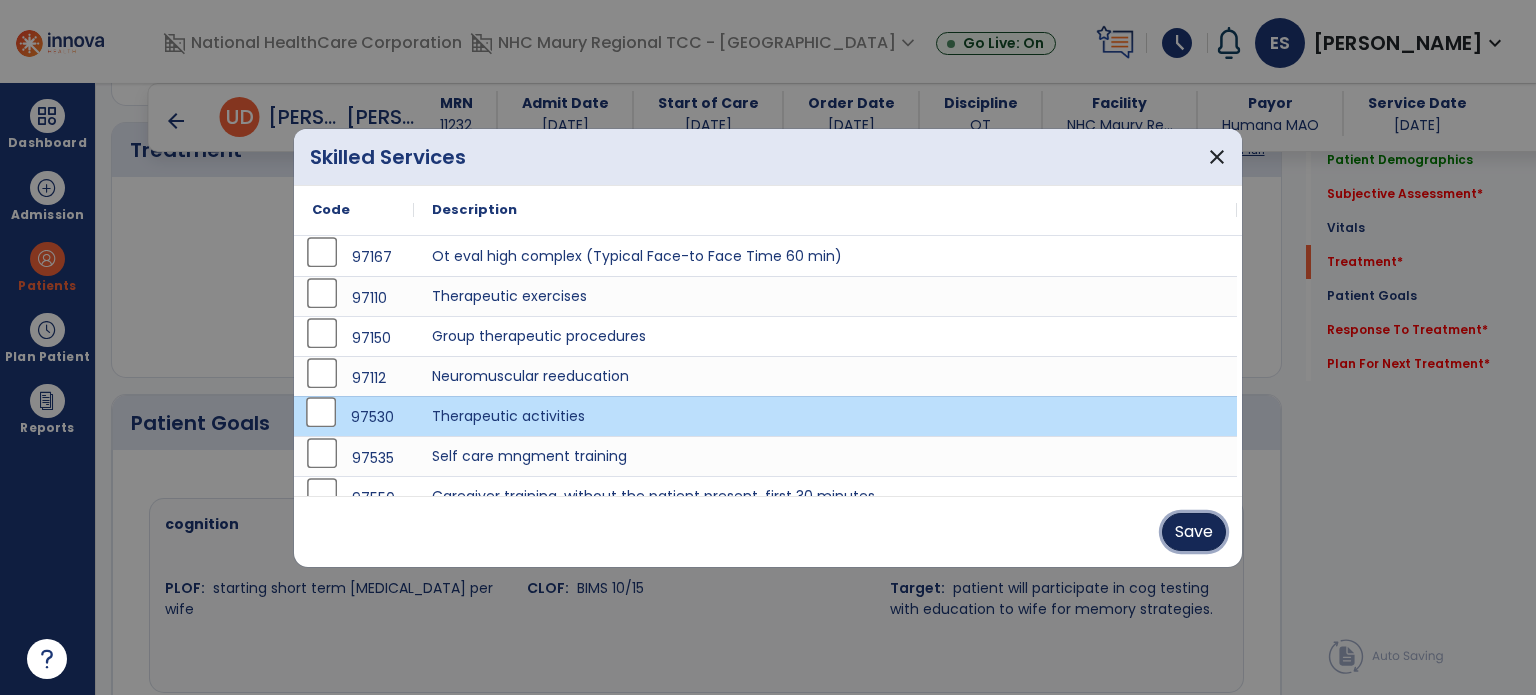 click on "Save" at bounding box center (1194, 532) 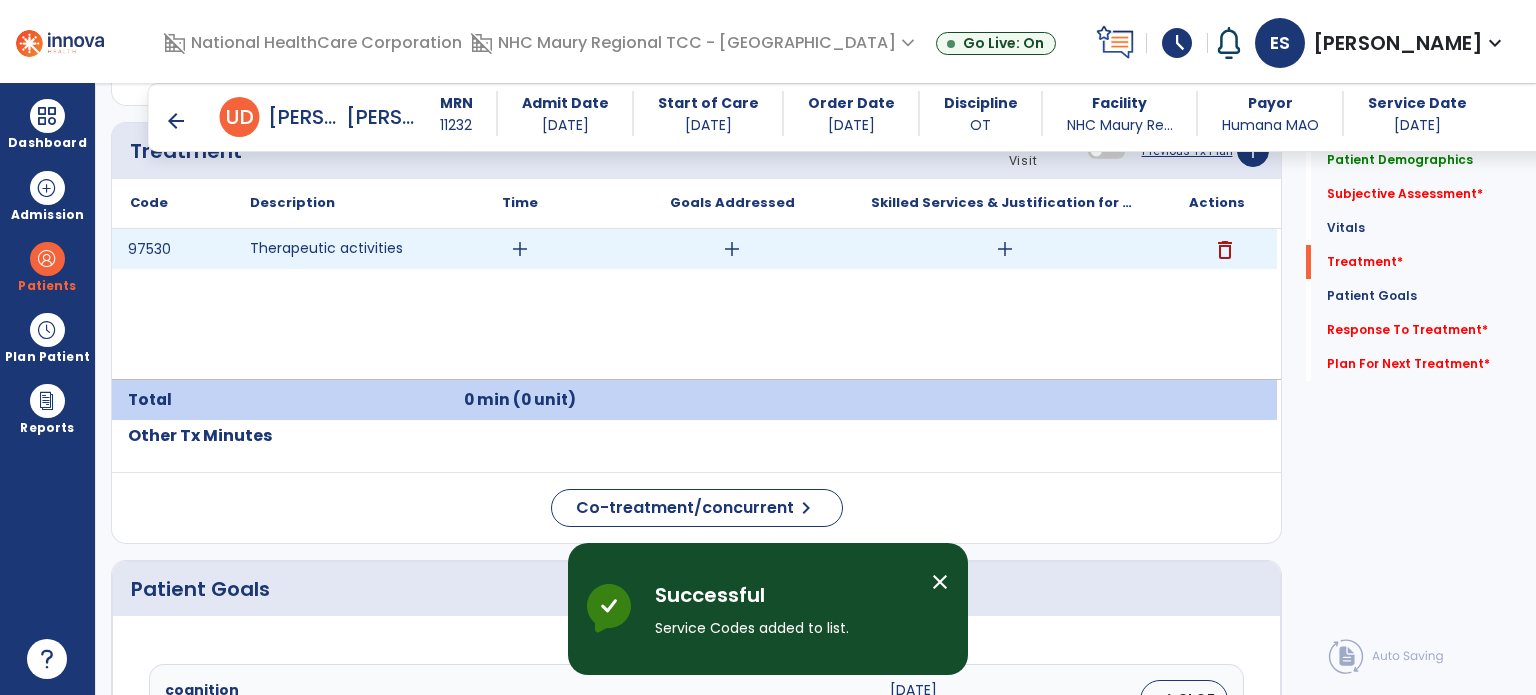 click on "add" at bounding box center [520, 249] 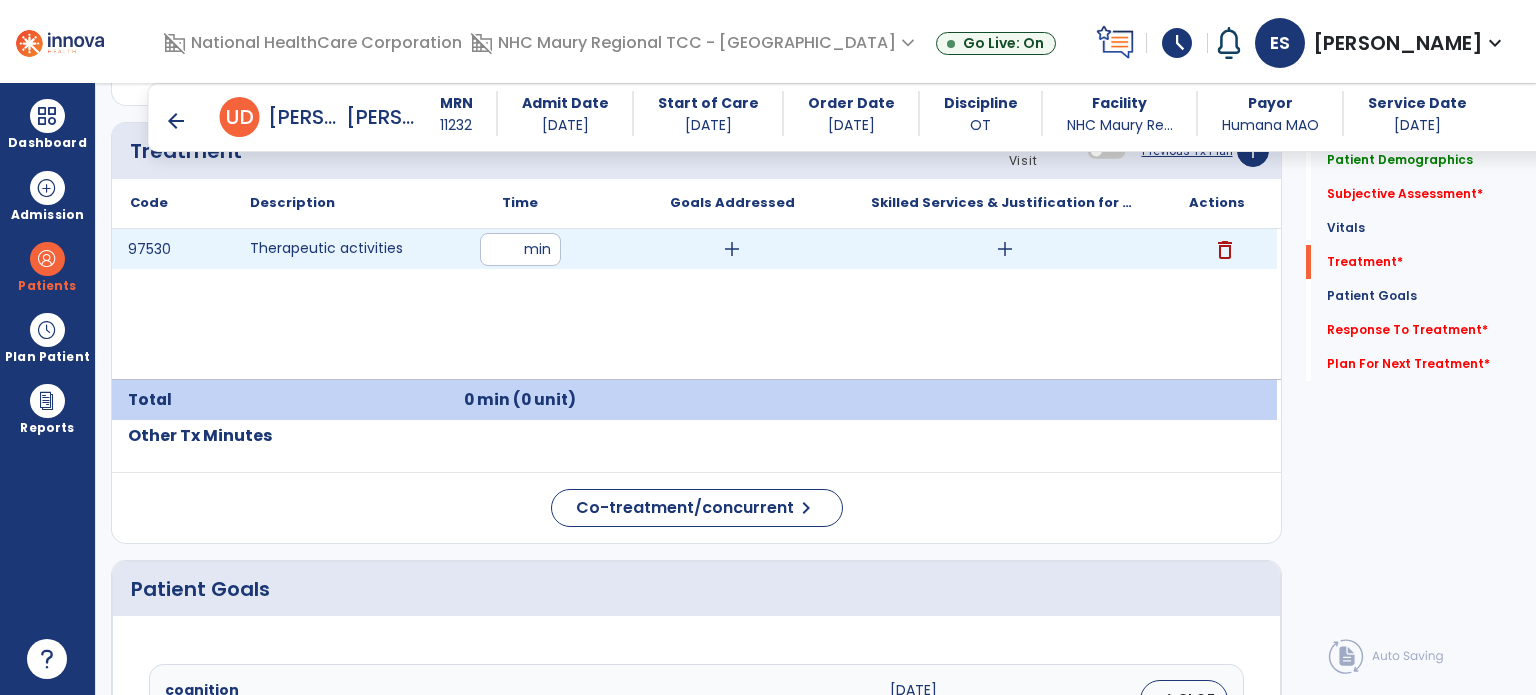type on "**" 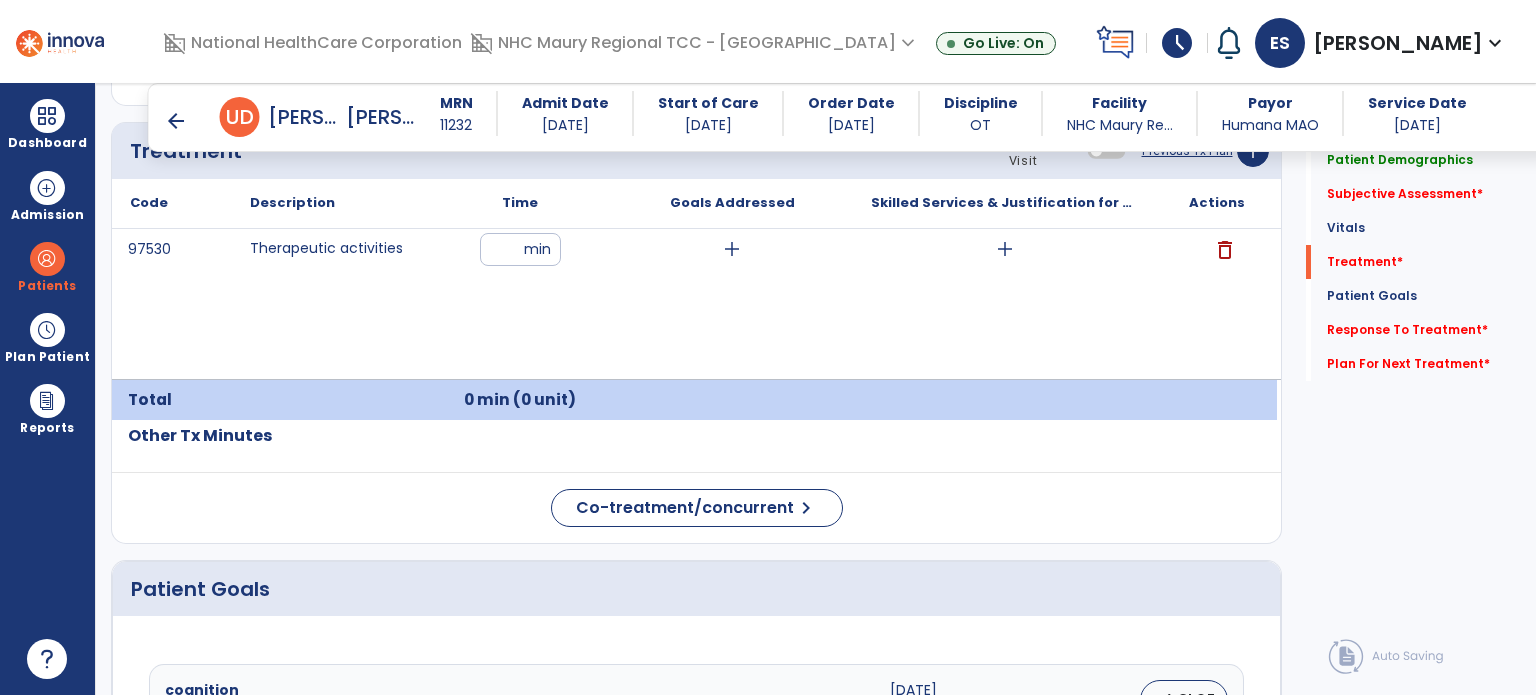 click on "arrow_back" at bounding box center (176, 121) 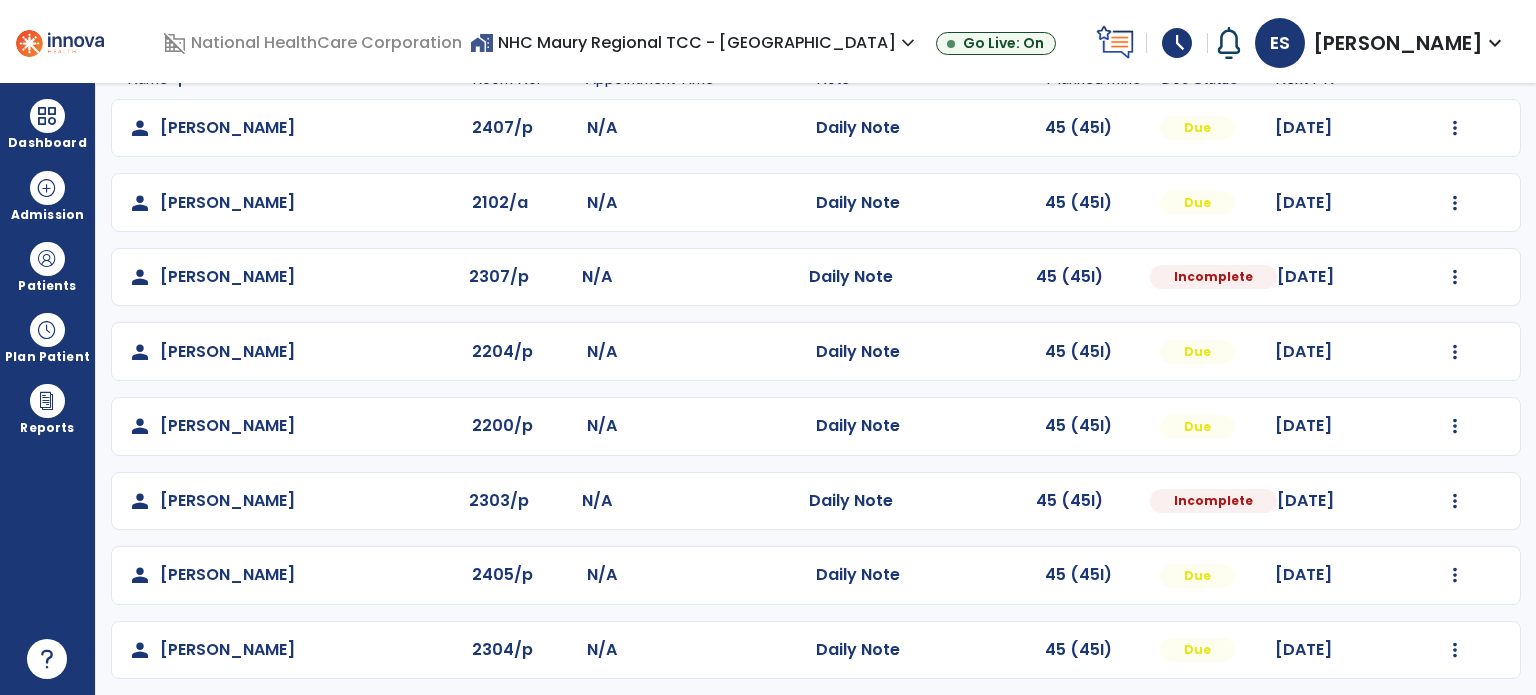 scroll, scrollTop: 389, scrollLeft: 0, axis: vertical 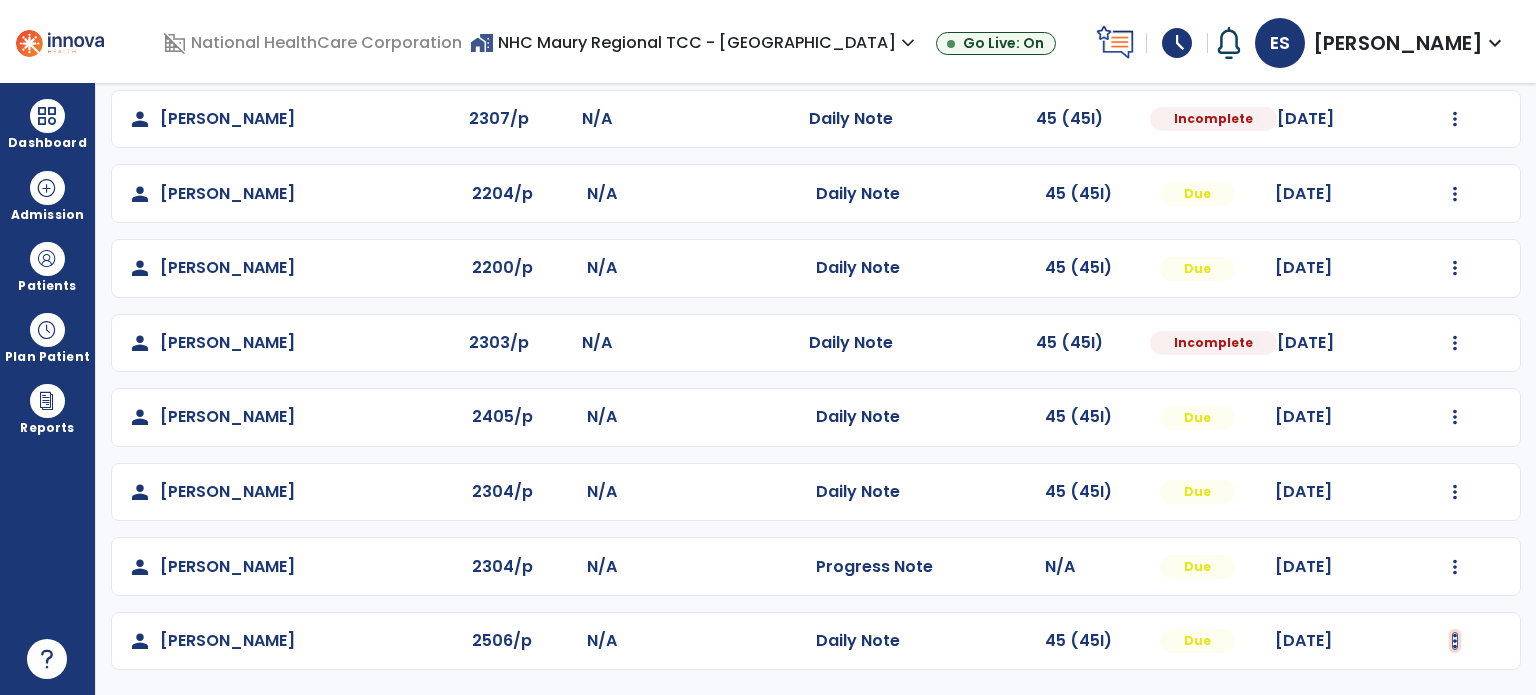 click at bounding box center [1455, -30] 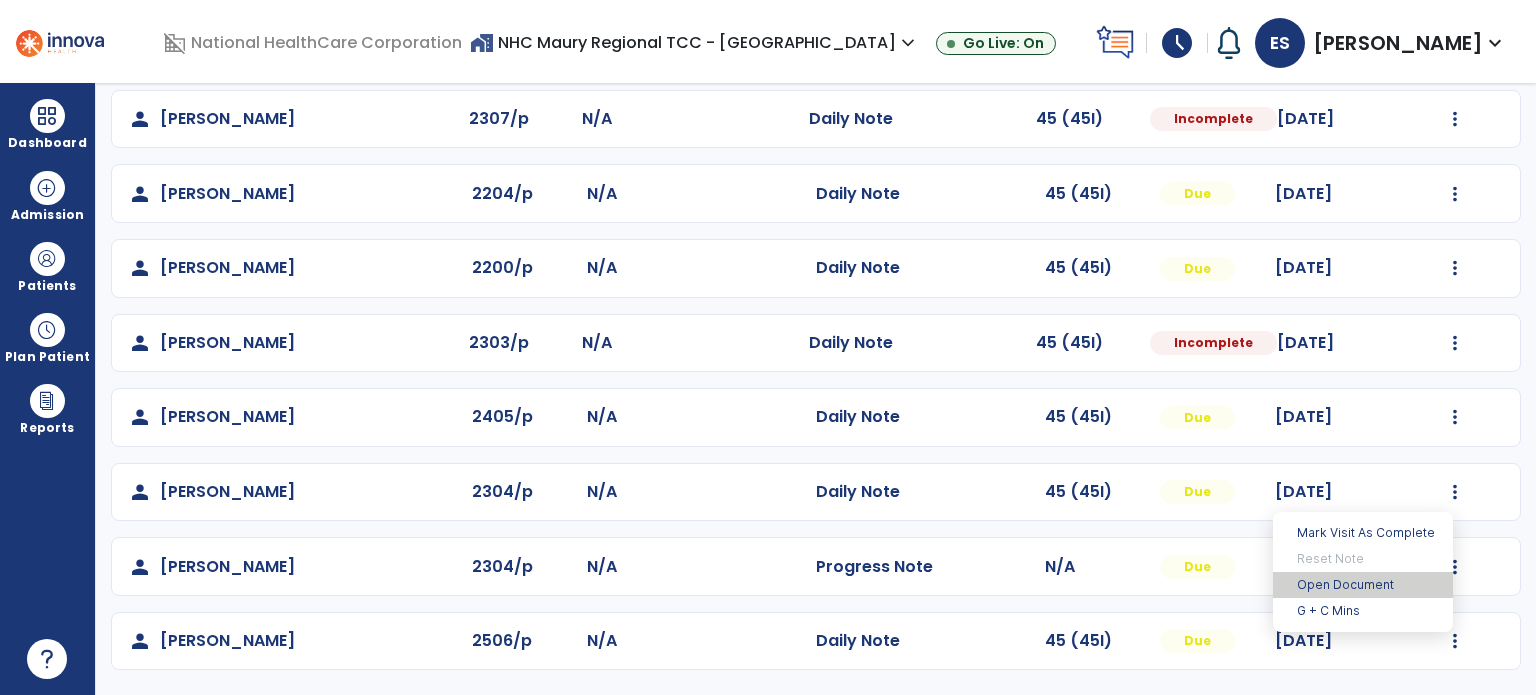 click on "Open Document" at bounding box center (1363, 585) 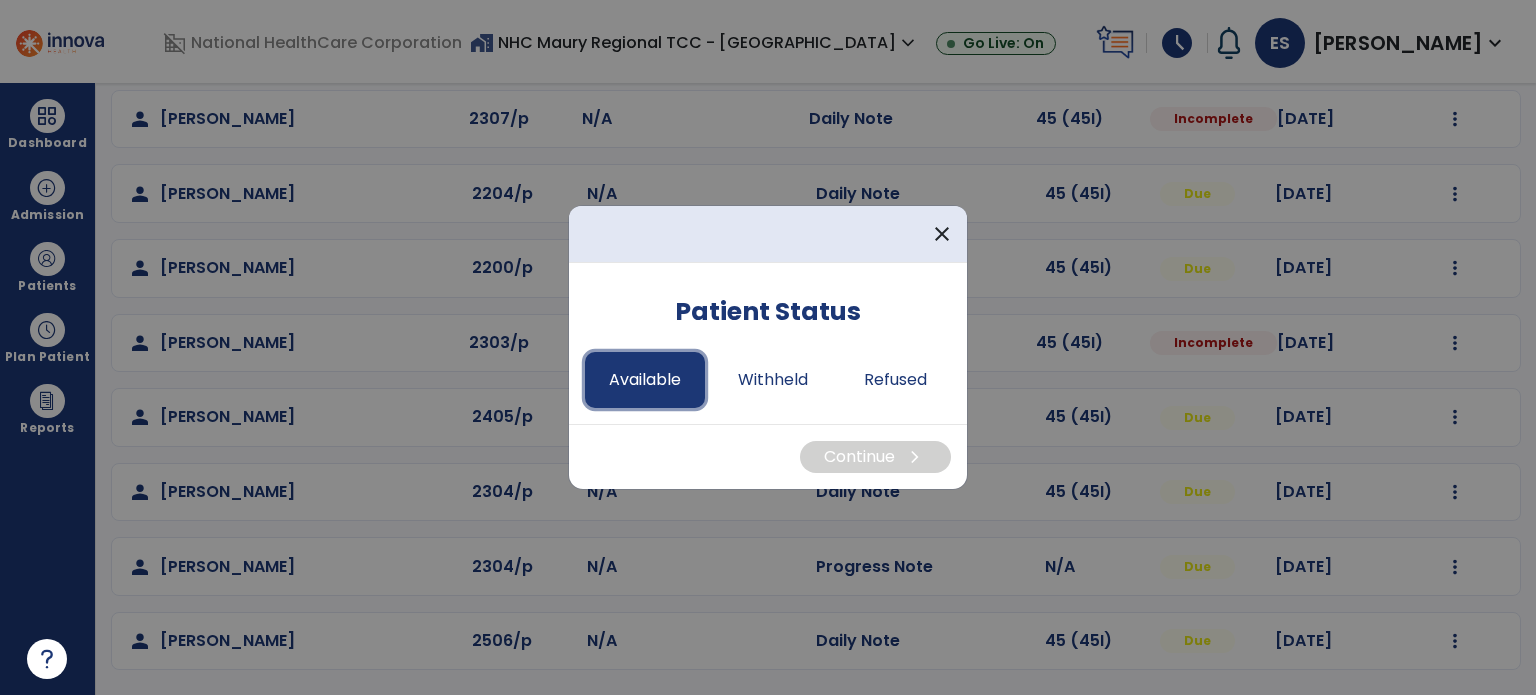click on "Available" at bounding box center (645, 380) 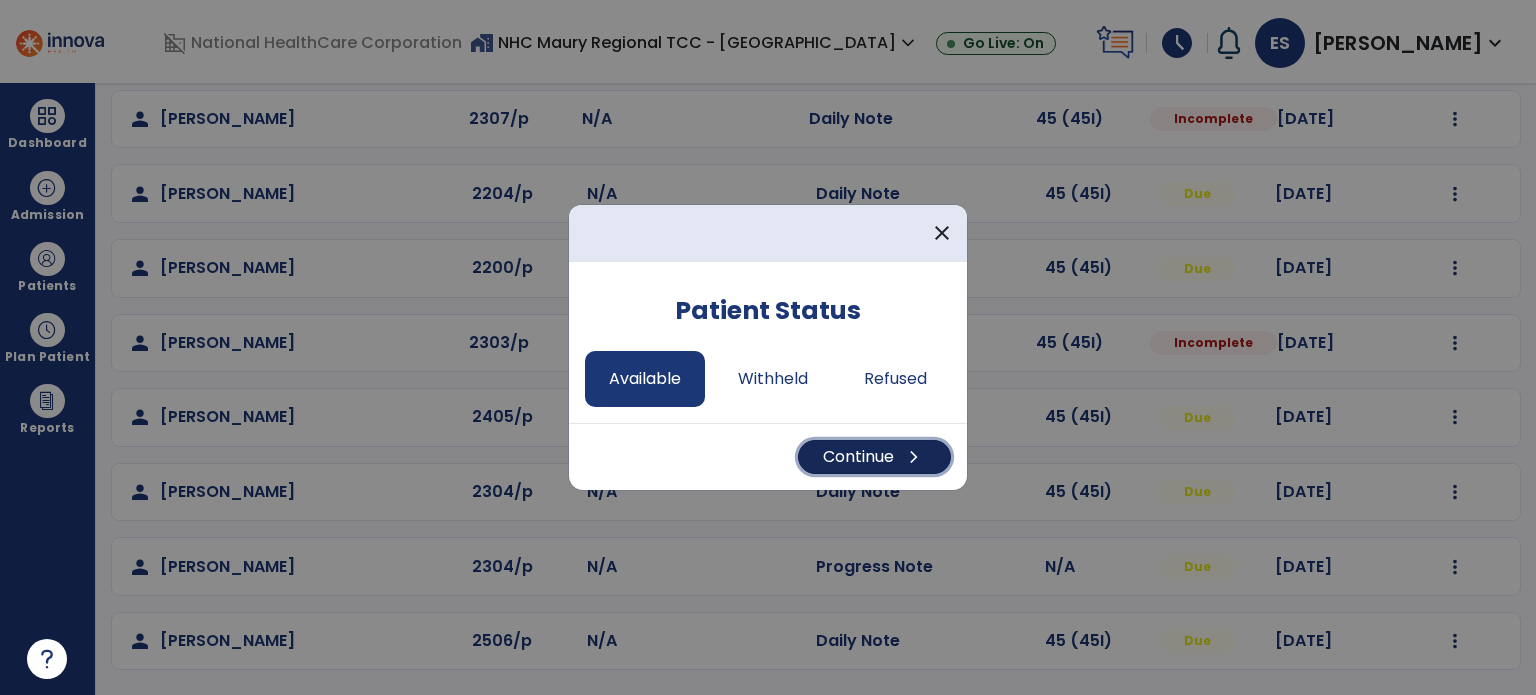 click on "Continue   chevron_right" at bounding box center [874, 457] 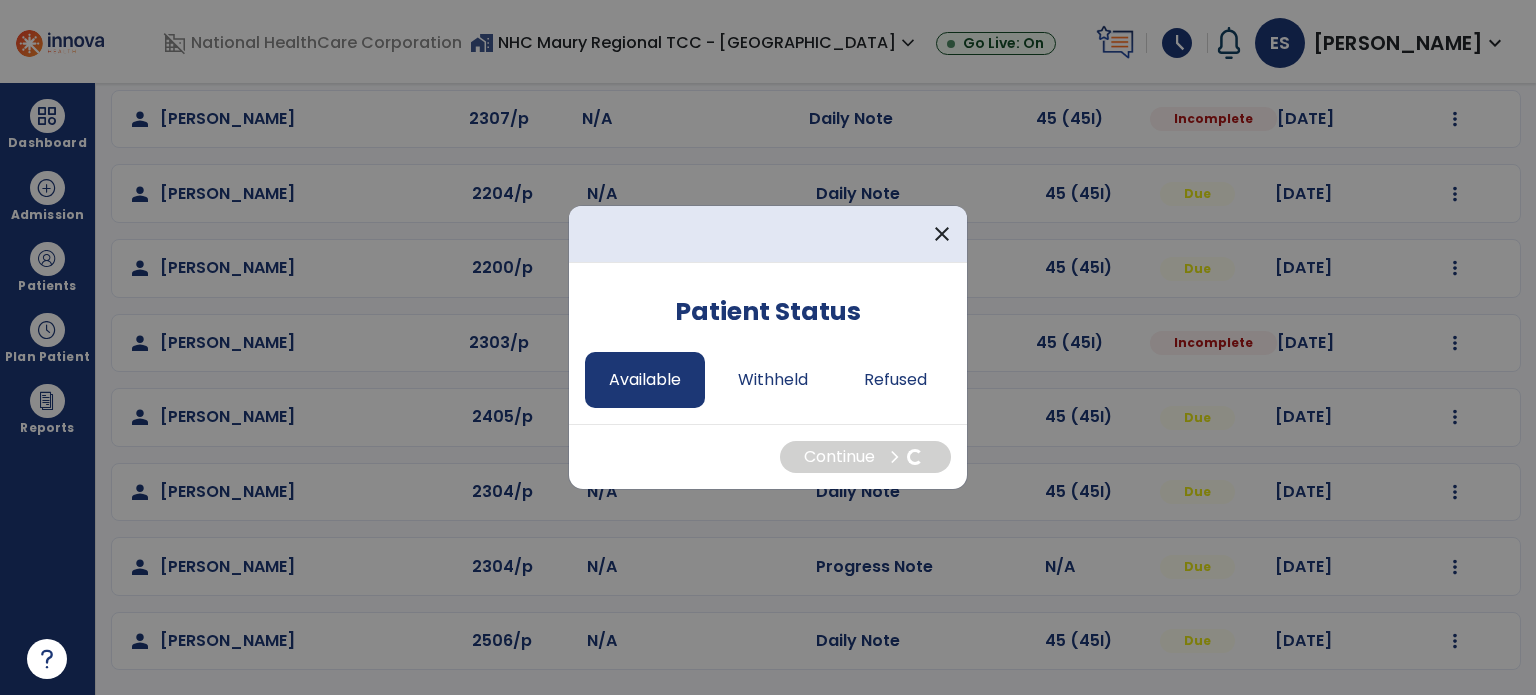 select on "*" 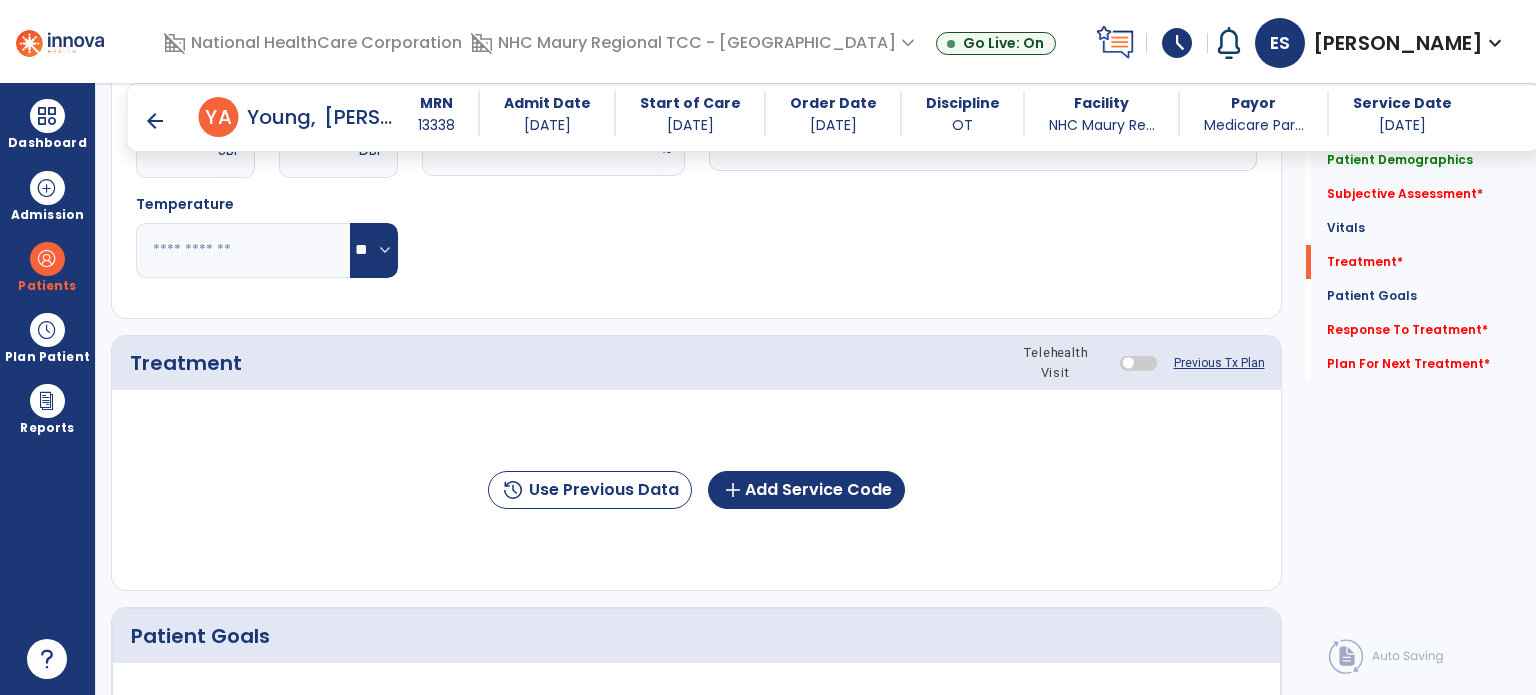 scroll, scrollTop: 1026, scrollLeft: 0, axis: vertical 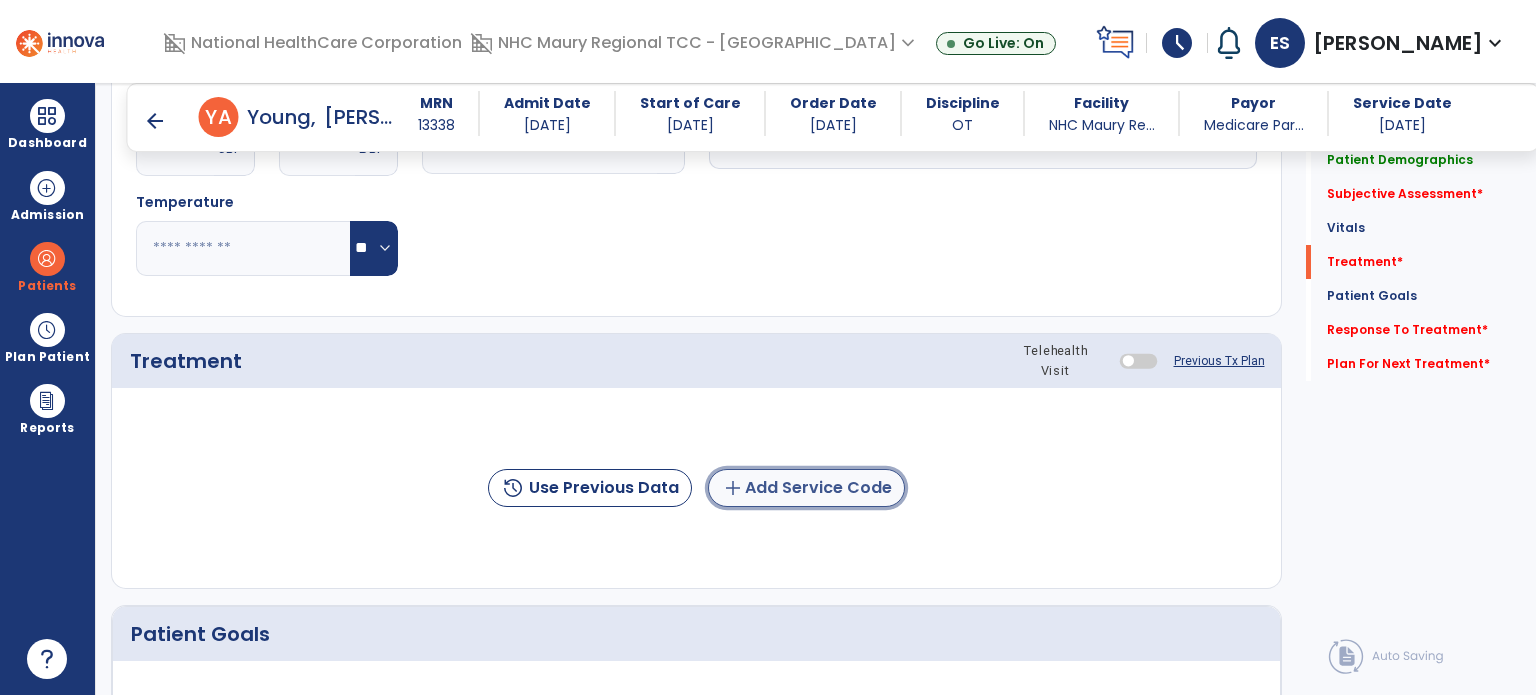 click on "add  Add Service Code" 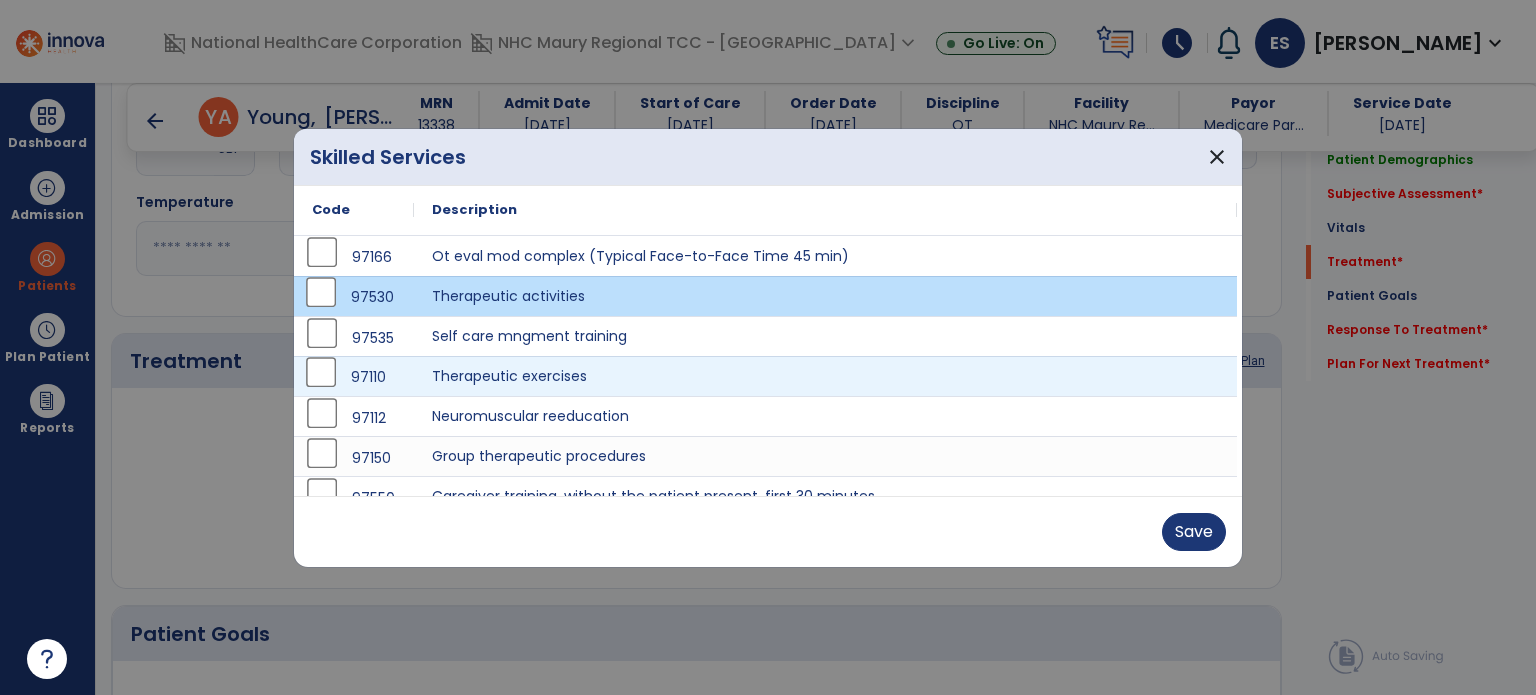 click on "97110" at bounding box center (354, 377) 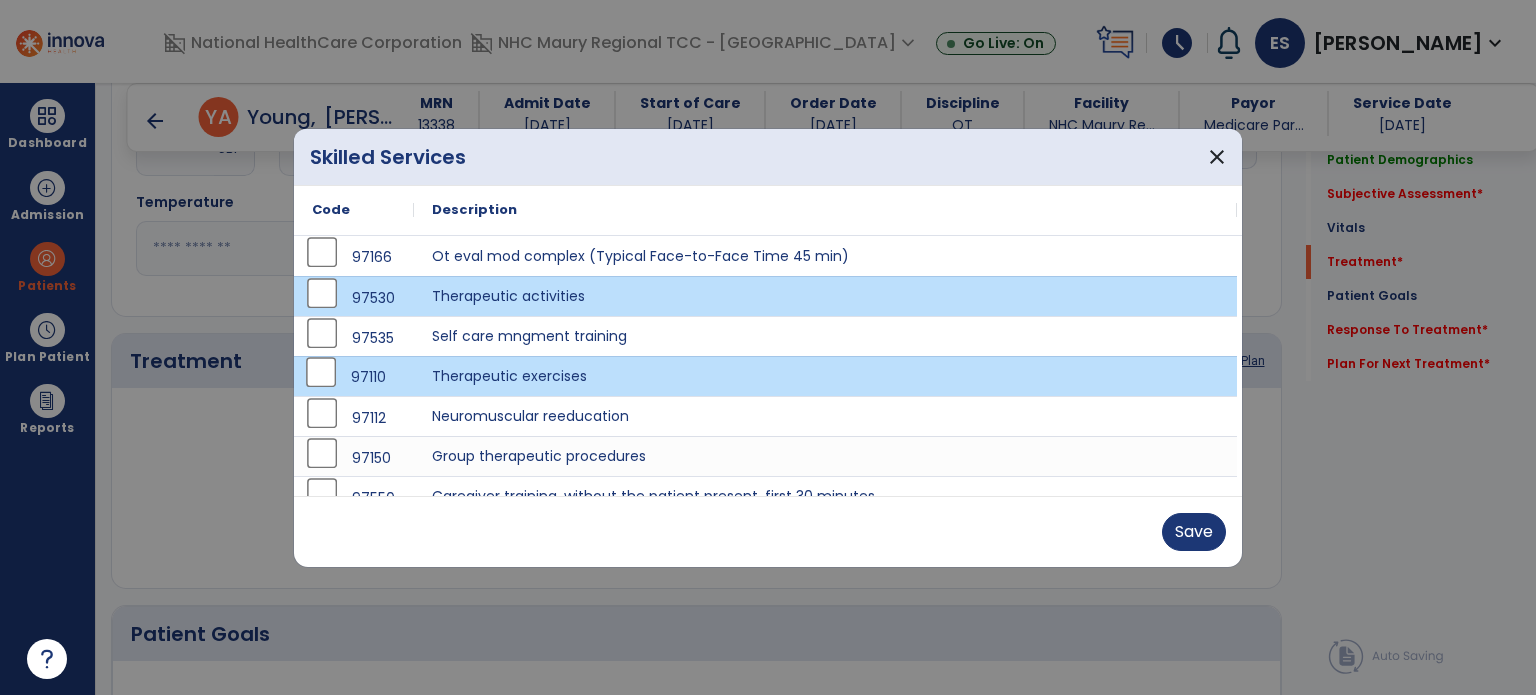 click on "Save" at bounding box center [768, 531] 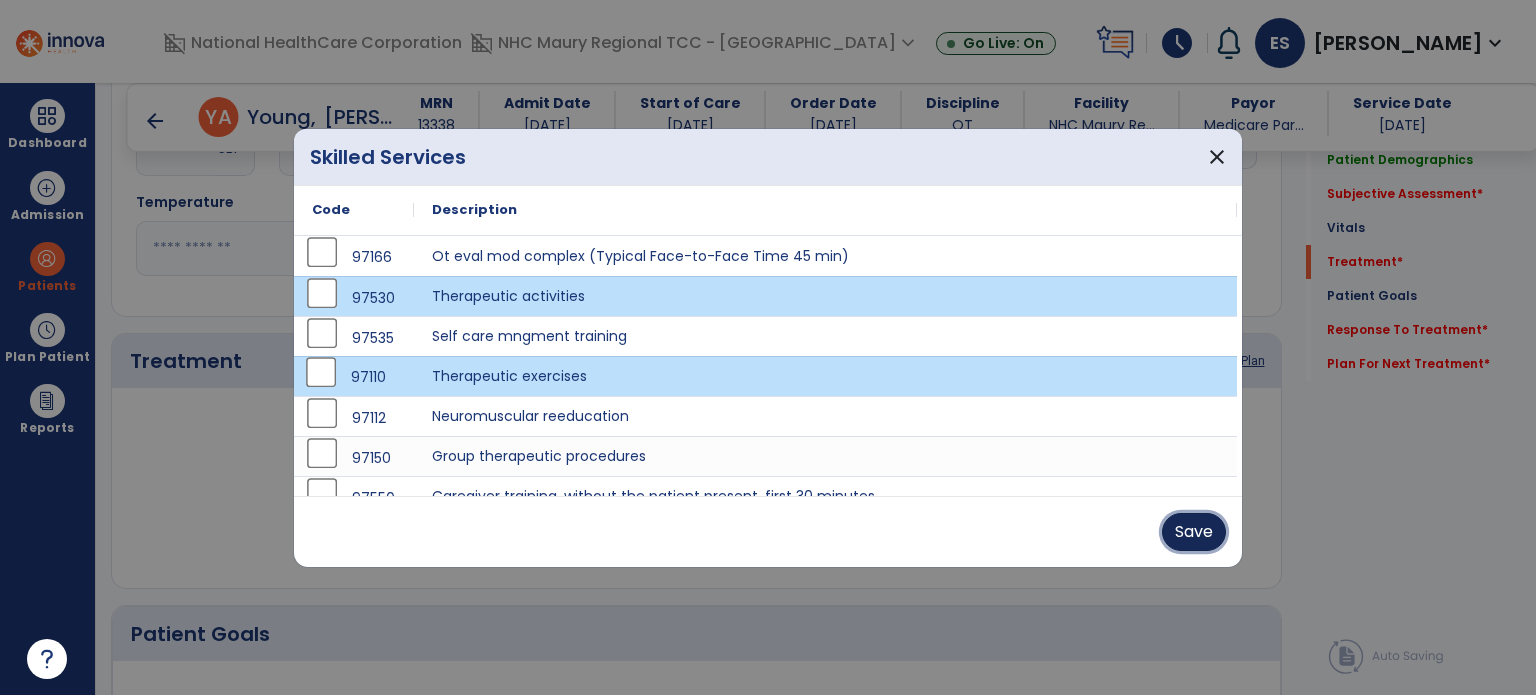 click on "Save" at bounding box center [1194, 532] 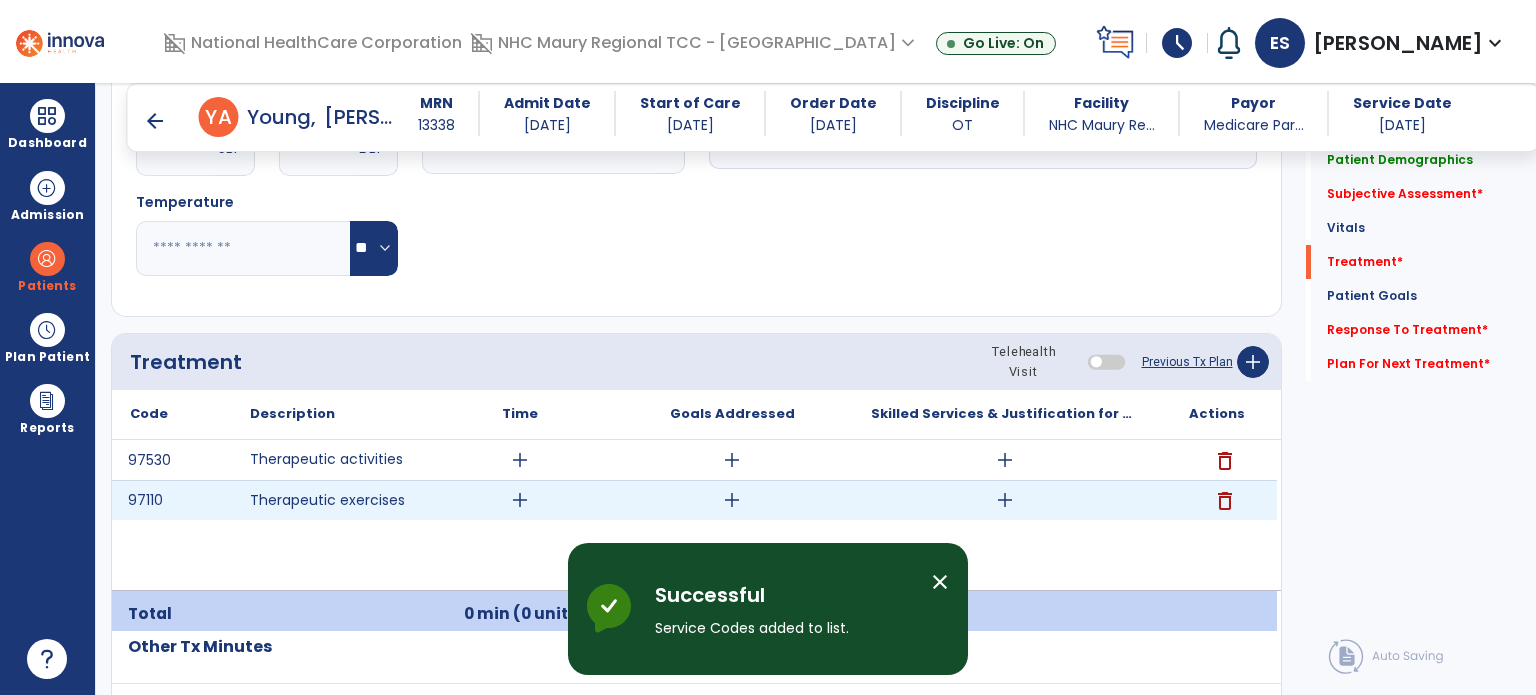 click on "add" at bounding box center (520, 500) 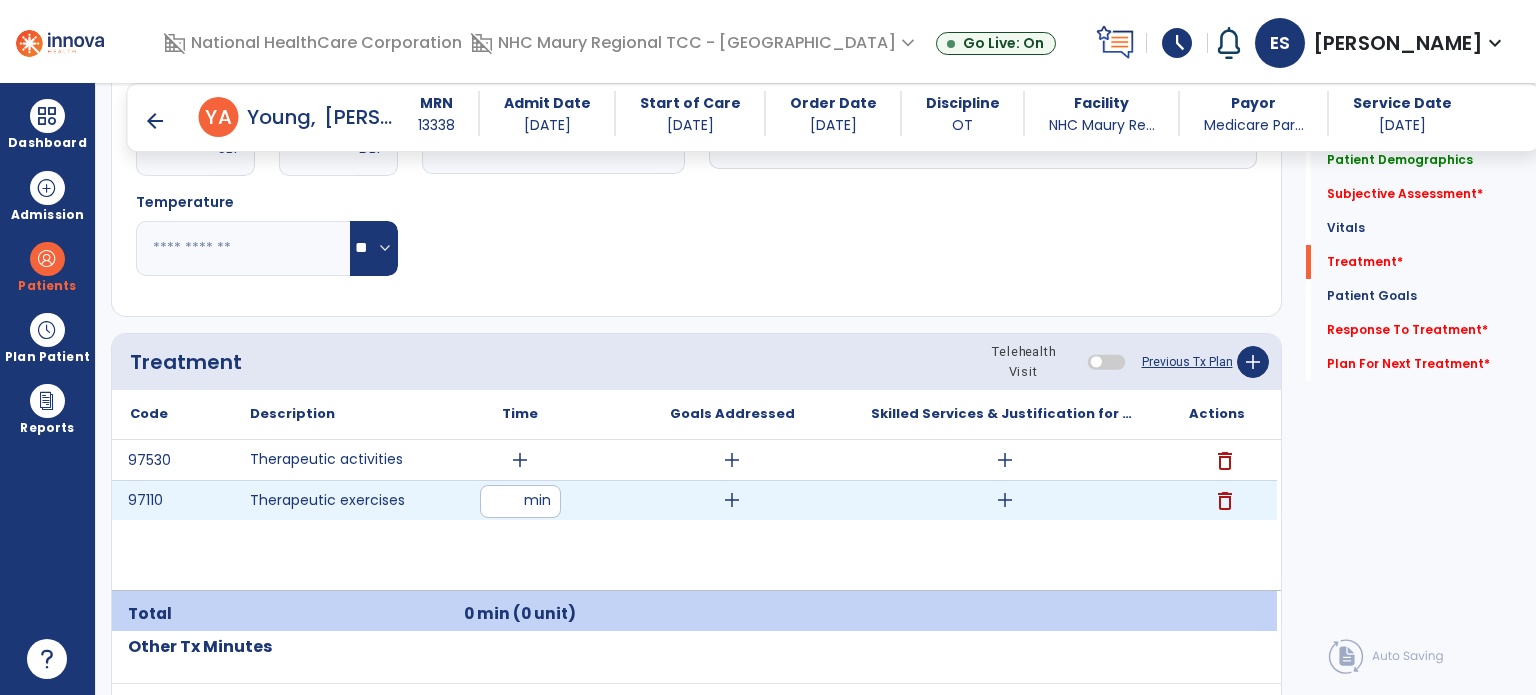 type on "**" 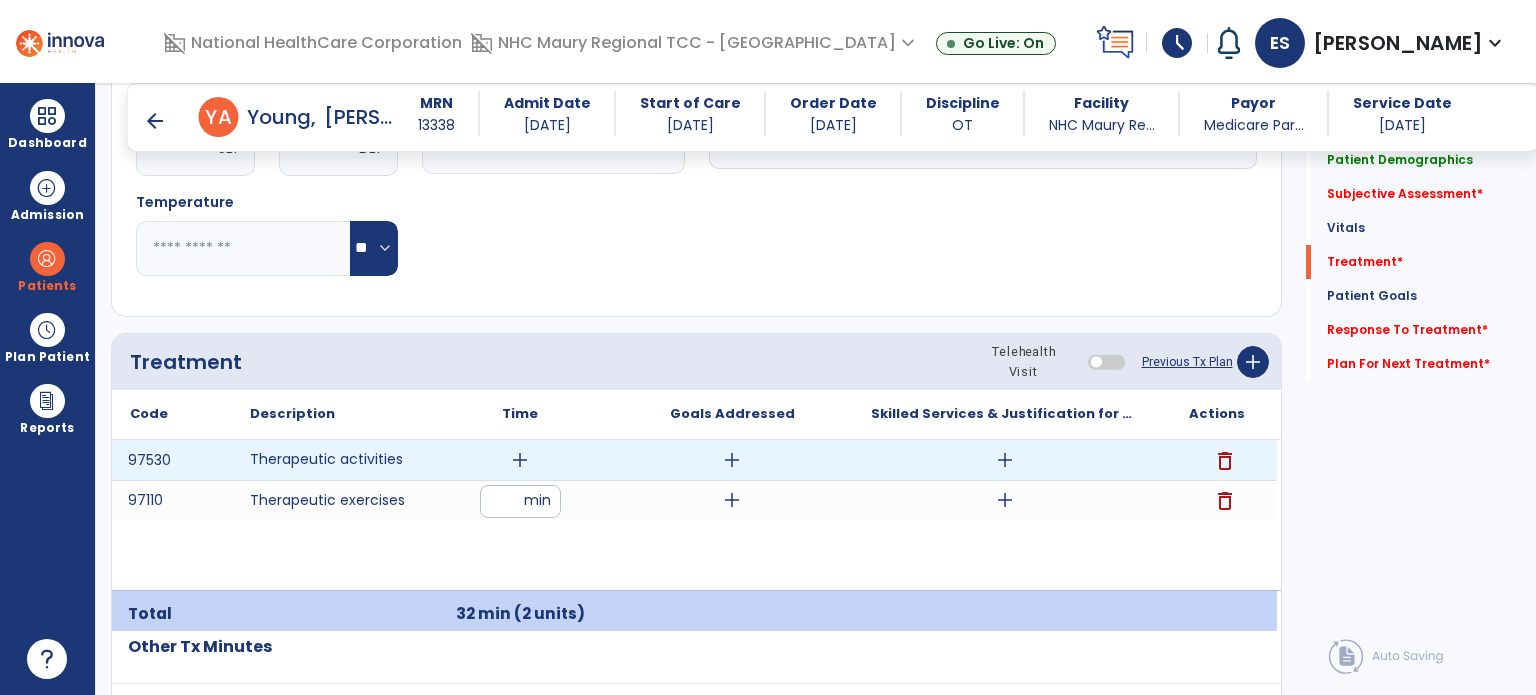 click on "add" at bounding box center (520, 460) 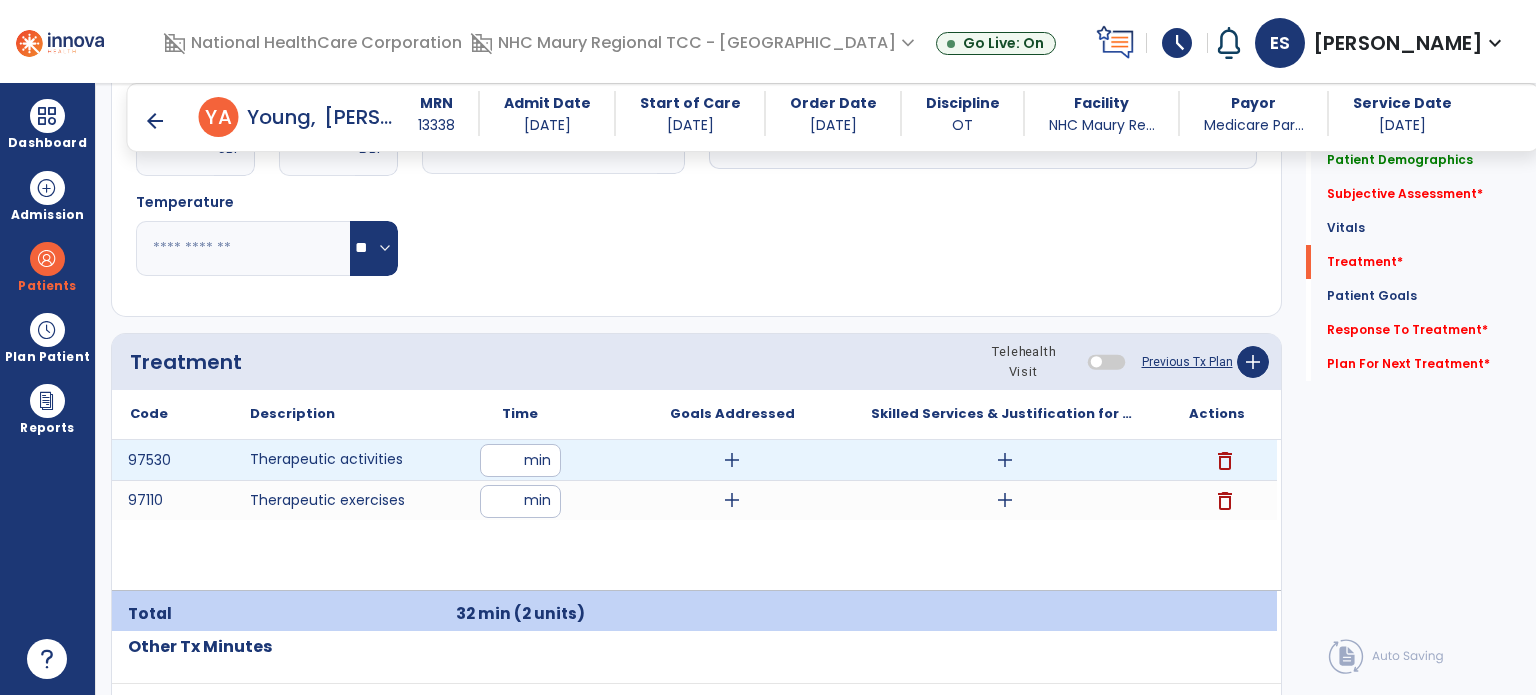 type on "*" 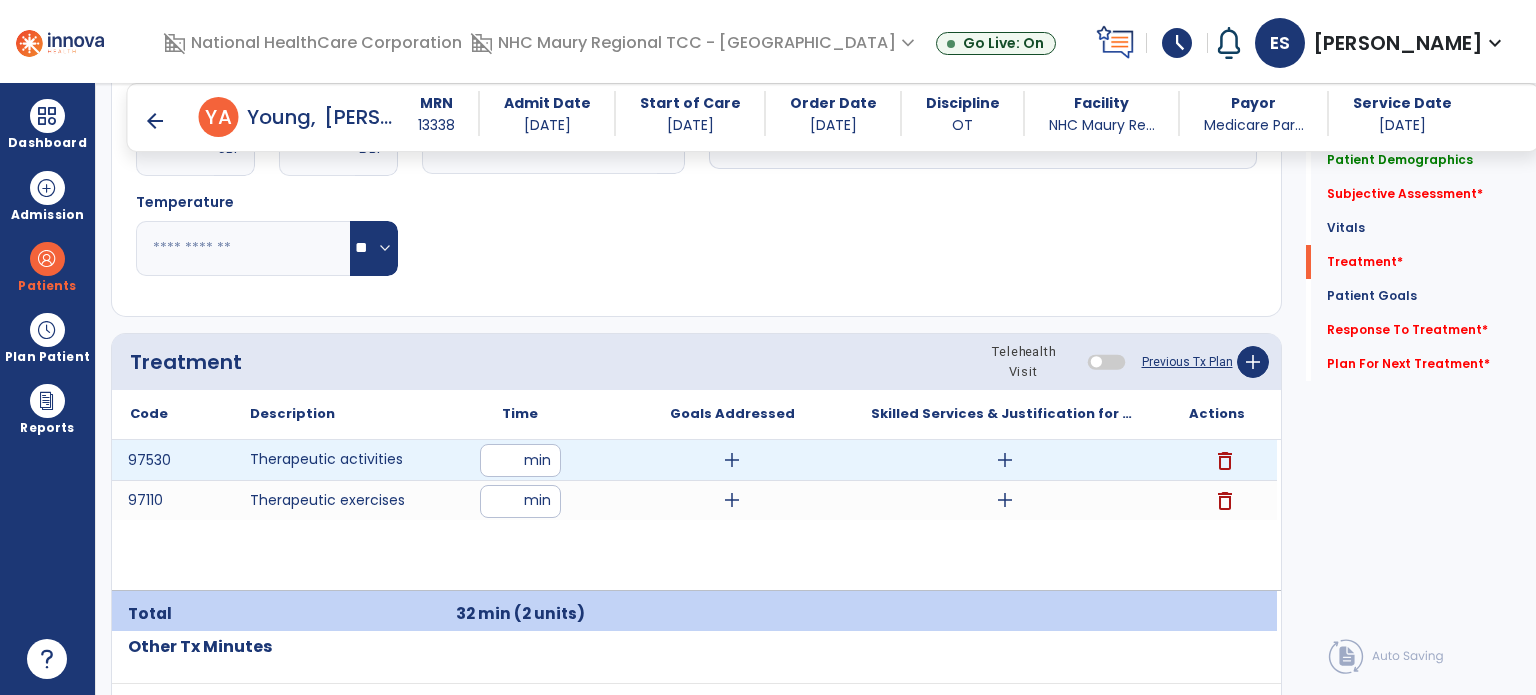 type on "**" 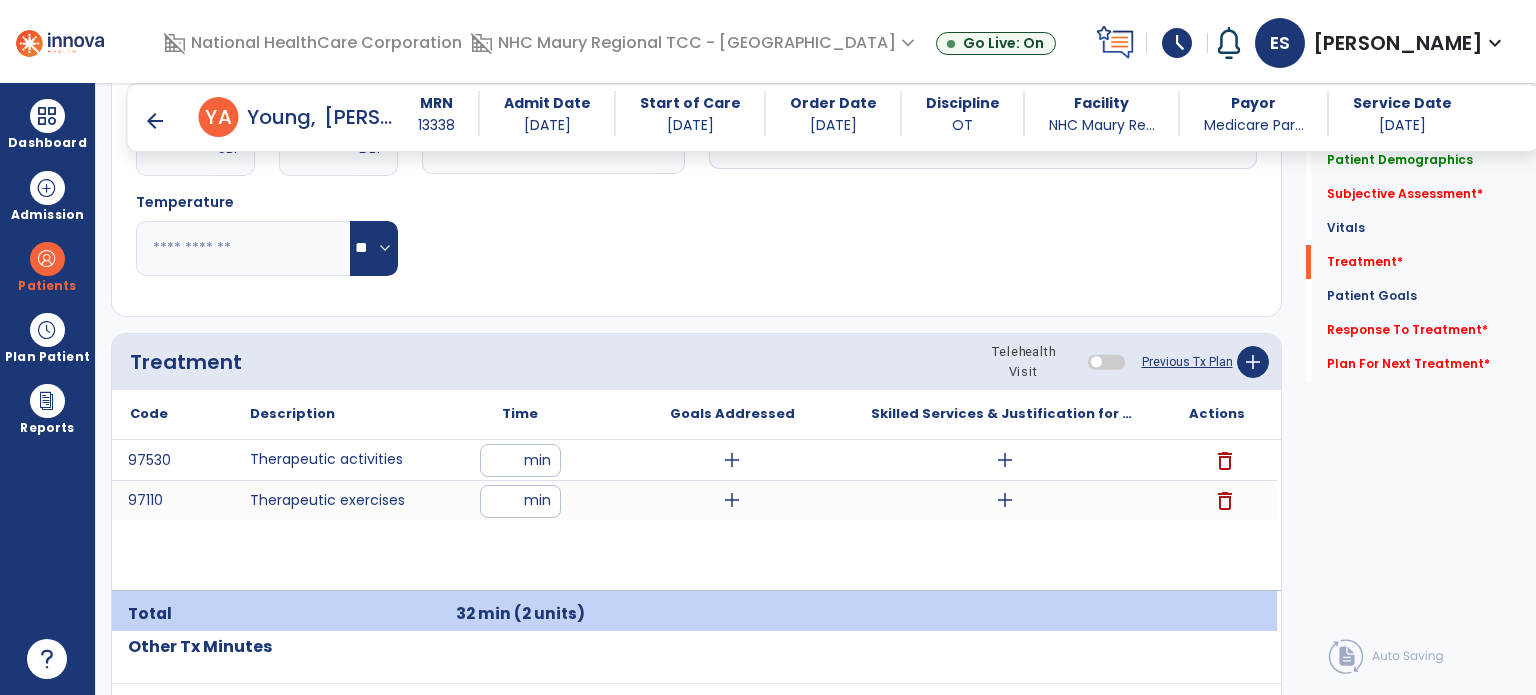 click on "arrow_back" at bounding box center [155, 121] 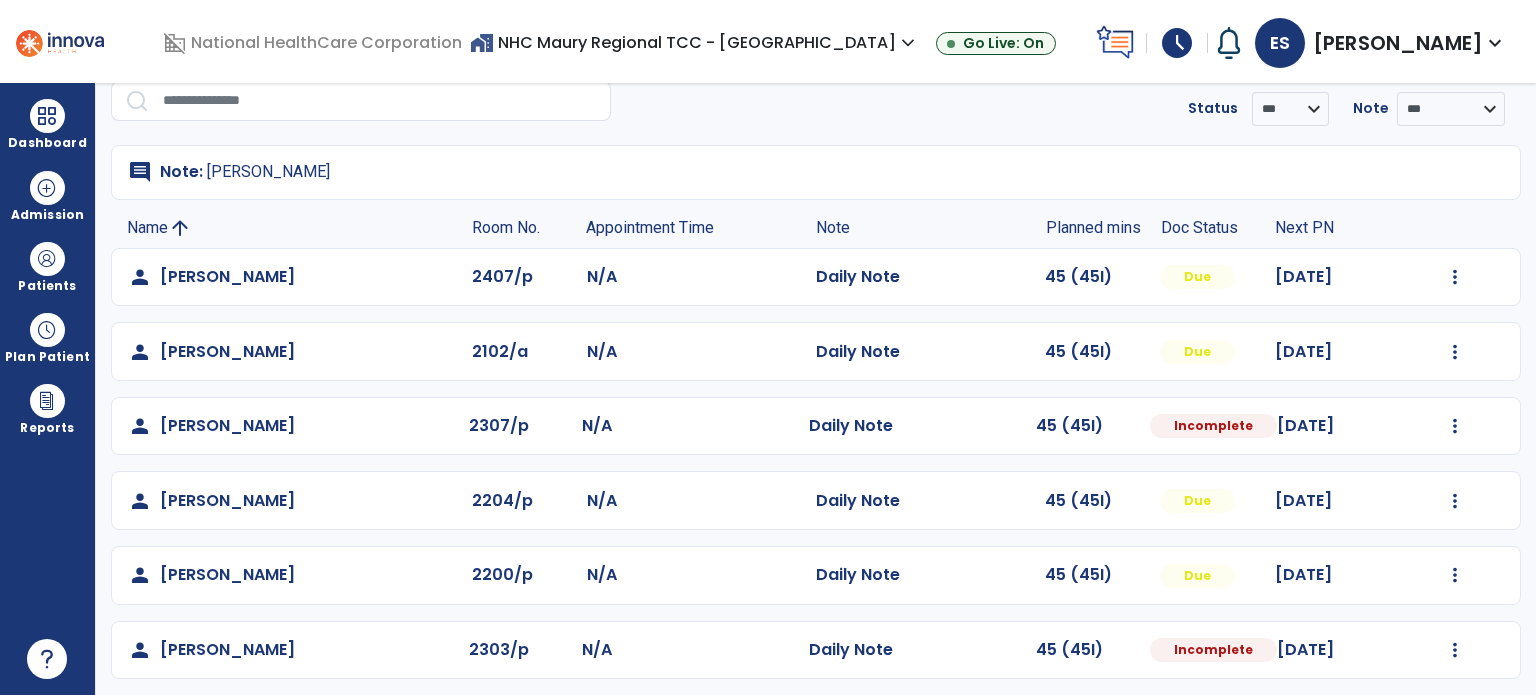 scroll, scrollTop: 78, scrollLeft: 0, axis: vertical 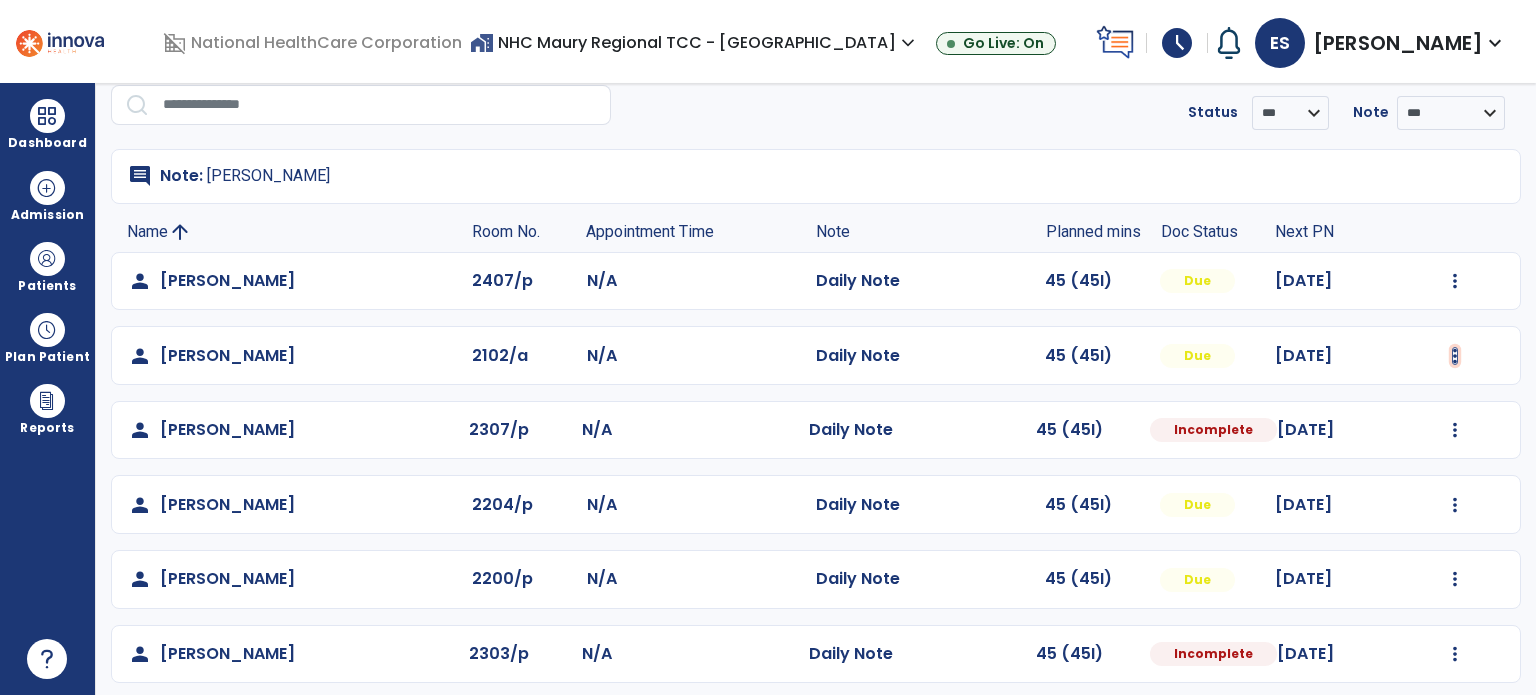 click at bounding box center [1455, 281] 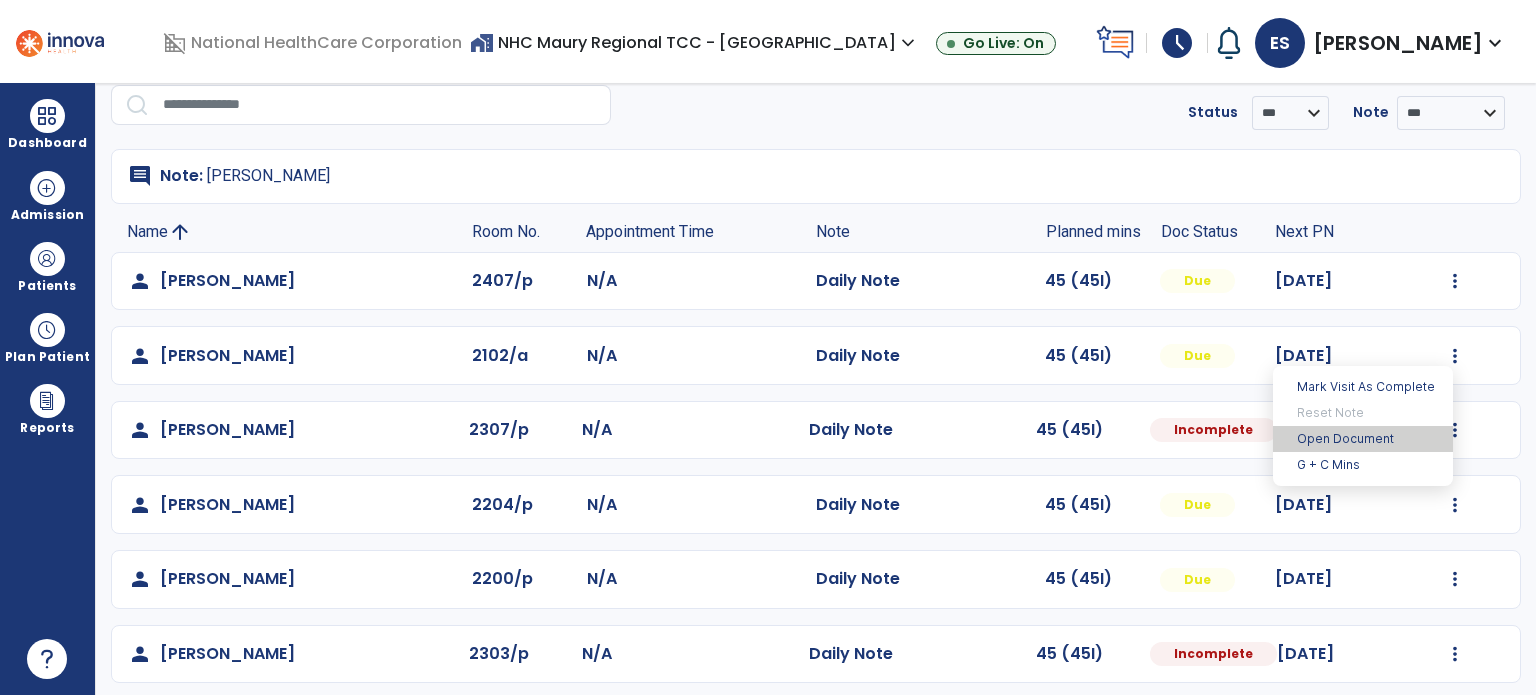 click on "Open Document" at bounding box center [1363, 439] 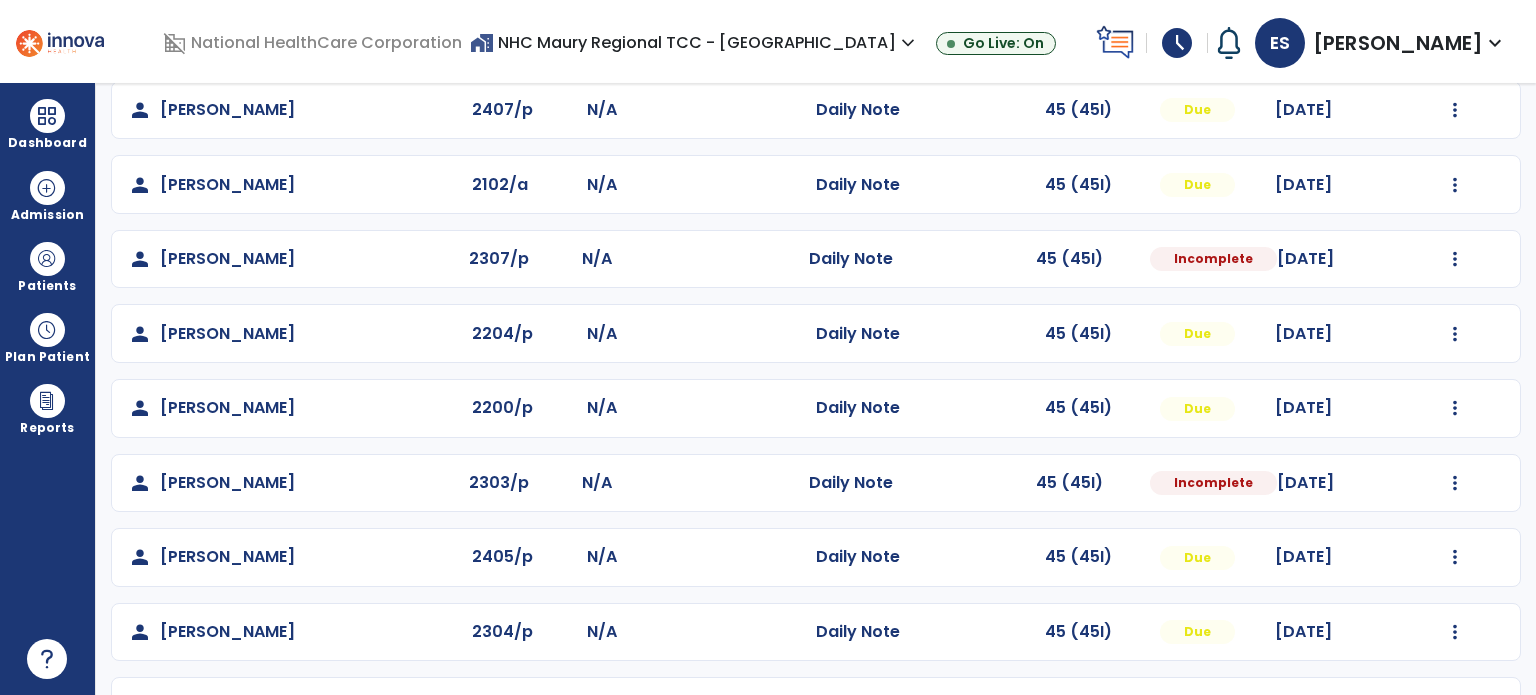 scroll, scrollTop: 389, scrollLeft: 0, axis: vertical 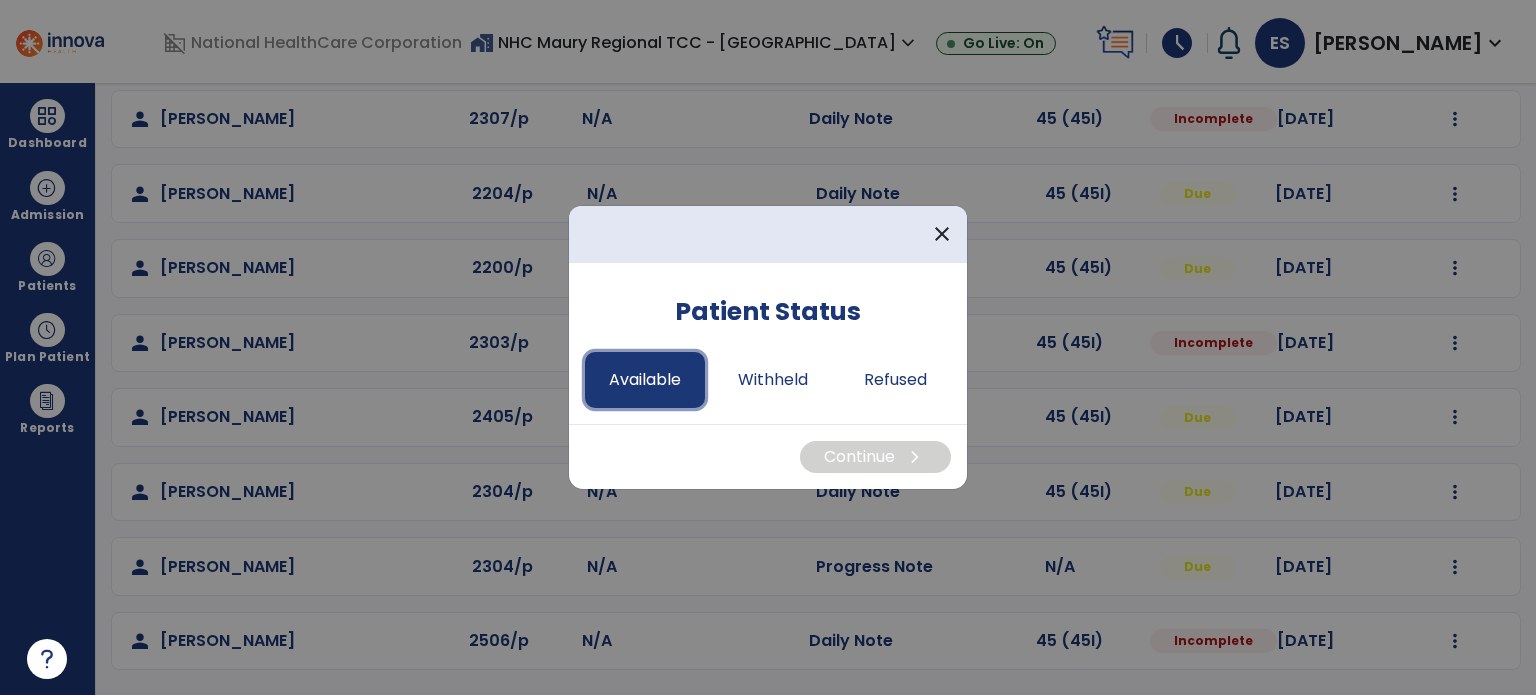 click on "Available" at bounding box center [645, 380] 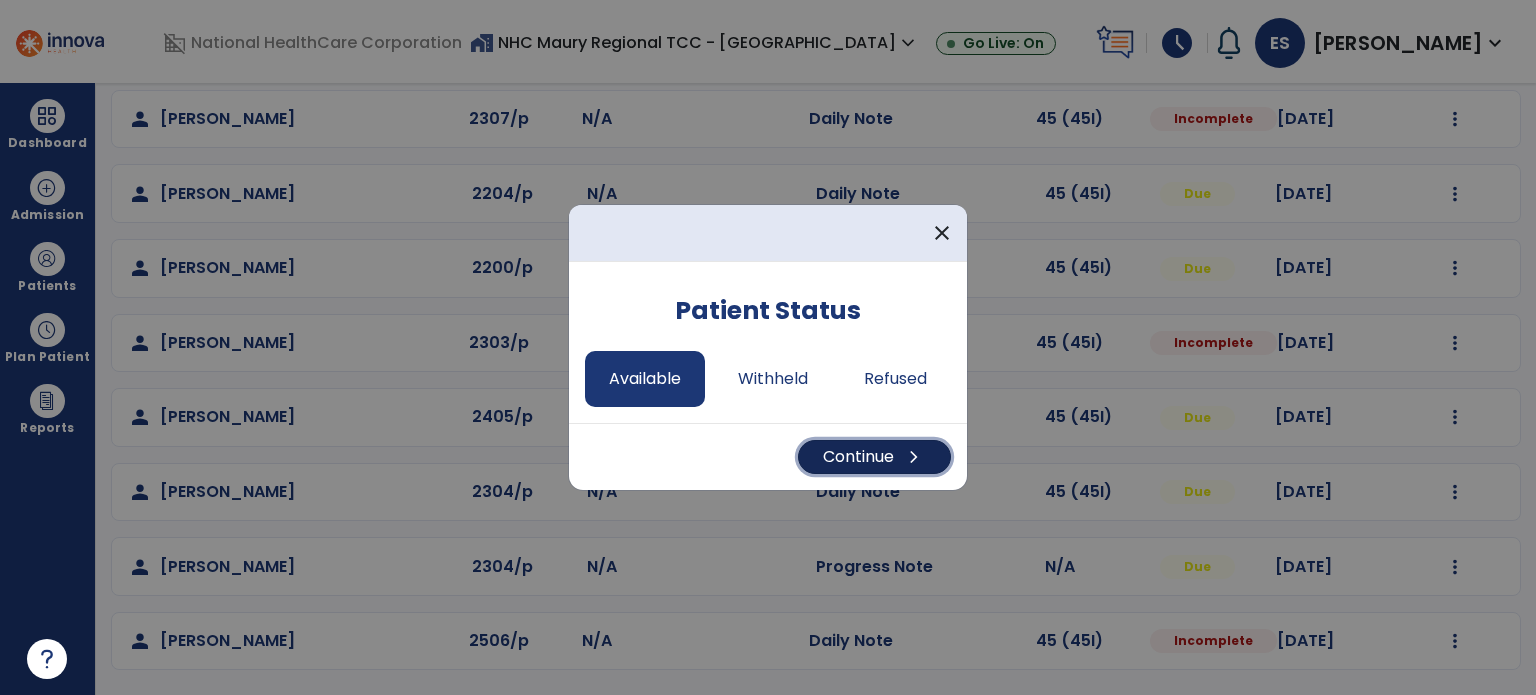click on "Continue   chevron_right" at bounding box center [874, 457] 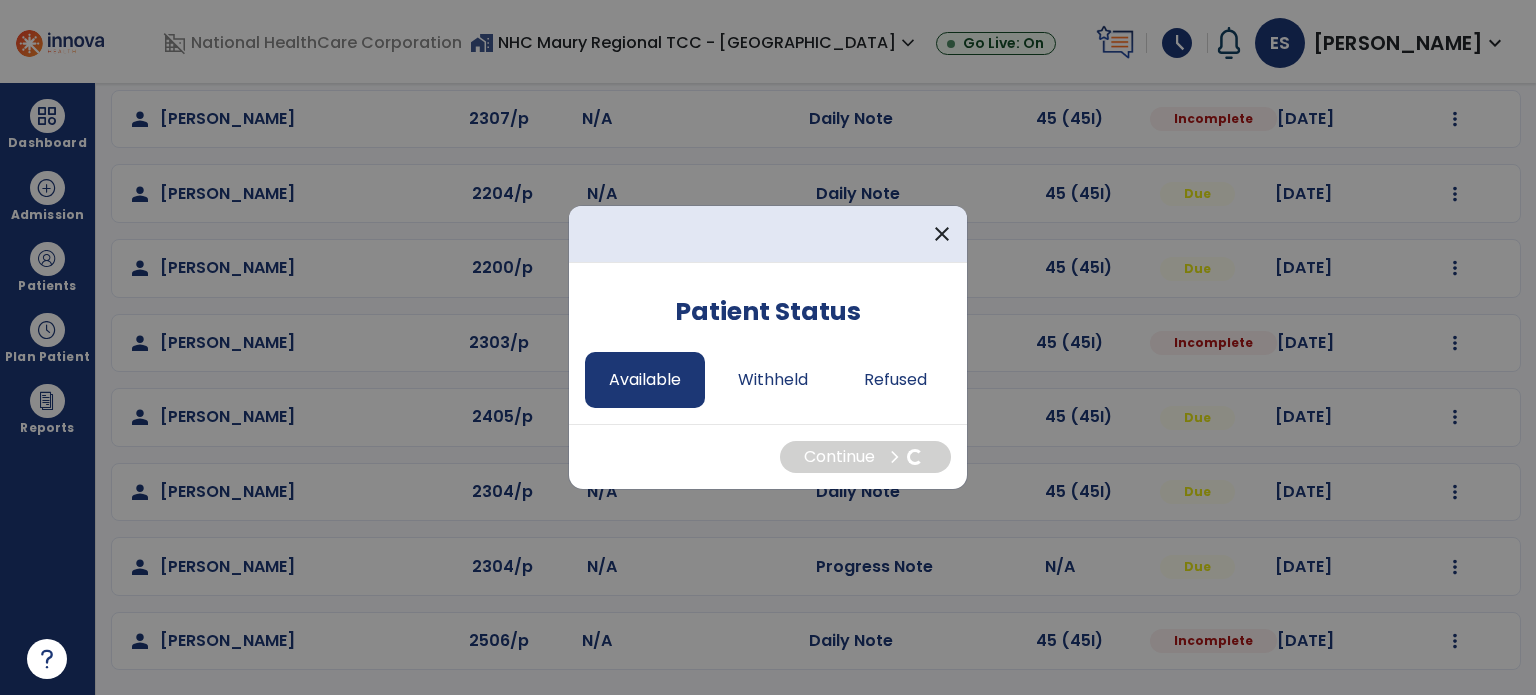 select on "*" 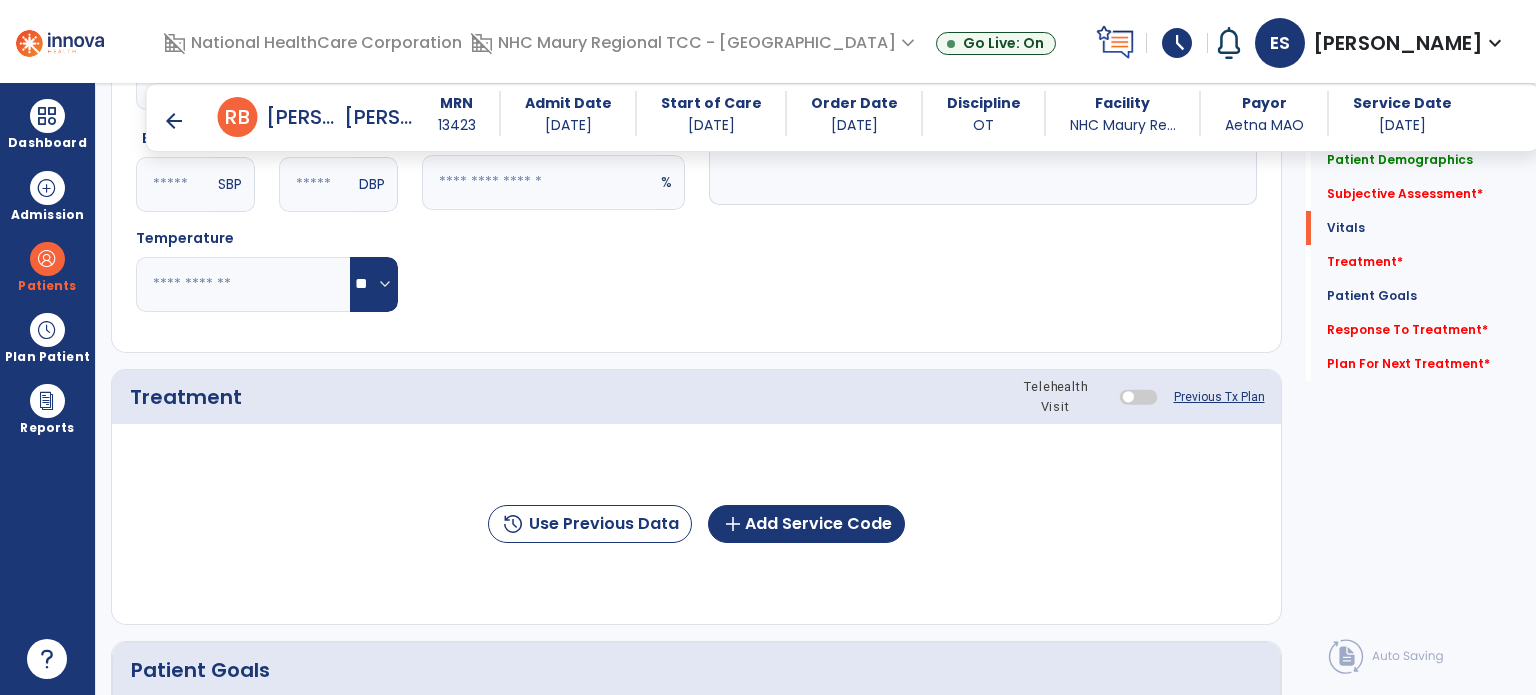 scroll, scrollTop: 1001, scrollLeft: 0, axis: vertical 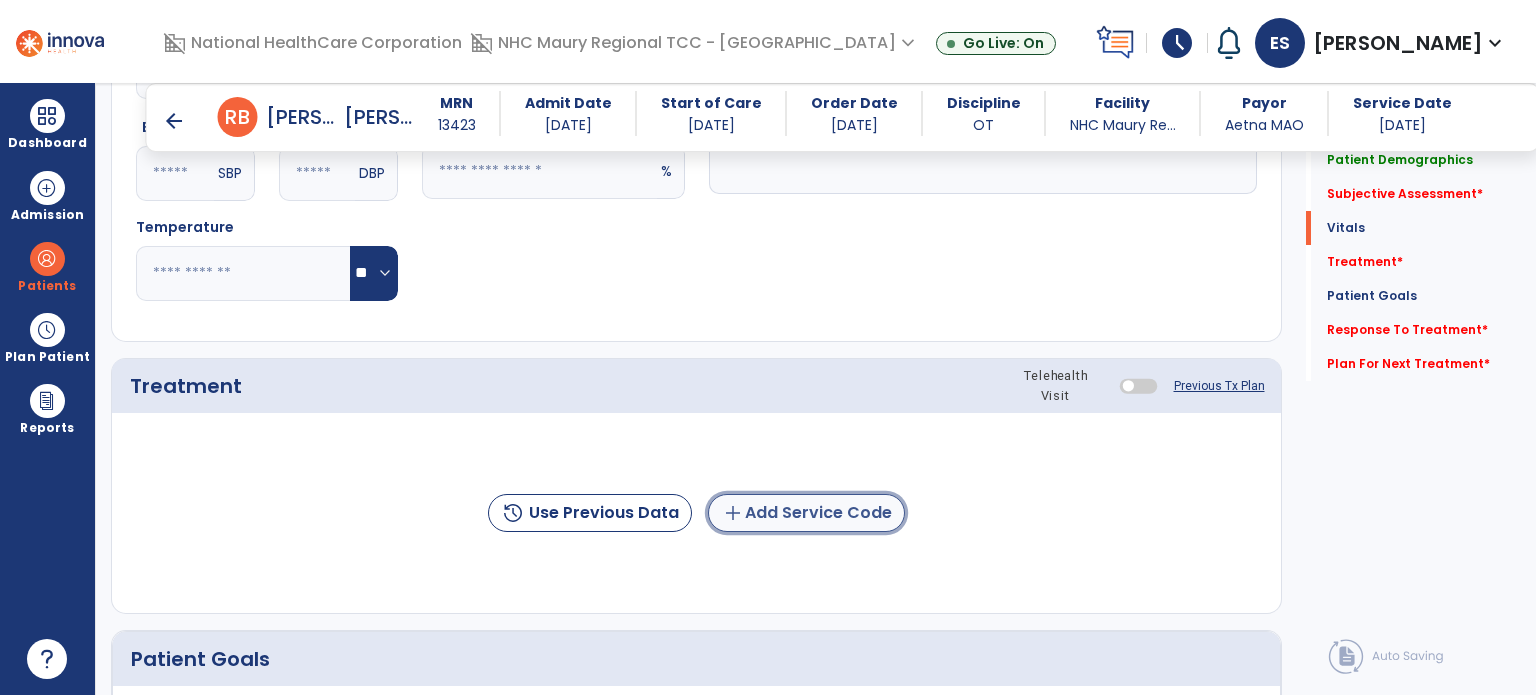 click on "add  Add Service Code" 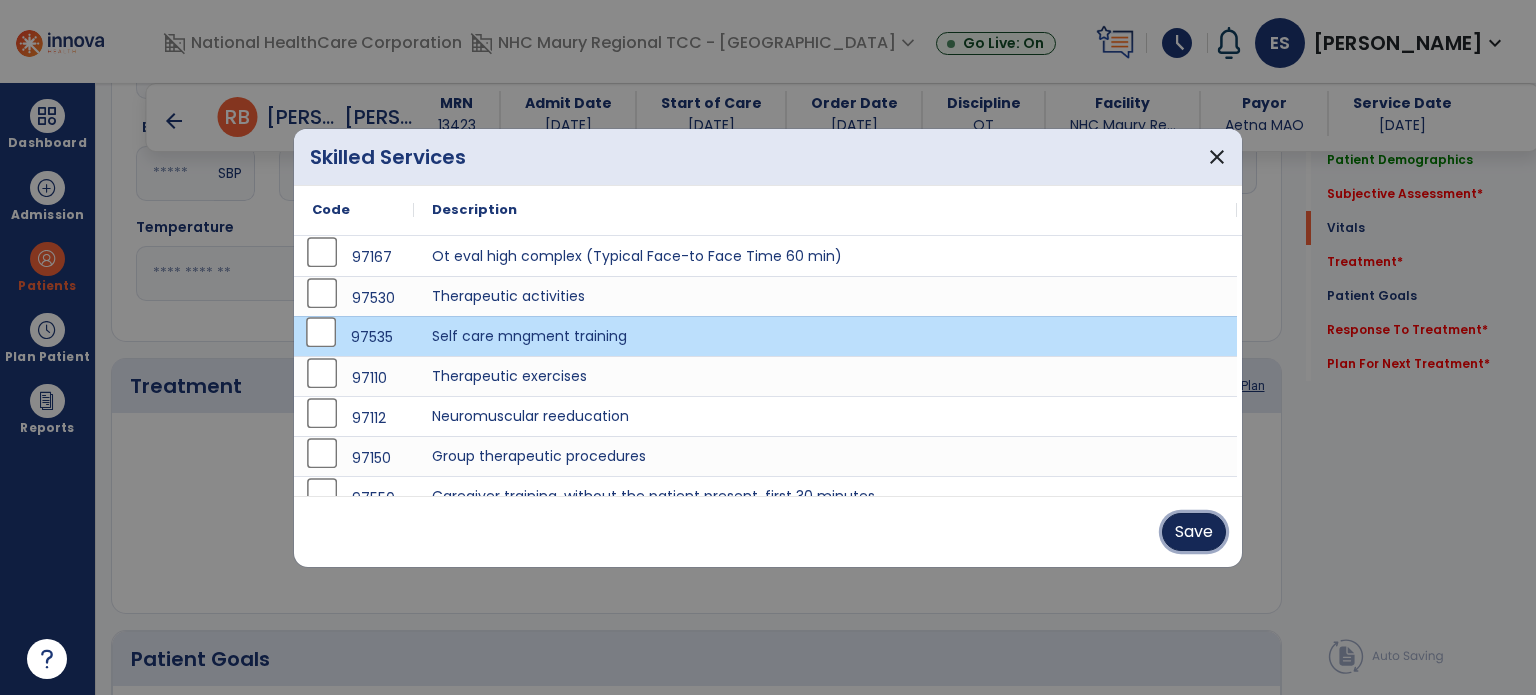 click on "Save" at bounding box center (1194, 532) 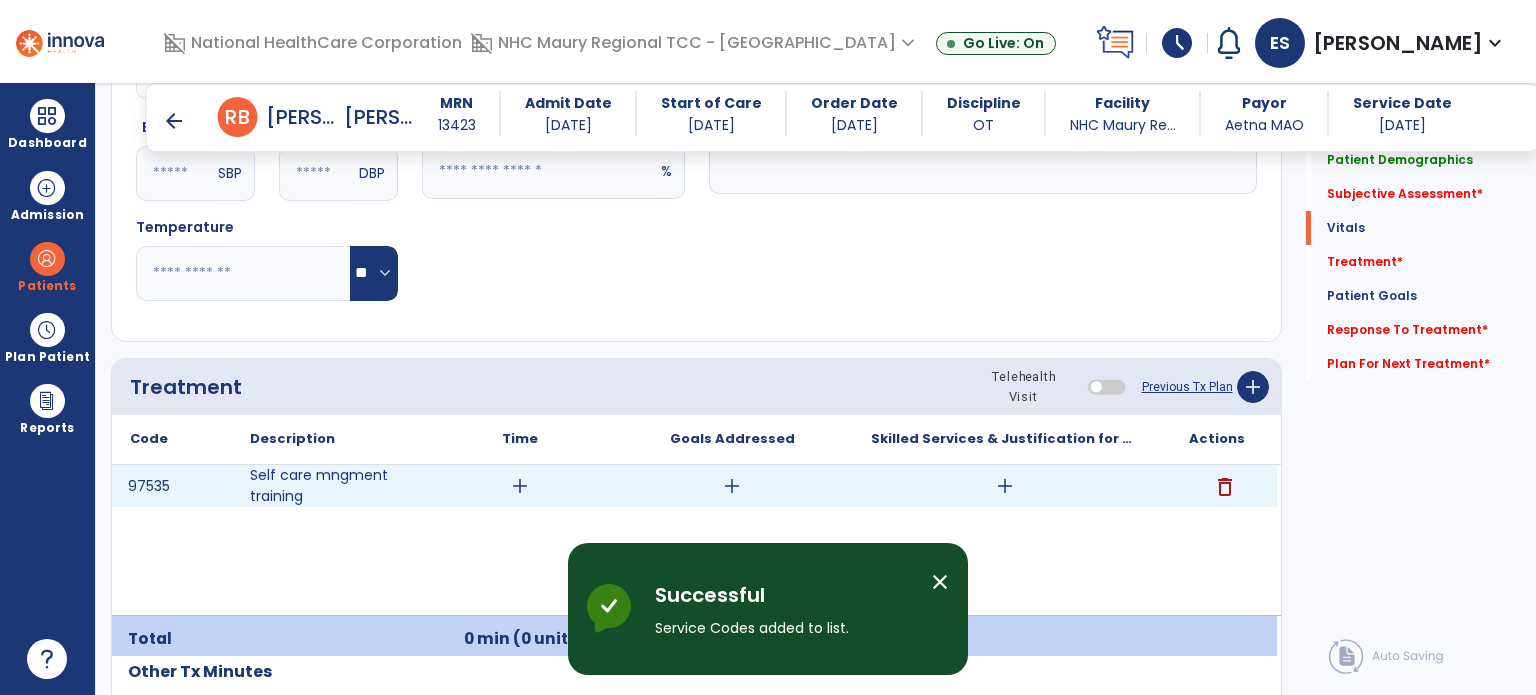 click on "add" at bounding box center (520, 486) 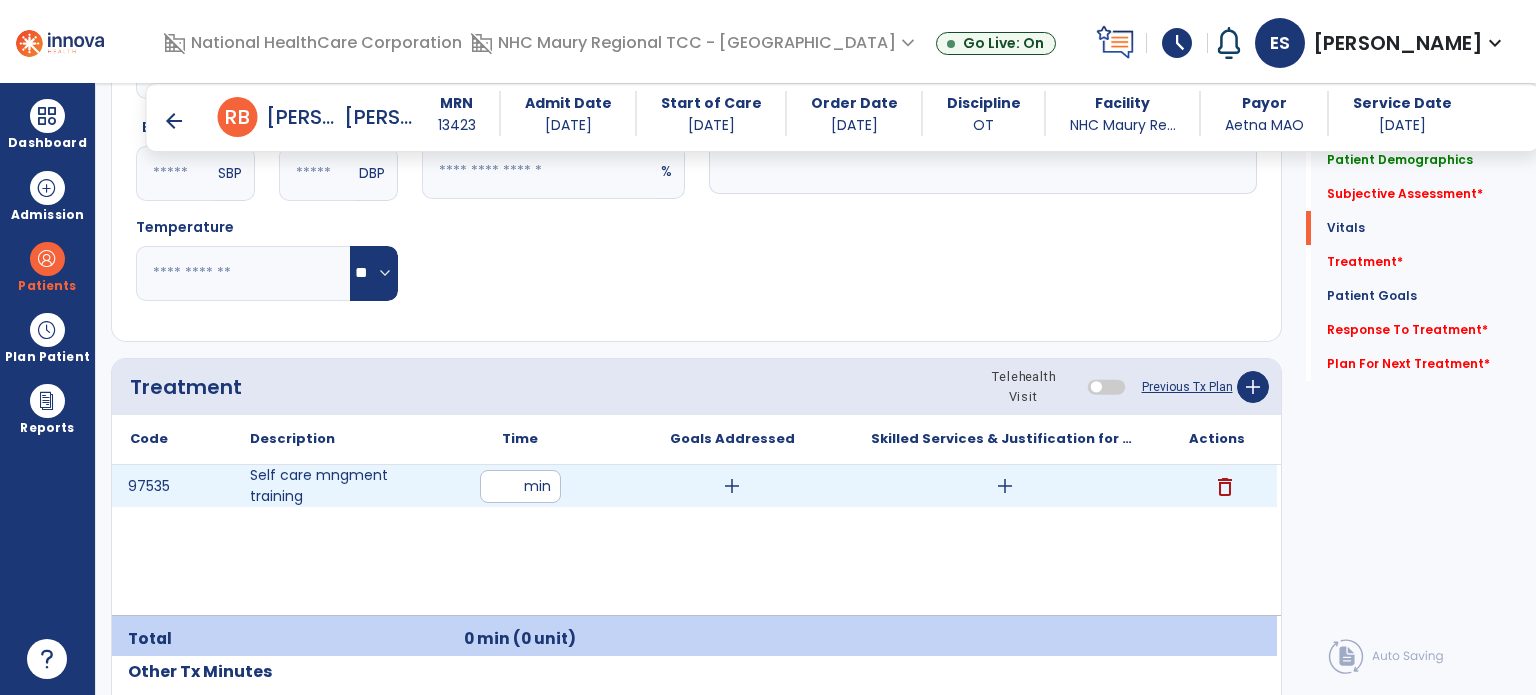 type on "**" 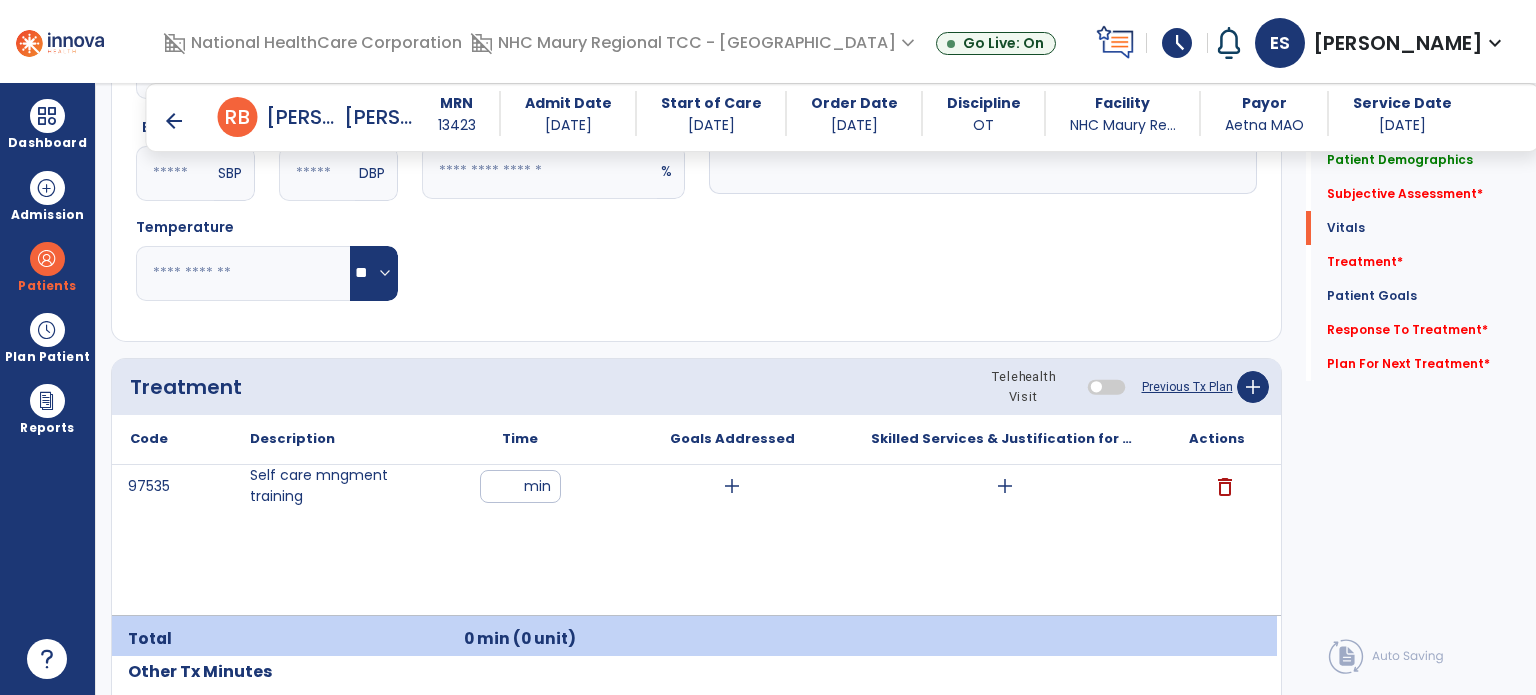 click on "arrow_back" at bounding box center [174, 121] 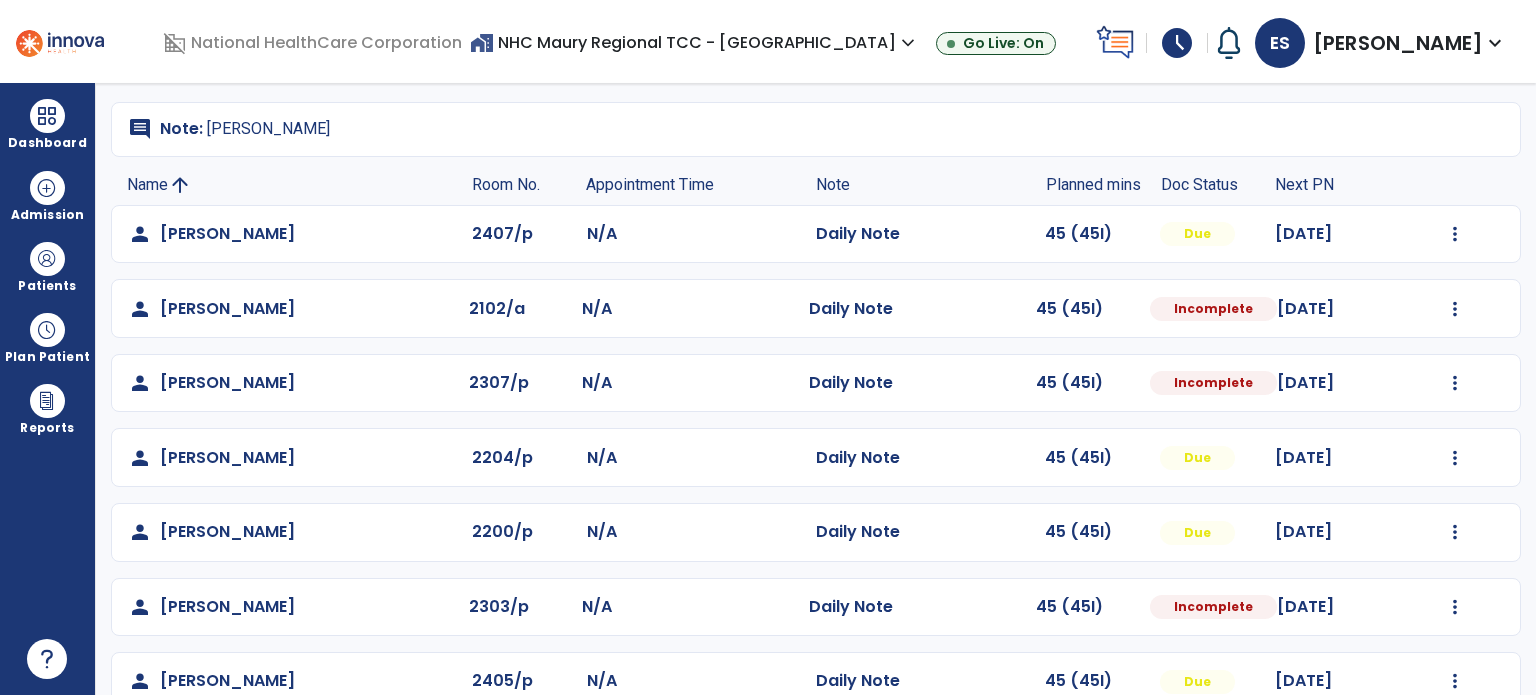 scroll, scrollTop: 117, scrollLeft: 0, axis: vertical 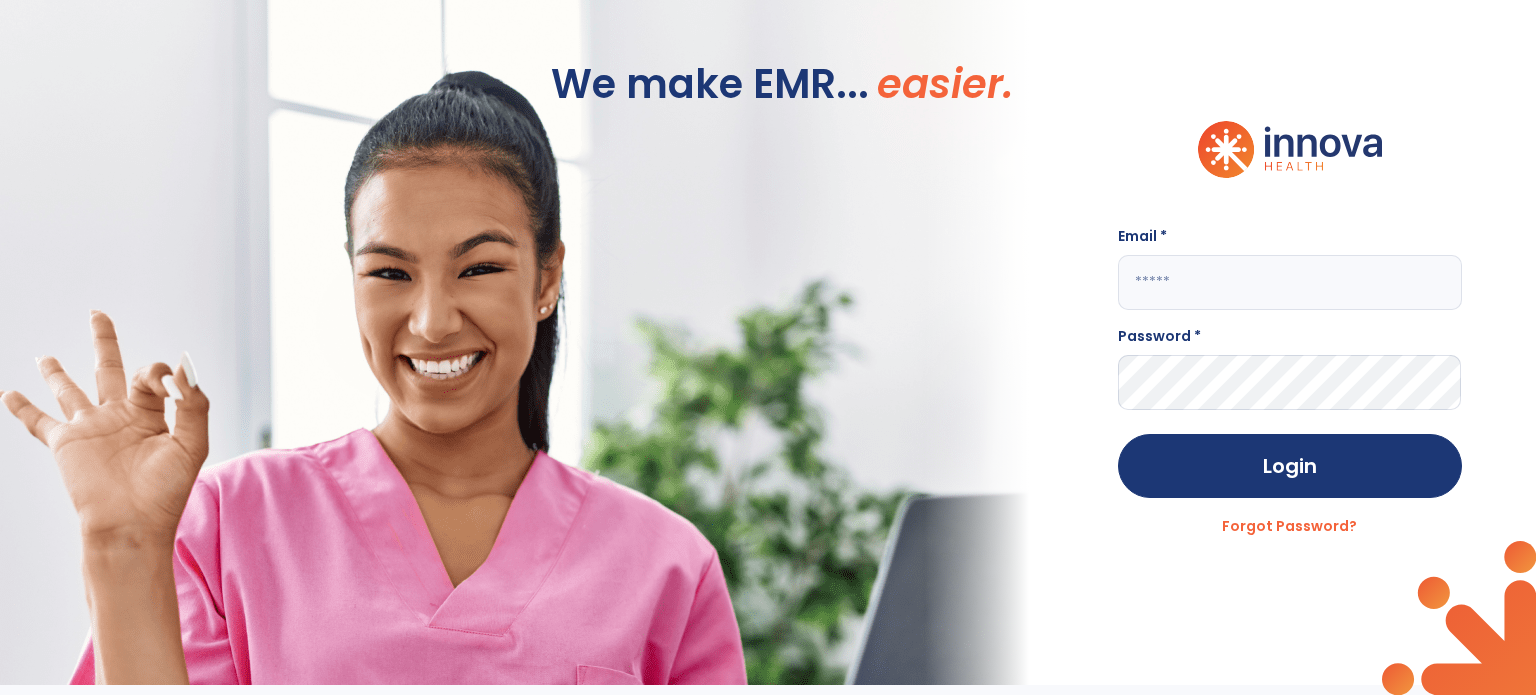 click 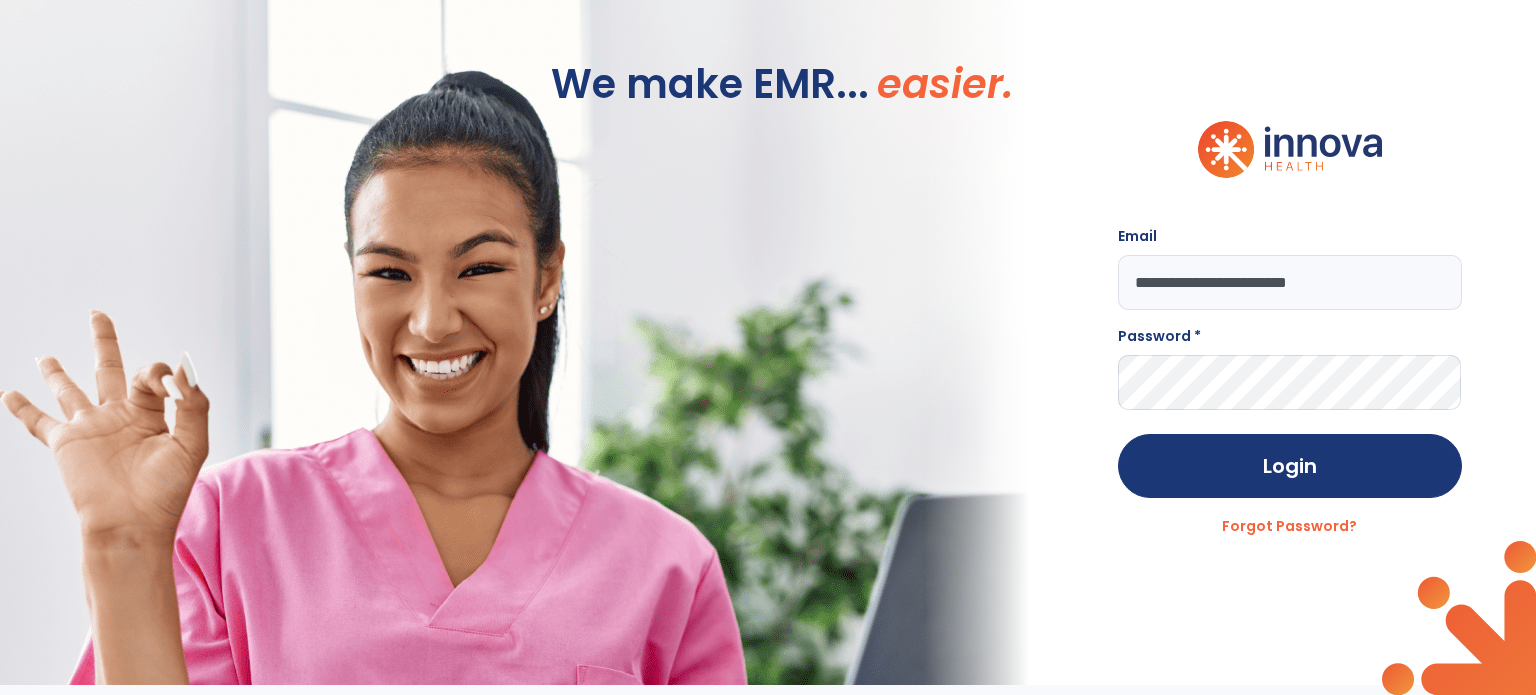 type on "**********" 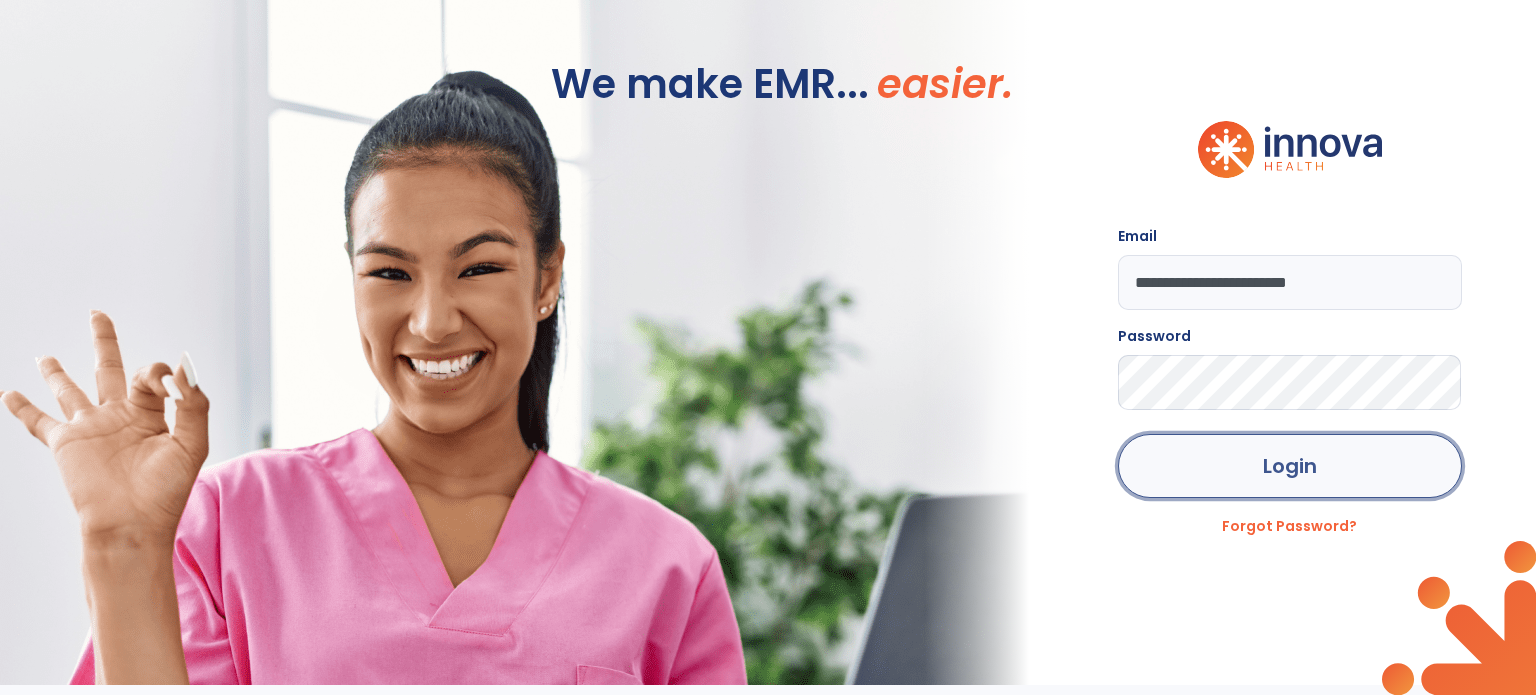 click on "Login" 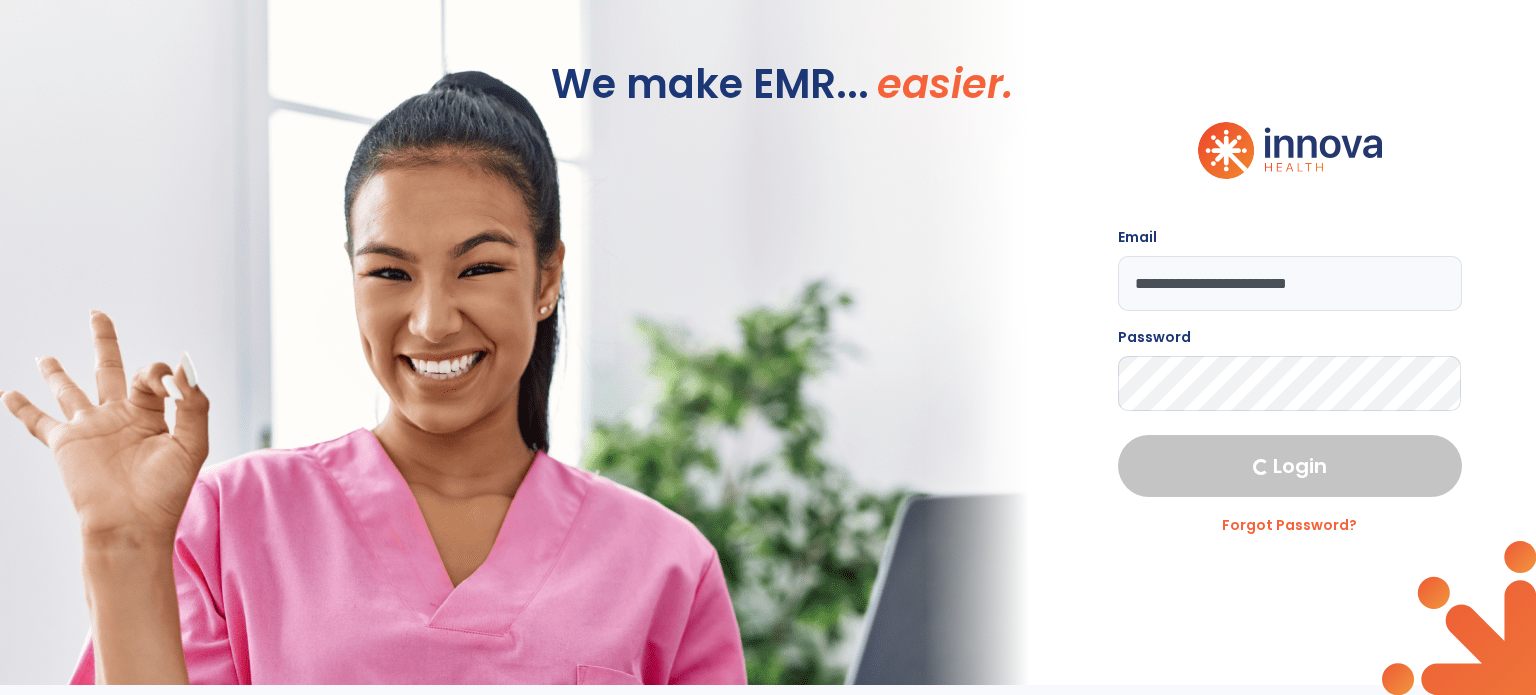select on "****" 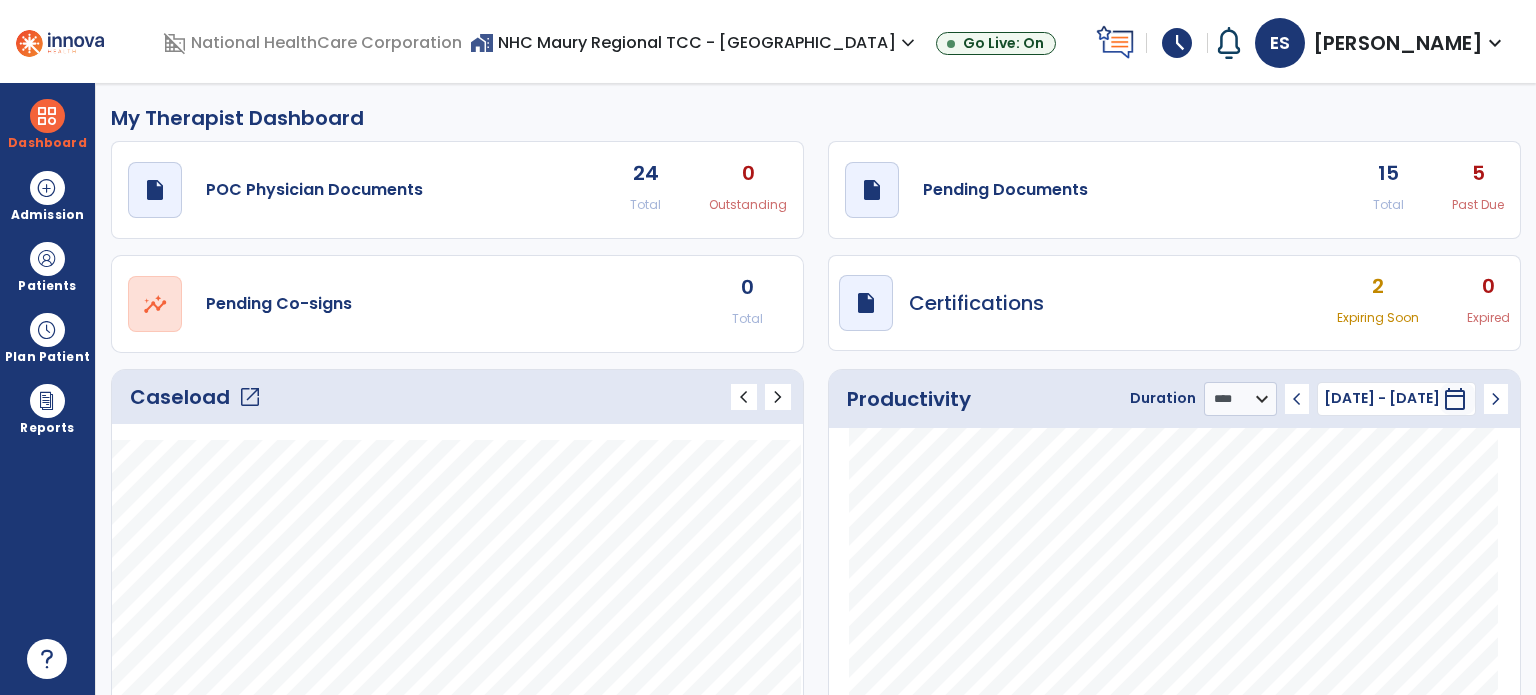 click on "open_in_new" 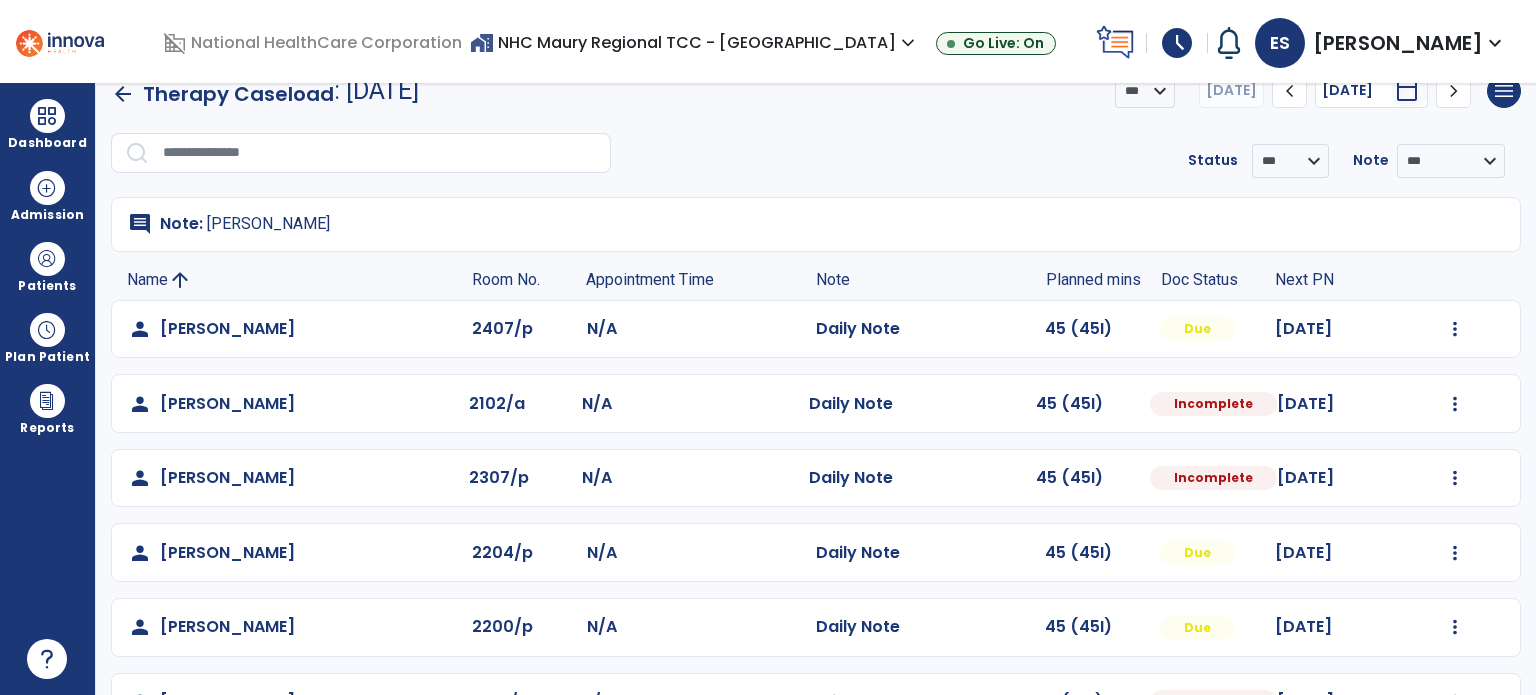 scroll, scrollTop: 28, scrollLeft: 0, axis: vertical 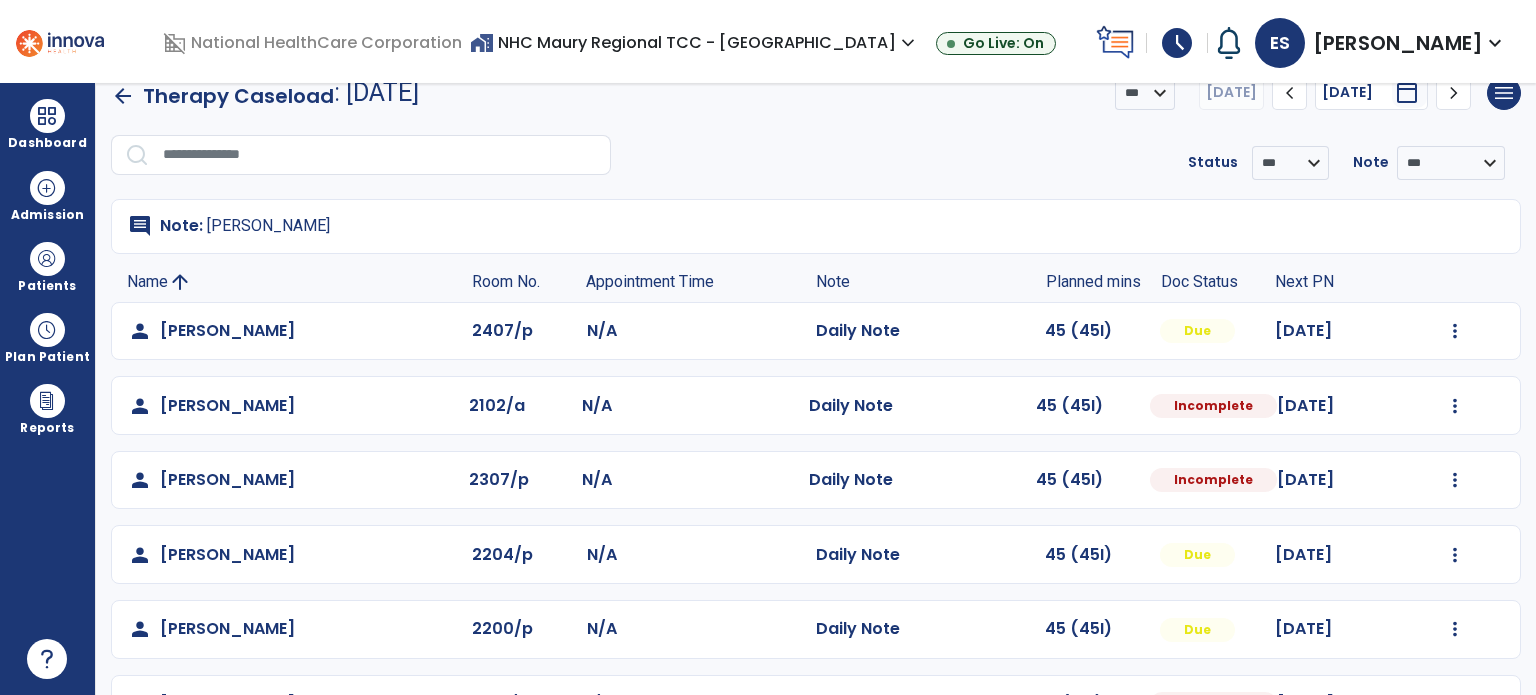 click on "Mark Visit As Complete   Reset Note   Open Document   G + C Mins" 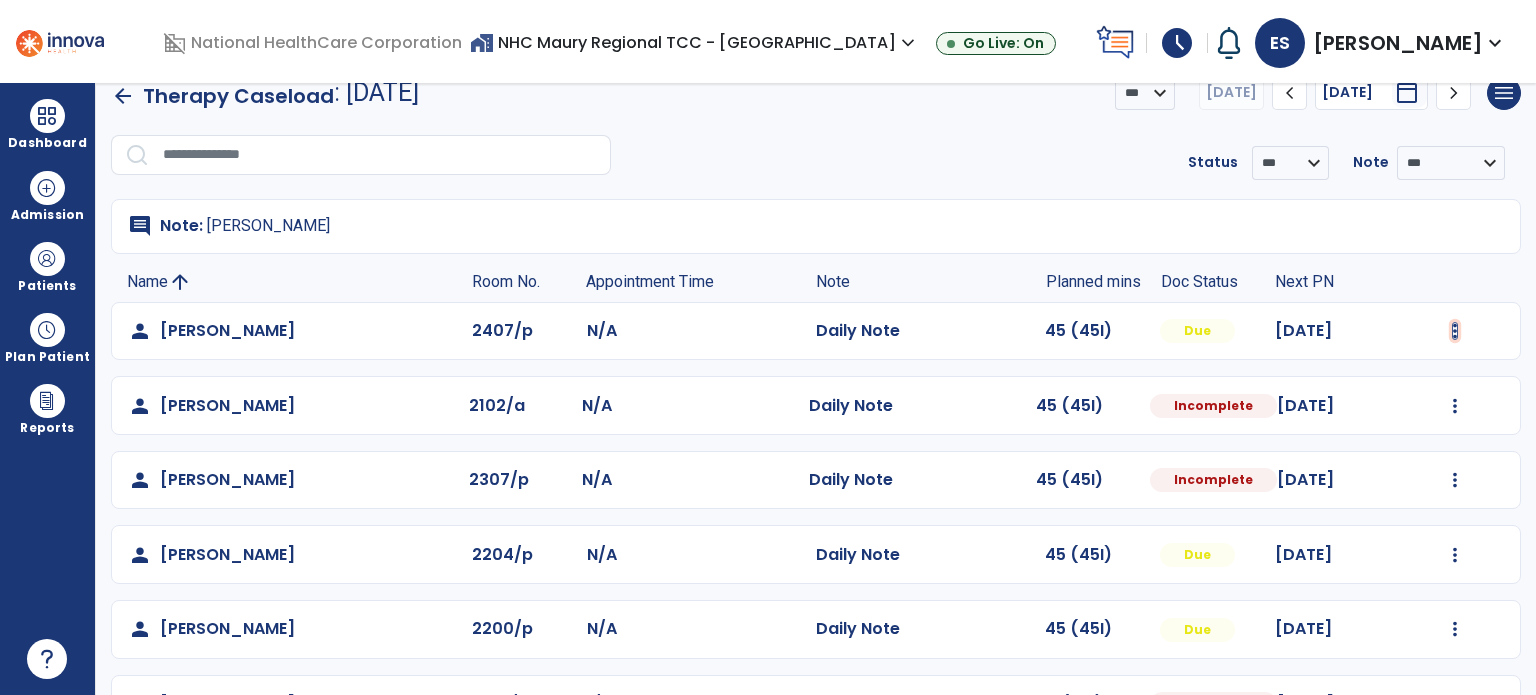 click at bounding box center (1455, 331) 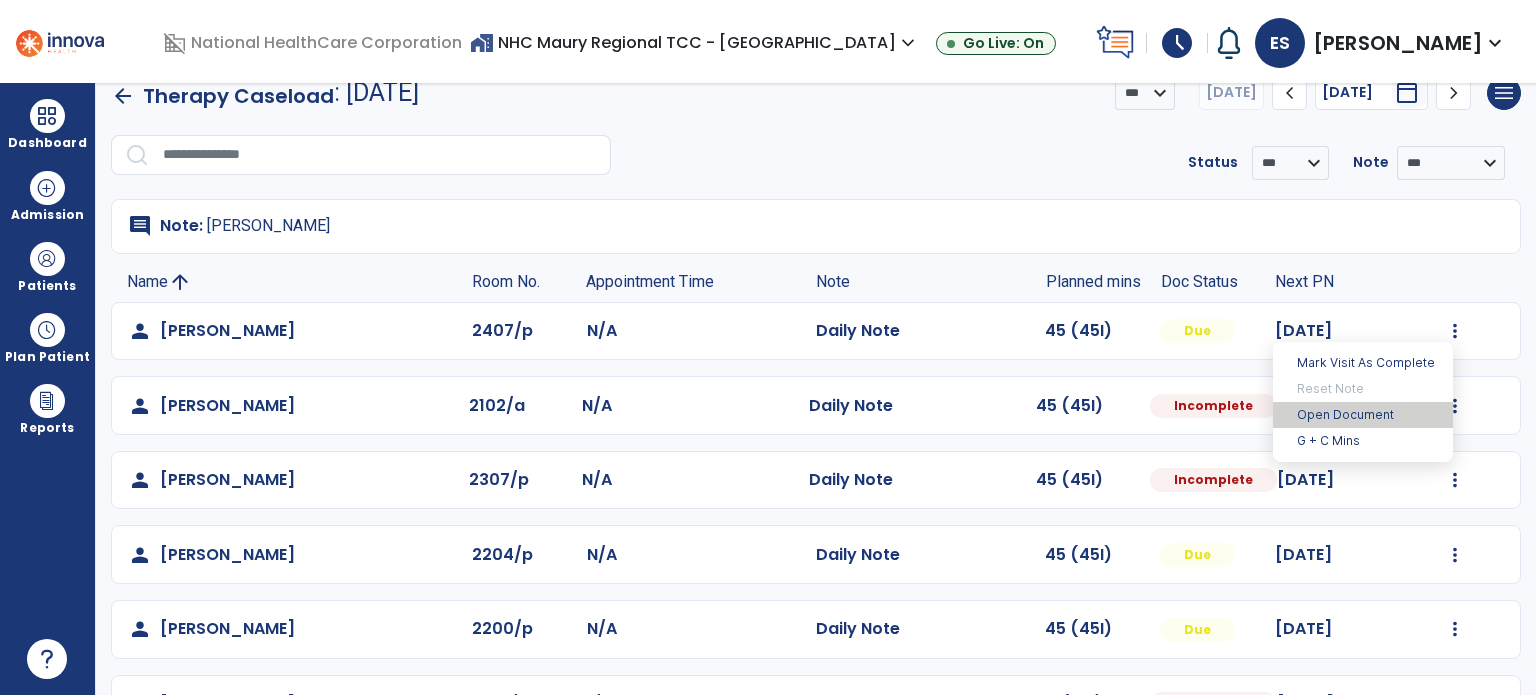 click on "Open Document" at bounding box center [1363, 415] 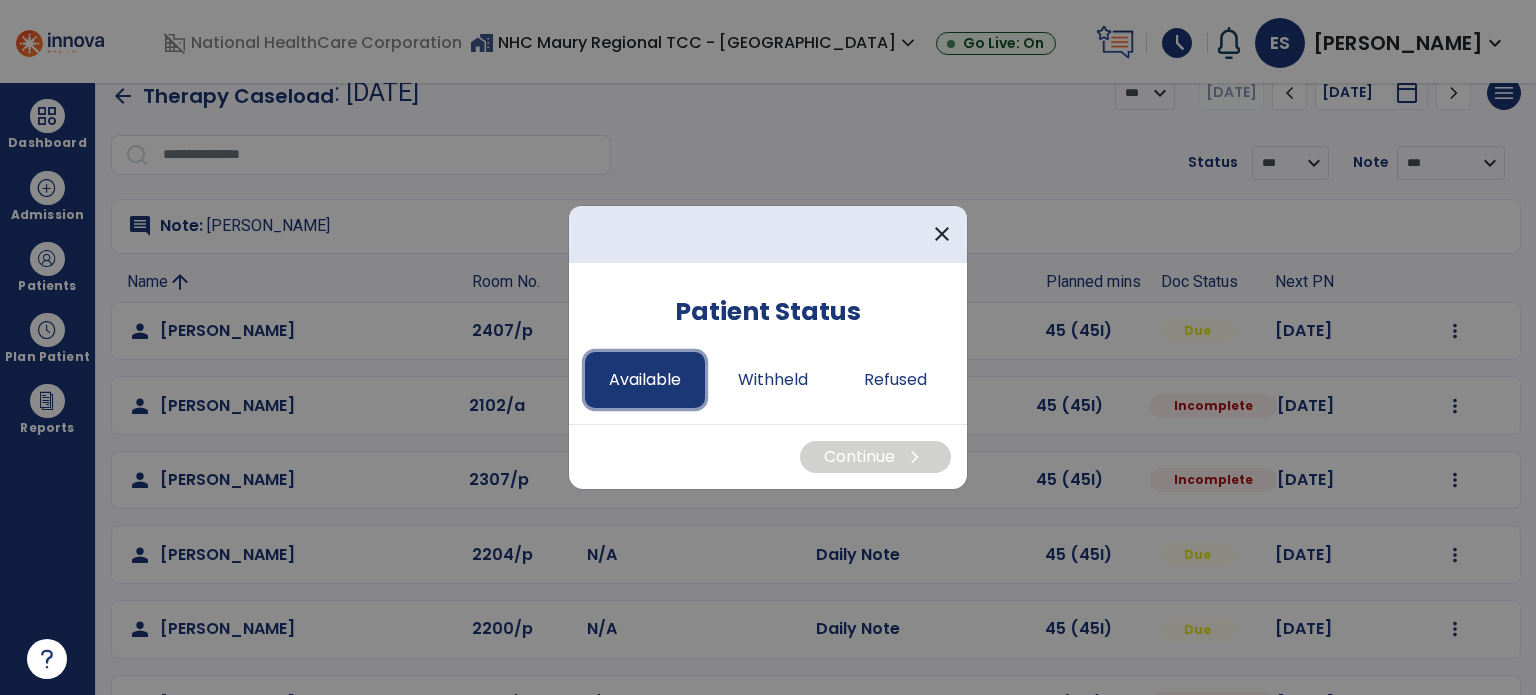 click on "Available" at bounding box center [645, 380] 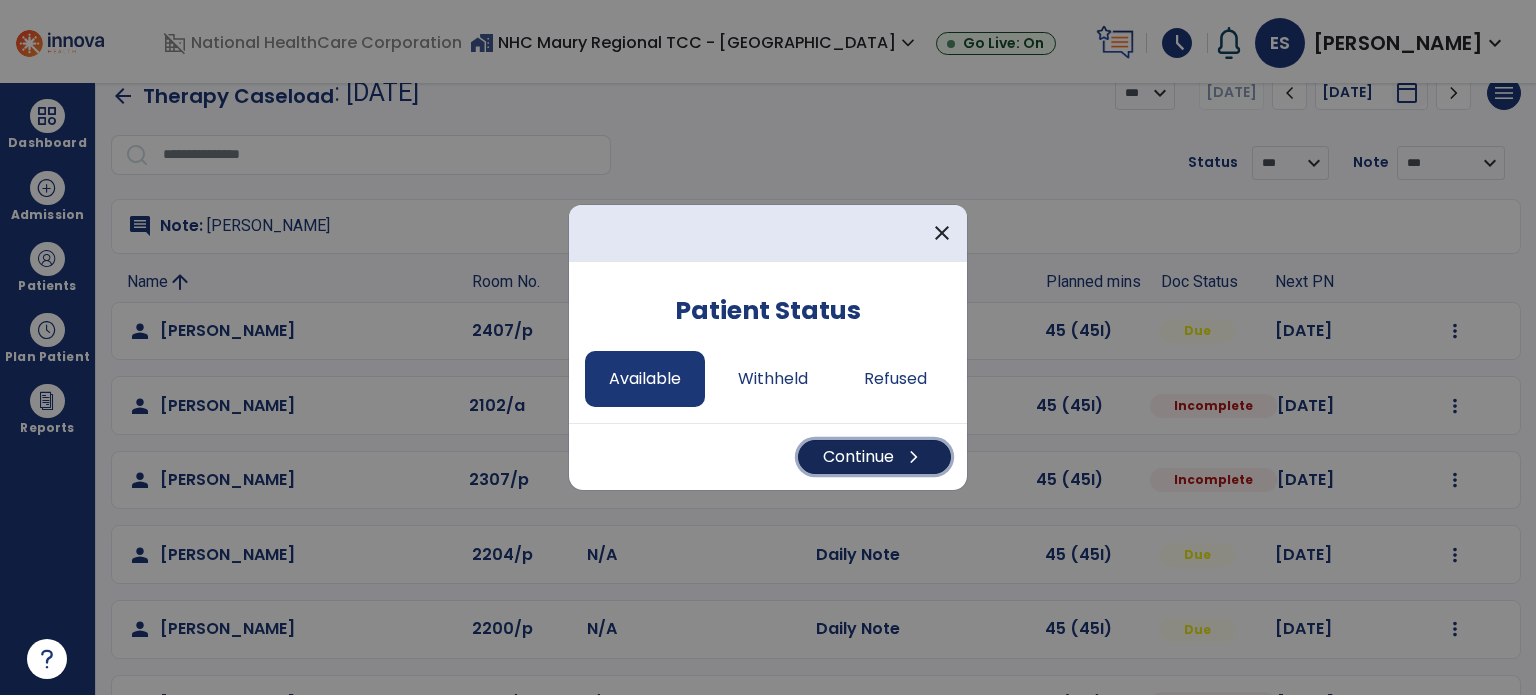 click on "Continue   chevron_right" at bounding box center [874, 457] 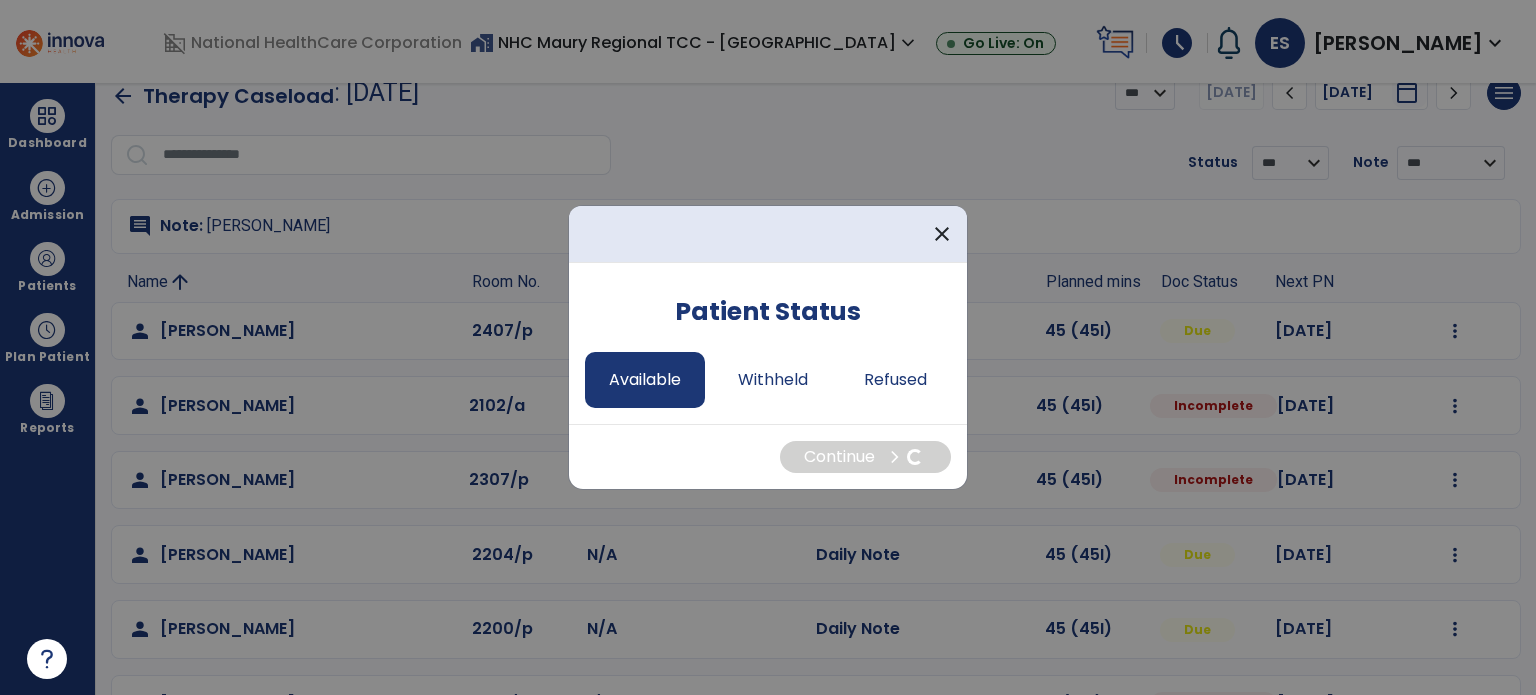 select on "*" 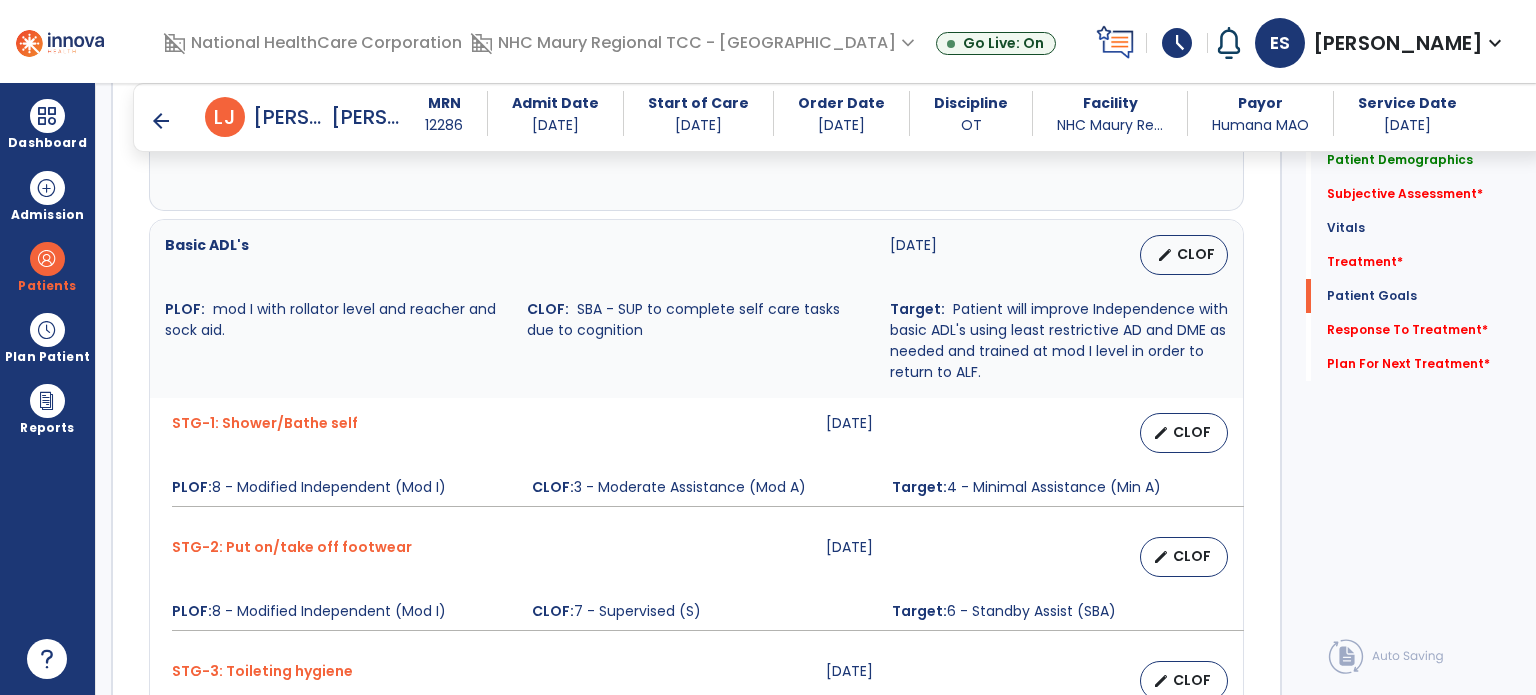 scroll, scrollTop: 1744, scrollLeft: 0, axis: vertical 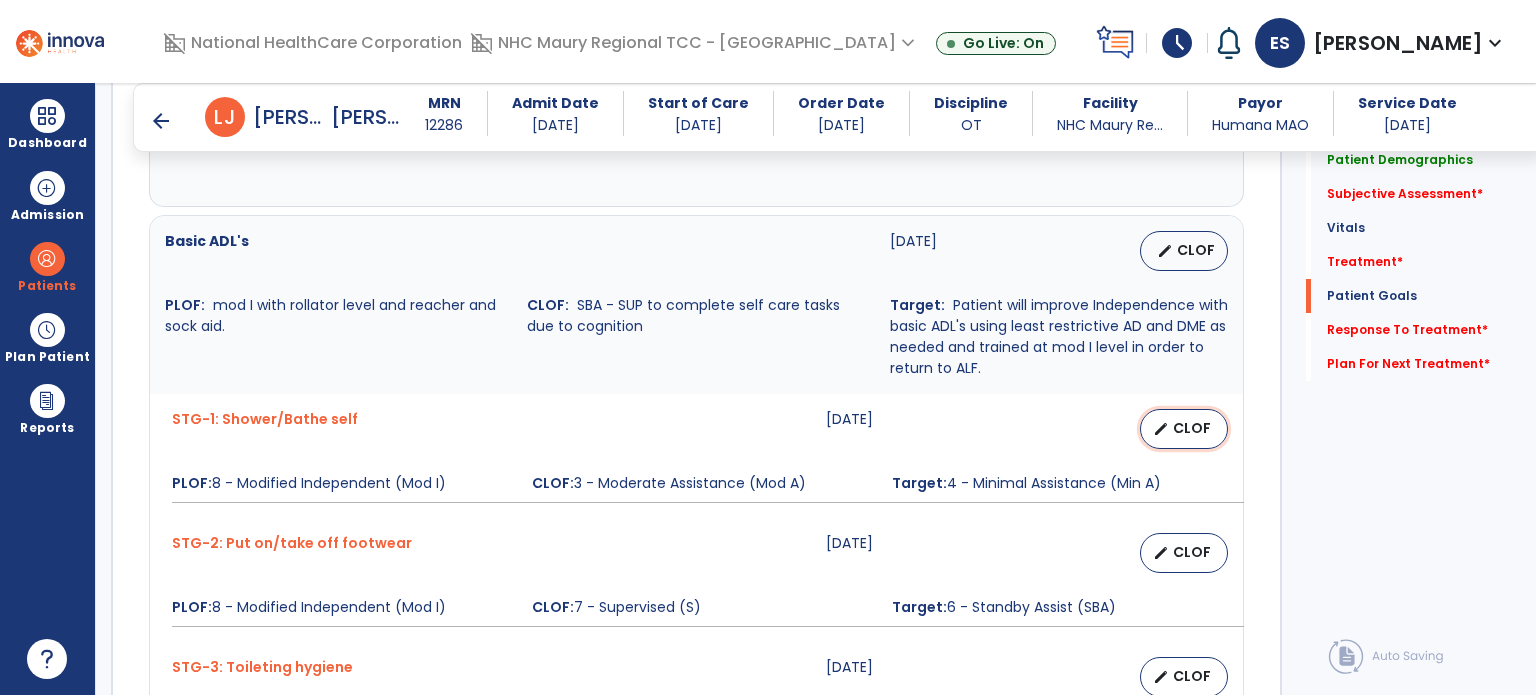 click on "CLOF" at bounding box center [1192, 428] 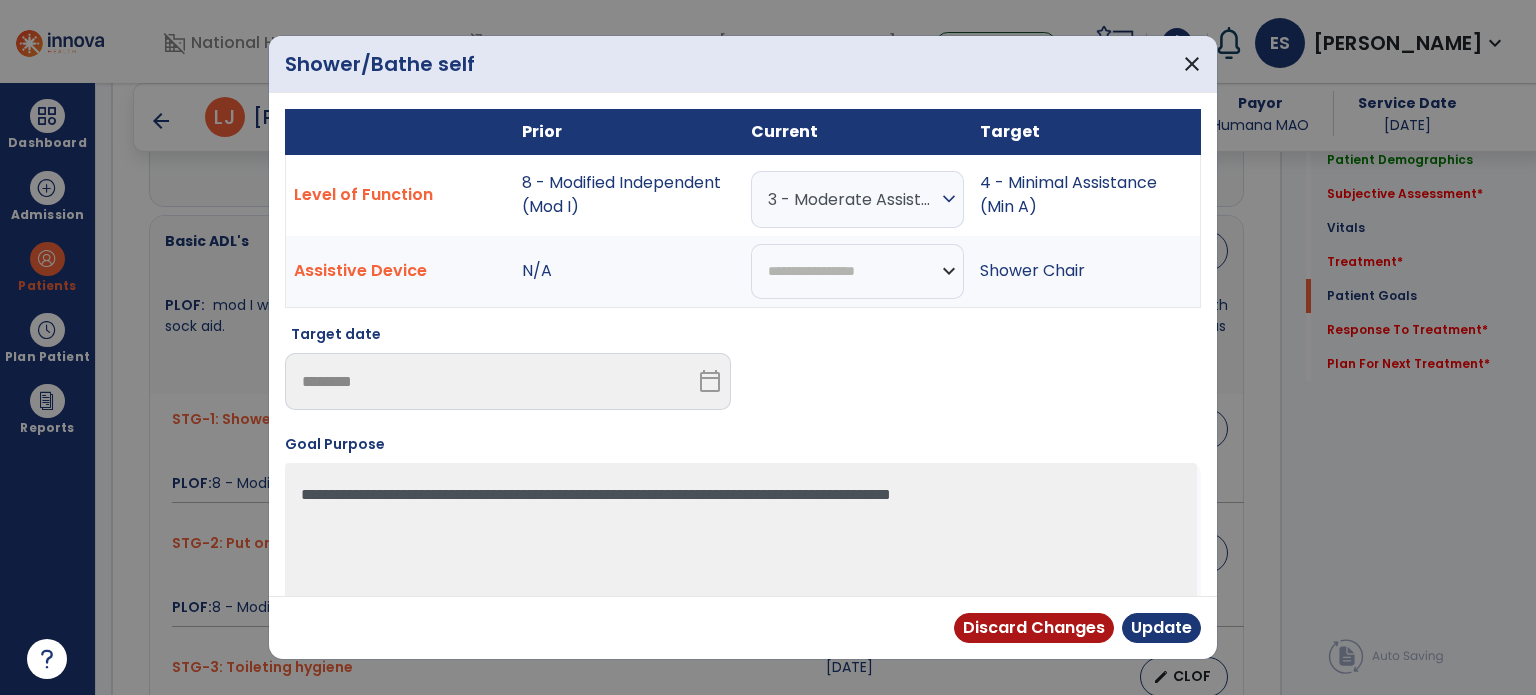 click on "expand_more" at bounding box center [949, 199] 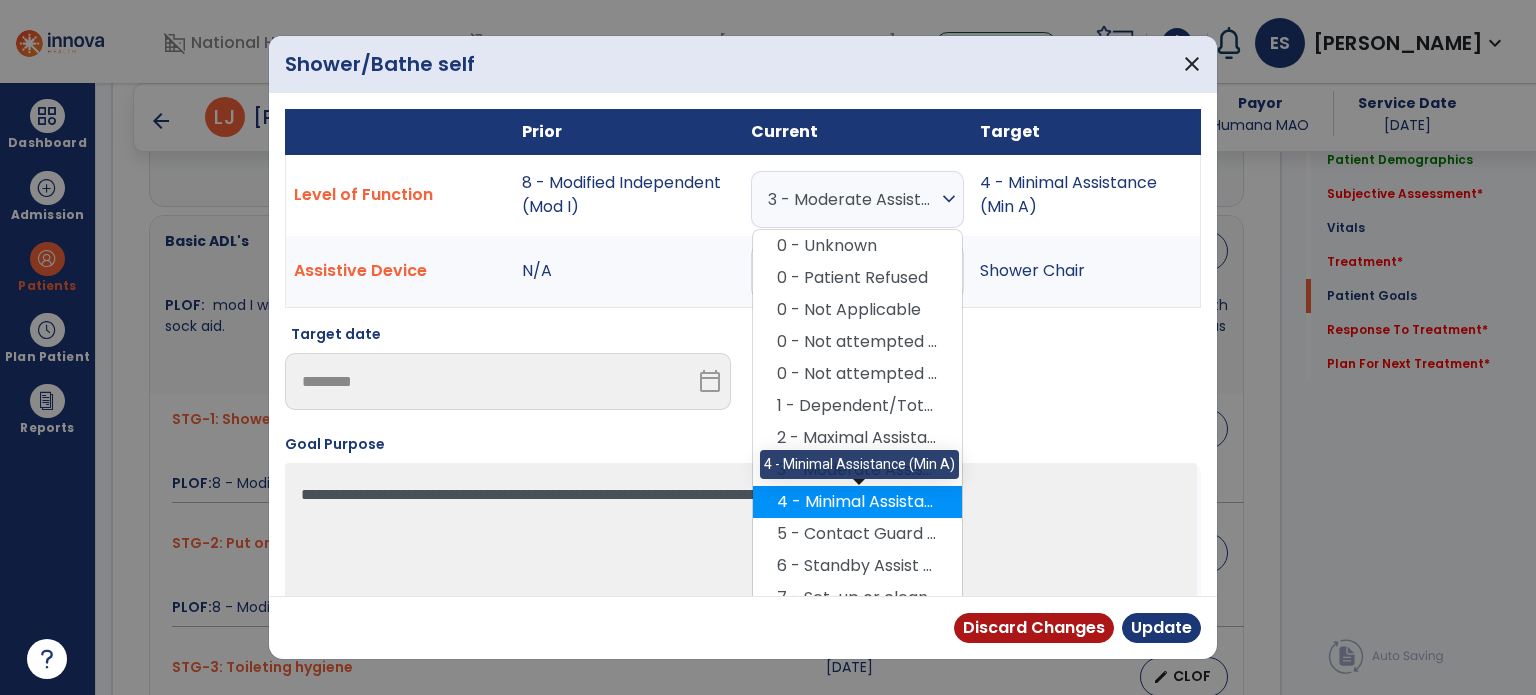 click on "4 - Minimal Assistance (Min A)" at bounding box center [857, 502] 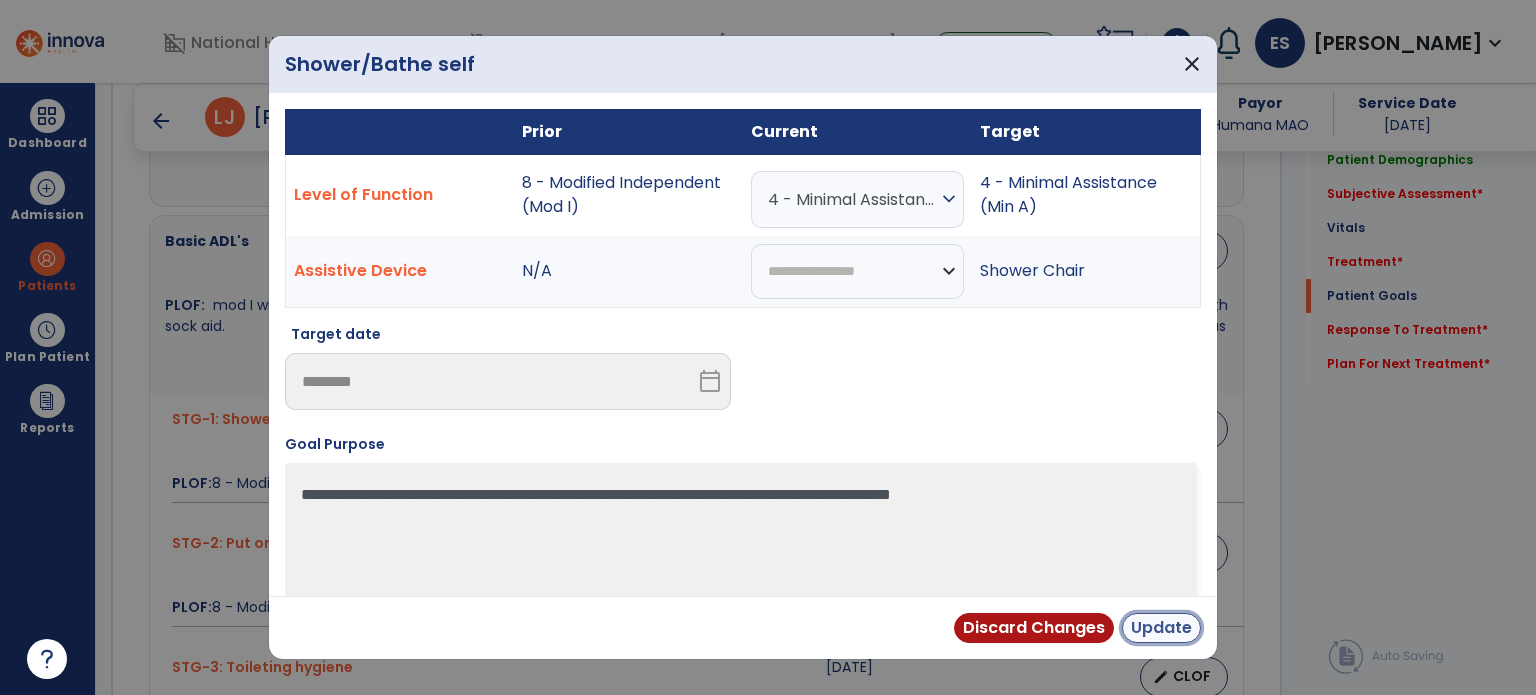 click on "Update" at bounding box center [1161, 628] 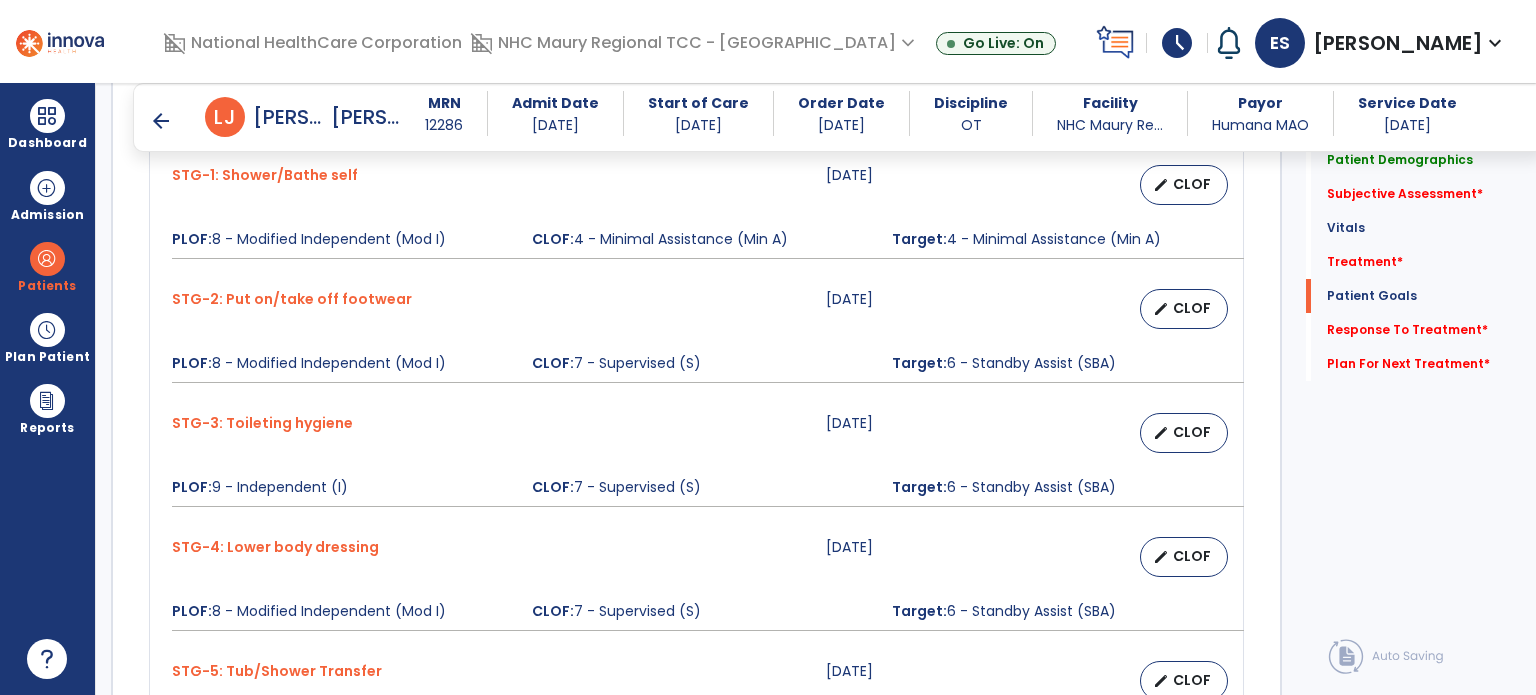 scroll, scrollTop: 1990, scrollLeft: 0, axis: vertical 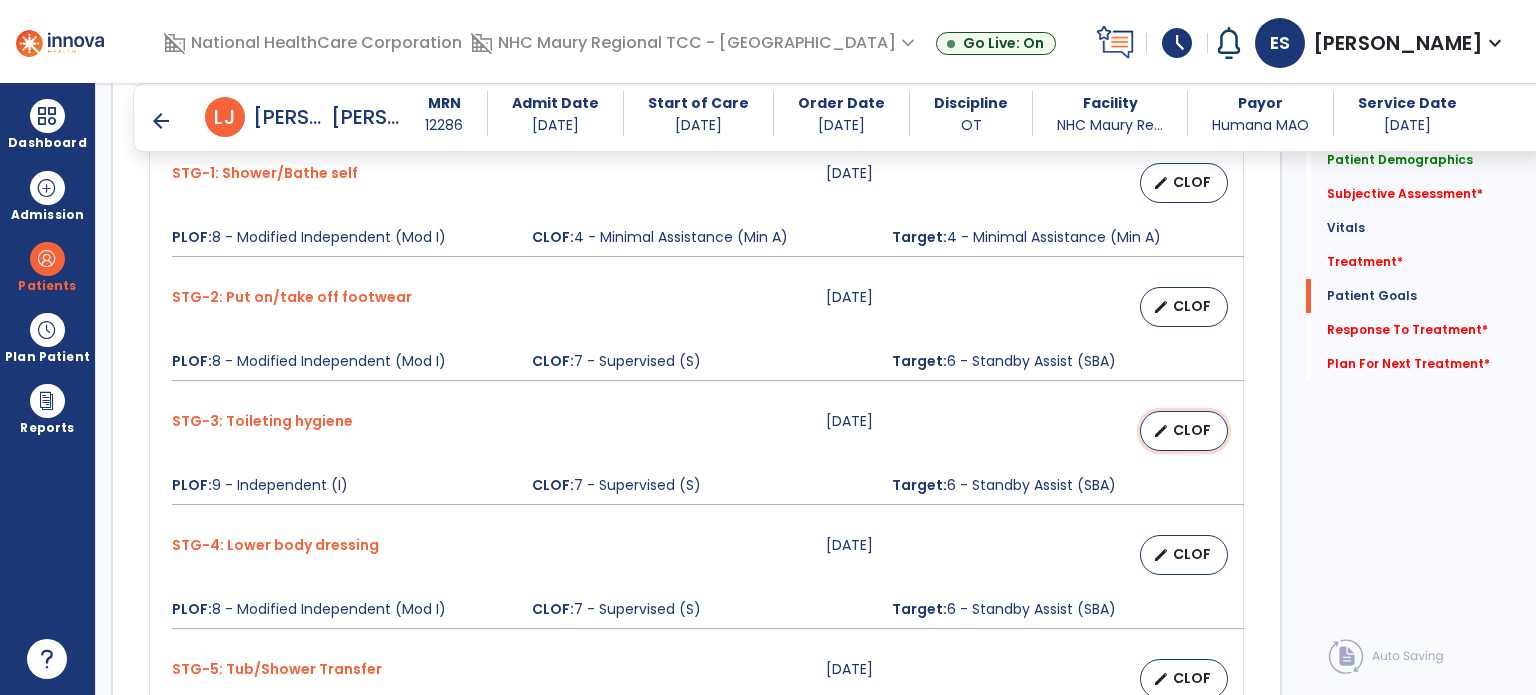 click on "CLOF" at bounding box center (1192, 430) 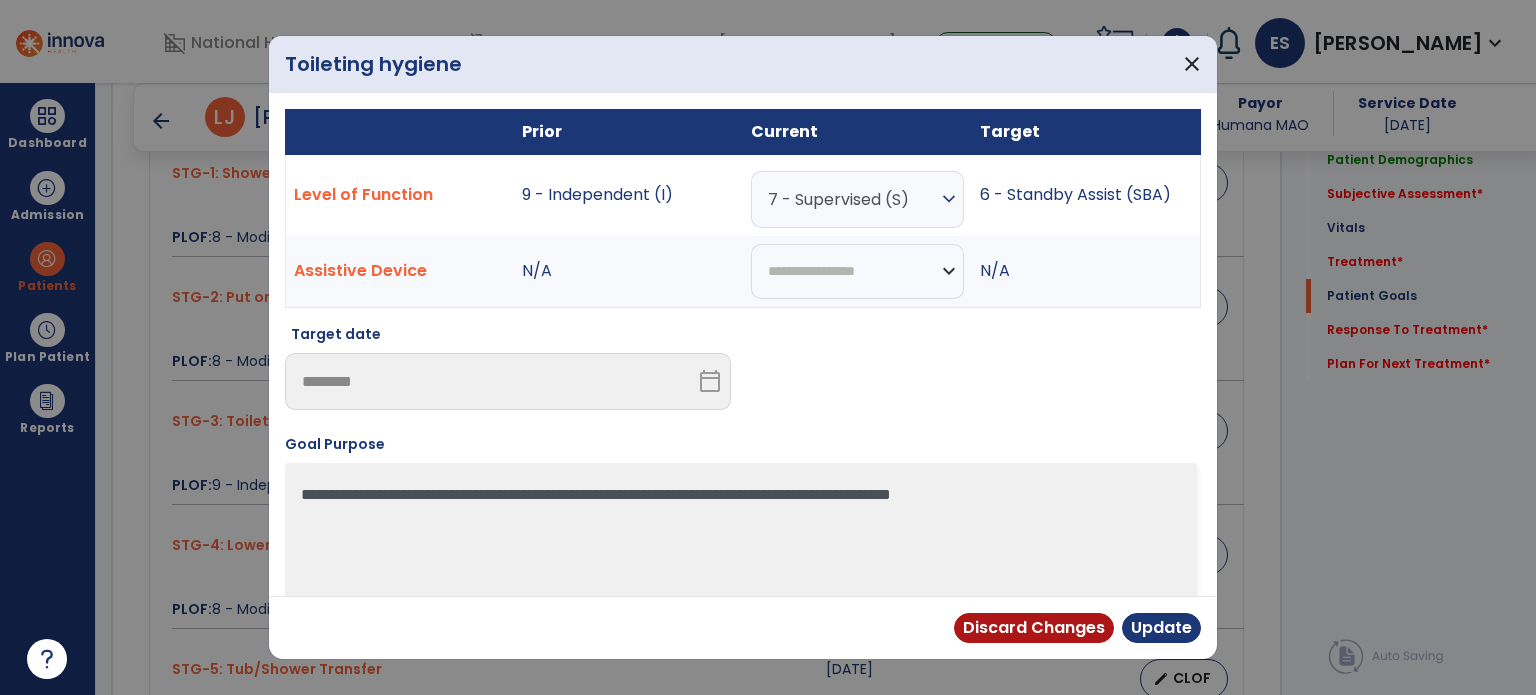 click on "expand_more" at bounding box center (949, 199) 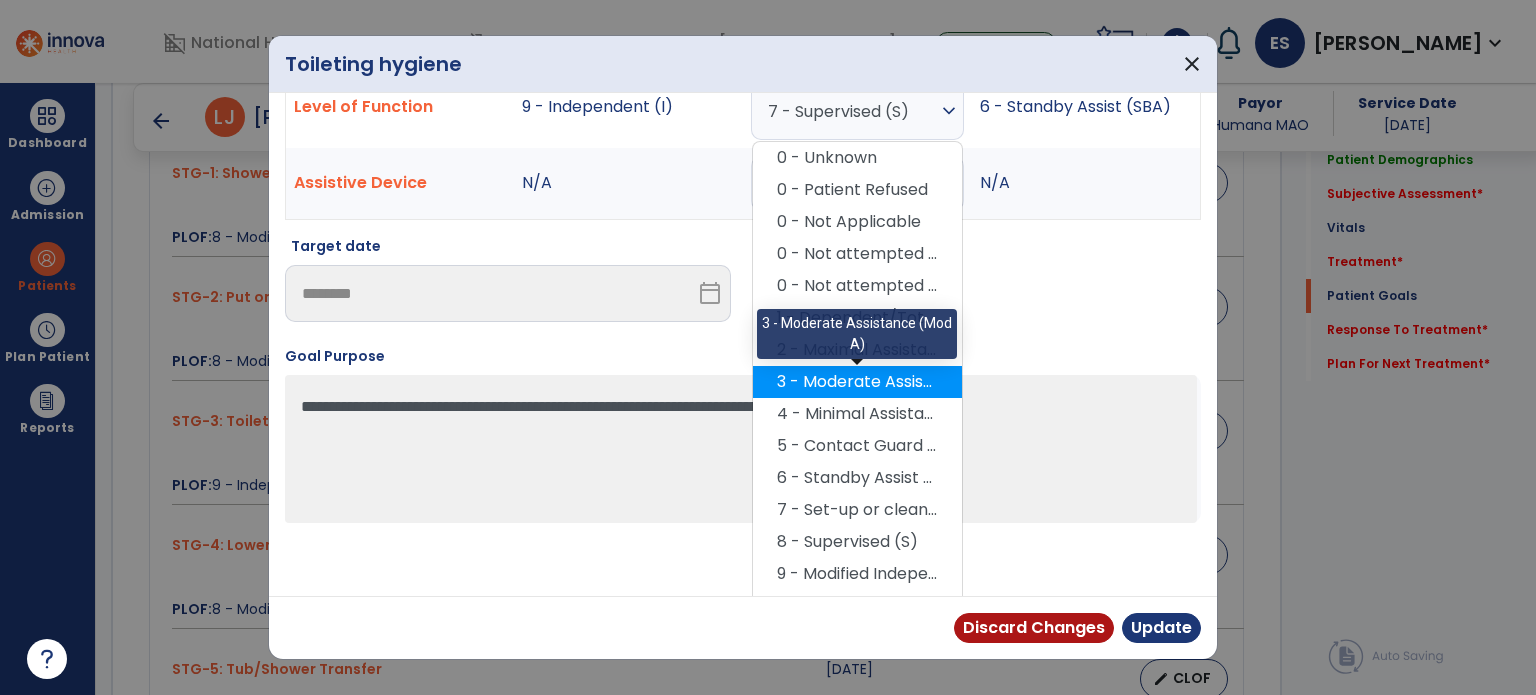 scroll, scrollTop: 112, scrollLeft: 0, axis: vertical 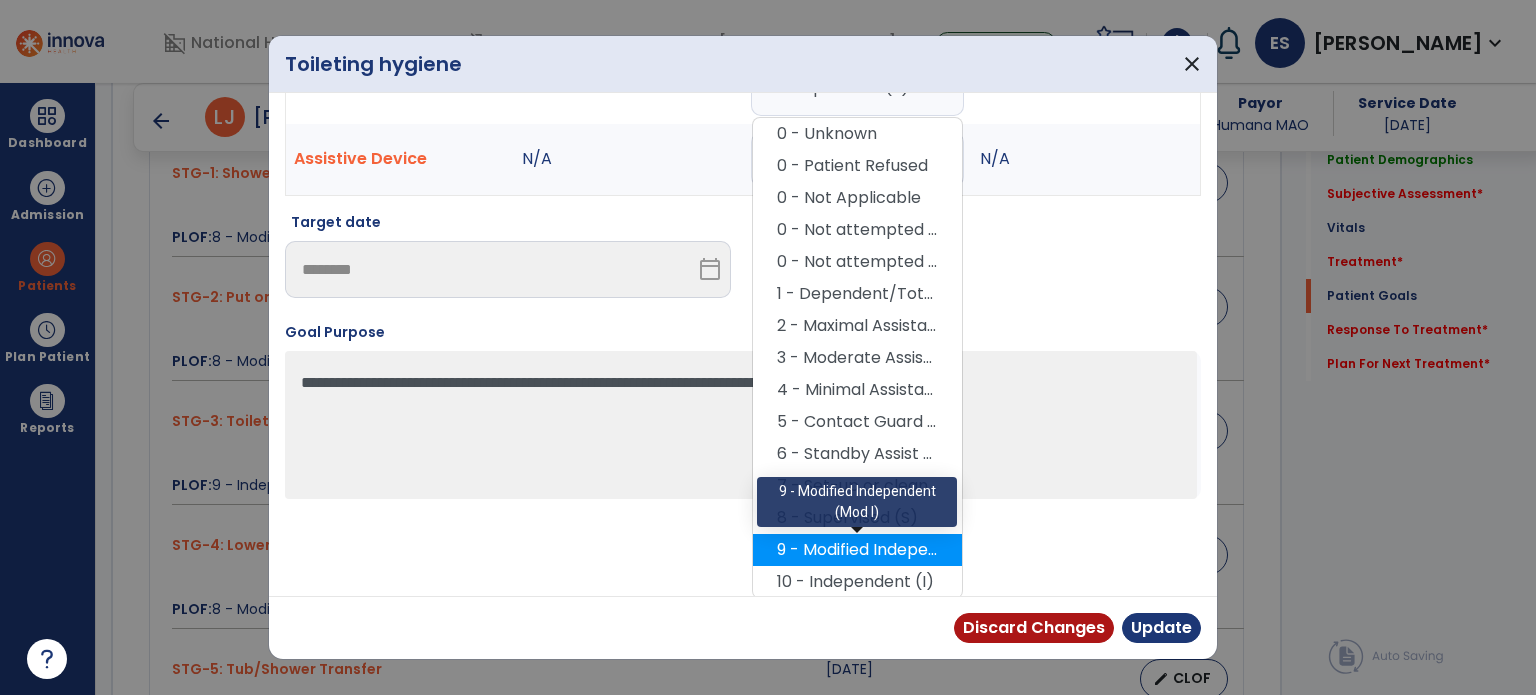 click on "9 - Modified Independent (Mod I)" at bounding box center [857, 550] 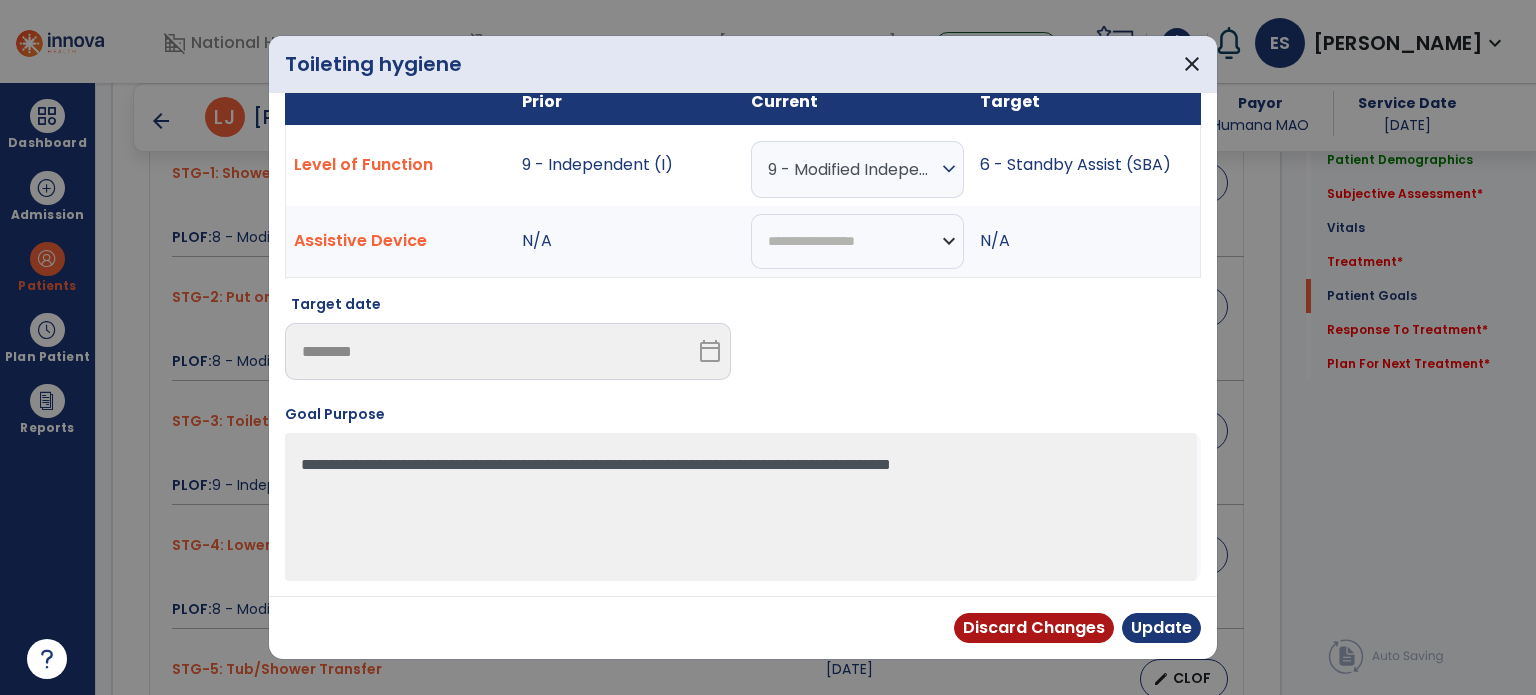 scroll, scrollTop: 28, scrollLeft: 0, axis: vertical 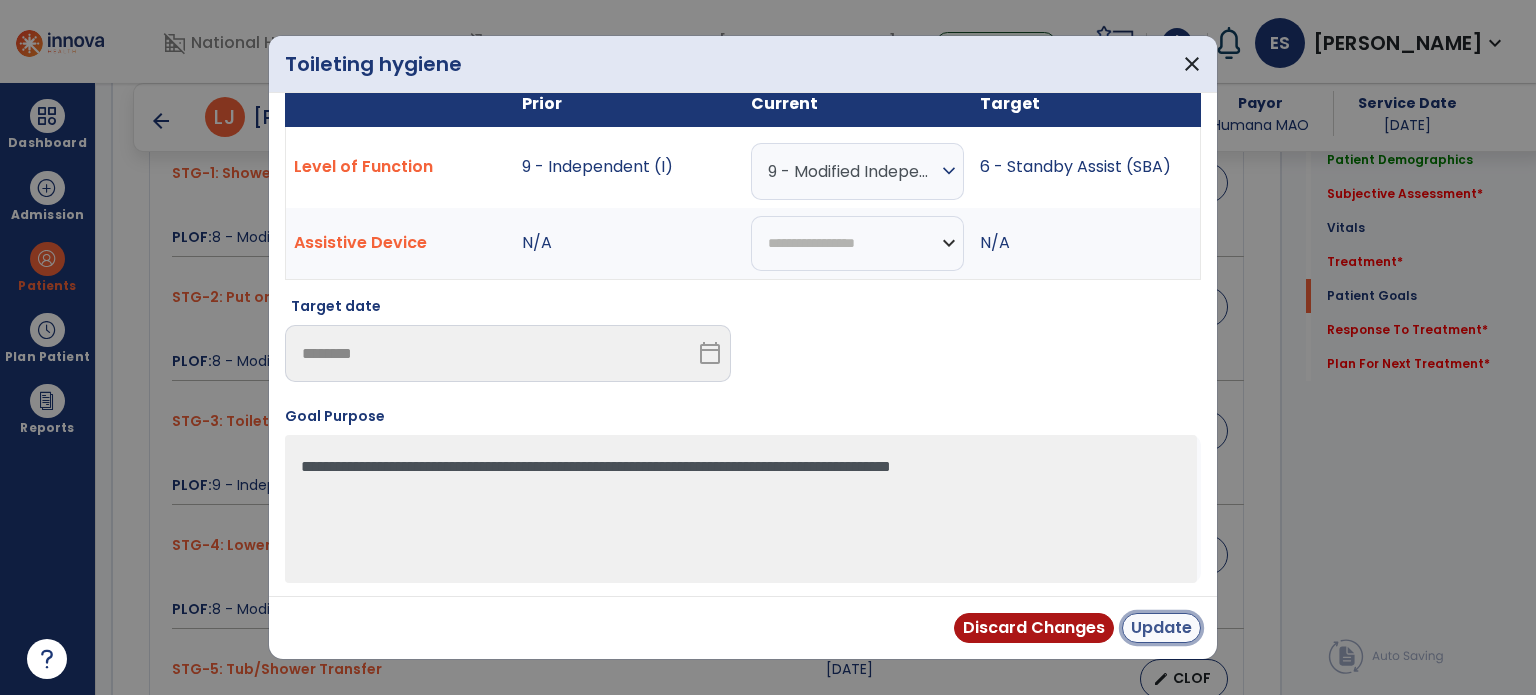 click on "Update" at bounding box center (1161, 628) 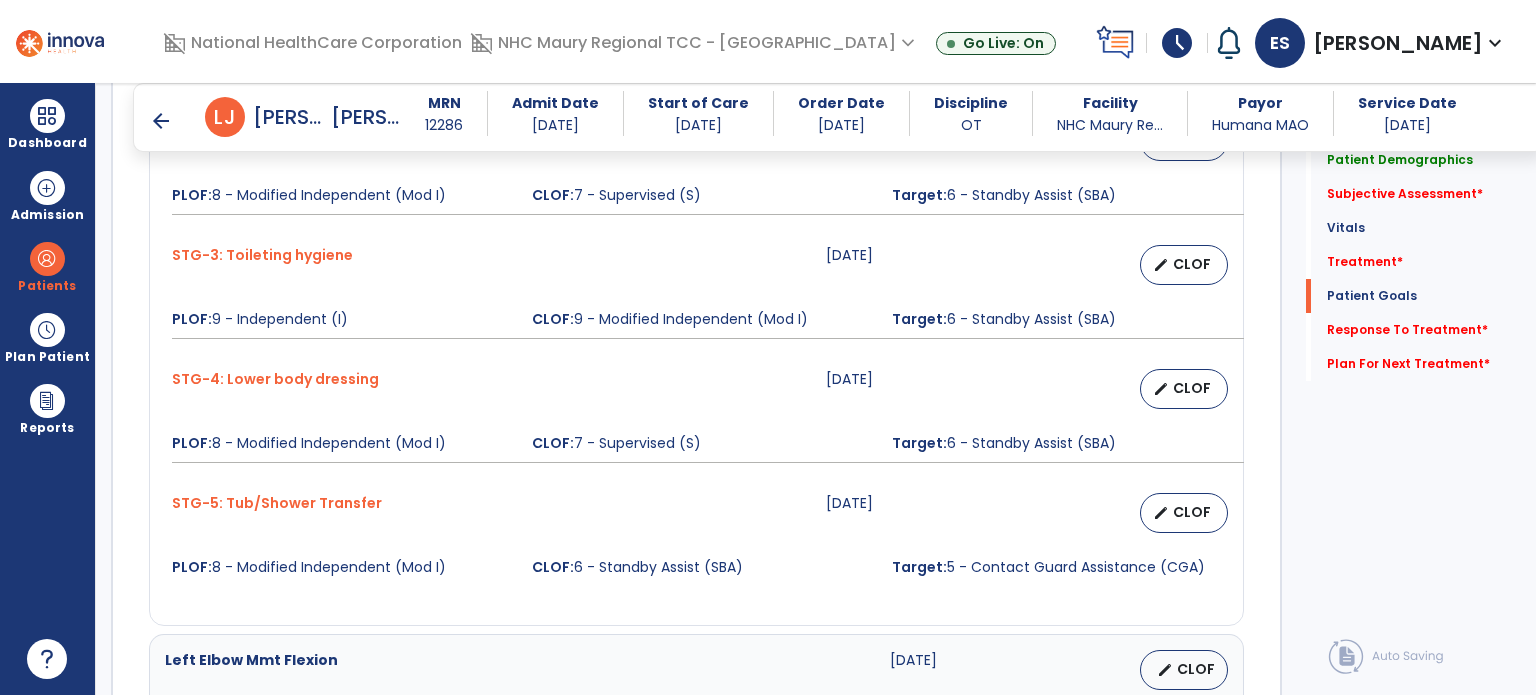 scroll, scrollTop: 2159, scrollLeft: 0, axis: vertical 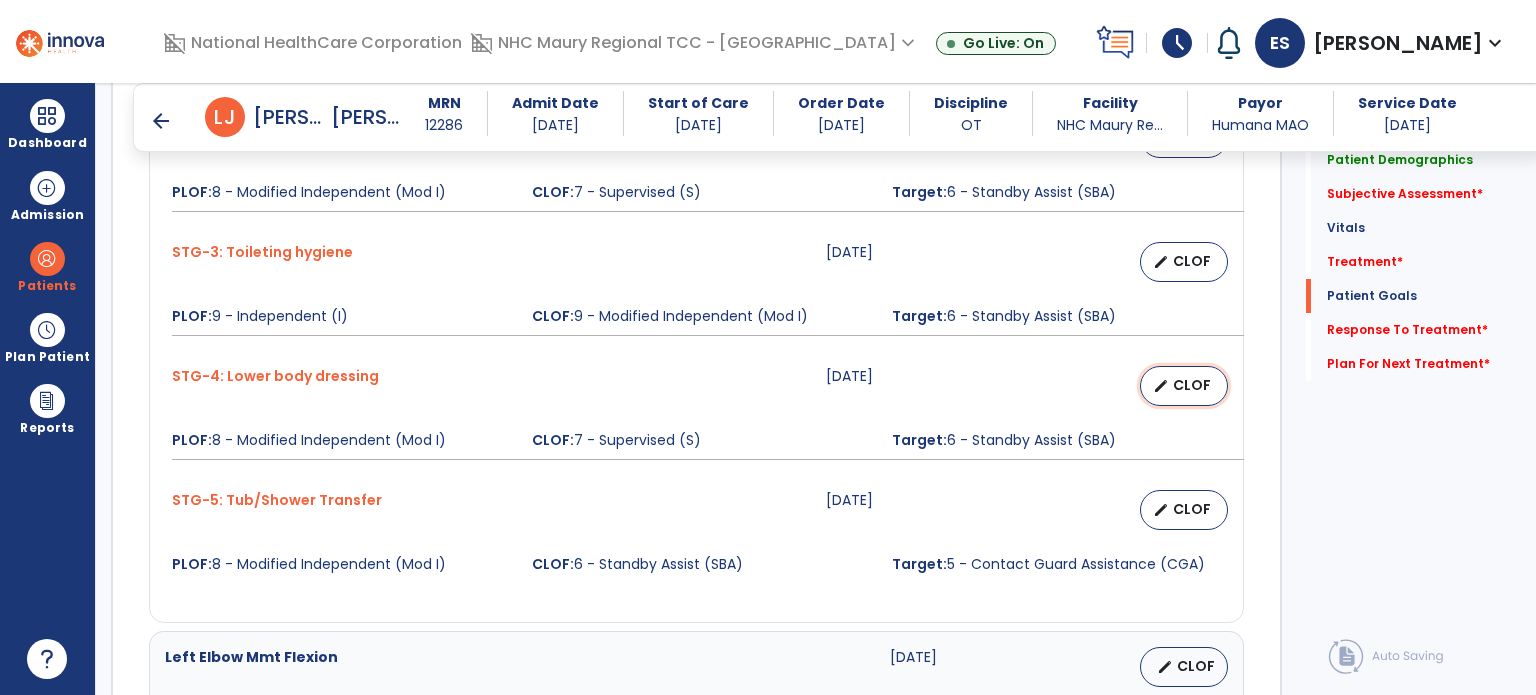 click on "CLOF" at bounding box center (1192, 385) 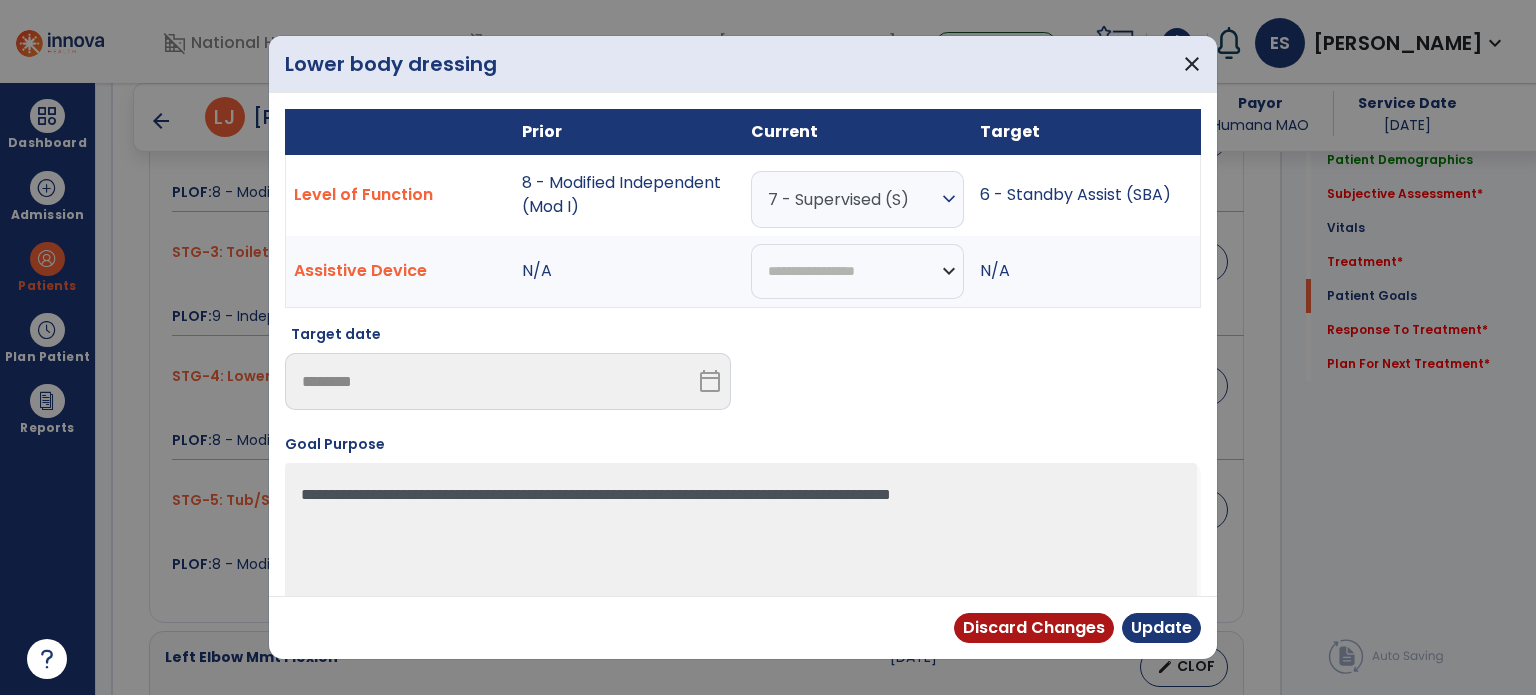 click on "expand_more" at bounding box center [949, 199] 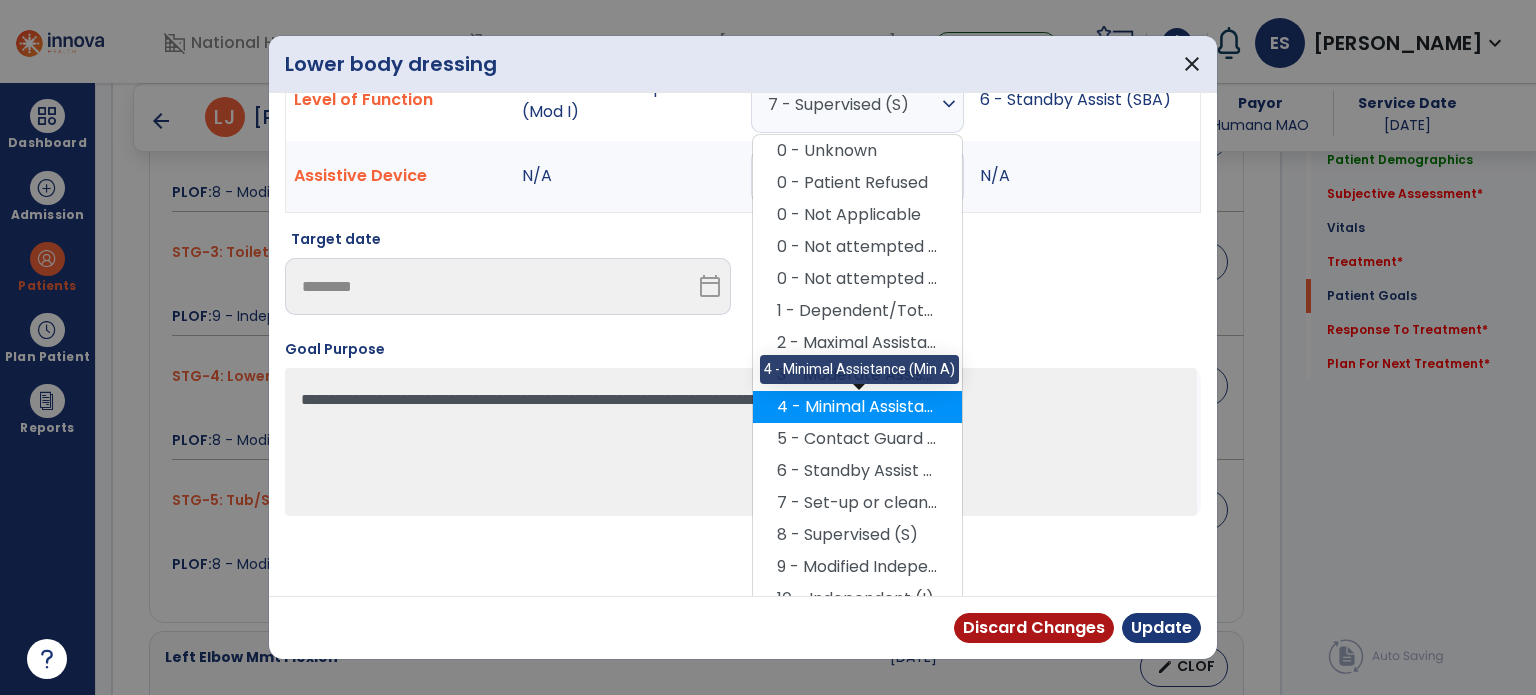 scroll, scrollTop: 99, scrollLeft: 0, axis: vertical 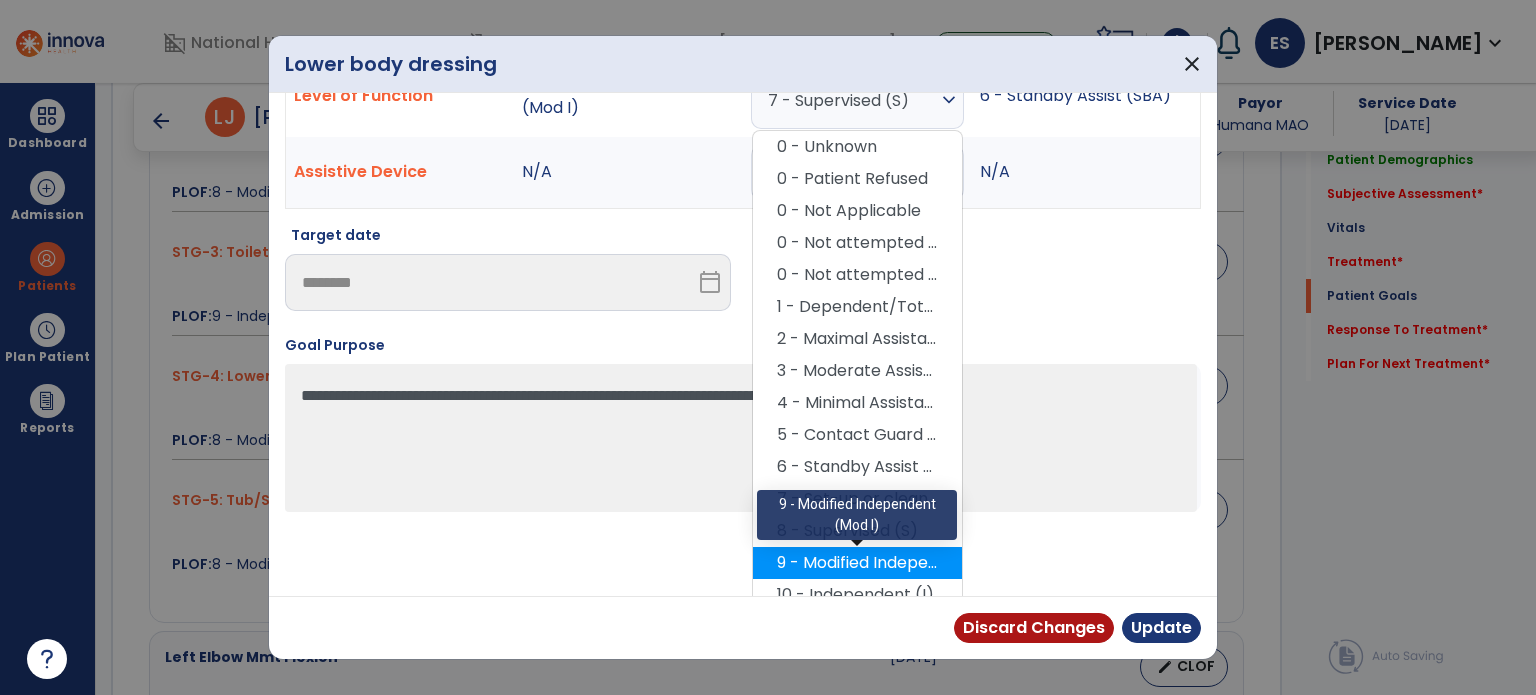 click on "9 - Modified Independent (Mod I)" at bounding box center [857, 563] 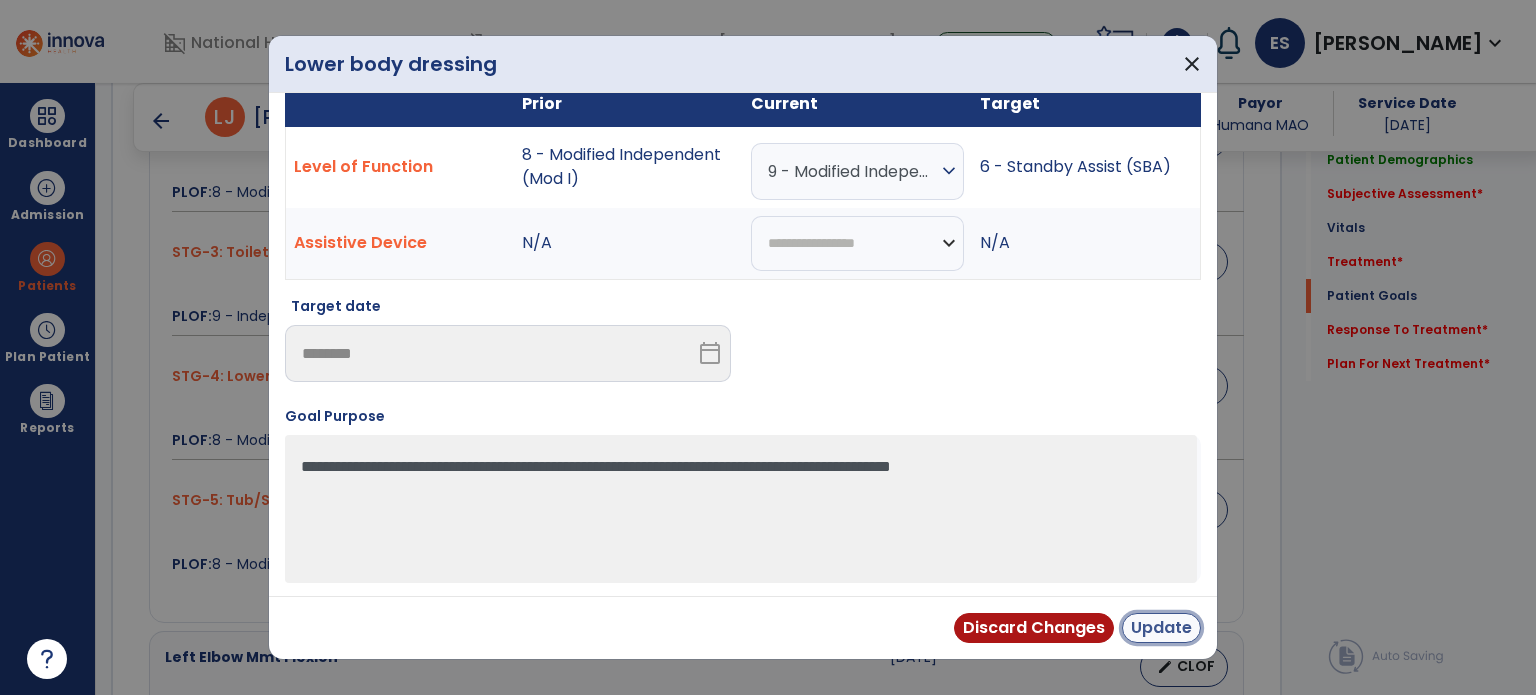 click on "Update" at bounding box center (1161, 628) 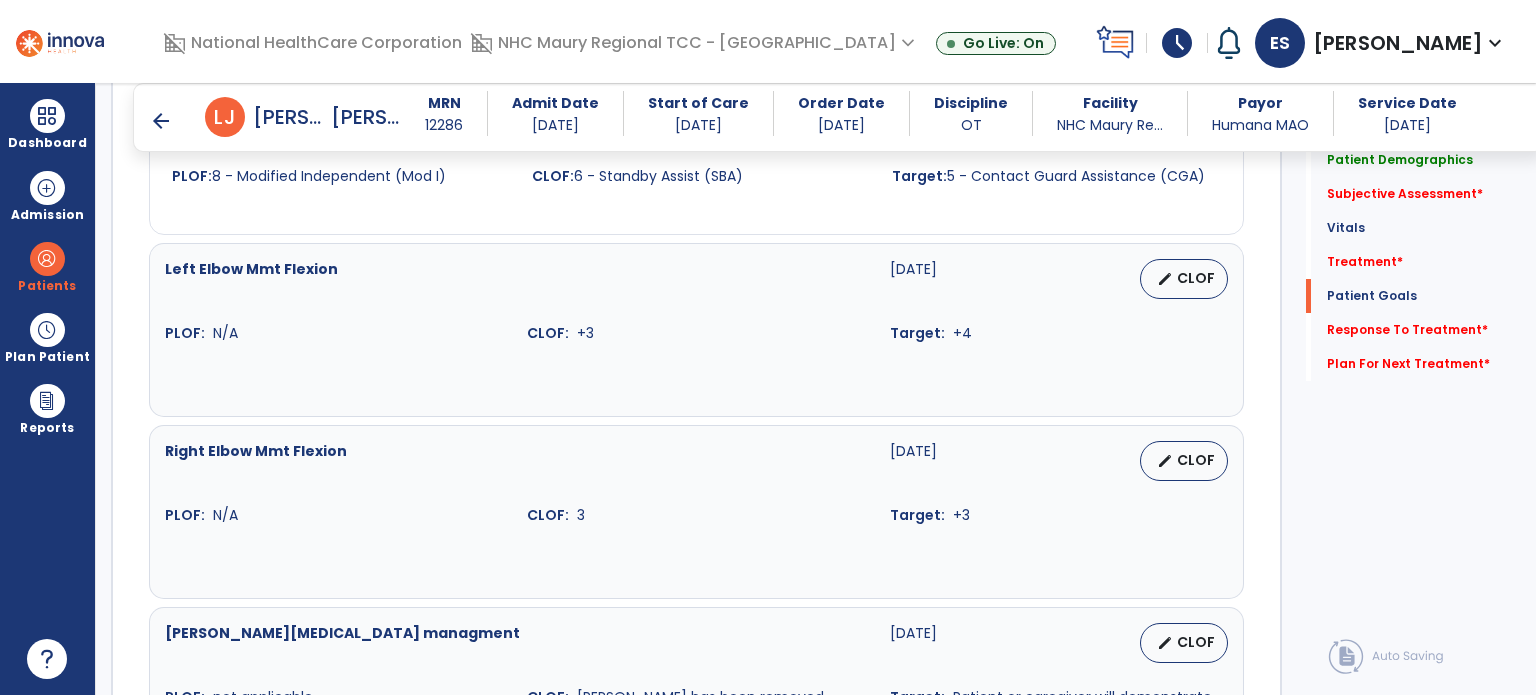 scroll, scrollTop: 2546, scrollLeft: 0, axis: vertical 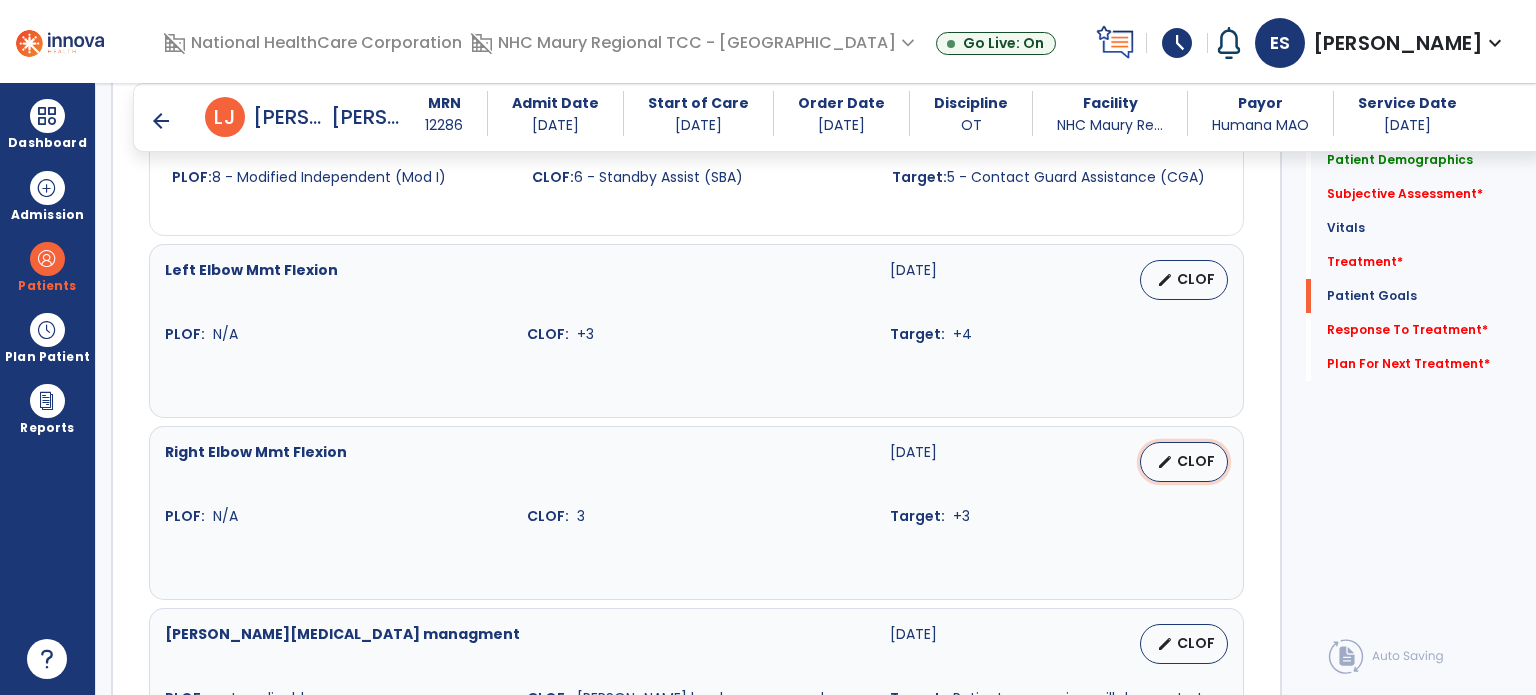 click on "CLOF" at bounding box center [1196, 461] 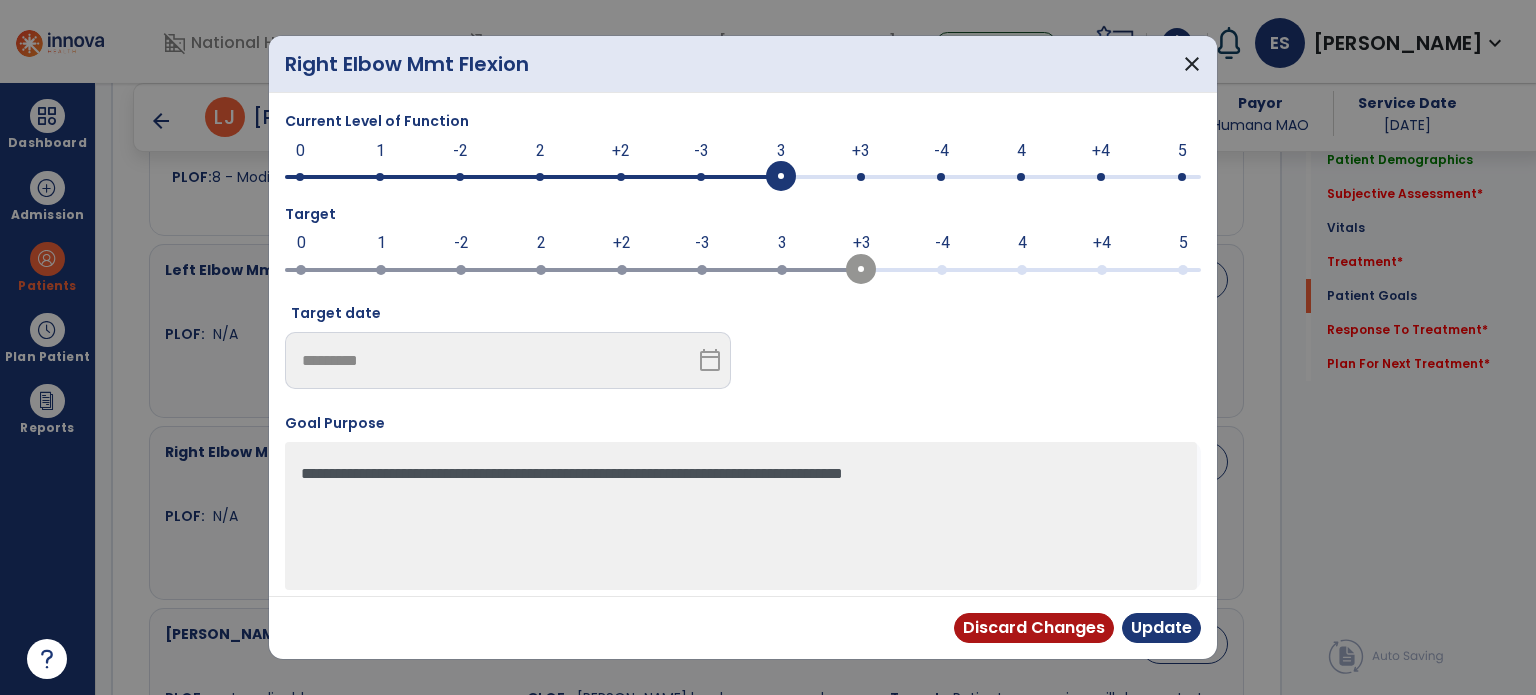 click at bounding box center (1021, 177) 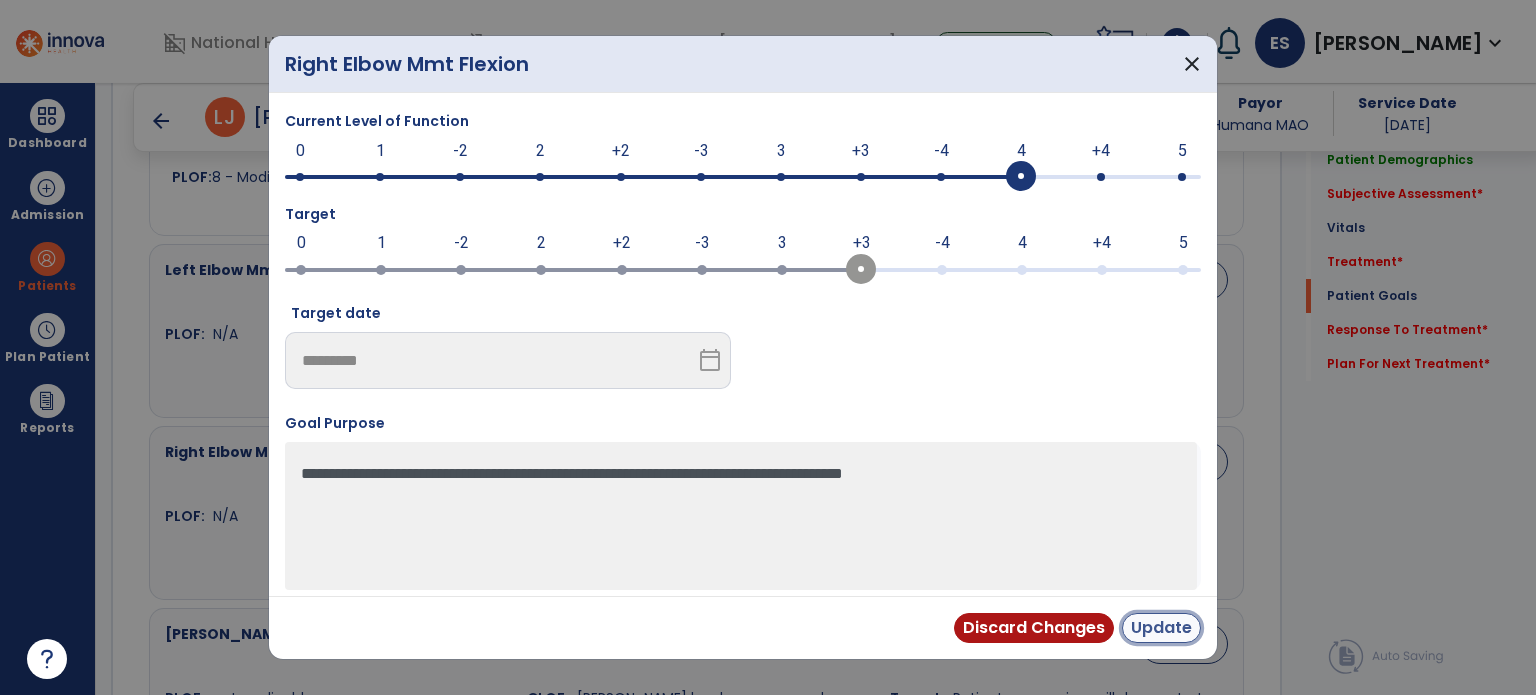click on "Update" at bounding box center (1161, 628) 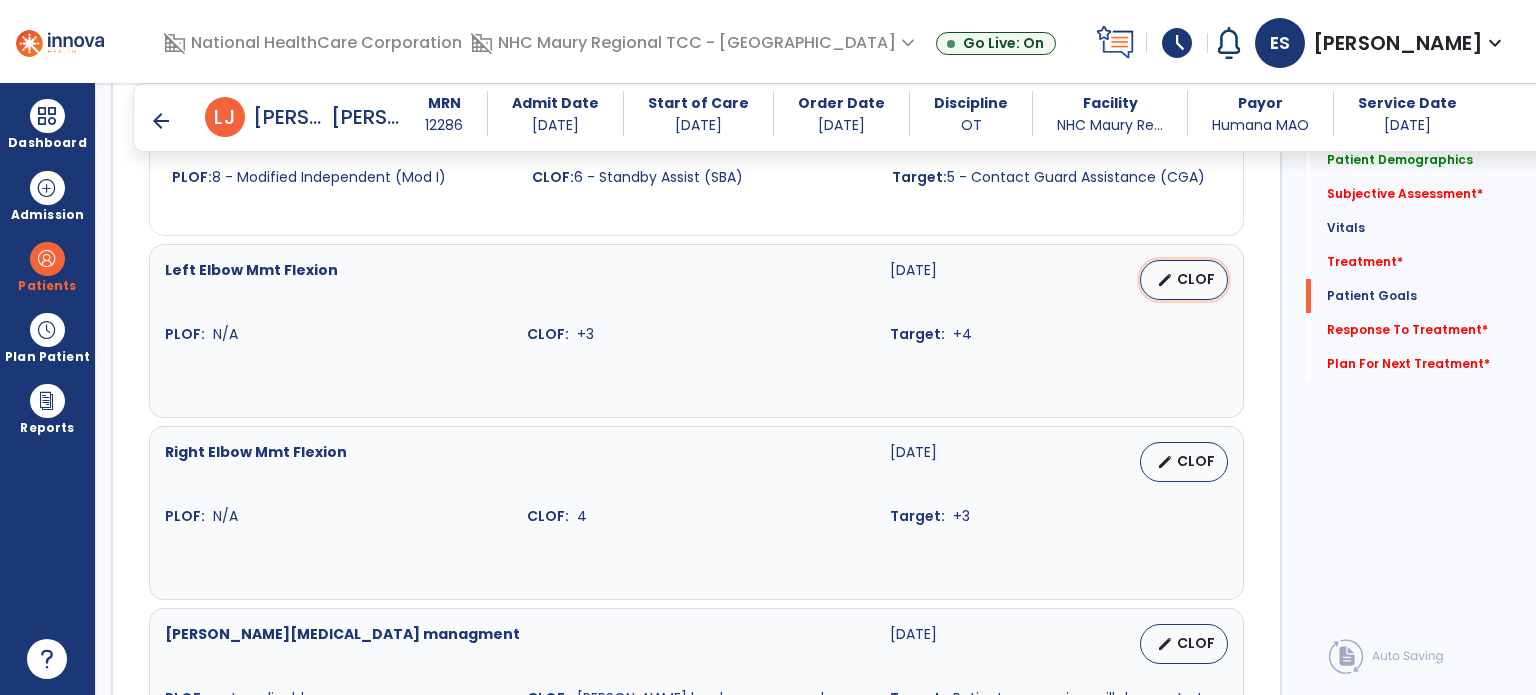 click on "CLOF" at bounding box center (1196, 279) 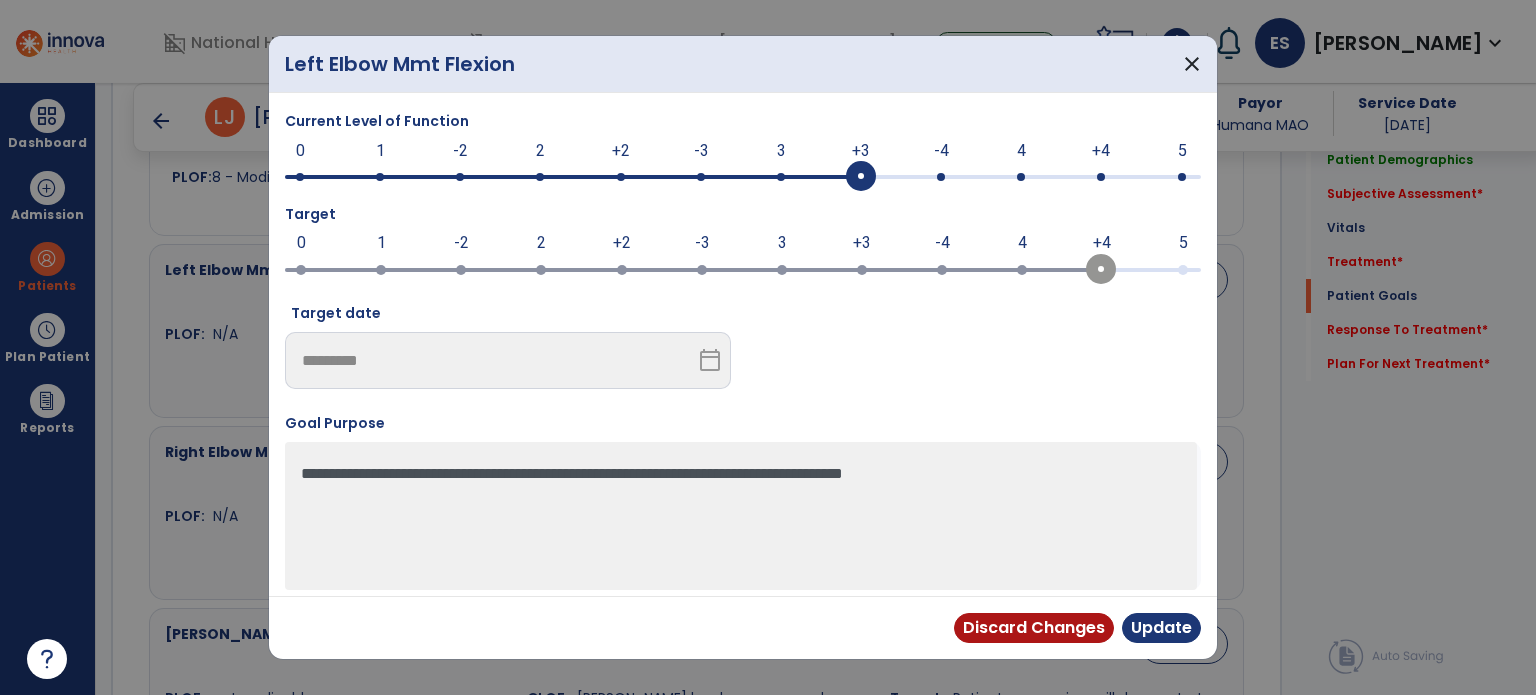 click at bounding box center [743, 175] 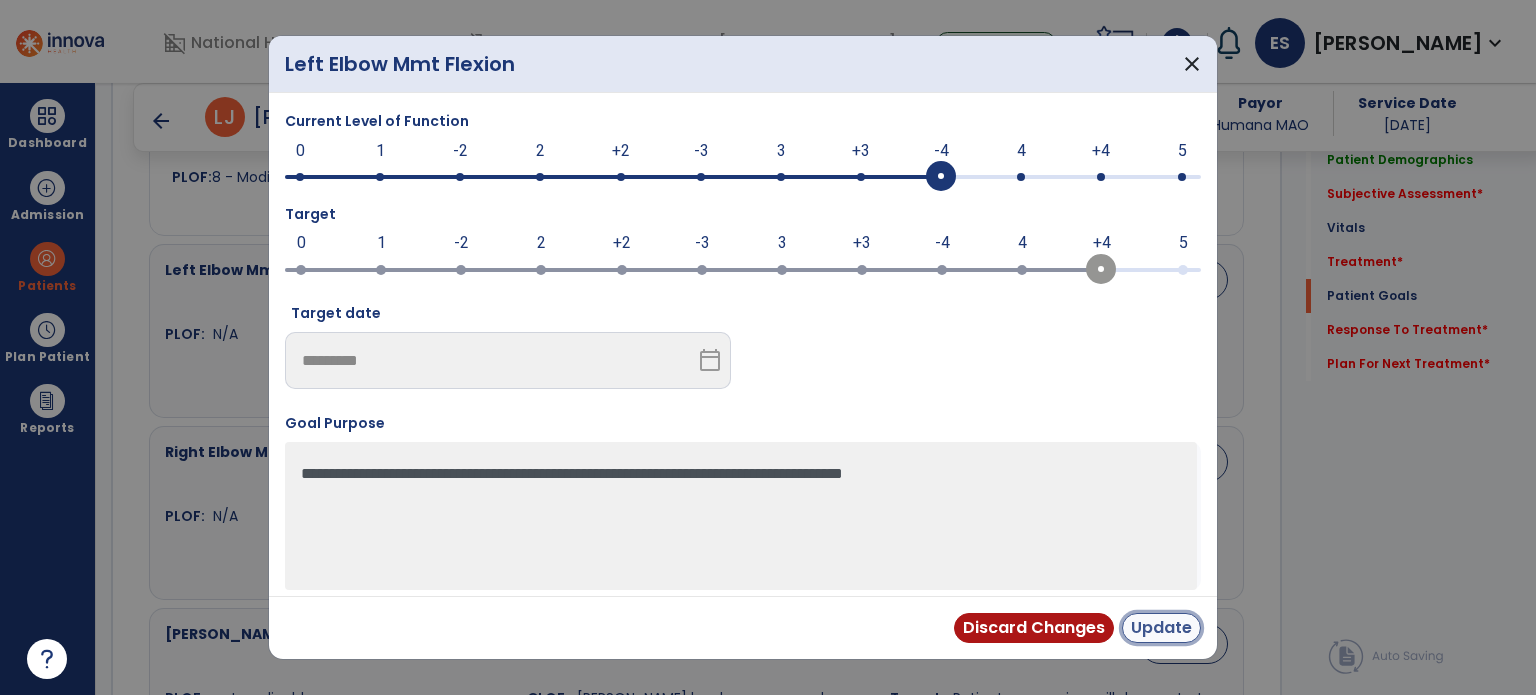 click on "Update" at bounding box center [1161, 628] 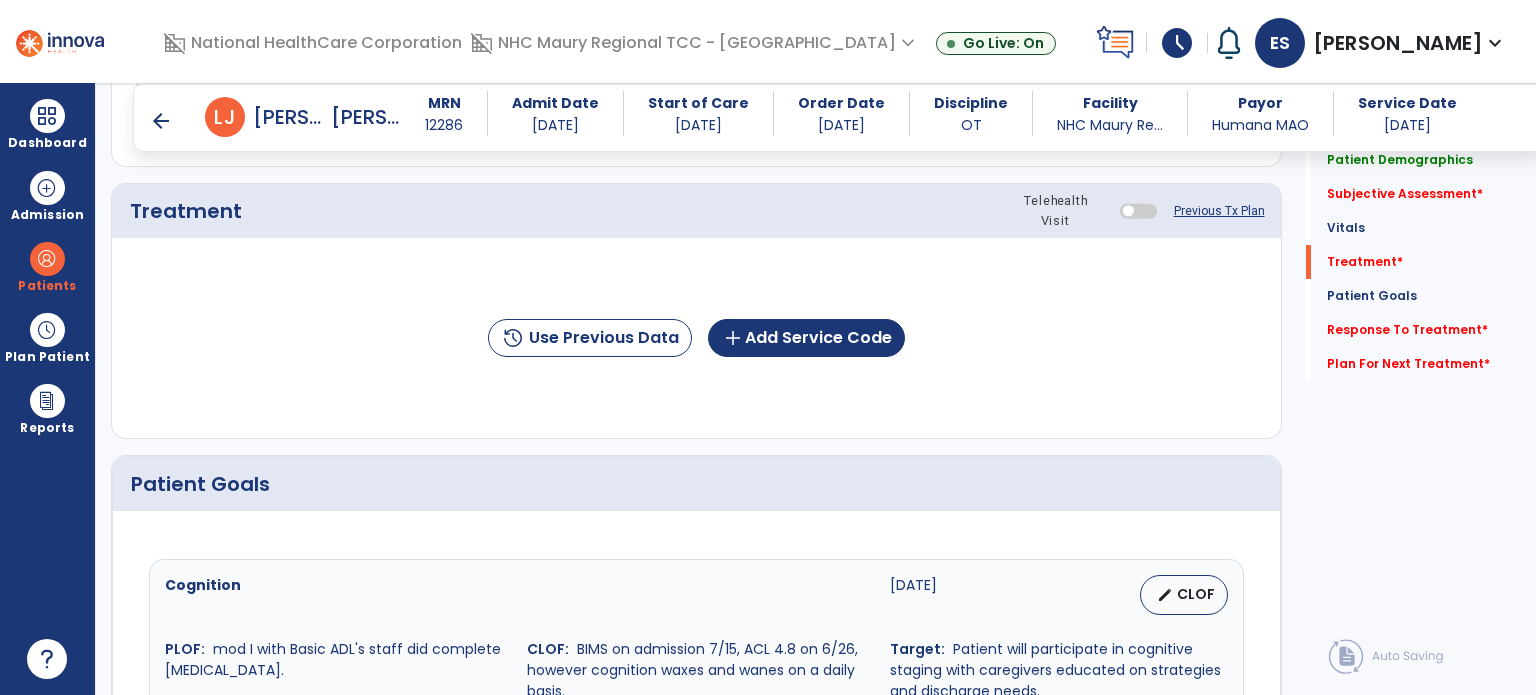 scroll, scrollTop: 1178, scrollLeft: 0, axis: vertical 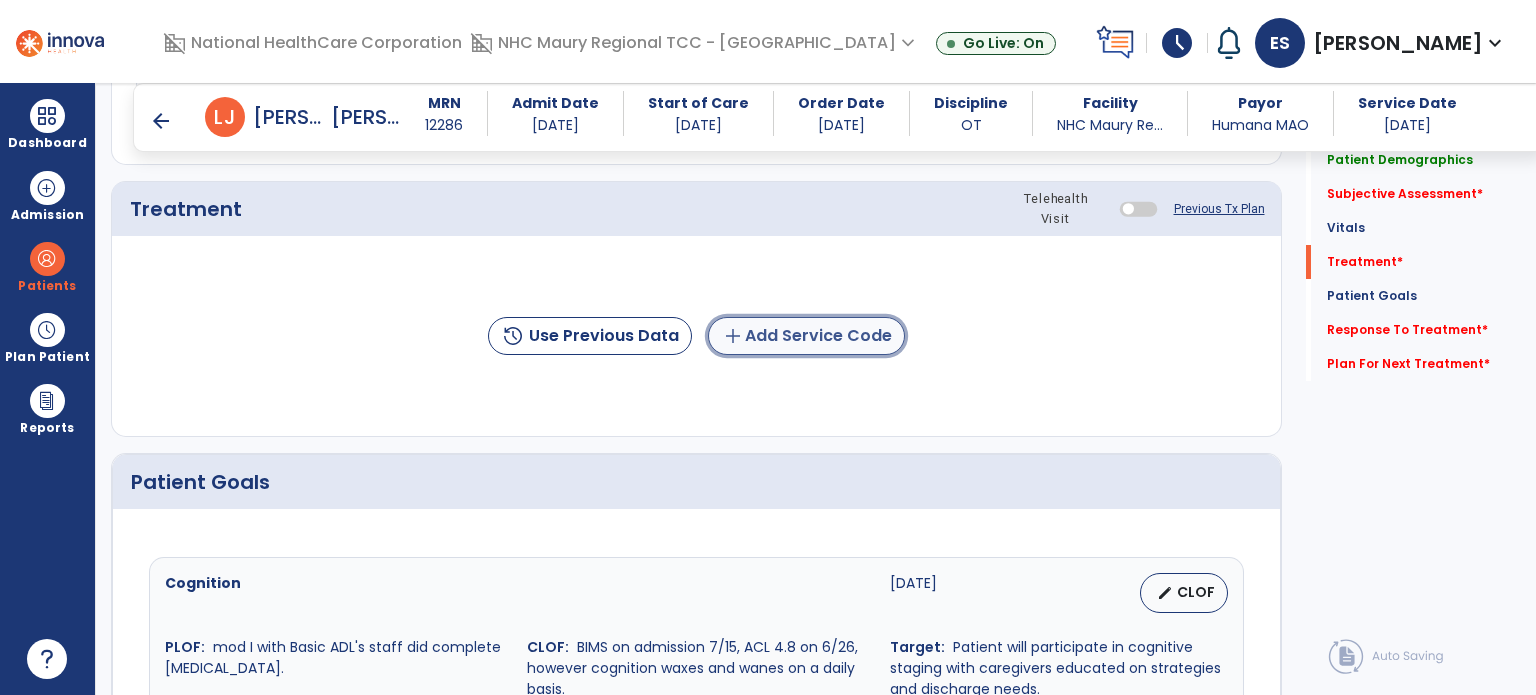click on "add  Add Service Code" 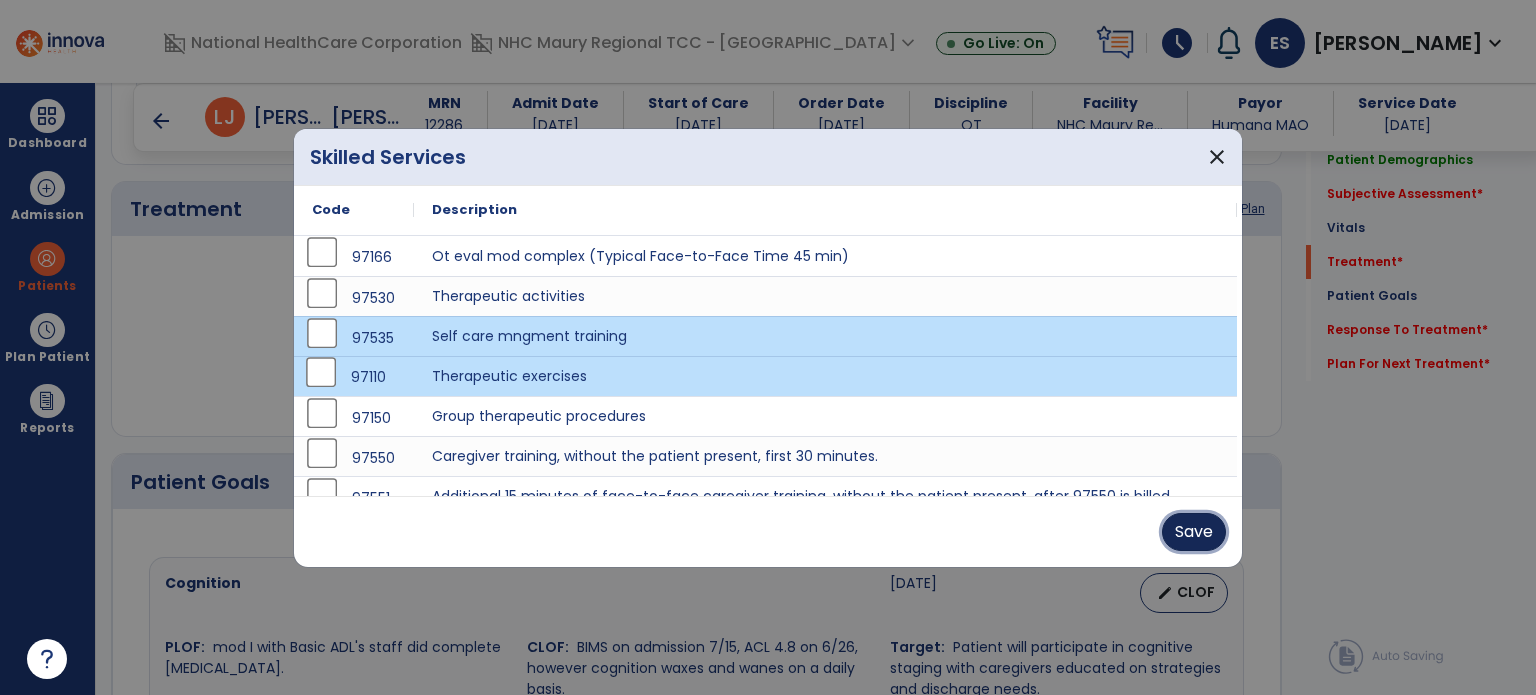 click on "Save" at bounding box center [1194, 532] 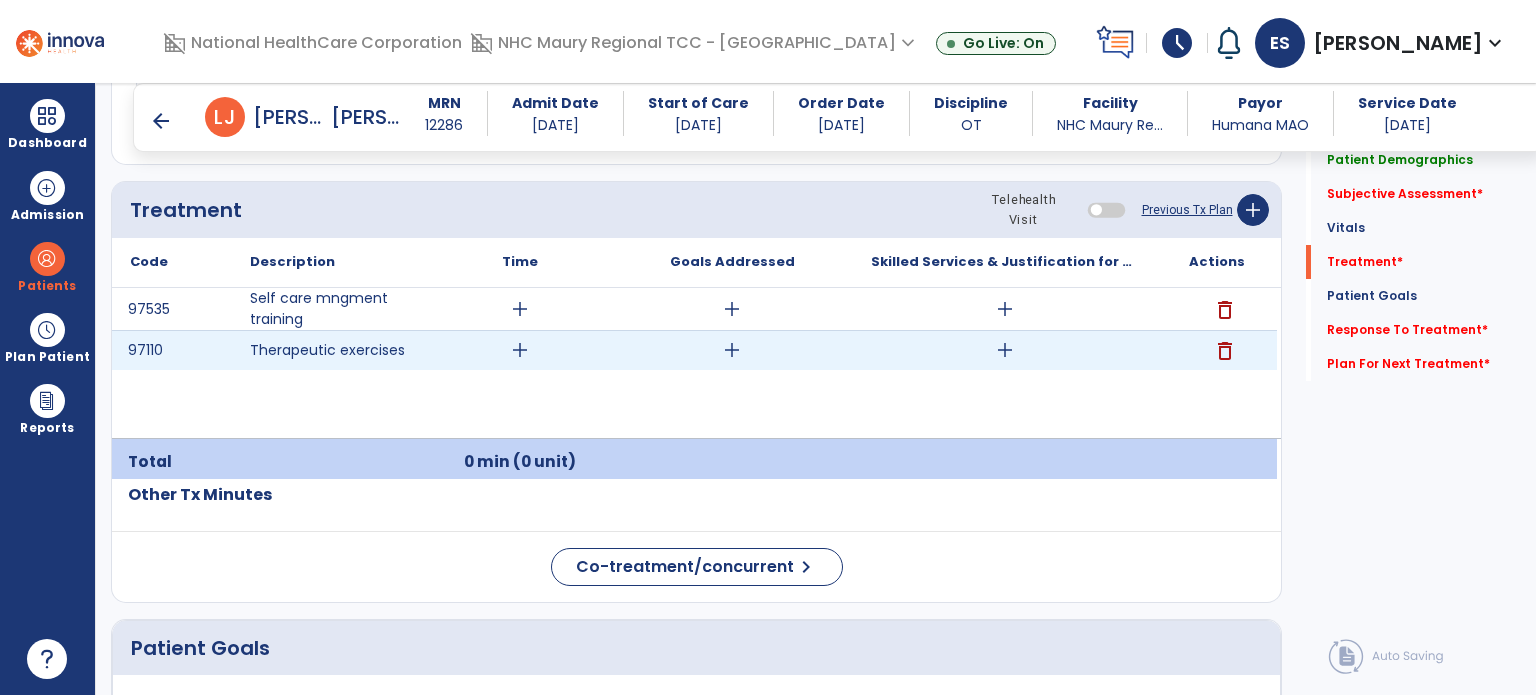 click on "add" at bounding box center [520, 350] 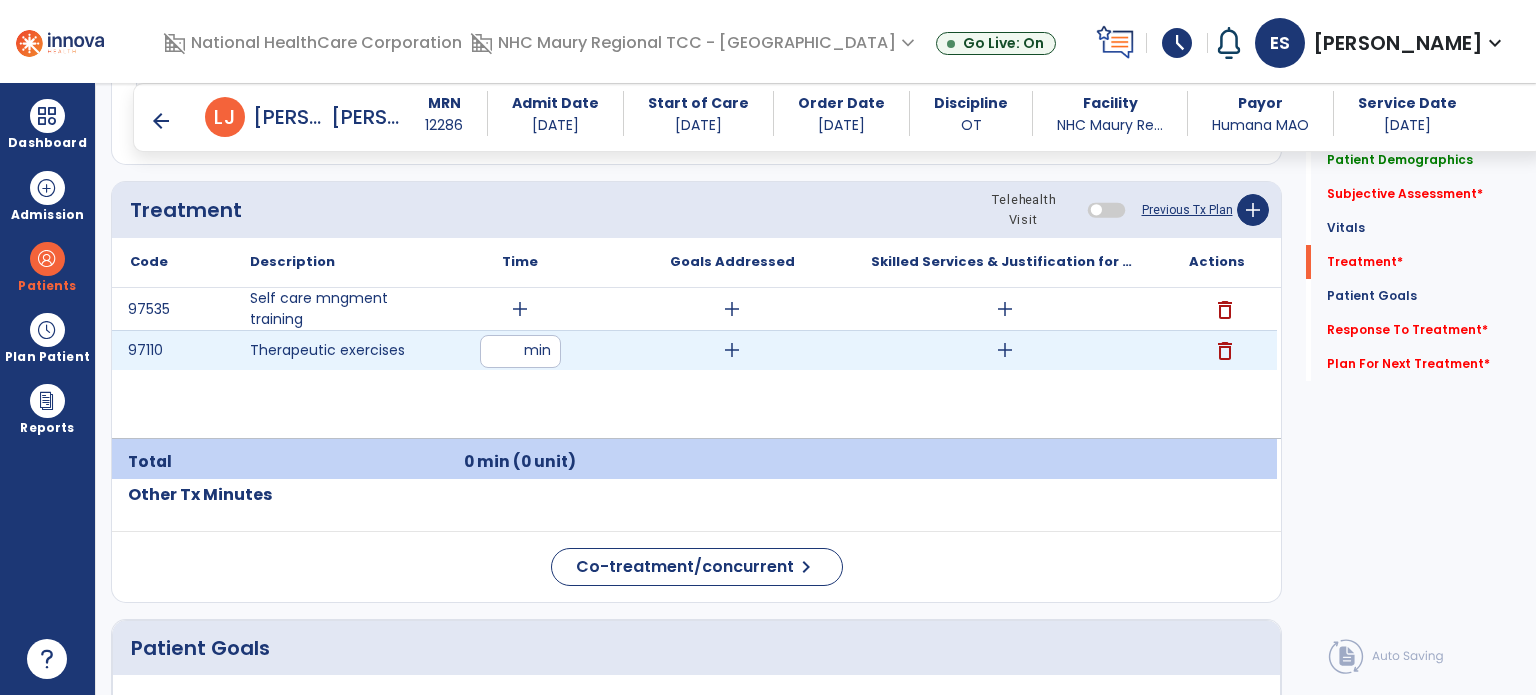 type on "**" 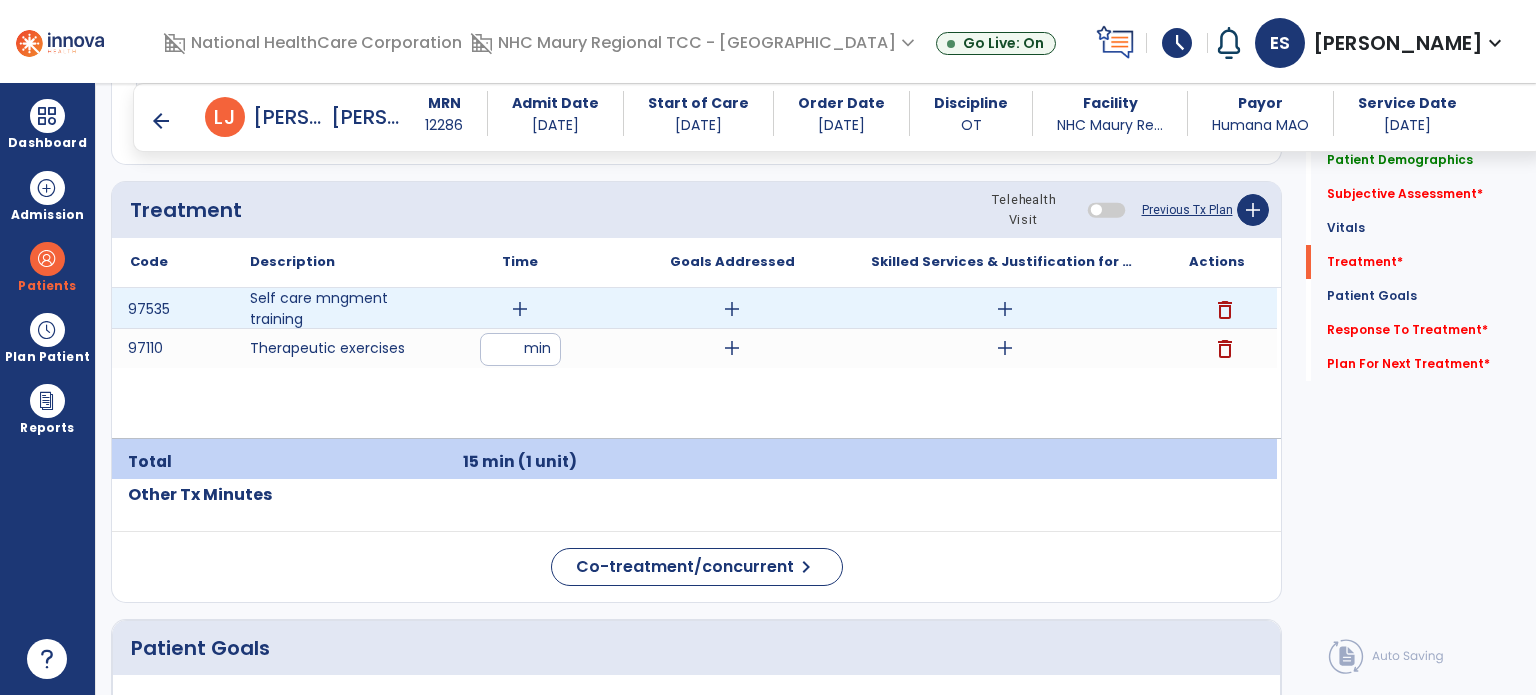 click on "add" at bounding box center [520, 309] 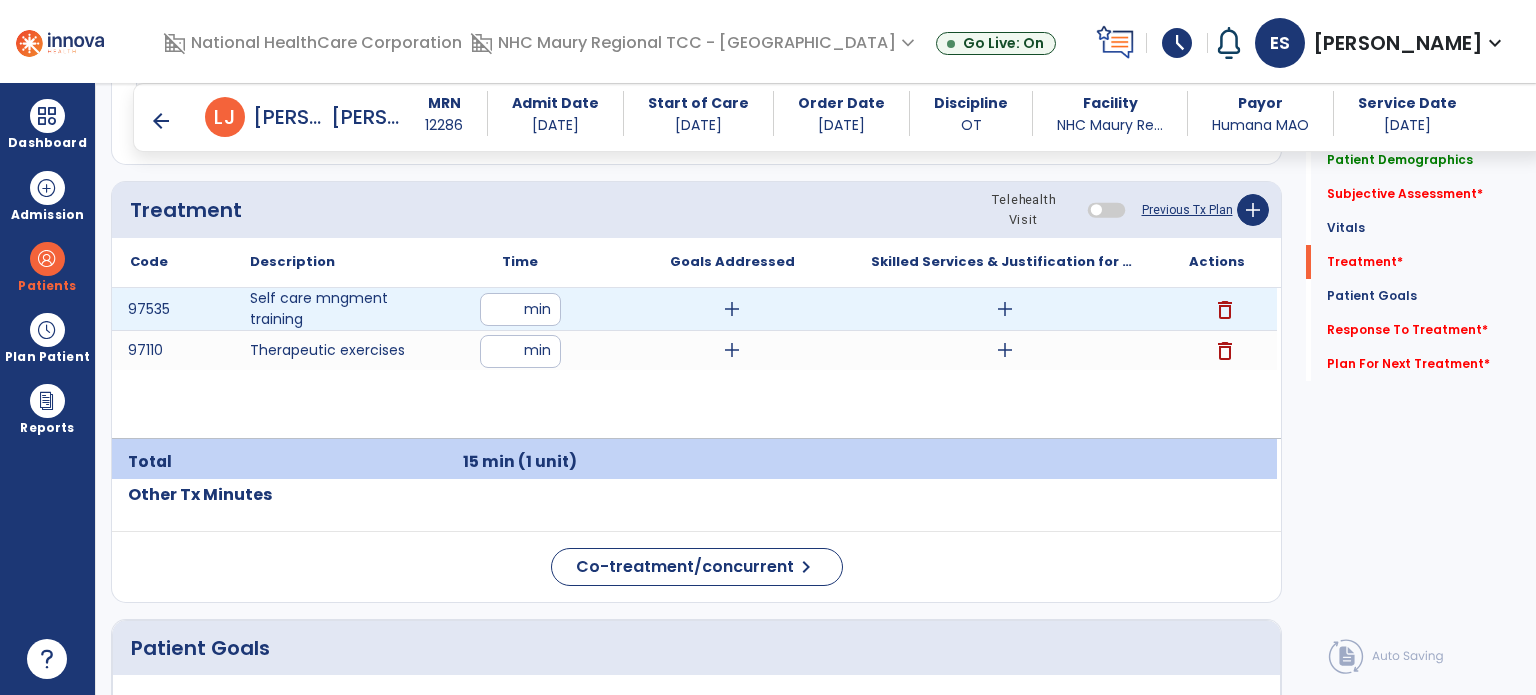 type on "**" 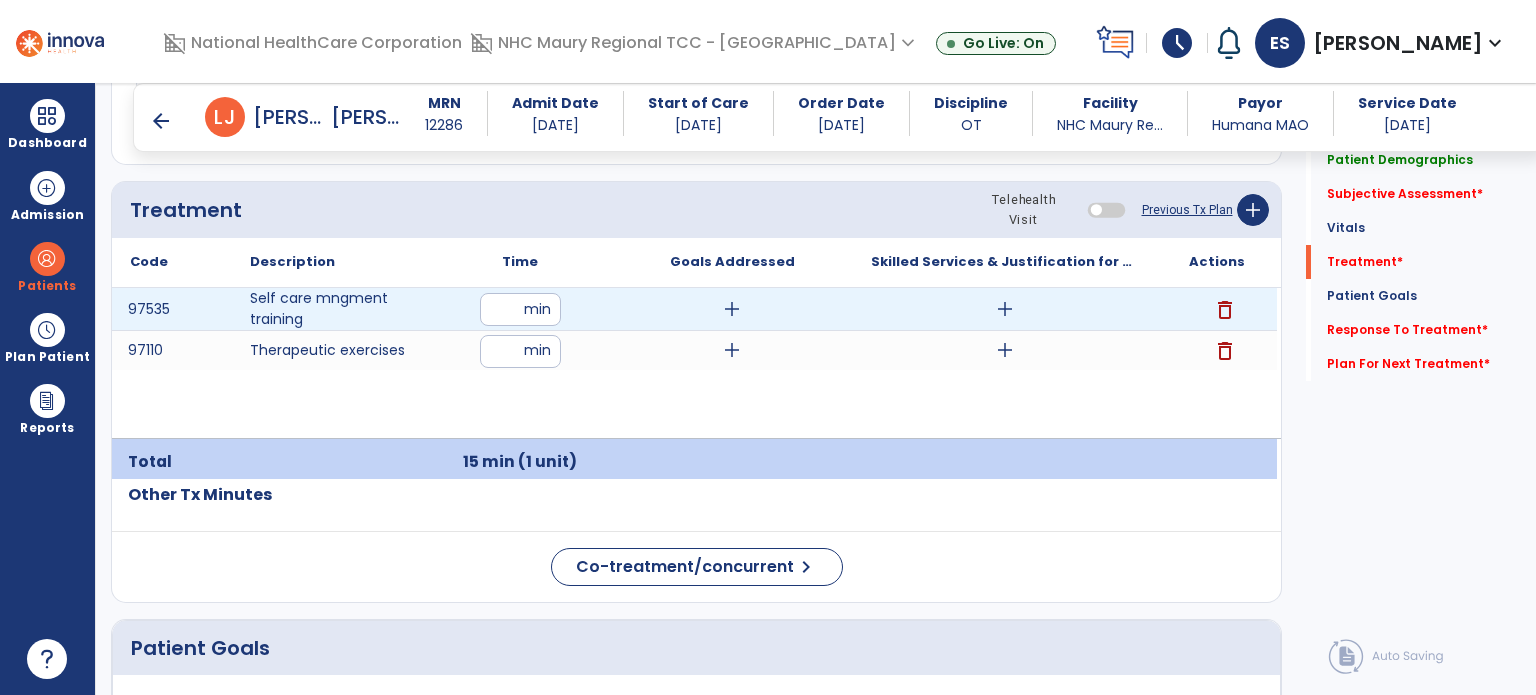 click on "**" at bounding box center (520, 309) 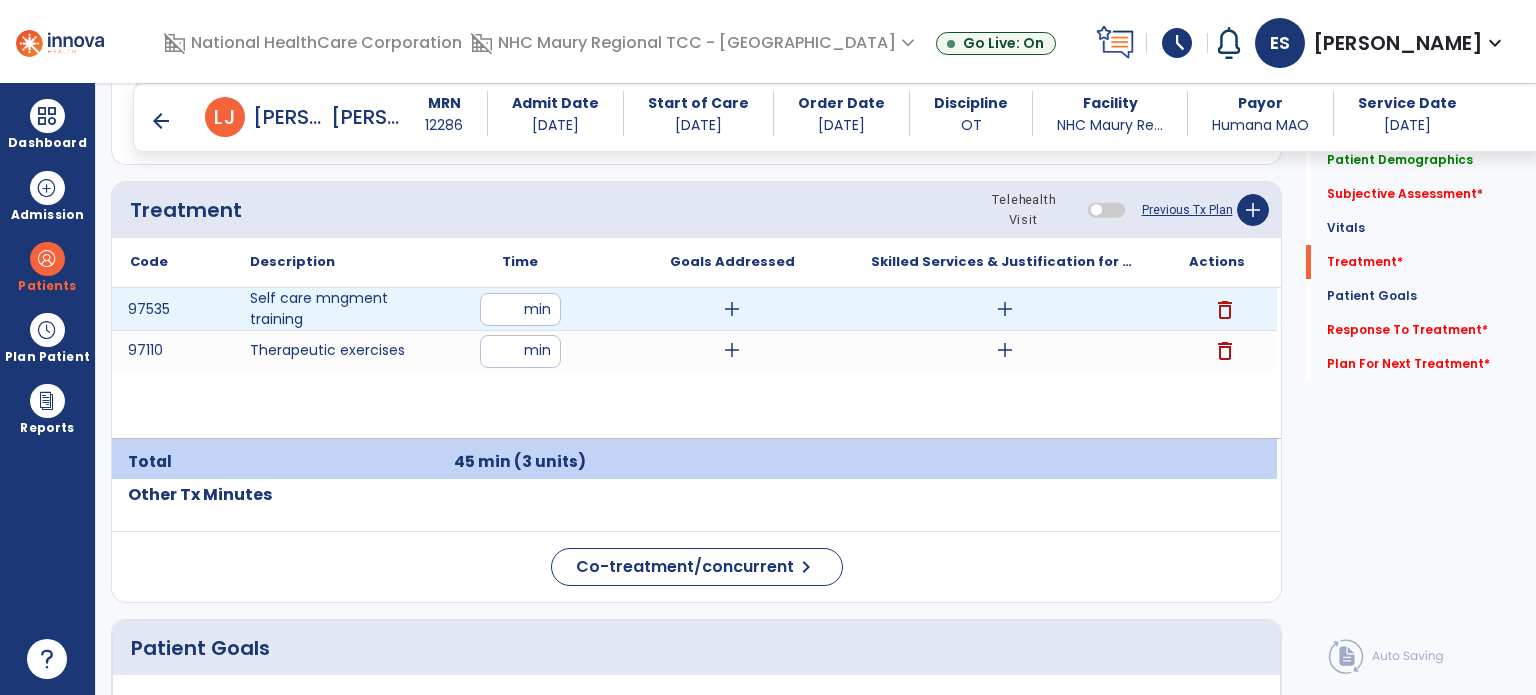 click on "add" at bounding box center [732, 309] 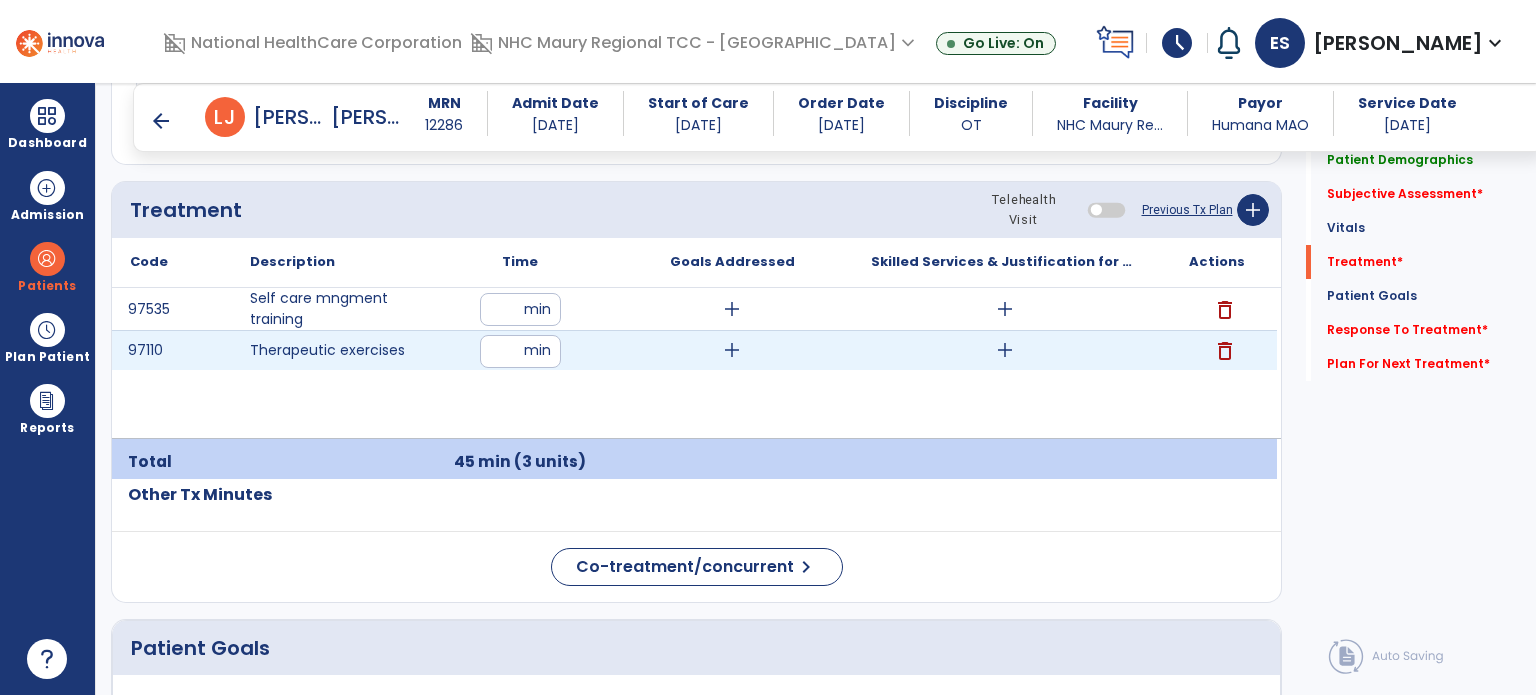 click on "add" at bounding box center (732, 350) 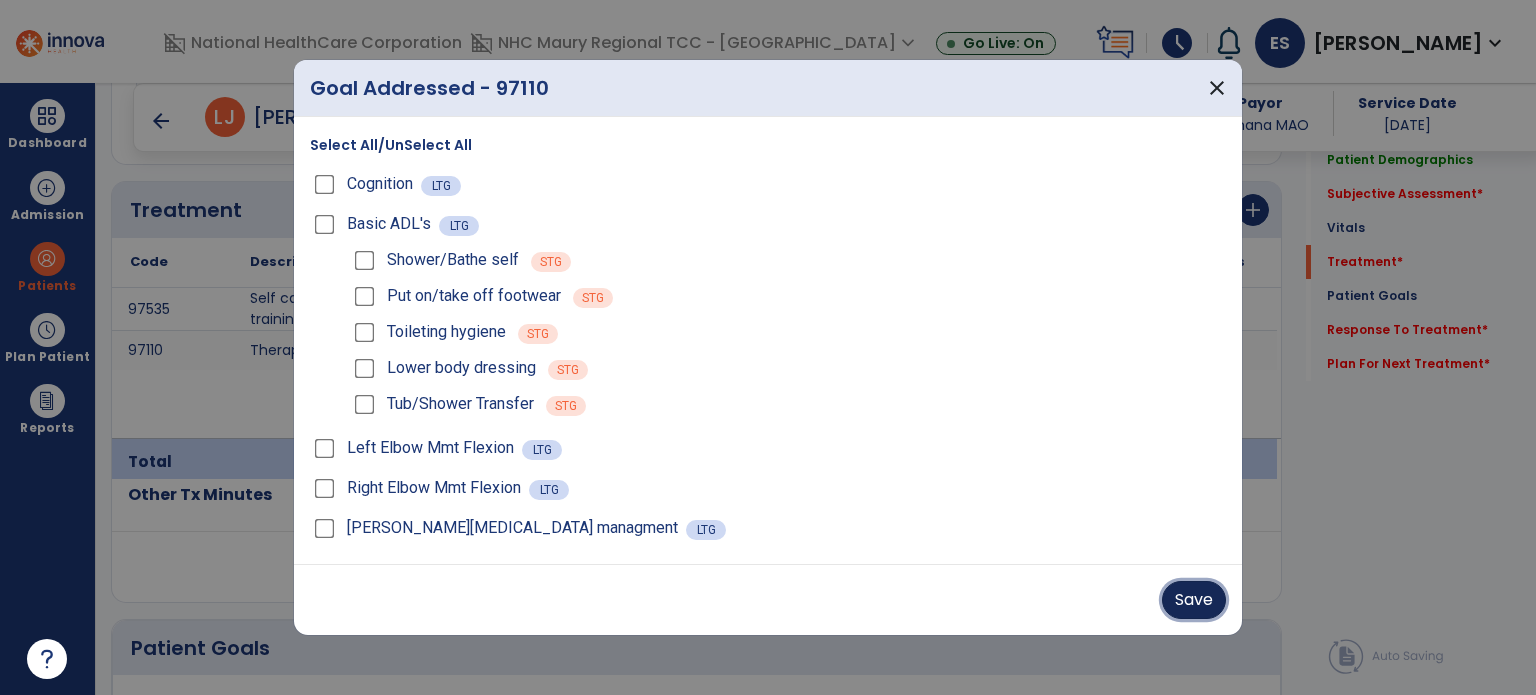 click on "Save" at bounding box center [1194, 600] 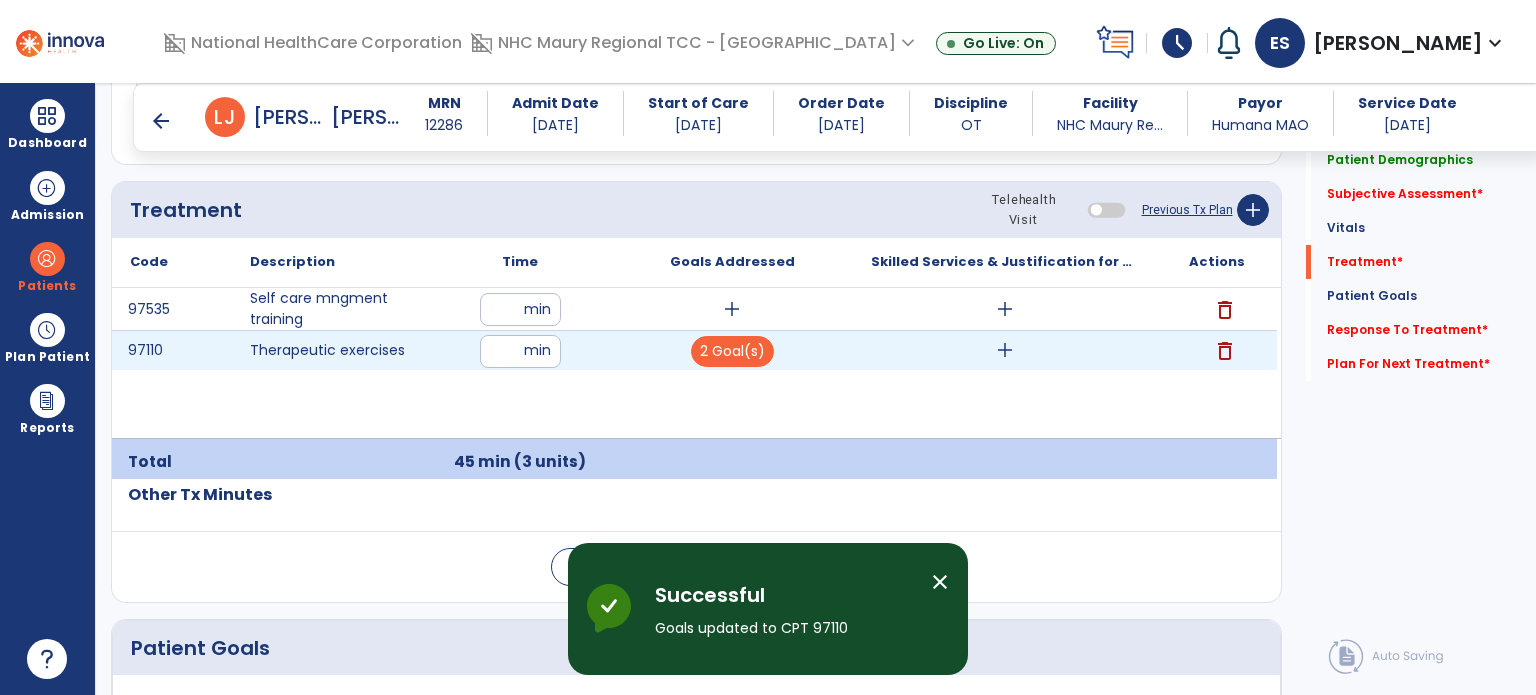 click on "add" at bounding box center [1005, 350] 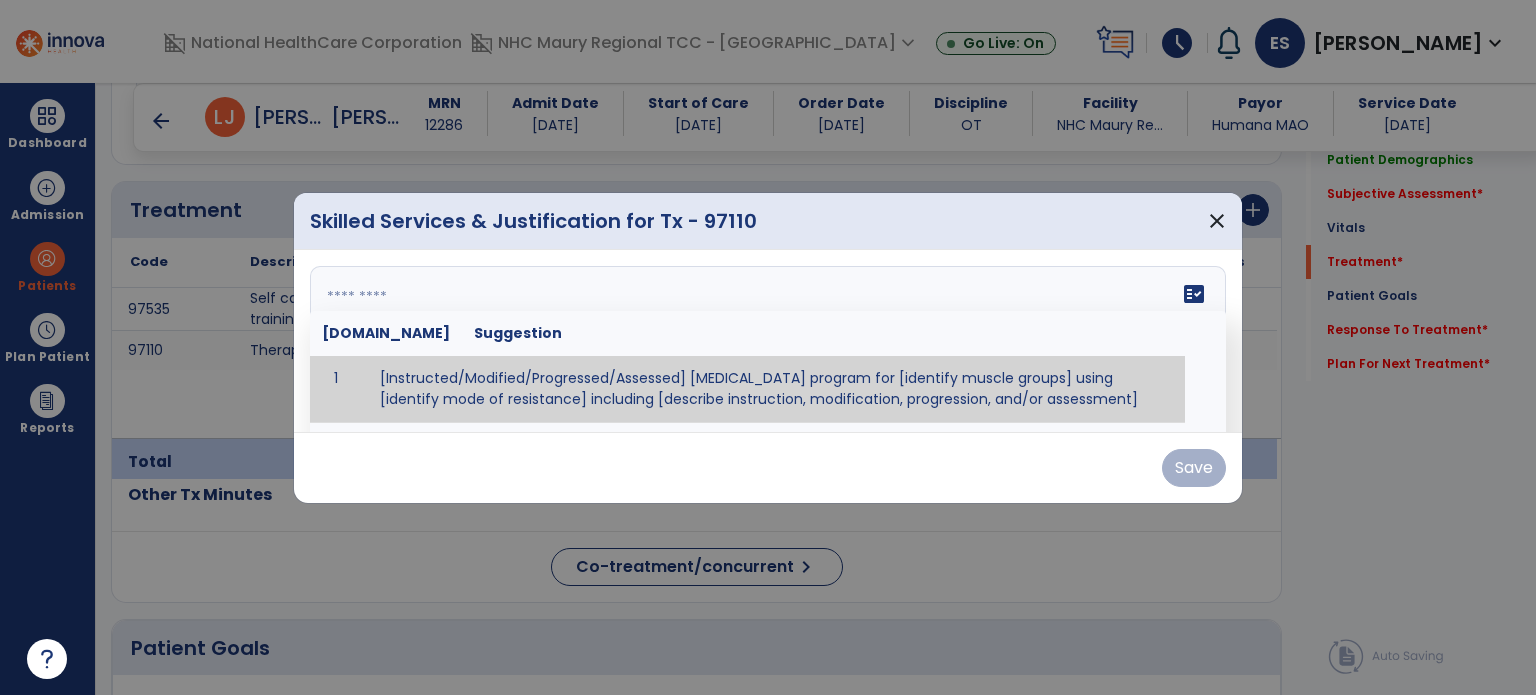click on "fact_check  [DOMAIN_NAME] Suggestion 1 [Instructed/Modified/Progressed/Assessed] [MEDICAL_DATA] program for [identify muscle groups] using [identify mode of resistance] including [describe instruction, modification, progression, and/or assessment] 2 [Instructed/Modified/Progressed/Assessed] aerobic exercise program using [identify equipment/mode] including [describe instruction, modification,progression, and/or assessment] 3 [Instructed/Modified/Progressed/Assessed] [PROM/A/AROM/AROM] program for [identify joint movements] using [contract-relax, over-pressure, inhibitory techniques, other] 4 [Assessed/Tested] aerobic capacity with administration of [aerobic capacity test]" at bounding box center [768, 341] 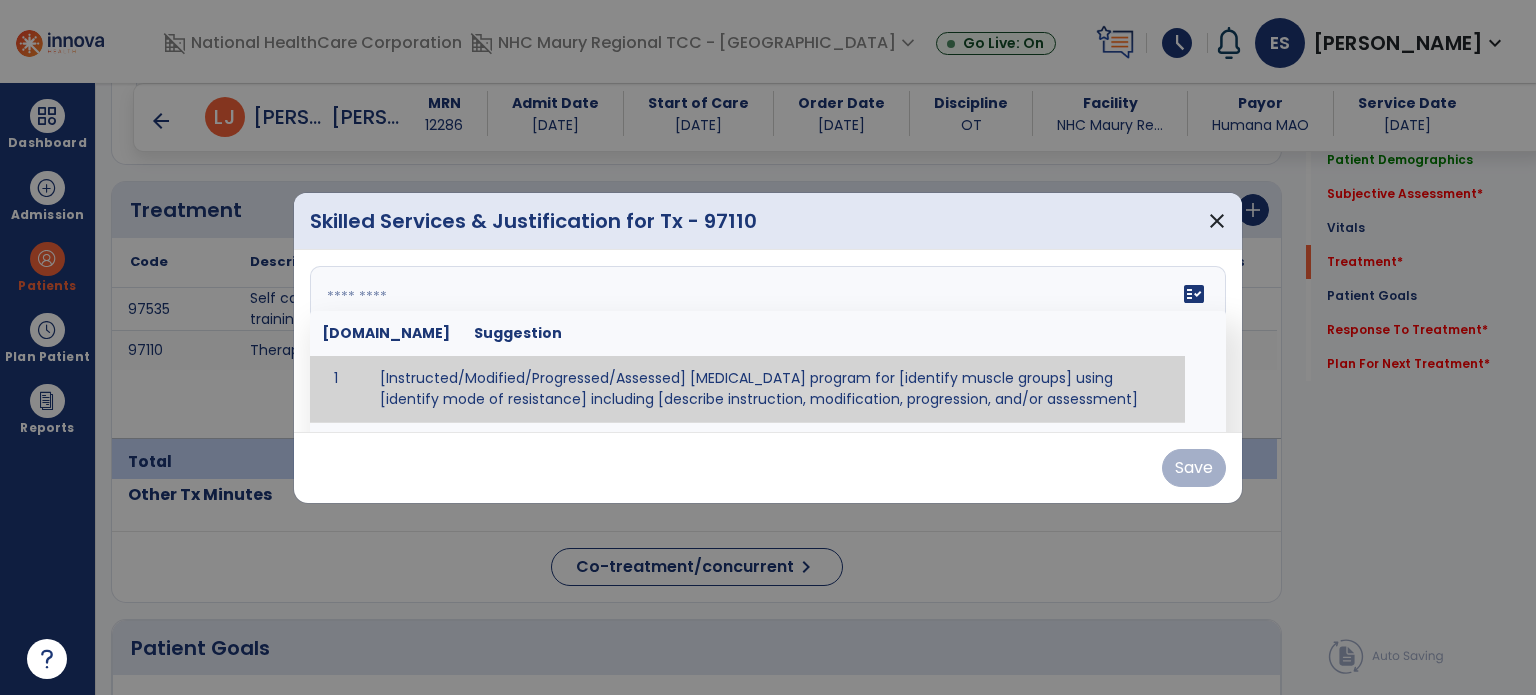click on "fact_check  [DOMAIN_NAME] Suggestion 1 [Instructed/Modified/Progressed/Assessed] [MEDICAL_DATA] program for [identify muscle groups] using [identify mode of resistance] including [describe instruction, modification, progression, and/or assessment] 2 [Instructed/Modified/Progressed/Assessed] aerobic exercise program using [identify equipment/mode] including [describe instruction, modification,progression, and/or assessment] 3 [Instructed/Modified/Progressed/Assessed] [PROM/A/AROM/AROM] program for [identify joint movements] using [contract-relax, over-pressure, inhibitory techniques, other] 4 [Assessed/Tested] aerobic capacity with administration of [aerobic capacity test]" at bounding box center [768, 341] 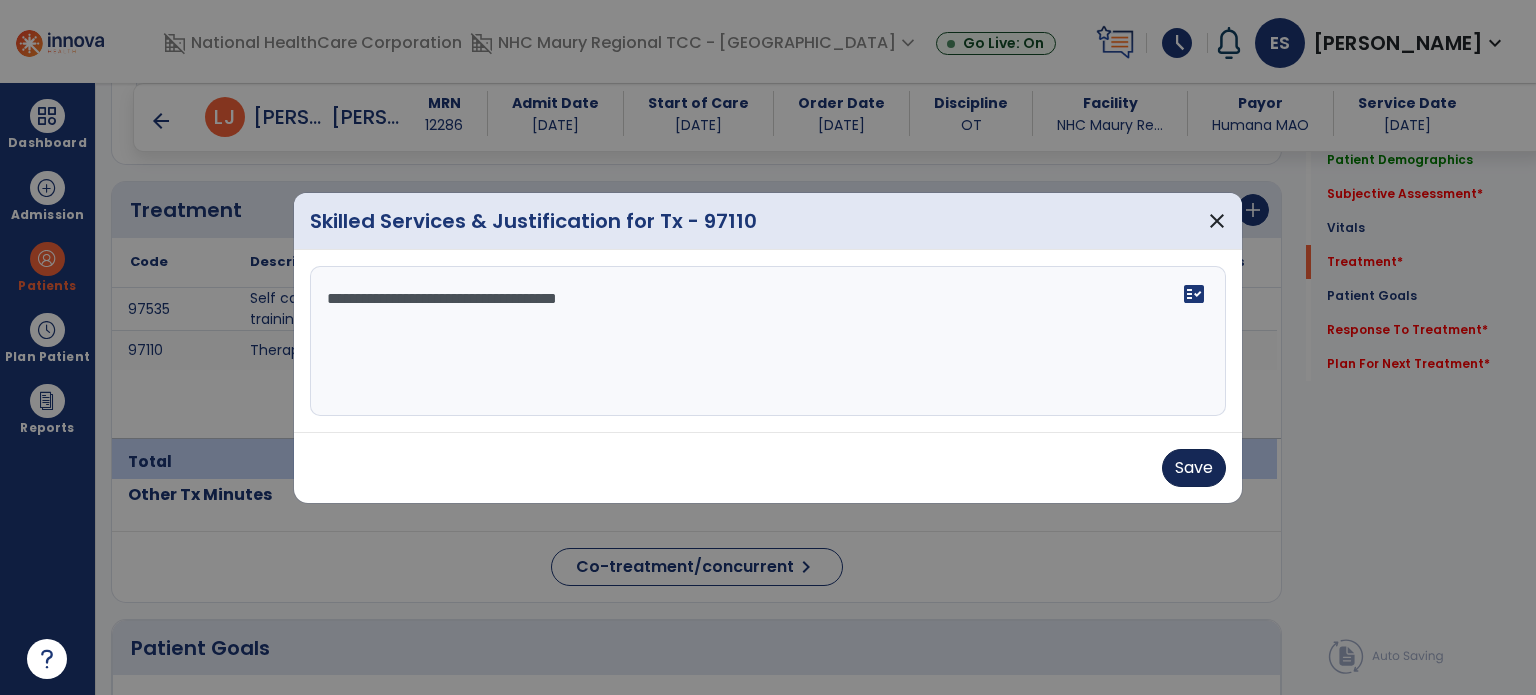 type on "**********" 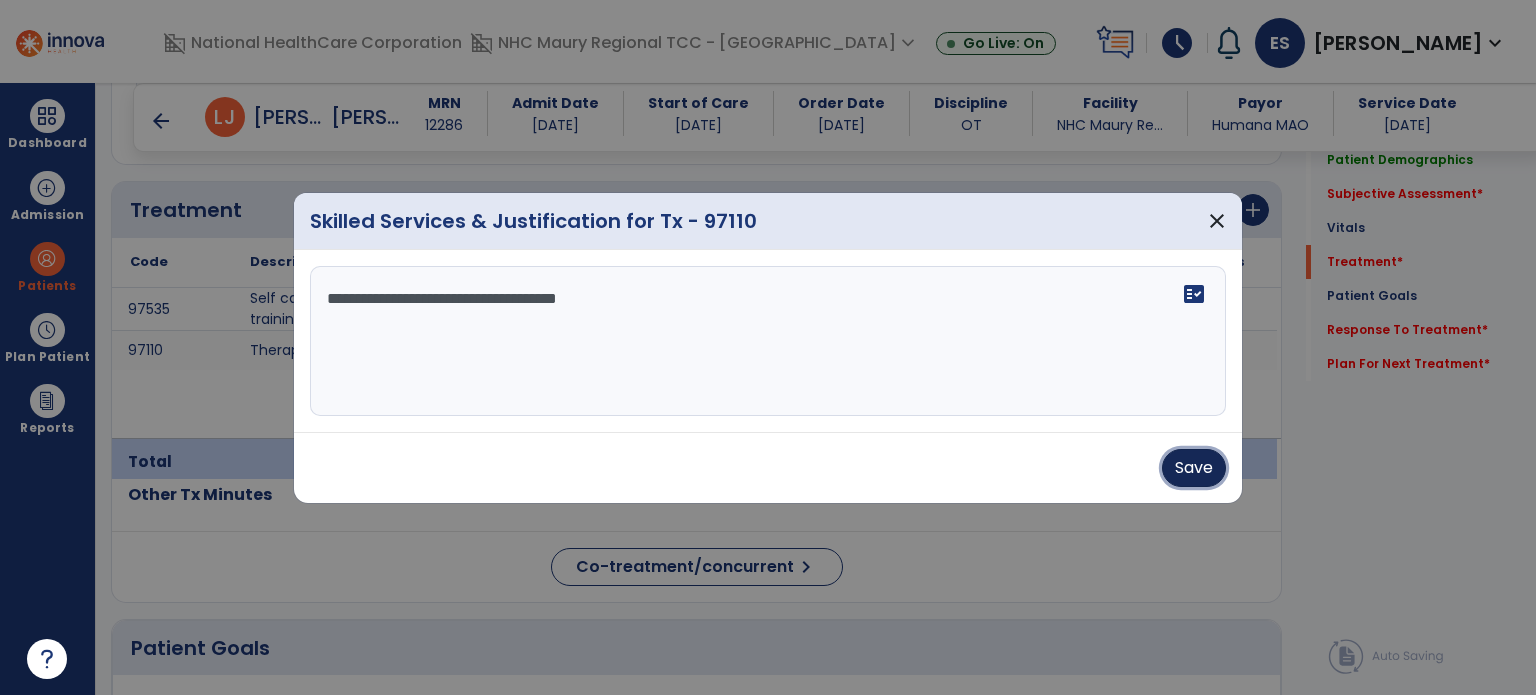 click on "Save" at bounding box center (1194, 468) 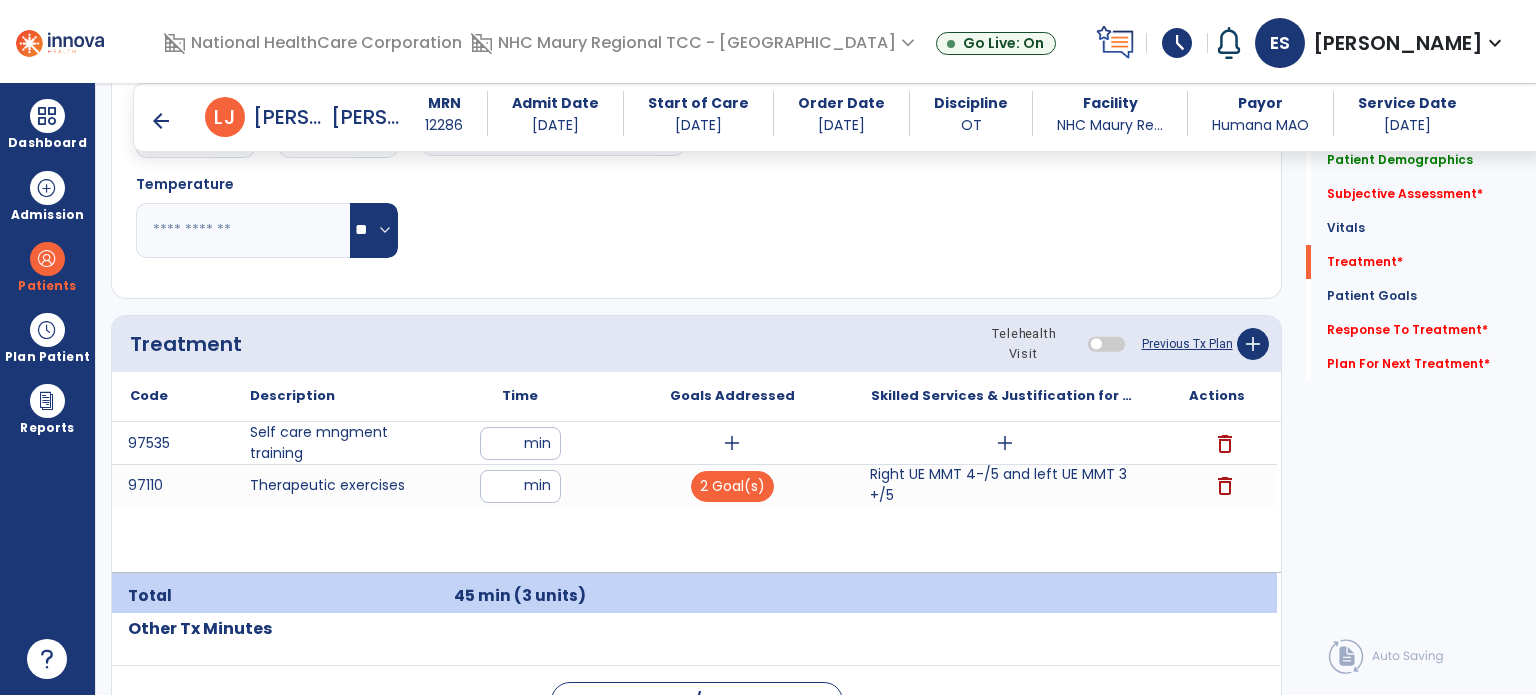 scroll, scrollTop: 1040, scrollLeft: 0, axis: vertical 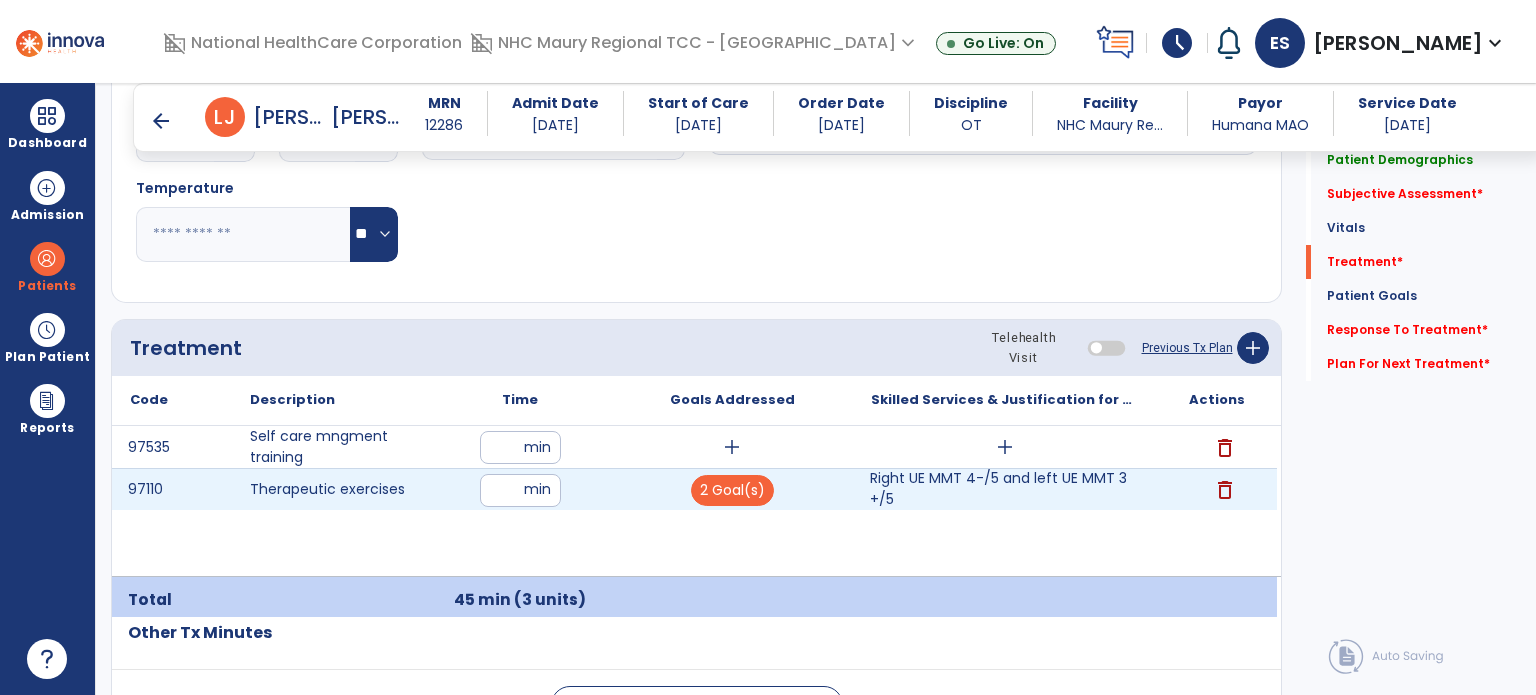 click on "Right UE MMT 4-/5 and left UE MMT 3+/5" at bounding box center [1004, 489] 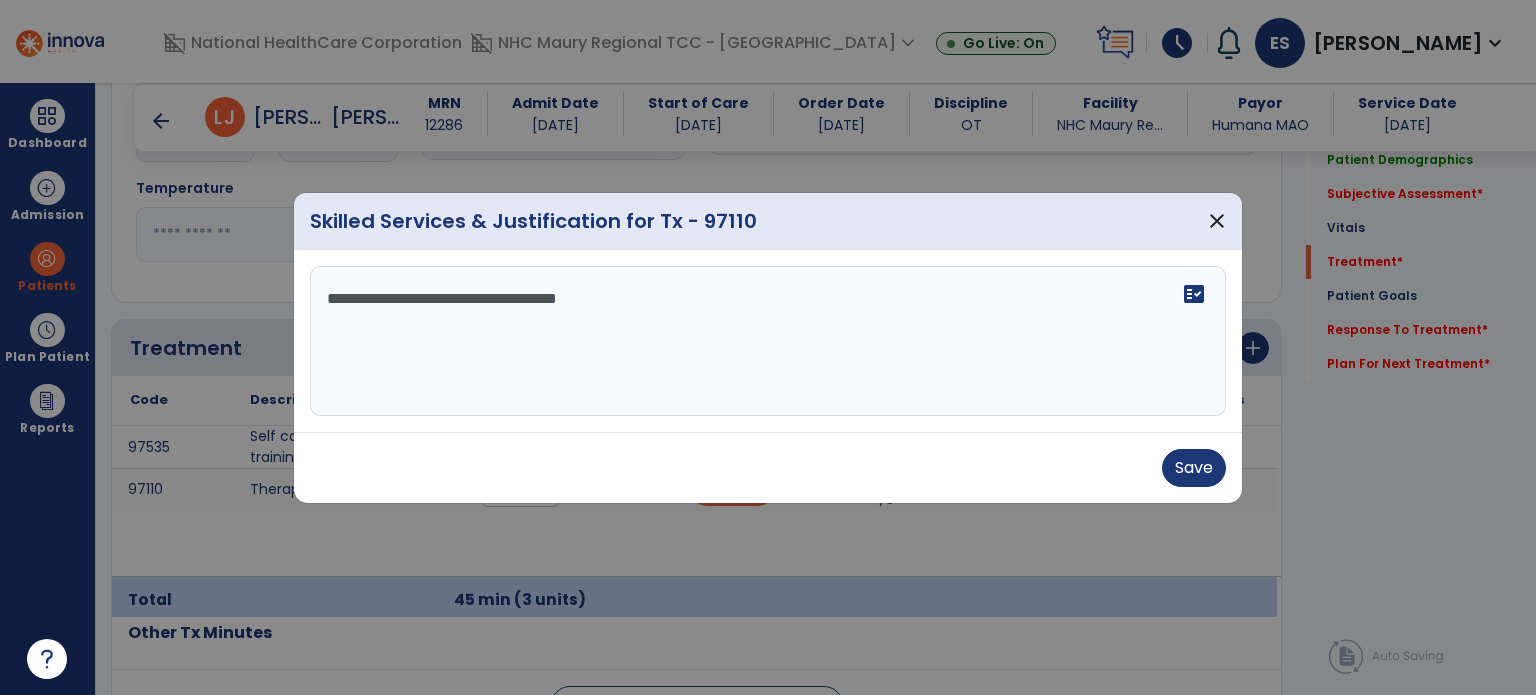 click on "**********" at bounding box center (768, 341) 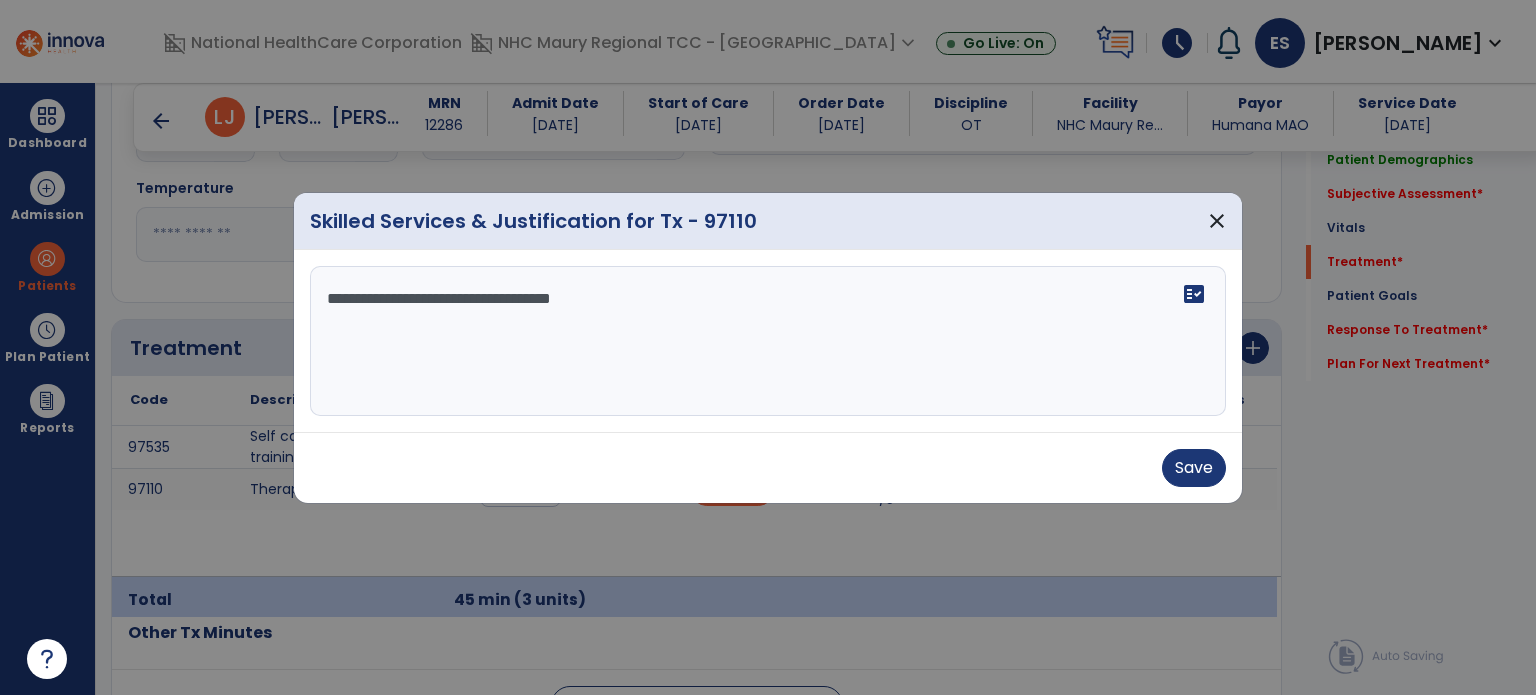 click on "**********" at bounding box center [768, 341] 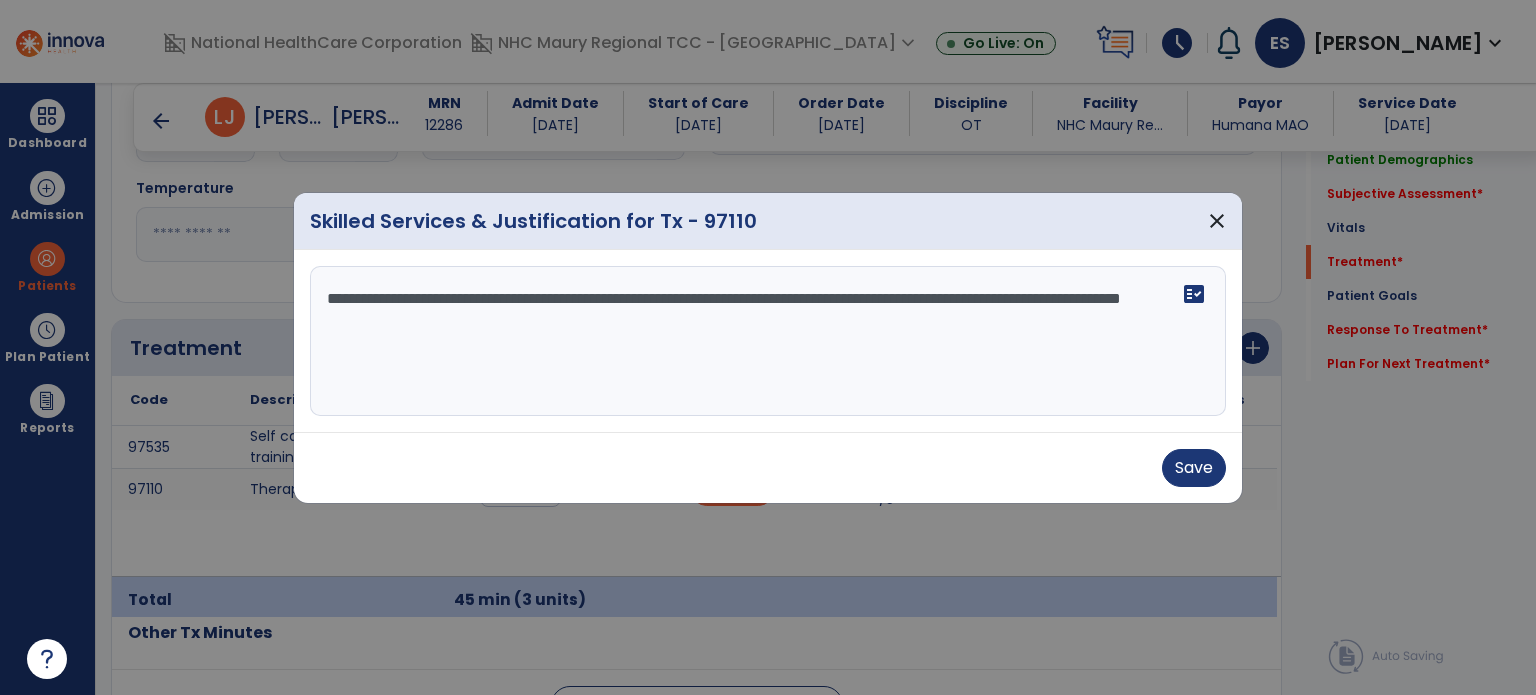 drag, startPoint x: 552, startPoint y: 410, endPoint x: 938, endPoint y: 365, distance: 388.6142 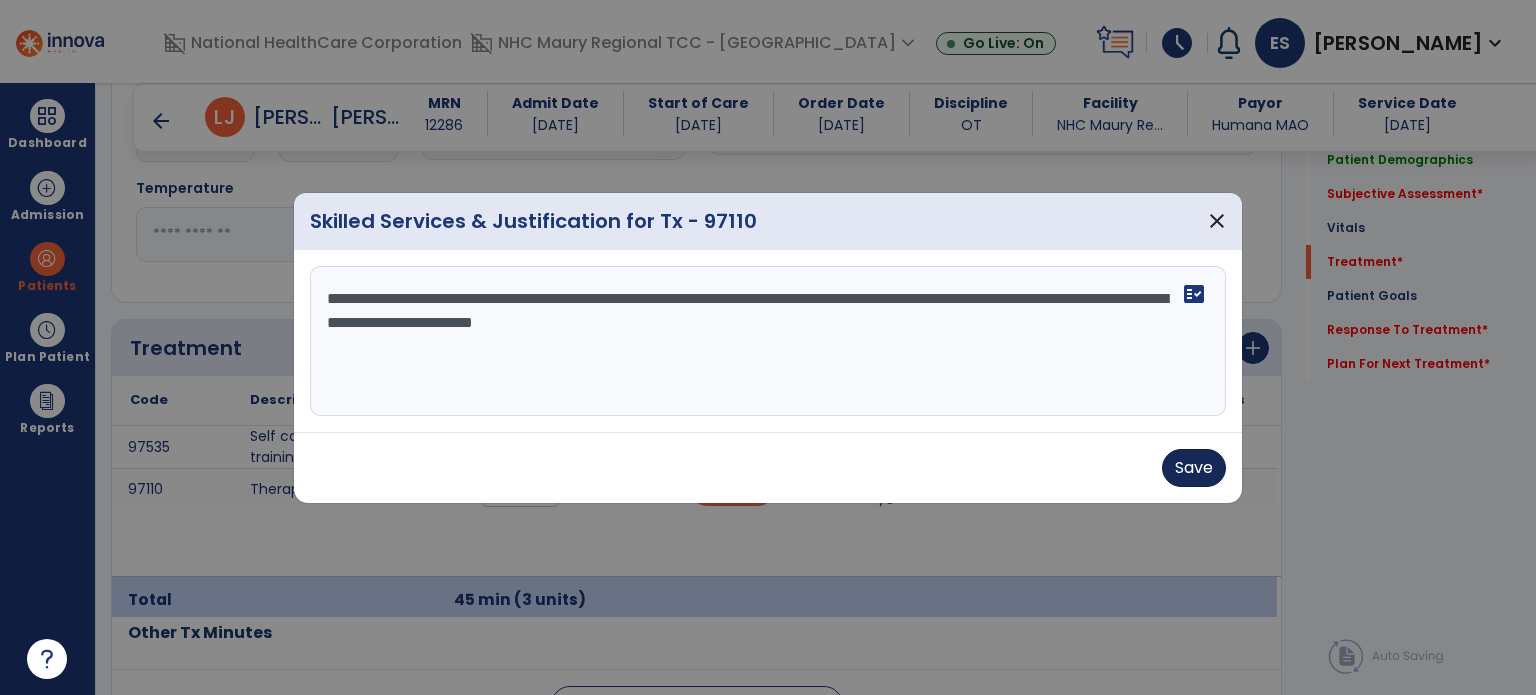 type on "**********" 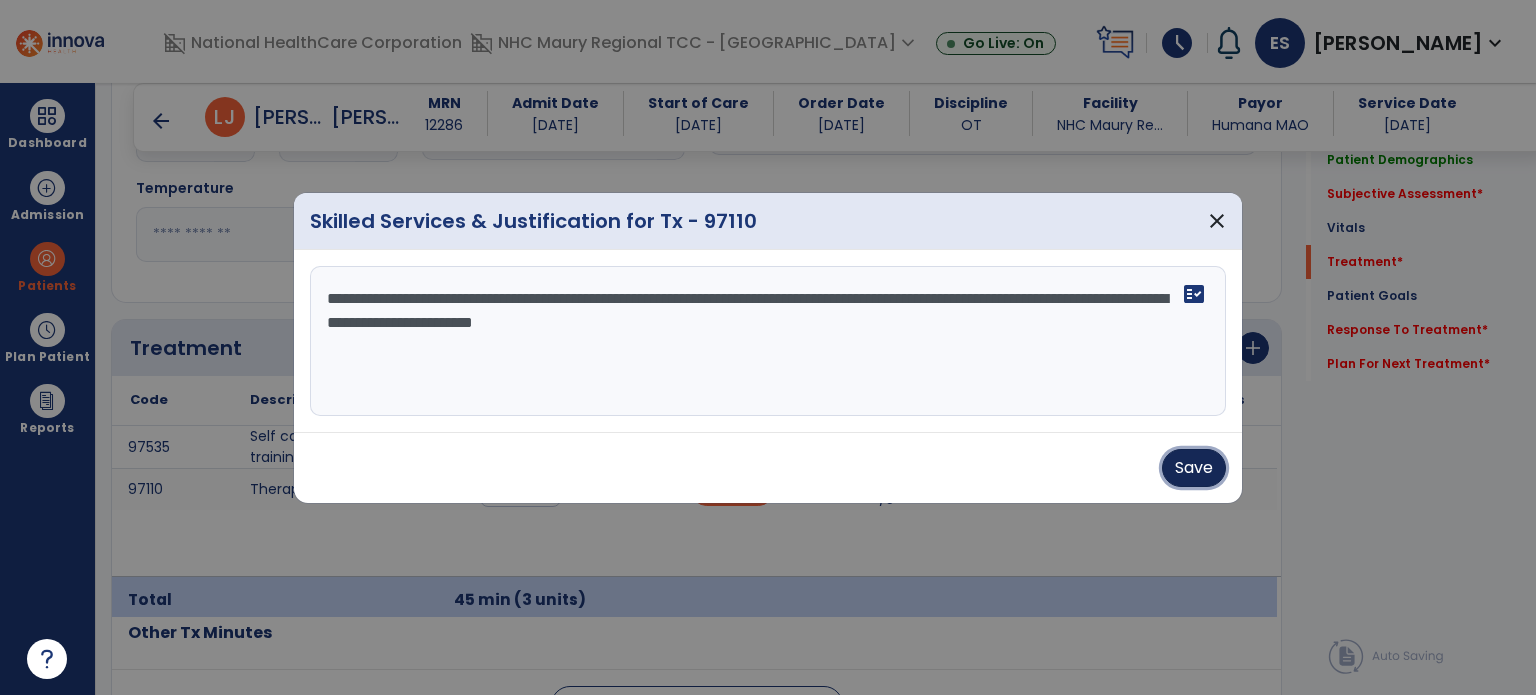 click on "Save" at bounding box center [1194, 468] 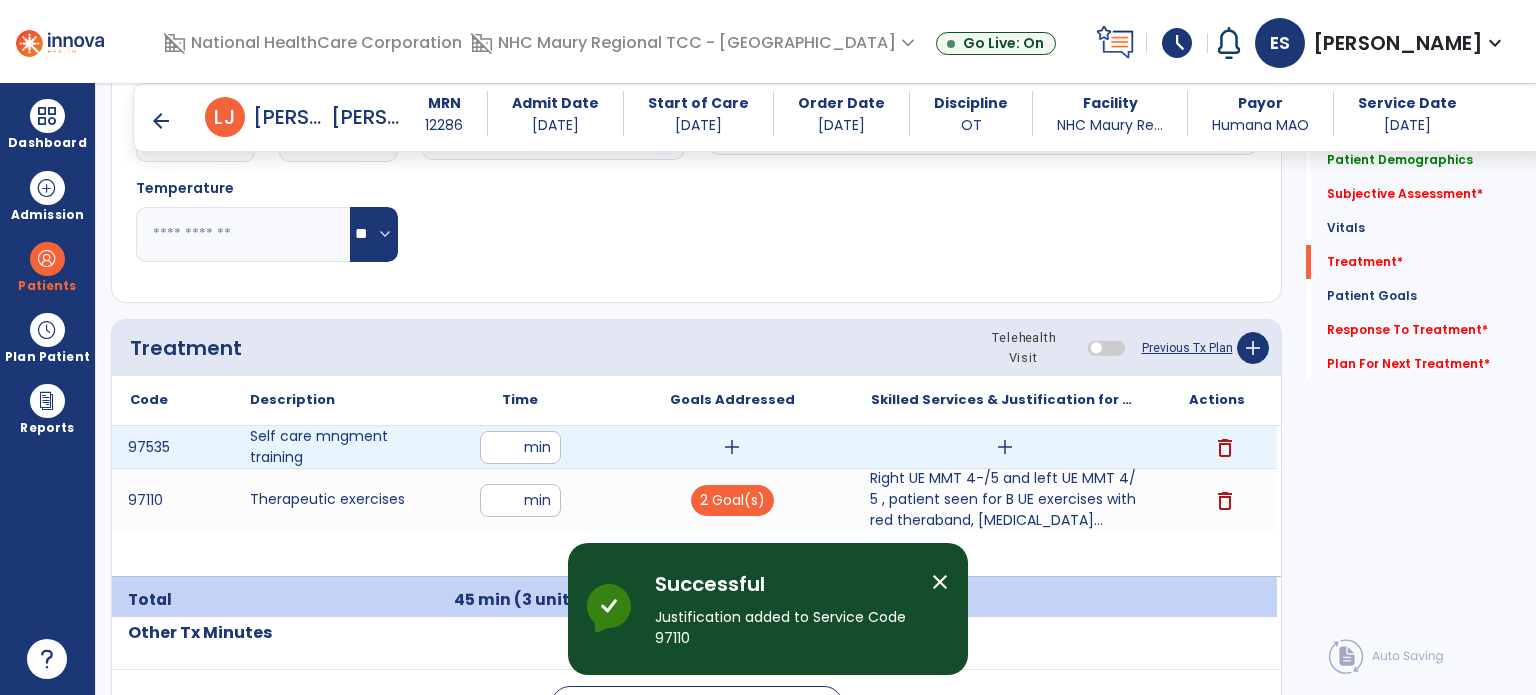 click on "add" at bounding box center (732, 447) 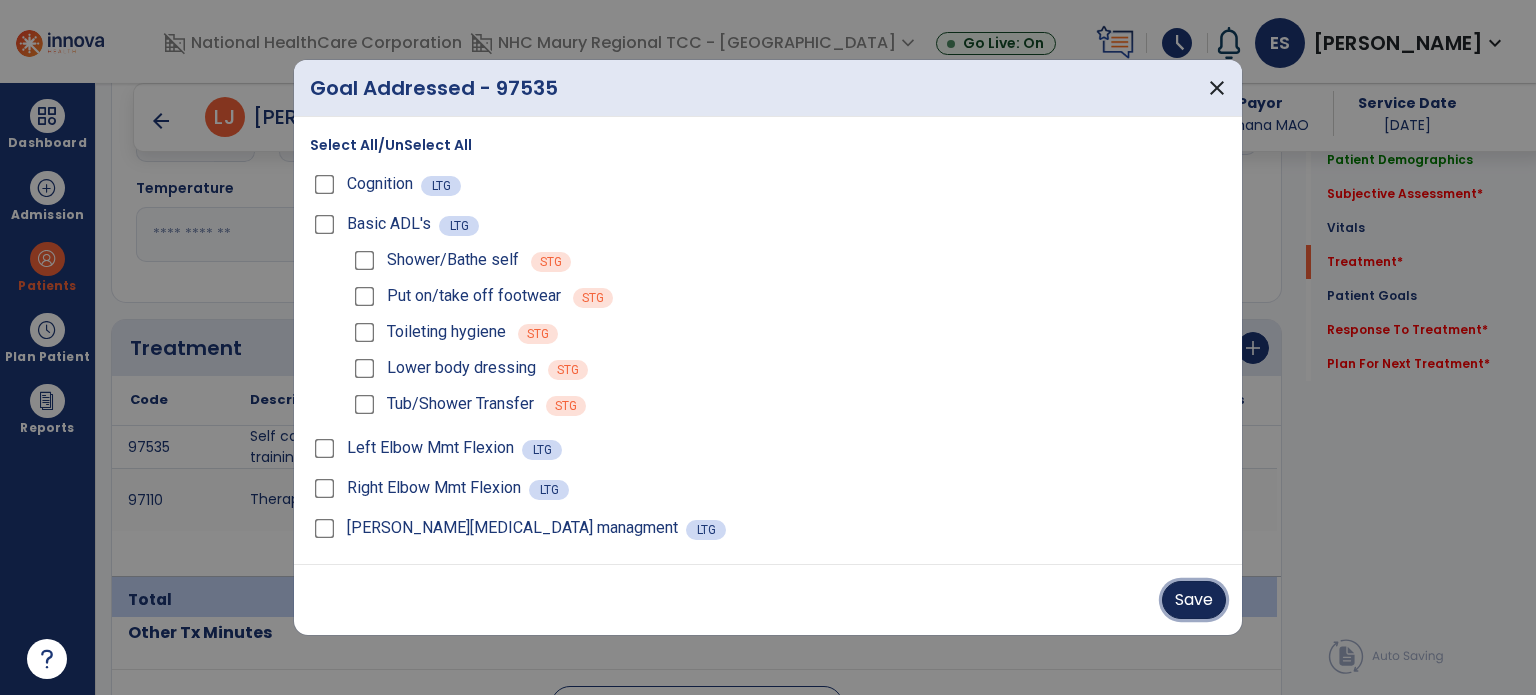 click on "Save" at bounding box center (1194, 600) 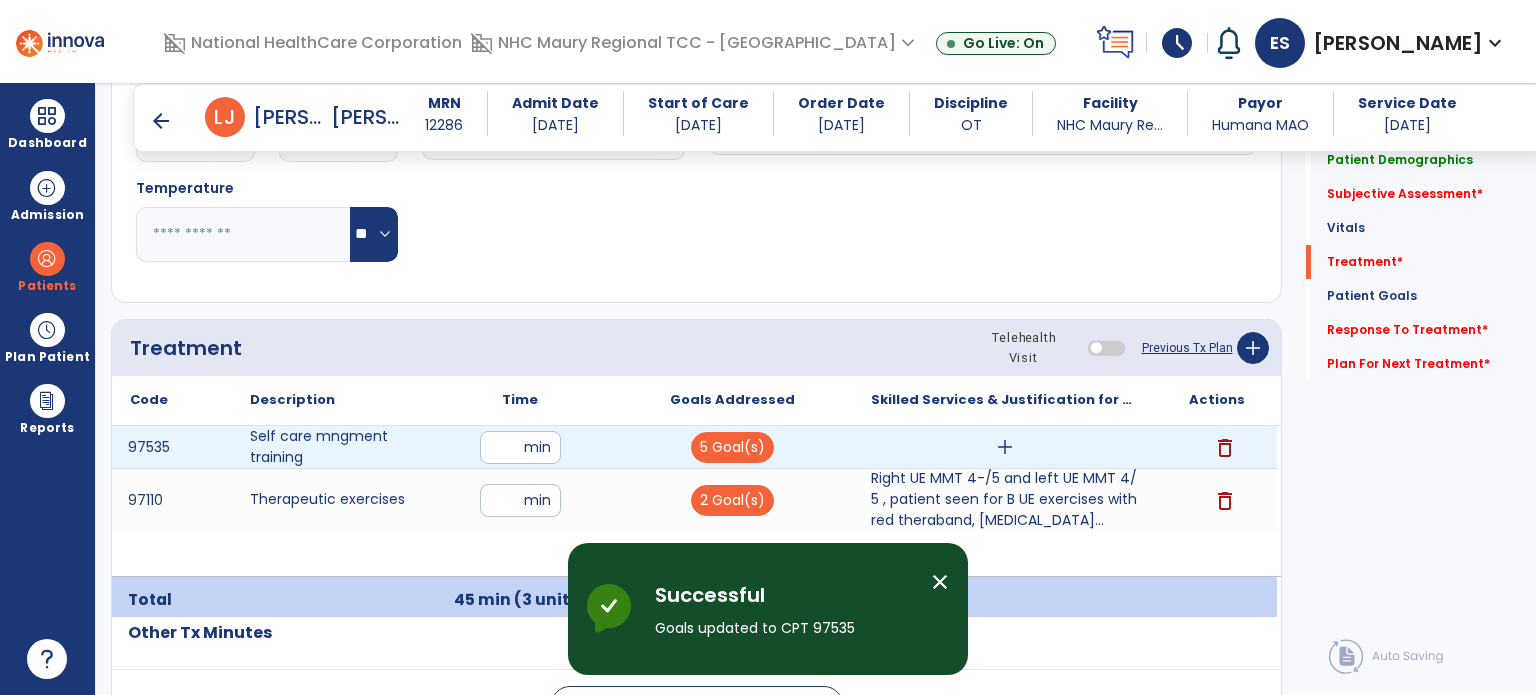 click on "add" at bounding box center [1005, 447] 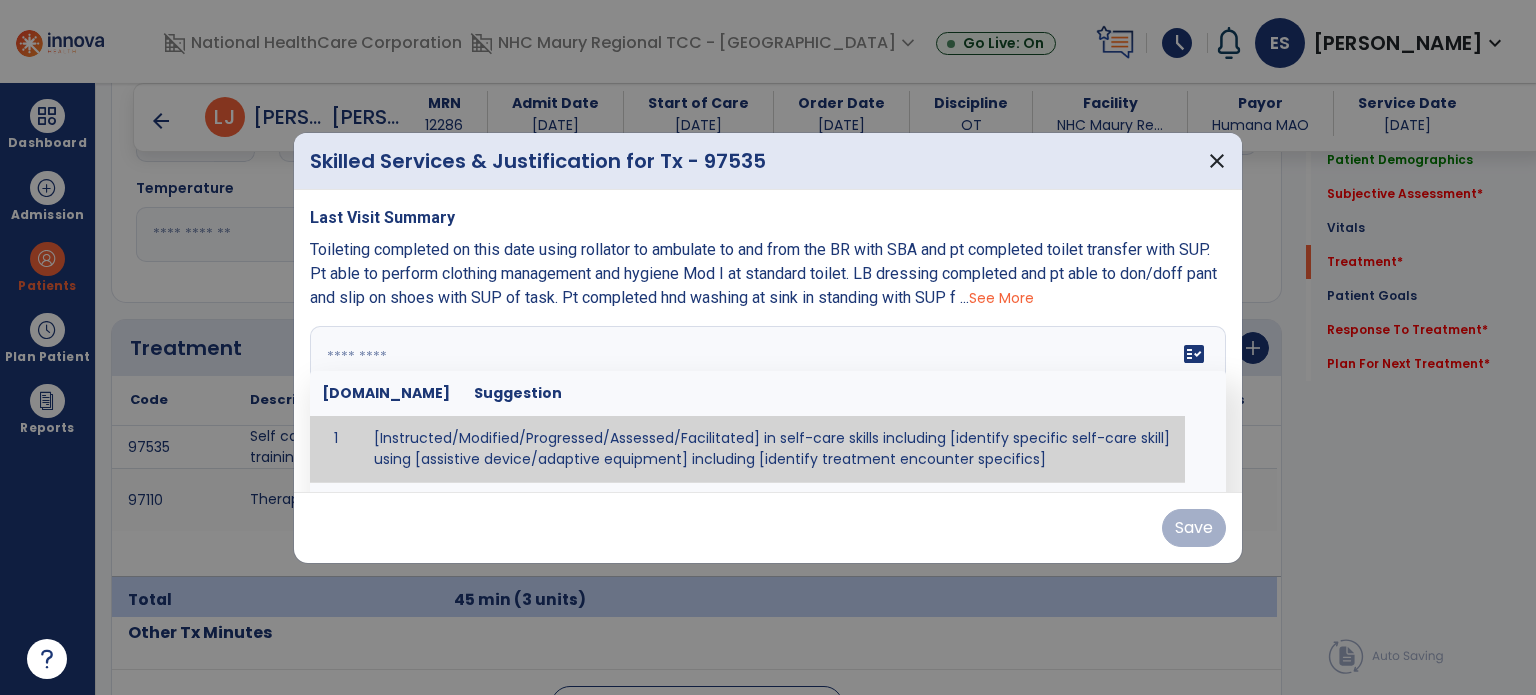 click at bounding box center (768, 401) 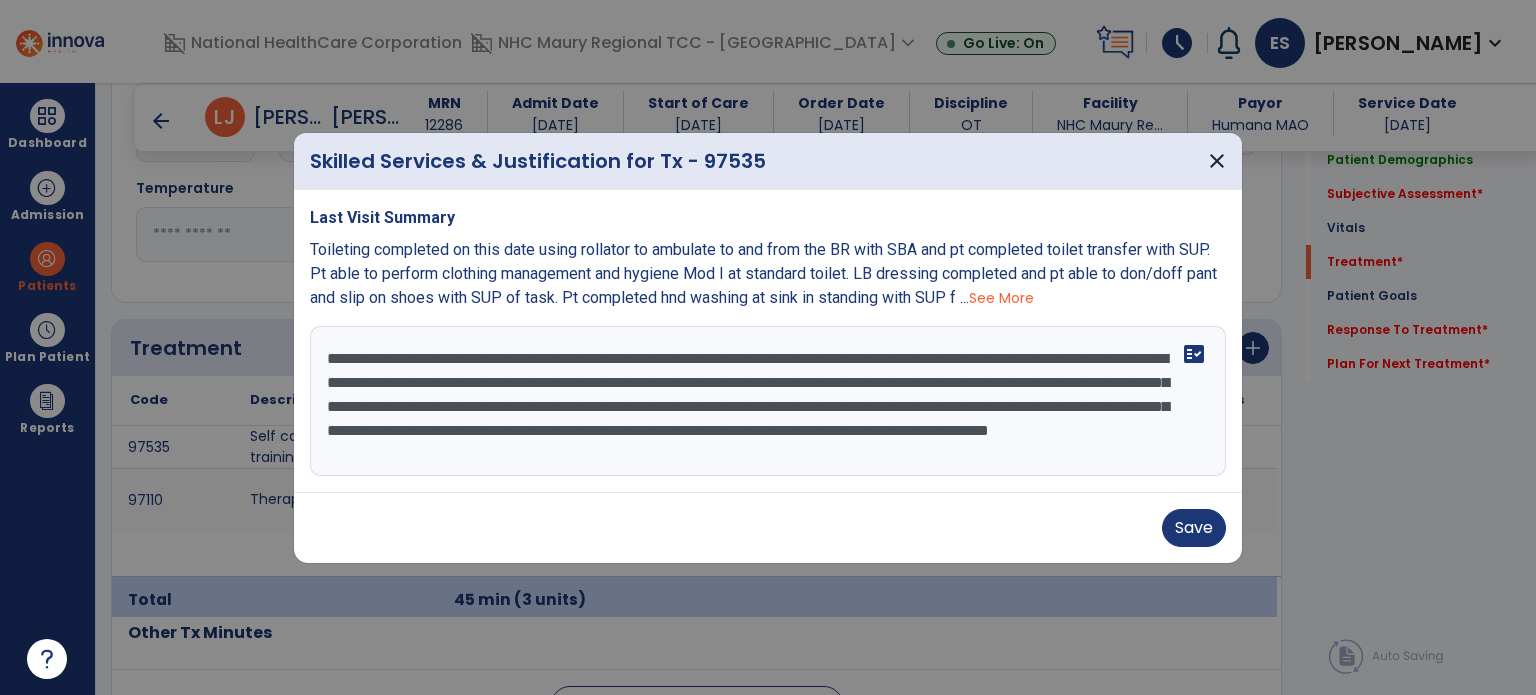 scroll, scrollTop: 15, scrollLeft: 0, axis: vertical 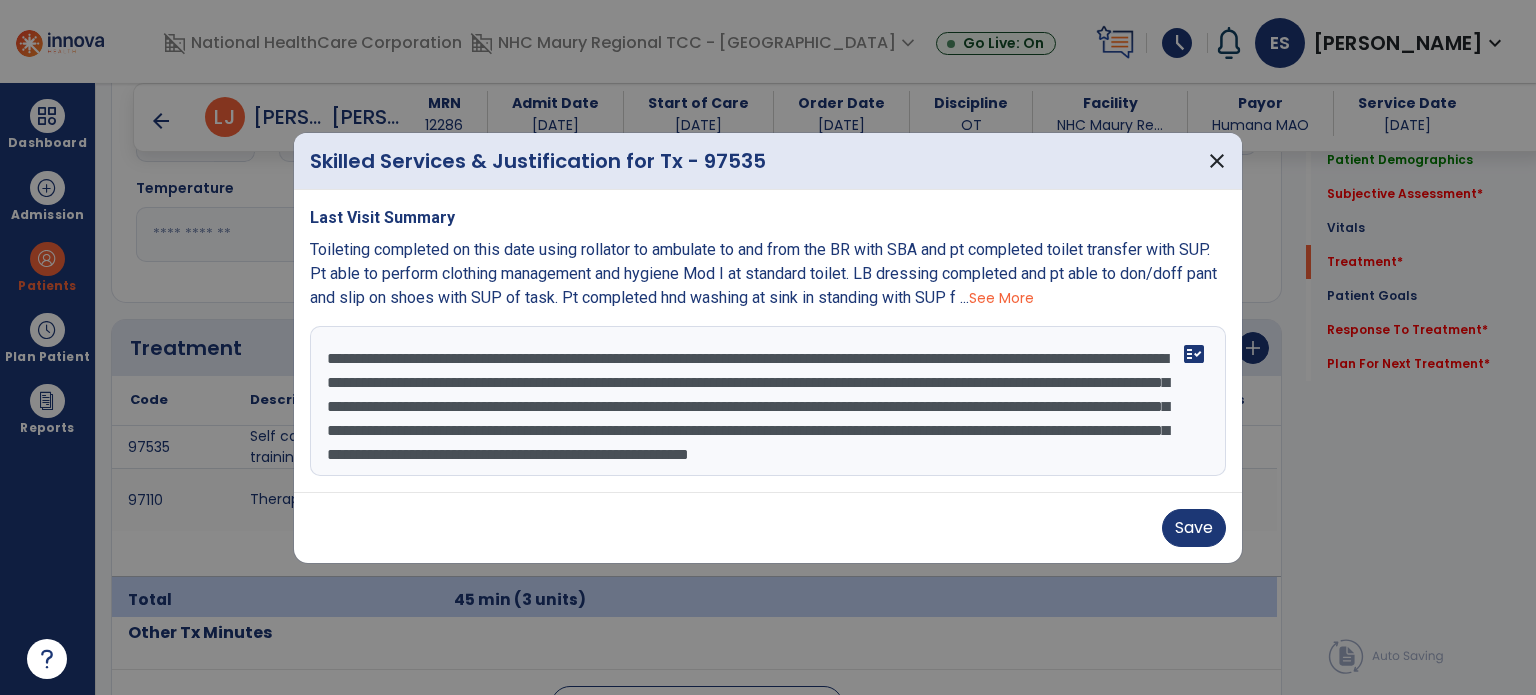 click on "**********" at bounding box center [768, 401] 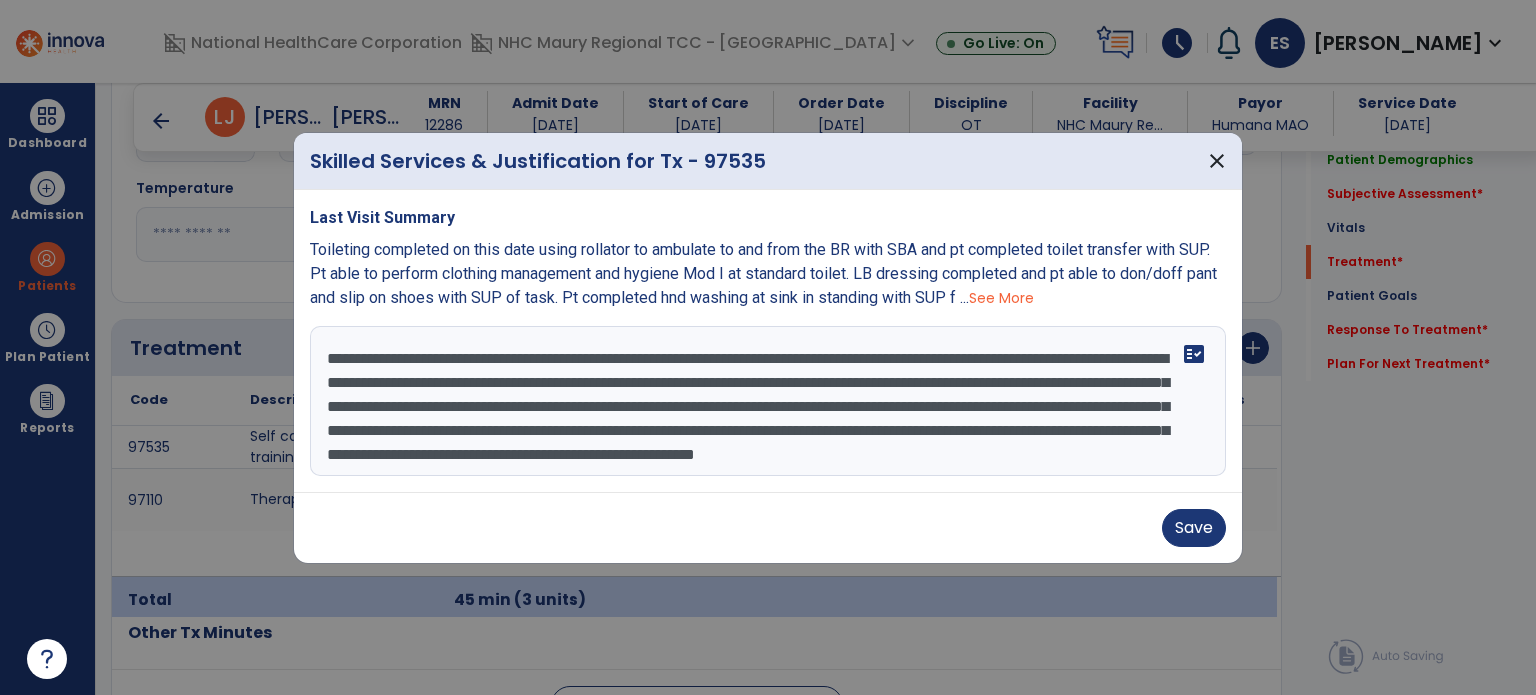 drag, startPoint x: 352, startPoint y: 419, endPoint x: 1161, endPoint y: 447, distance: 809.4844 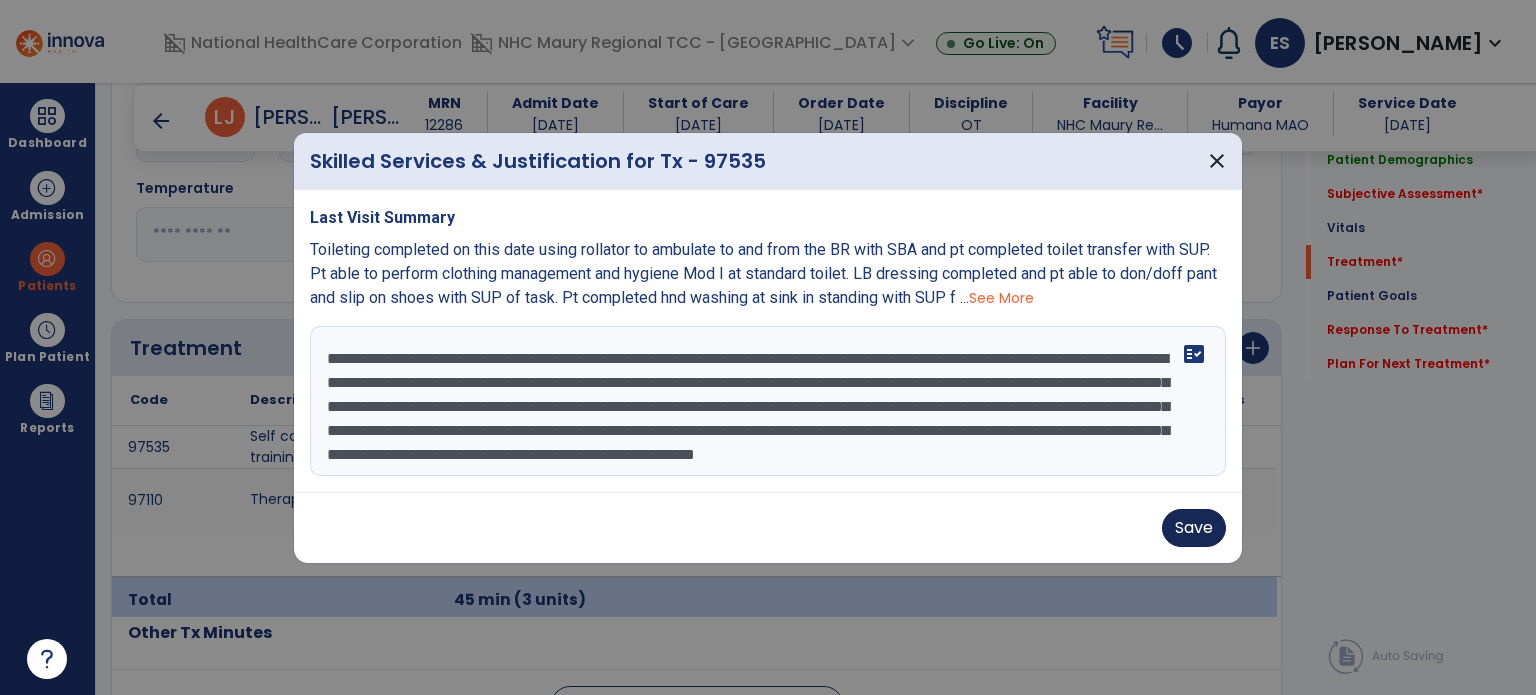 type on "**********" 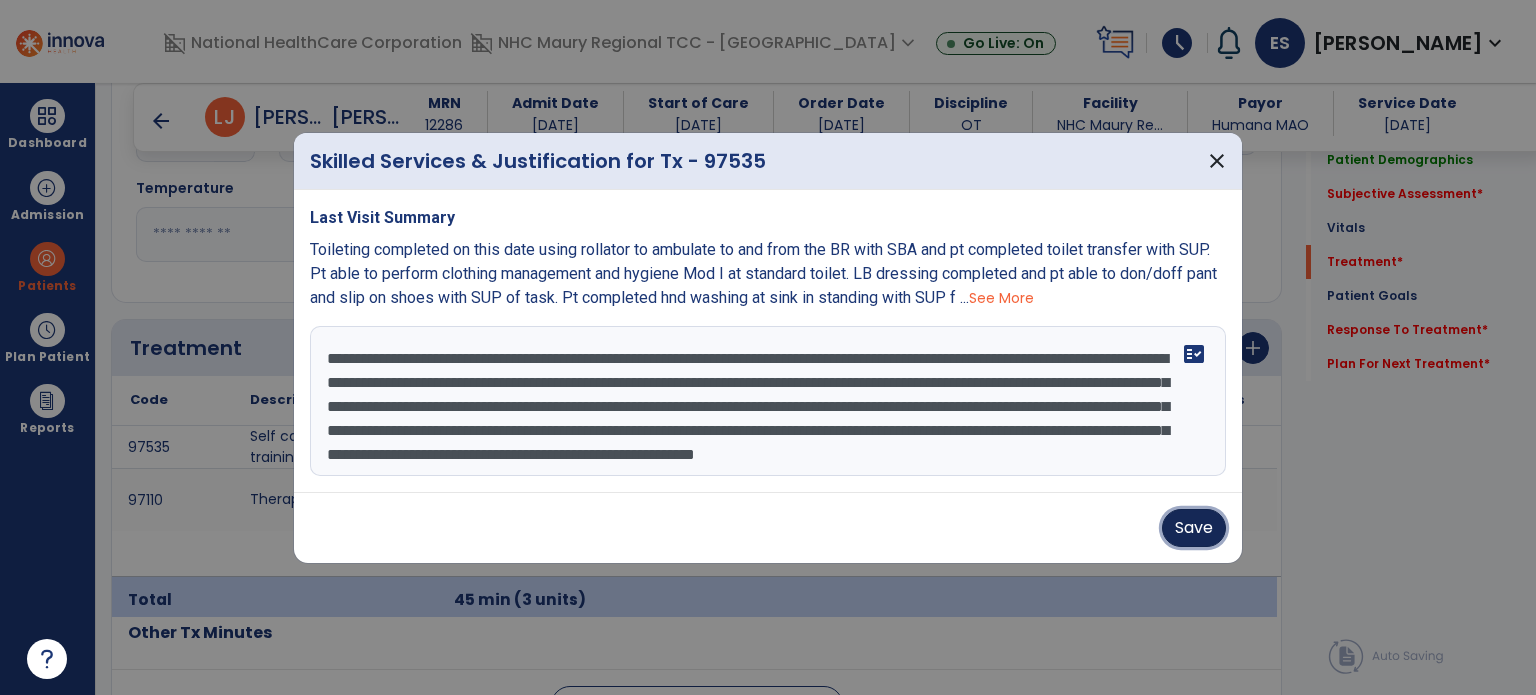 click on "Save" at bounding box center (1194, 528) 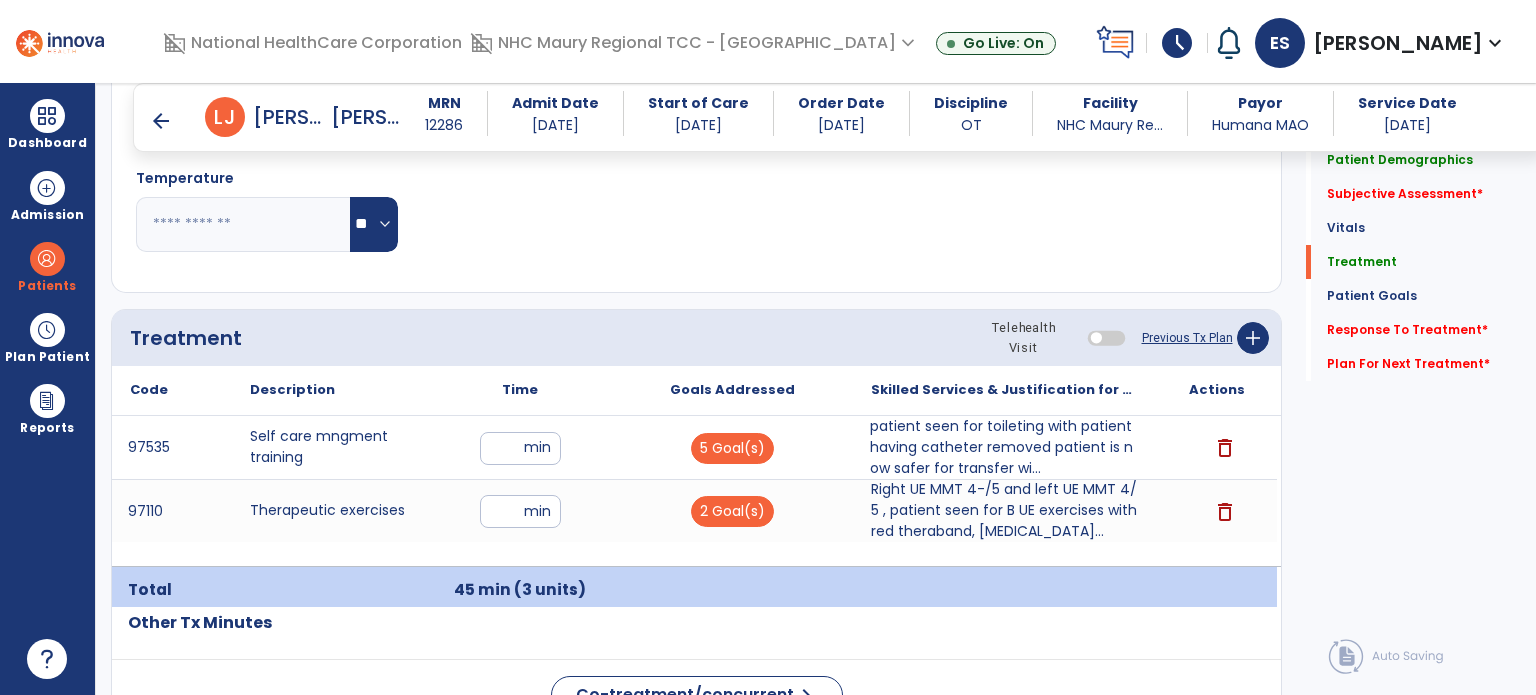 scroll, scrollTop: 1048, scrollLeft: 0, axis: vertical 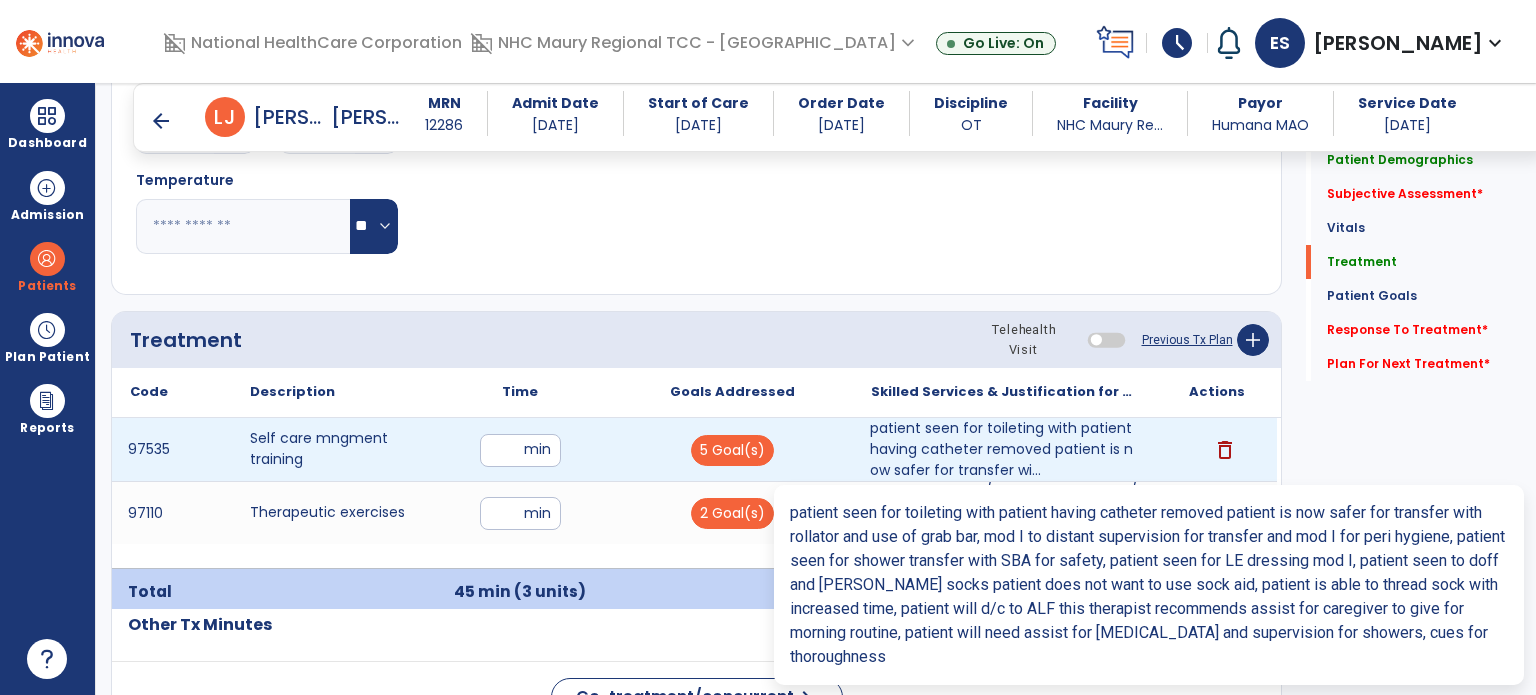 click on "patient seen for toileting with patient having catheter removed patient is now safer for transfer wi..." at bounding box center [1004, 449] 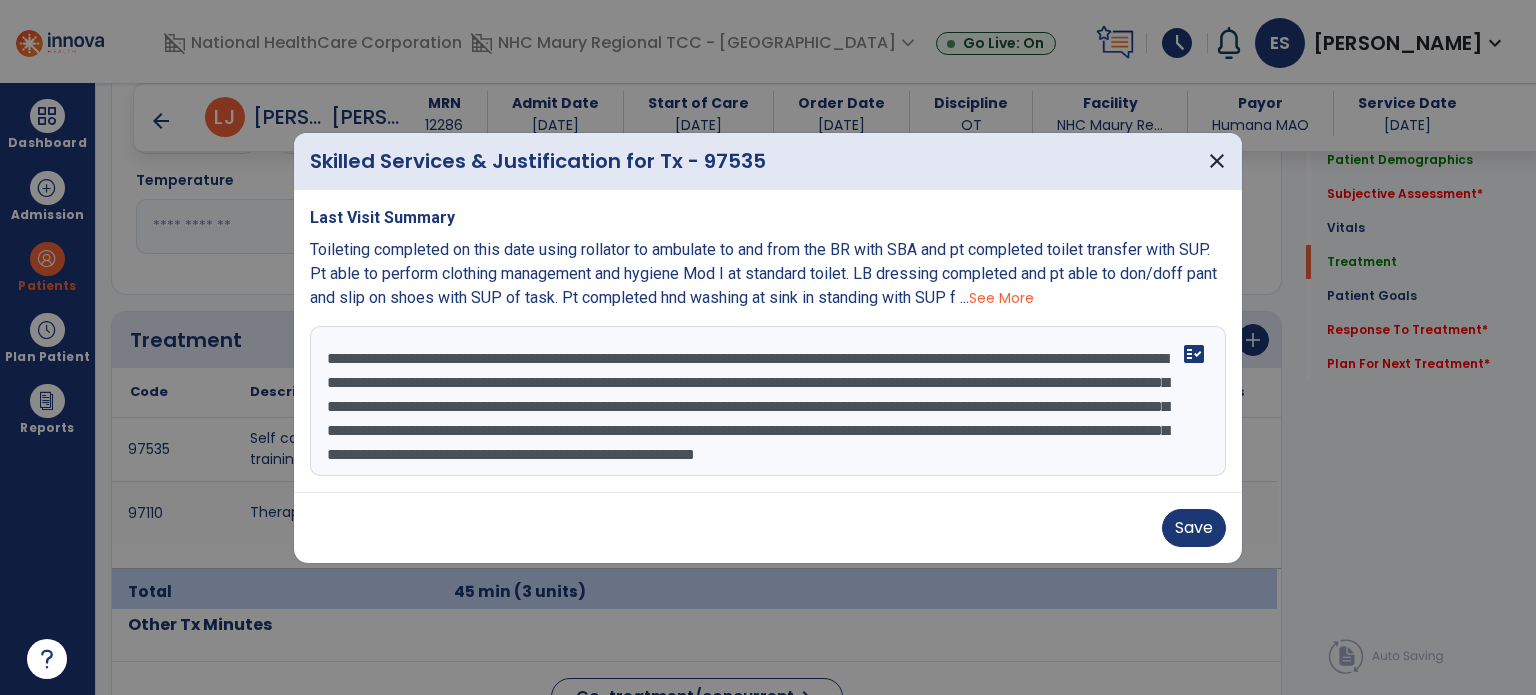 scroll, scrollTop: 24, scrollLeft: 0, axis: vertical 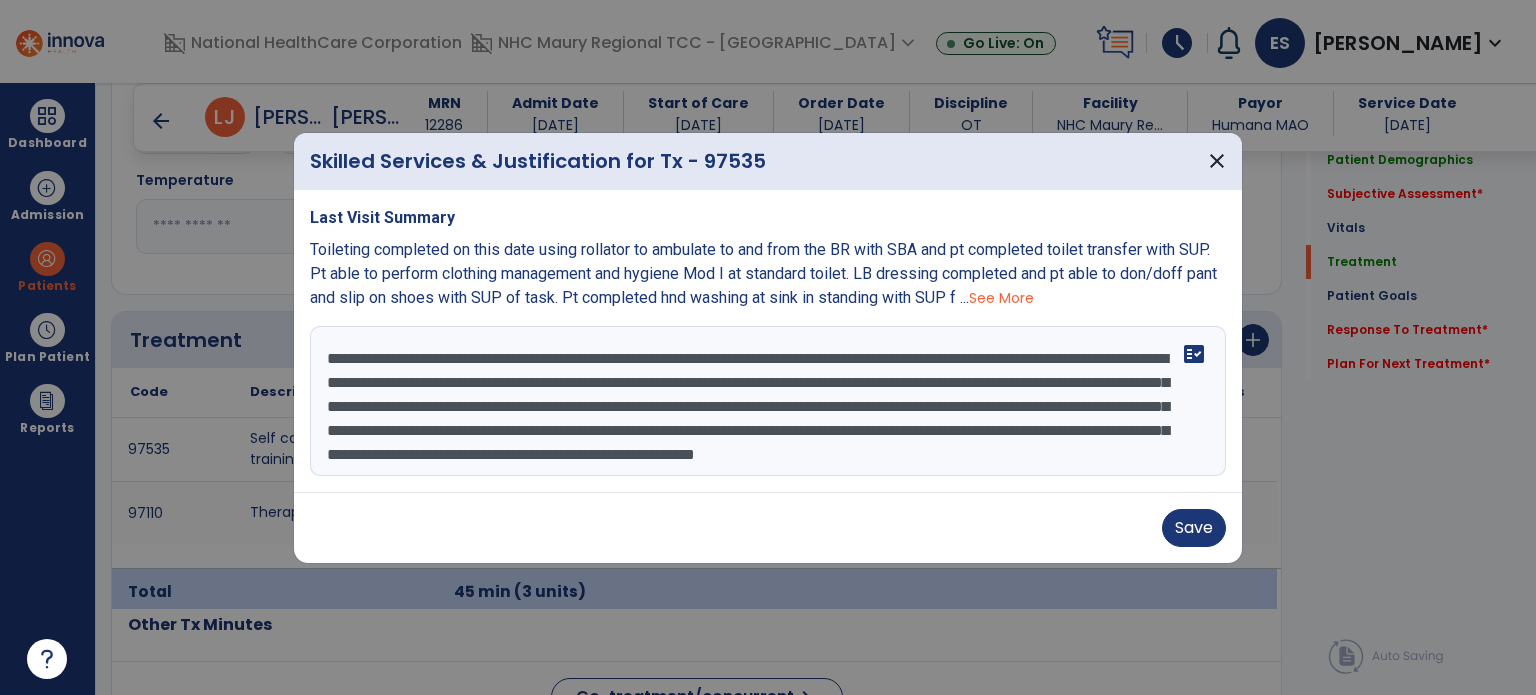 drag, startPoint x: 319, startPoint y: 352, endPoint x: 1156, endPoint y: 484, distance: 847.34467 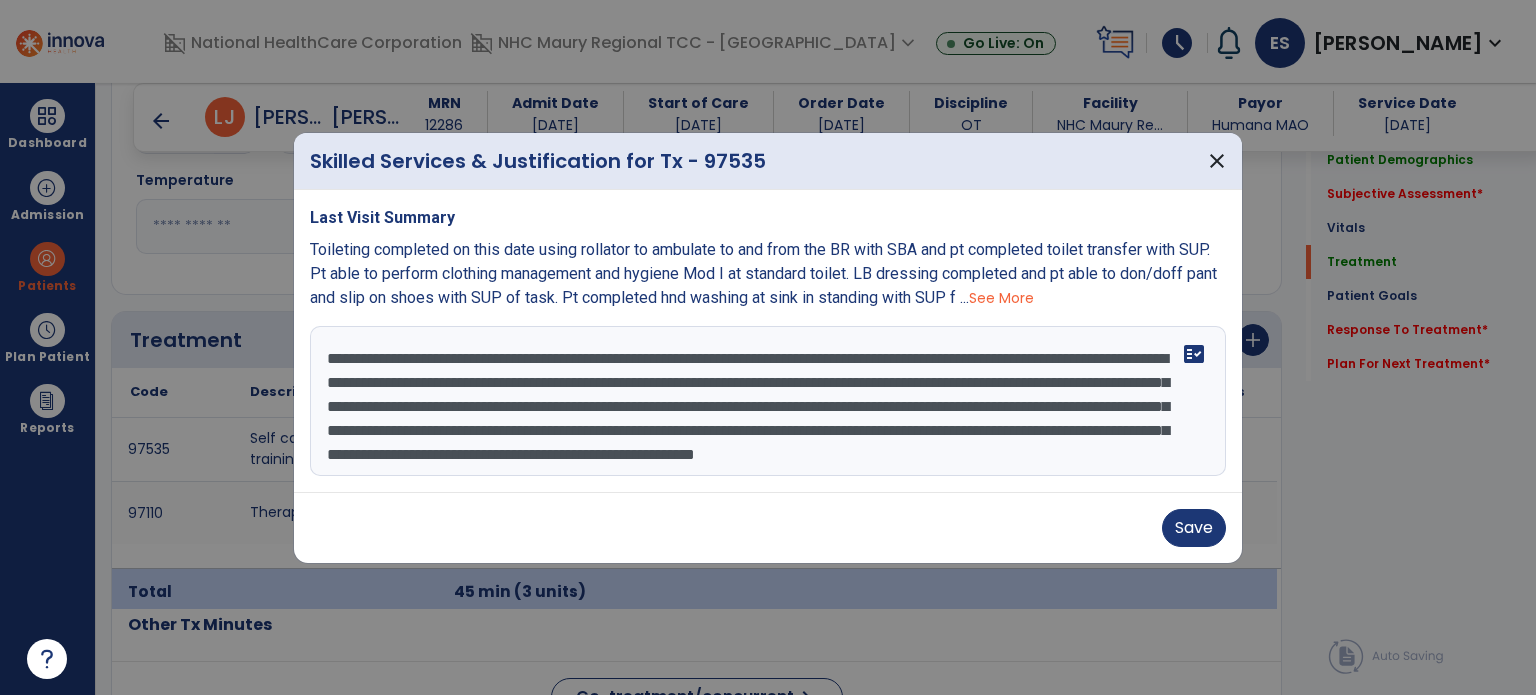 click on "Last Visit Summary Toileting completed on this date using rollator to ambulate to and from the BR with SBA and pt completed toilet transfer with SUP. Pt able to perform clothing management and hygiene Mod I at standard toilet. LB dressing completed and pt able to don/doff pant and slip on shoes with SUP of task. Pt completed hnd washing at sink in standing with SUP f ...  See More  patient seen for toileting with patient having catheter removed patient is now safer for transfer with rollator and use of grab bar, mod I to distant supervision for transfer and mod I for peri hygiene, patient seen for shower transfer with SBA for safety, patient seen for LE dressing mod I, patient seen to doff and [PERSON_NAME] socks patient does not want to use sock aid, patient is able to thread sock with increased time, patient will d/c to ALF this therapist recommends assist for caregiver to give for morning routine, patient will need assist for [MEDICAL_DATA] and supervision for showers, cues for thoroughness  fact_check" at bounding box center [768, 341] 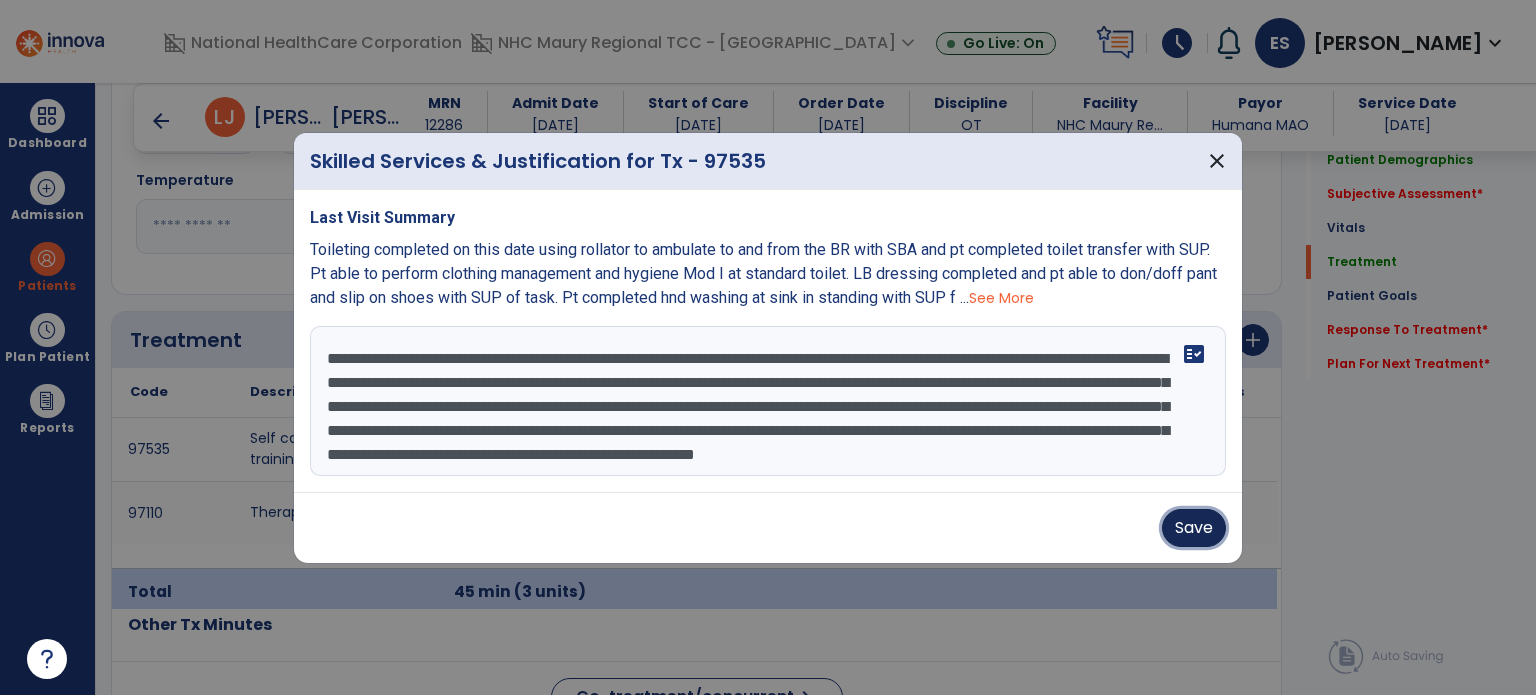 click on "Save" at bounding box center (1194, 528) 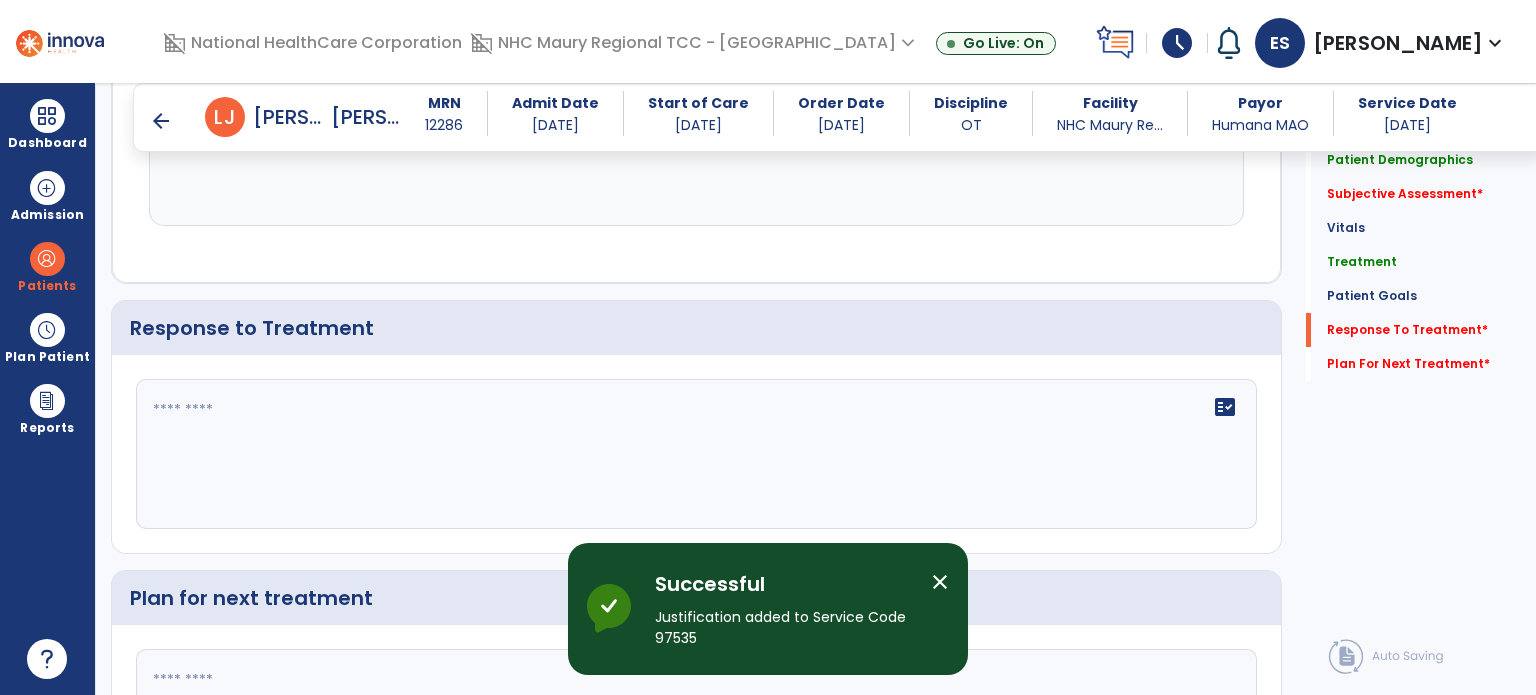 scroll, scrollTop: 3311, scrollLeft: 0, axis: vertical 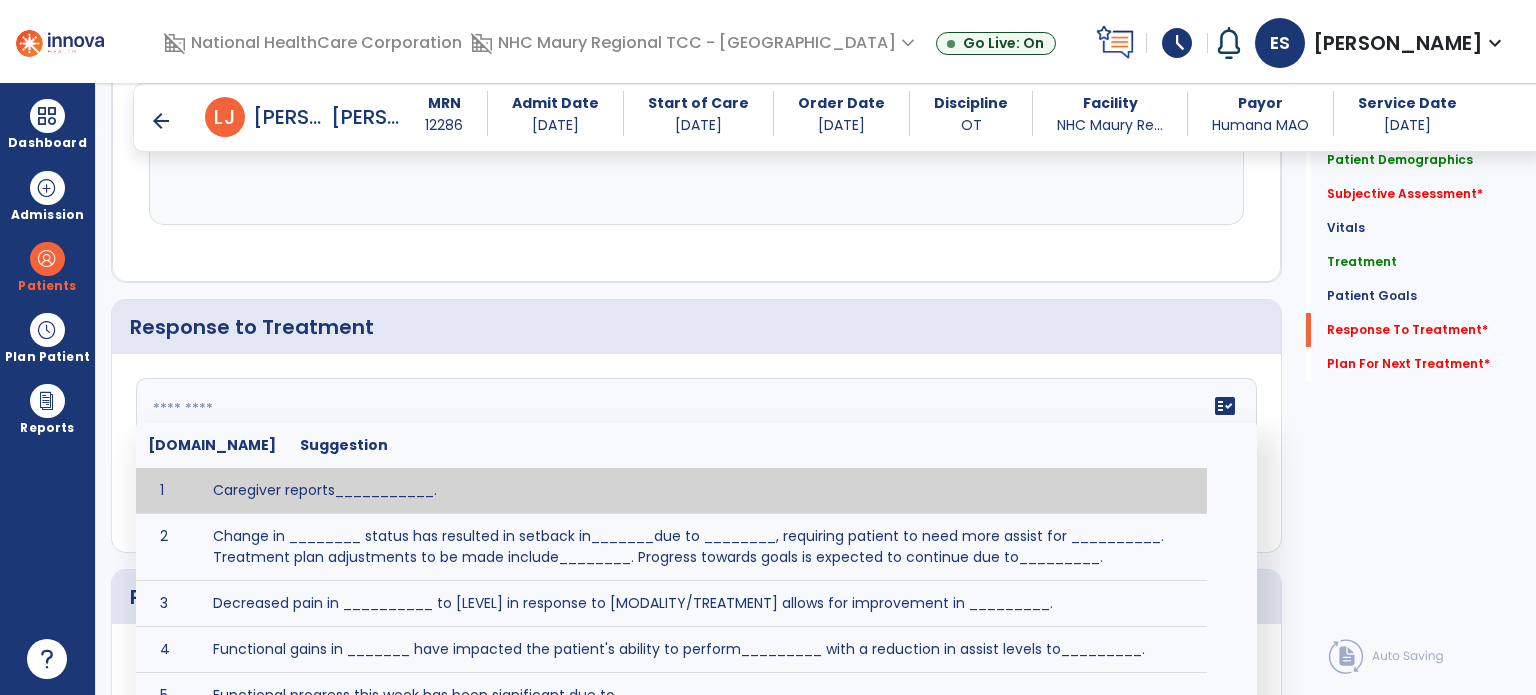 click on "fact_check  [DOMAIN_NAME] Suggestion 1 Caregiver reports___________. 2 Change in ________ status has resulted in setback in_______due to ________, requiring patient to need more assist for __________.   Treatment plan adjustments to be made include________.  Progress towards goals is expected to continue due to_________. 3 Decreased pain in __________ to [LEVEL] in response to [MODALITY/TREATMENT] allows for improvement in _________. 4 Functional gains in _______ have impacted the patient's ability to perform_________ with a reduction in assist levels to_________. 5 Functional progress this week has been significant due to__________. 6 Gains in ________ have improved the patient's ability to perform ______with decreased levels of assist to___________. 7 Improvement in ________allows patient to tolerate higher levels of challenges in_________. 8 Pain in [AREA] has decreased to [LEVEL] in response to [TREATMENT/MODALITY], allowing fore ease in completing__________. 9 10 11 12 13 14 15 16 17 18 19 20 21" 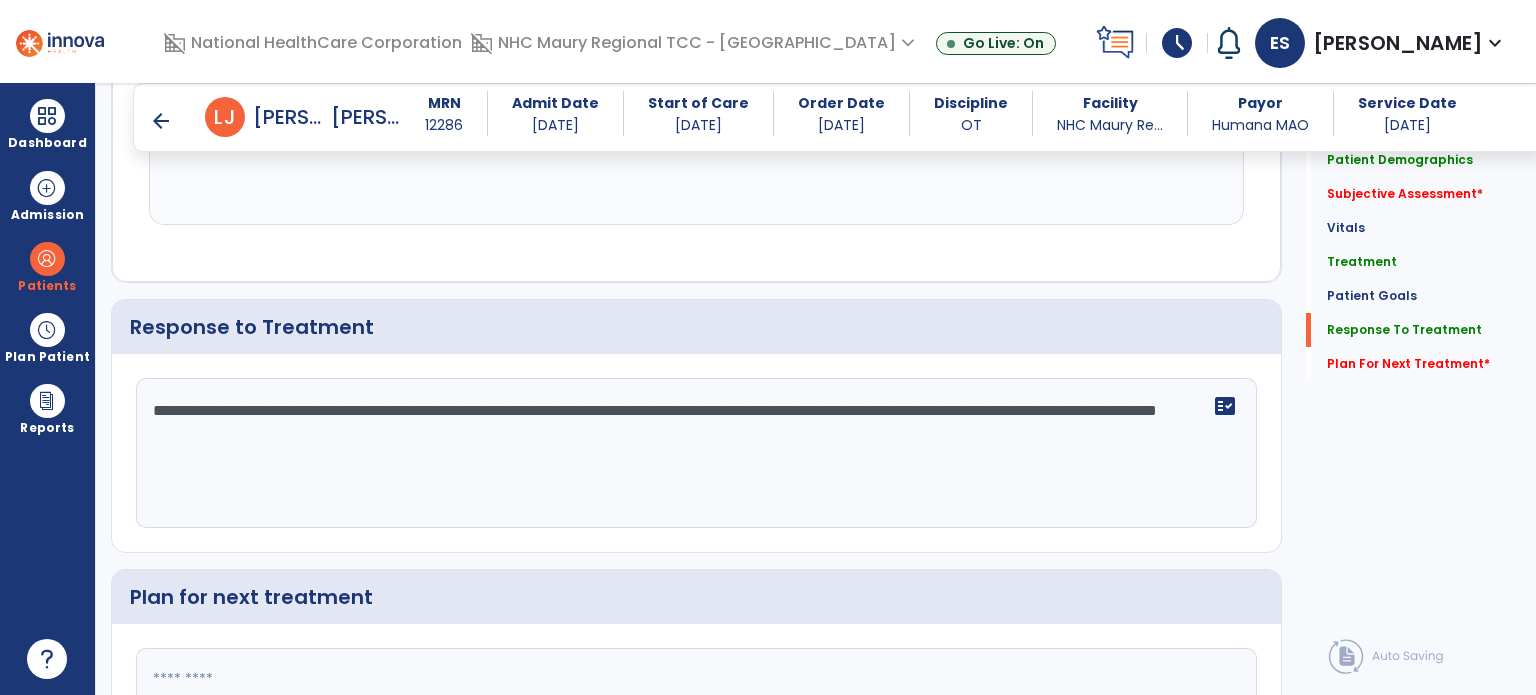 click on "**********" 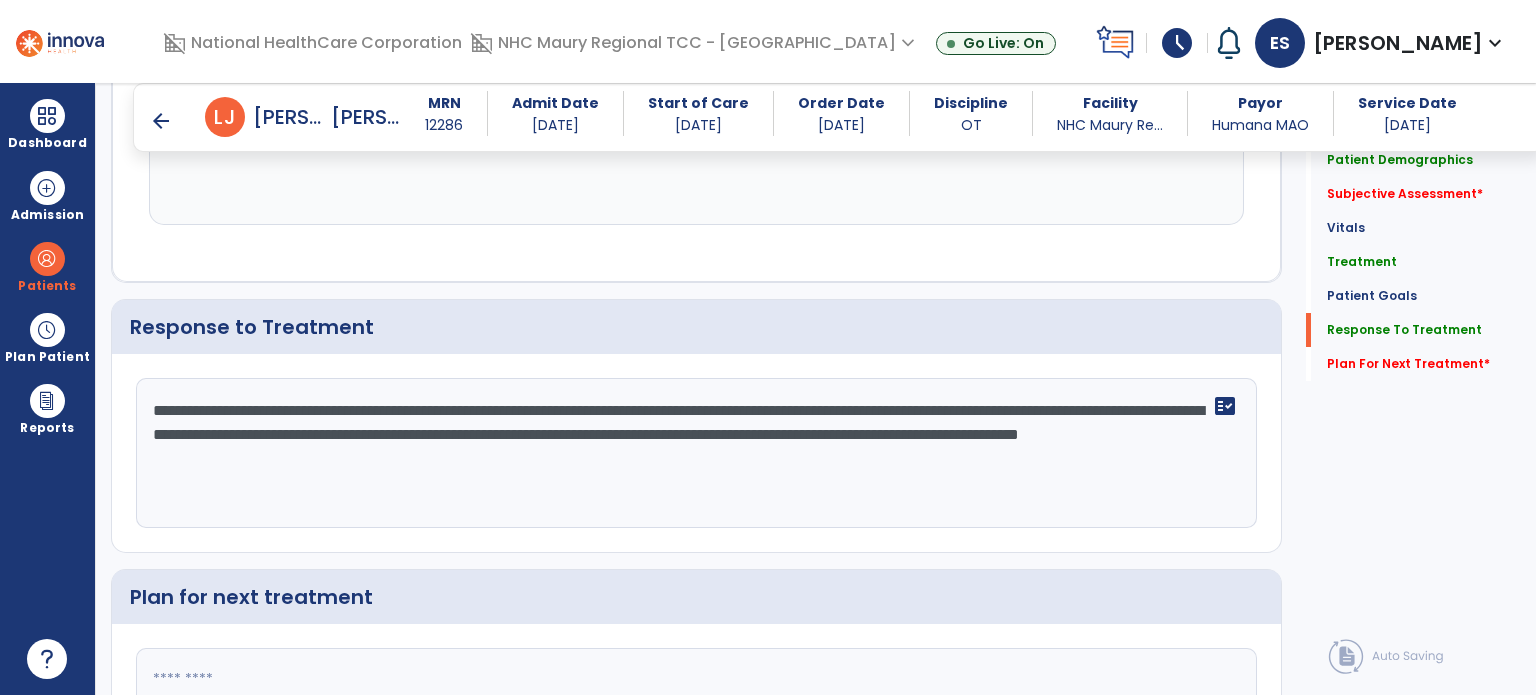 click on "**********" 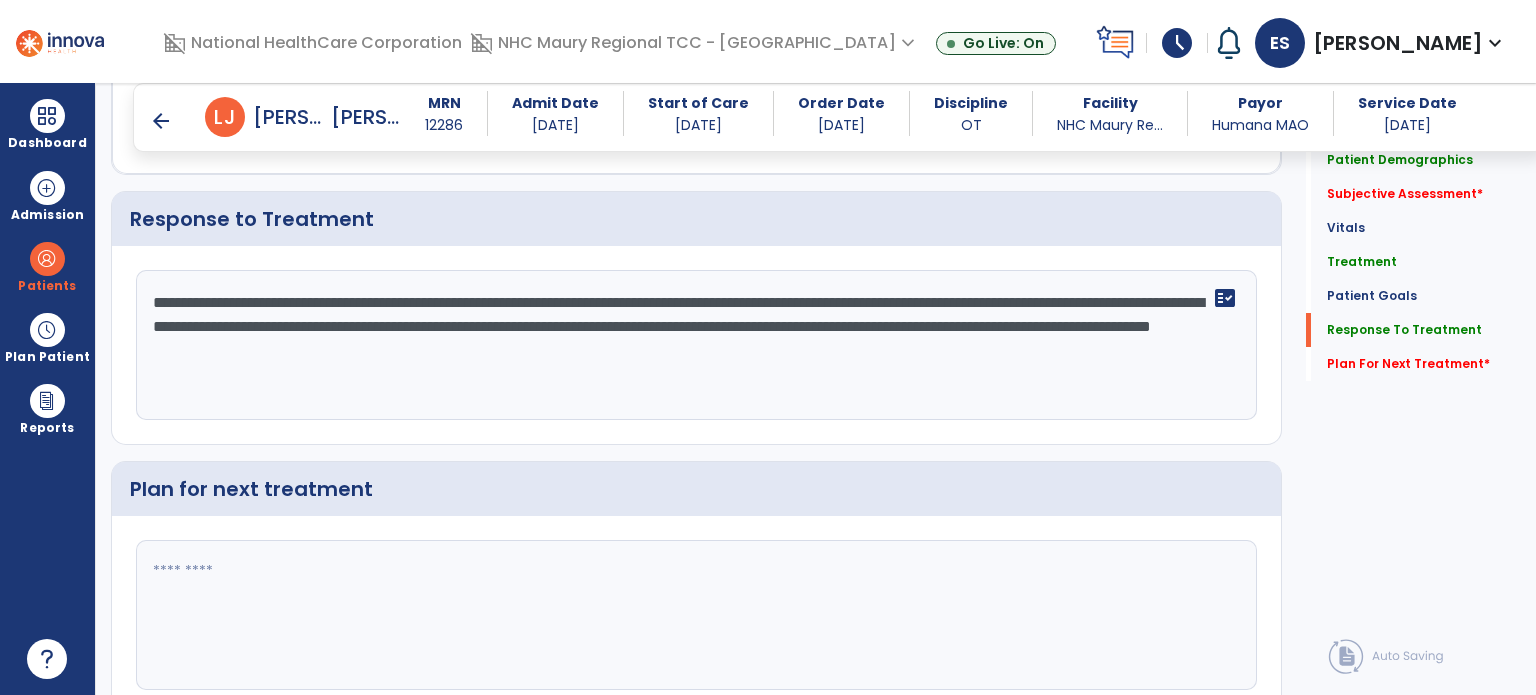 scroll, scrollTop: 3418, scrollLeft: 0, axis: vertical 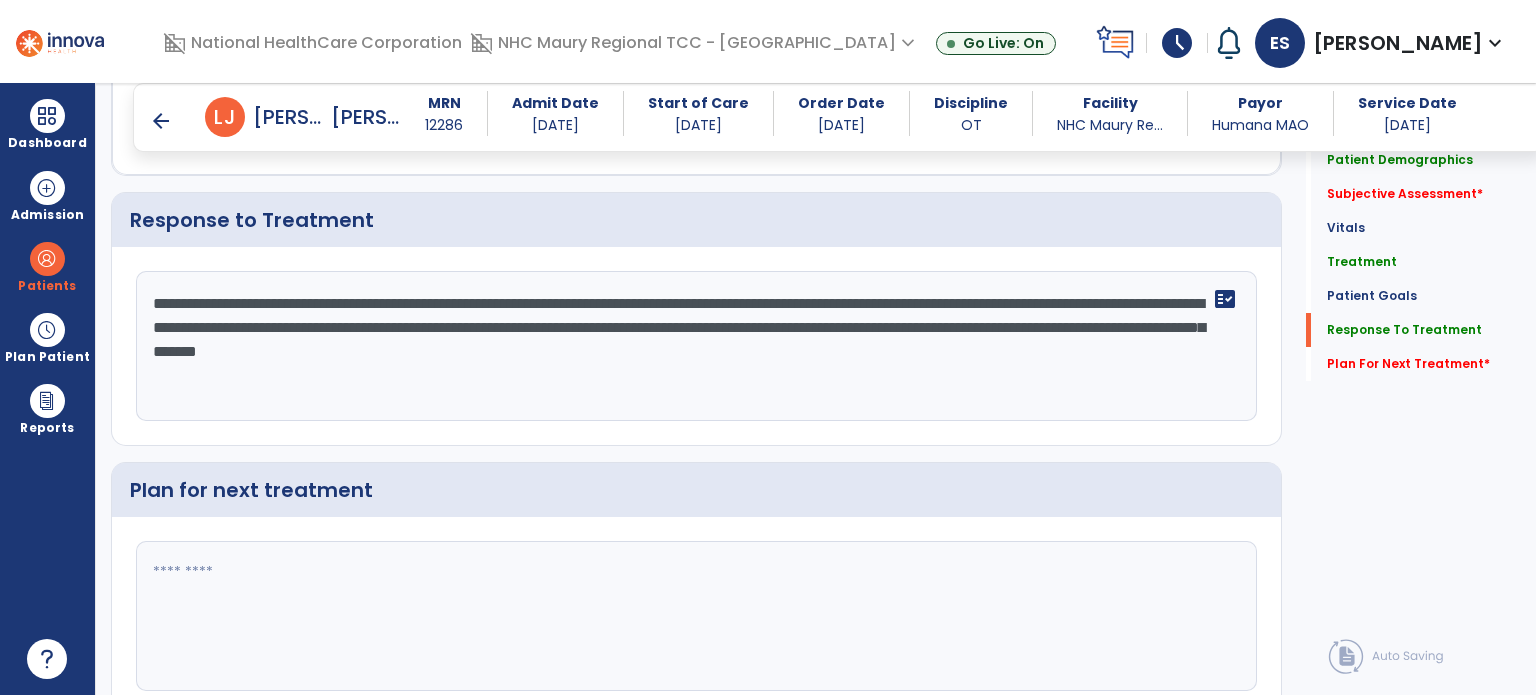 type on "**********" 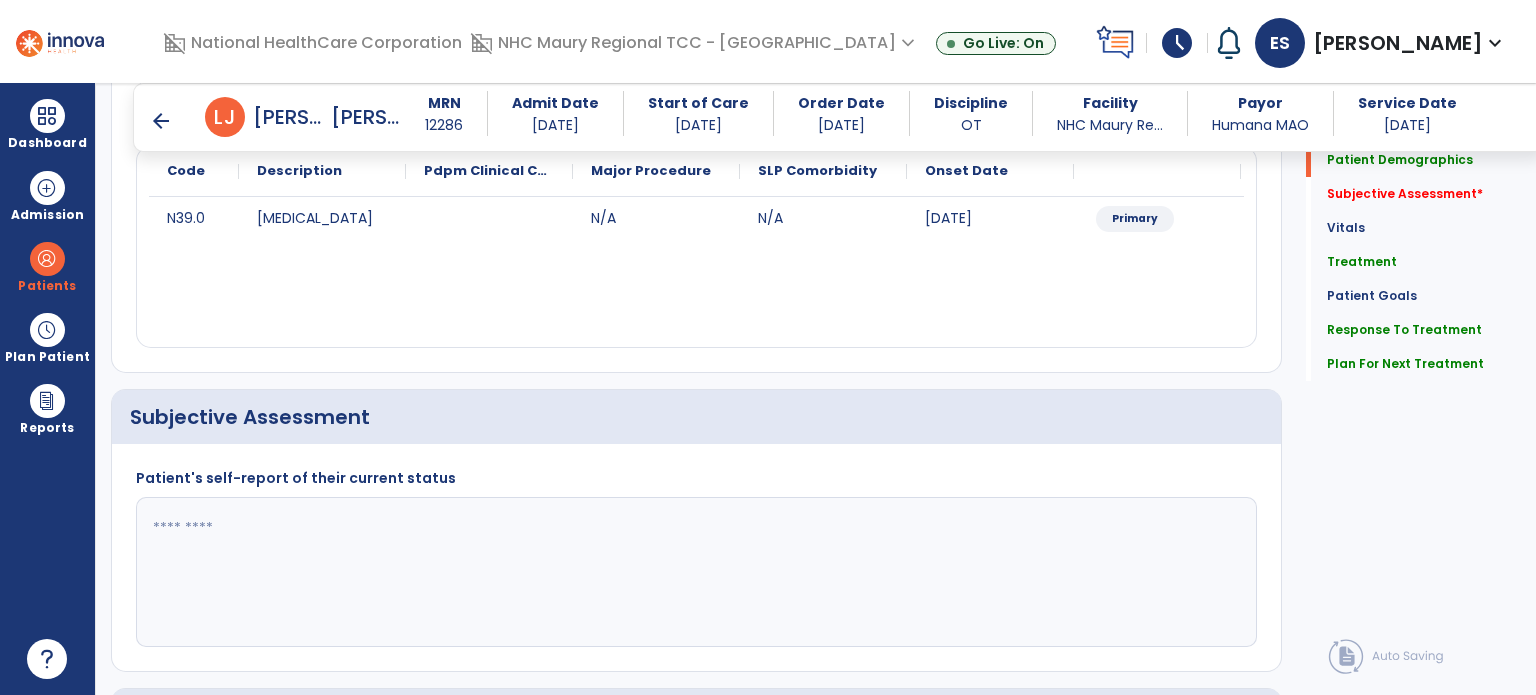 scroll, scrollTop: 241, scrollLeft: 0, axis: vertical 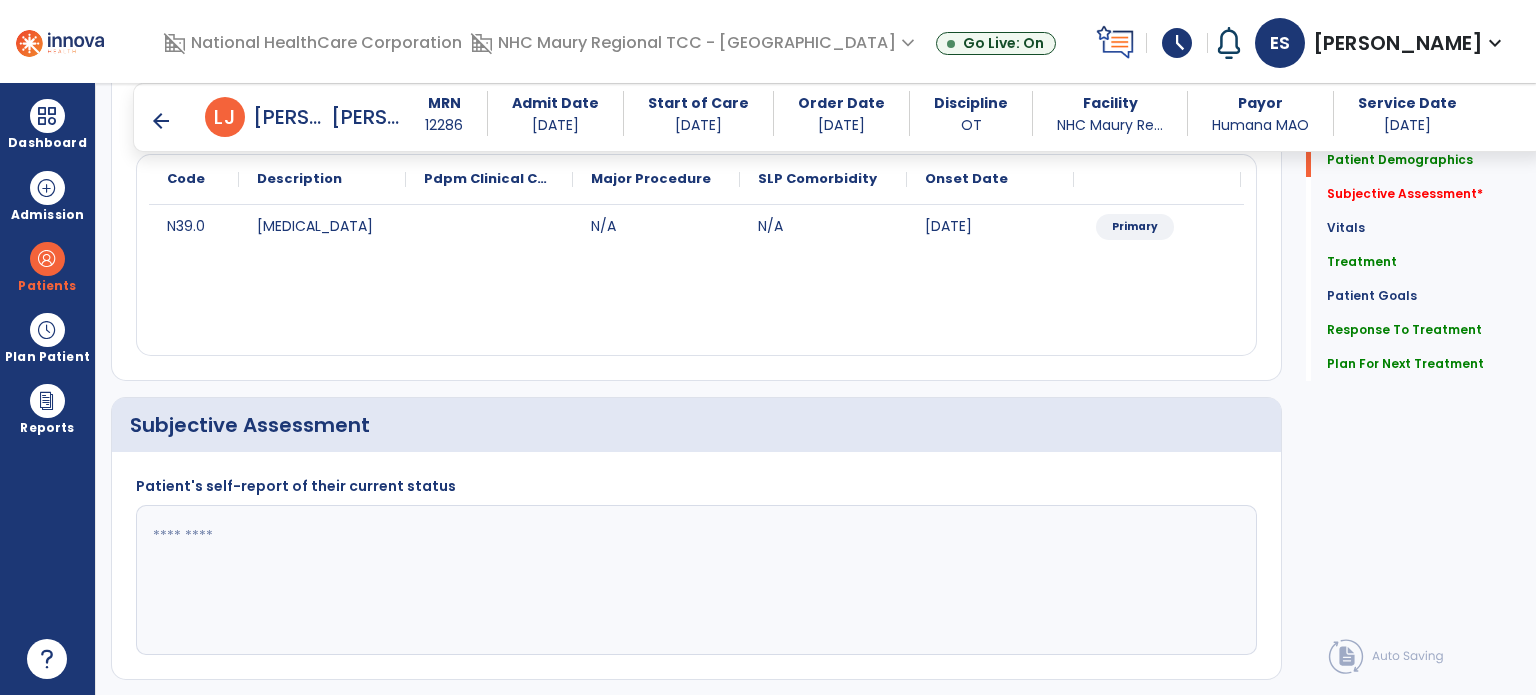 type on "**********" 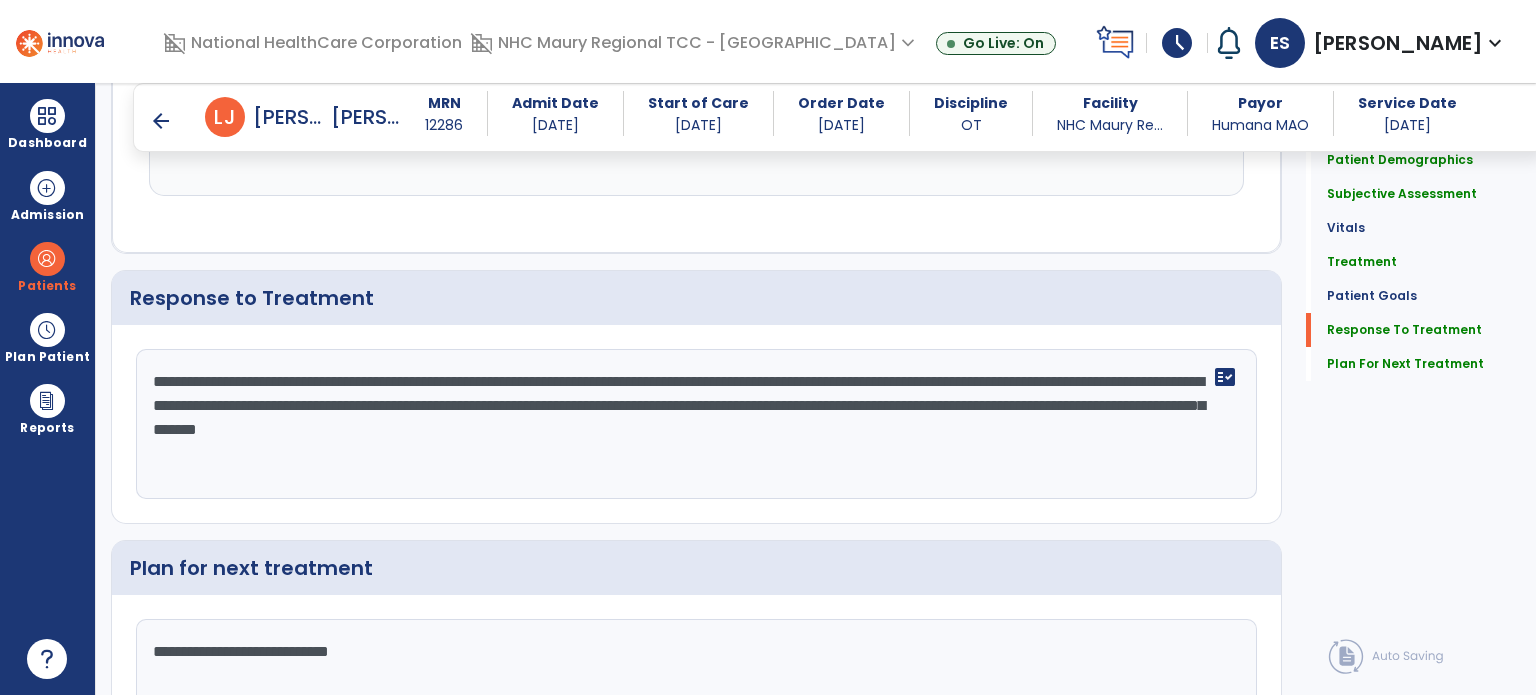 scroll, scrollTop: 3496, scrollLeft: 0, axis: vertical 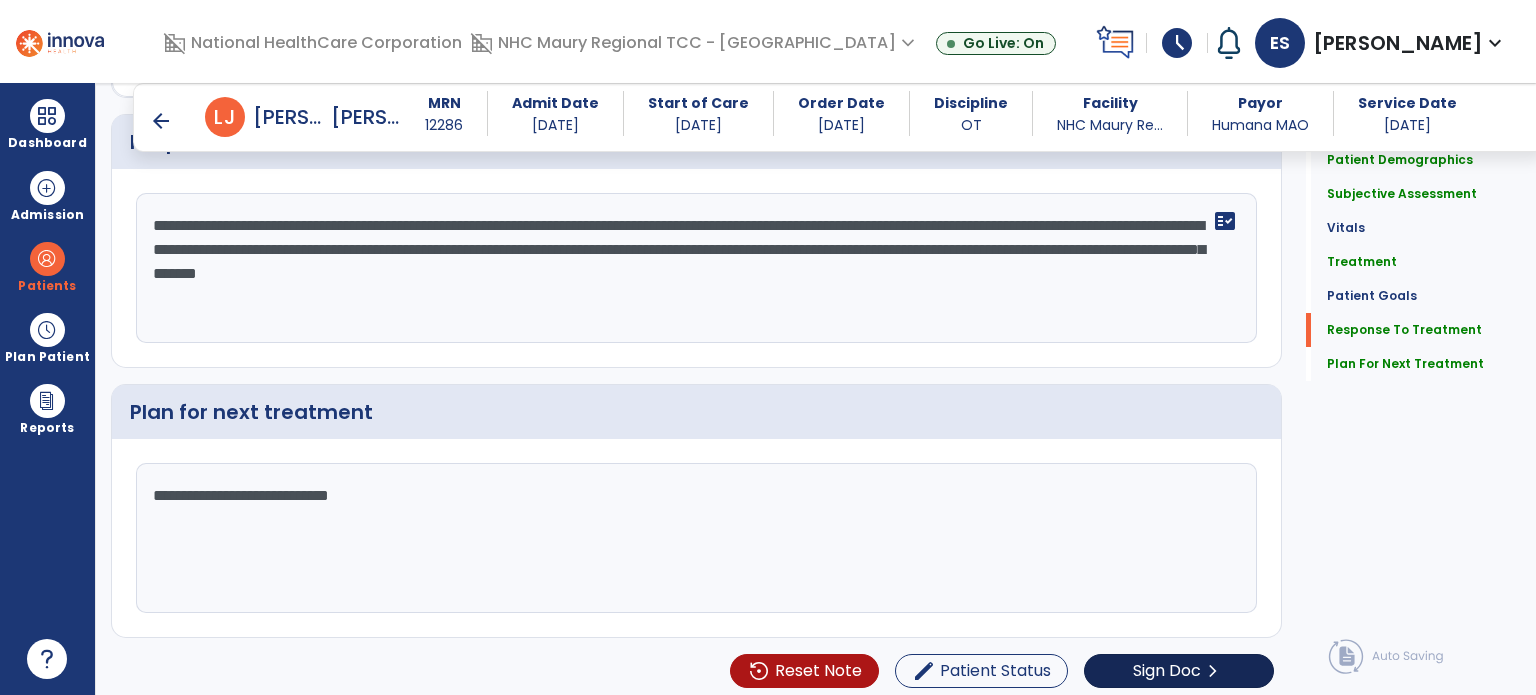 type on "**********" 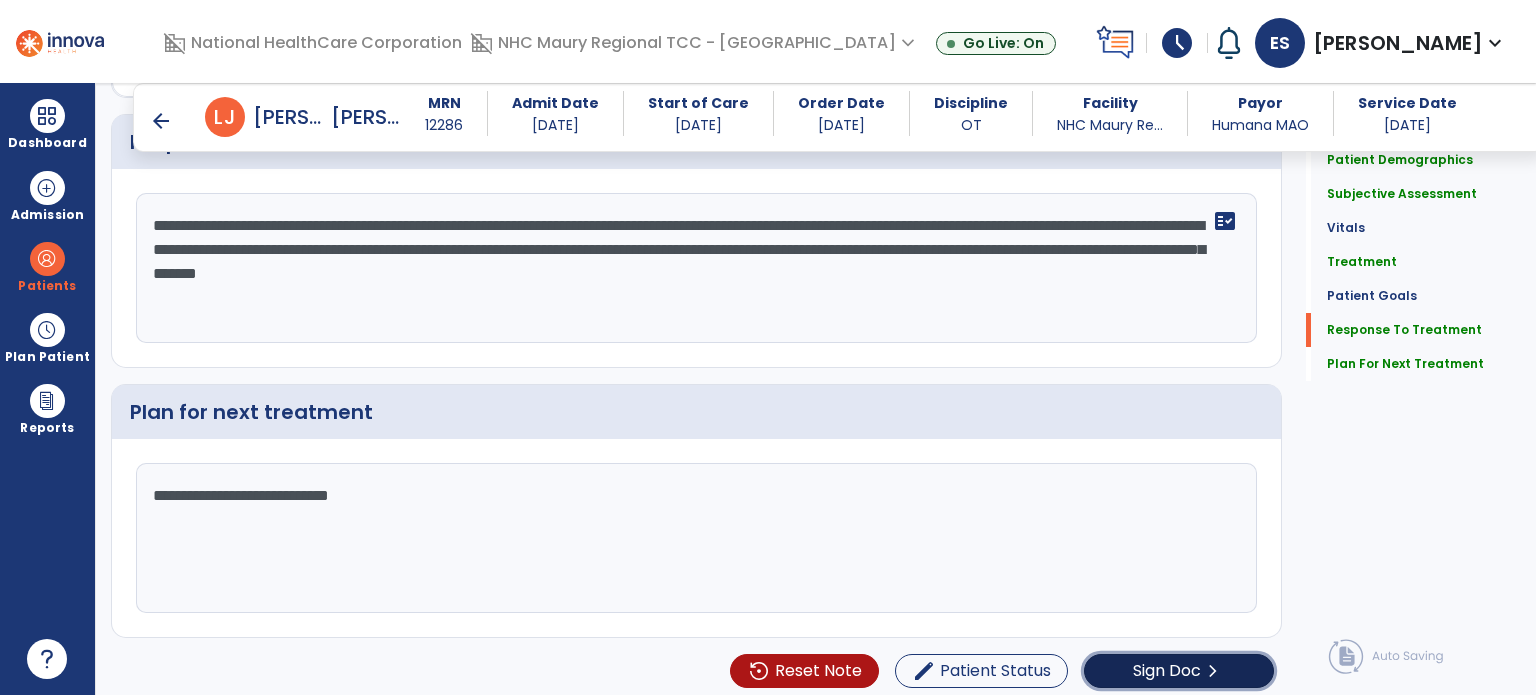 click on "Sign Doc" 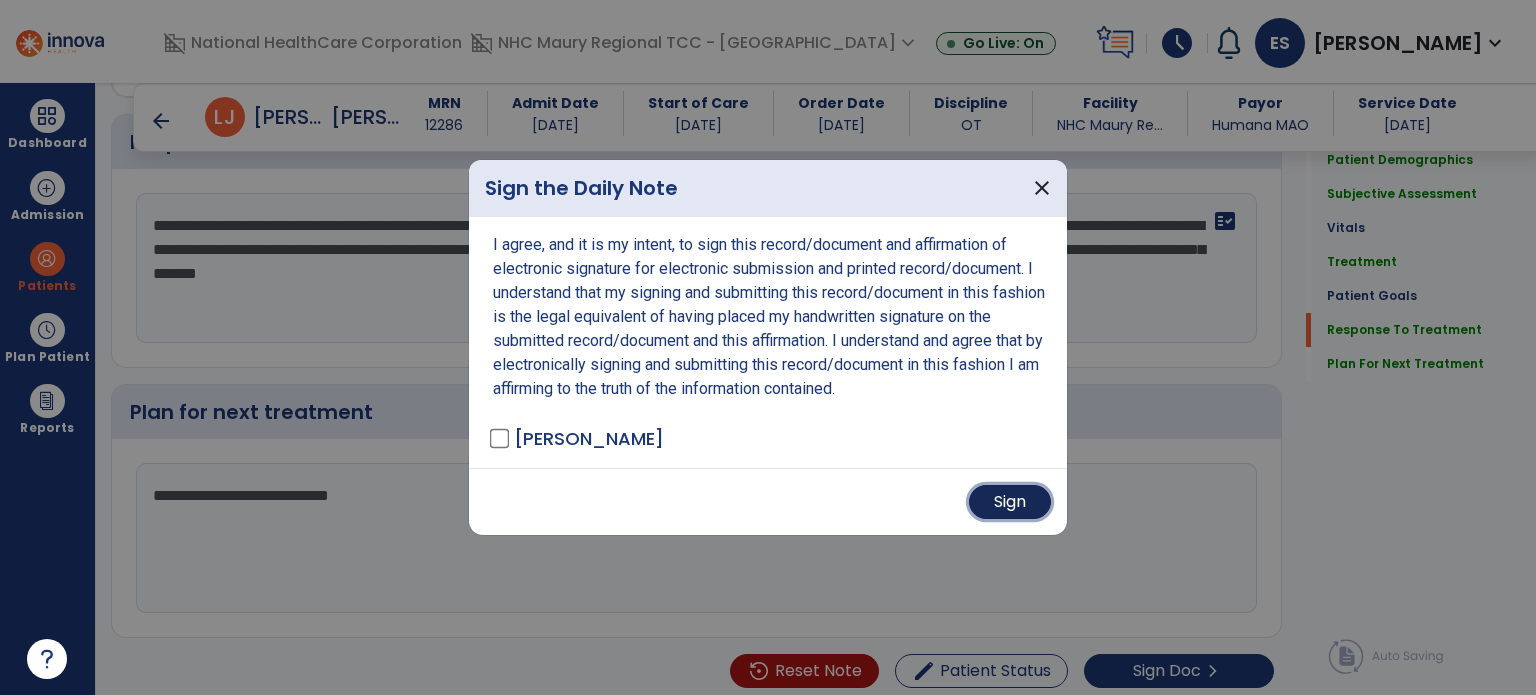 click on "Sign" at bounding box center (1010, 502) 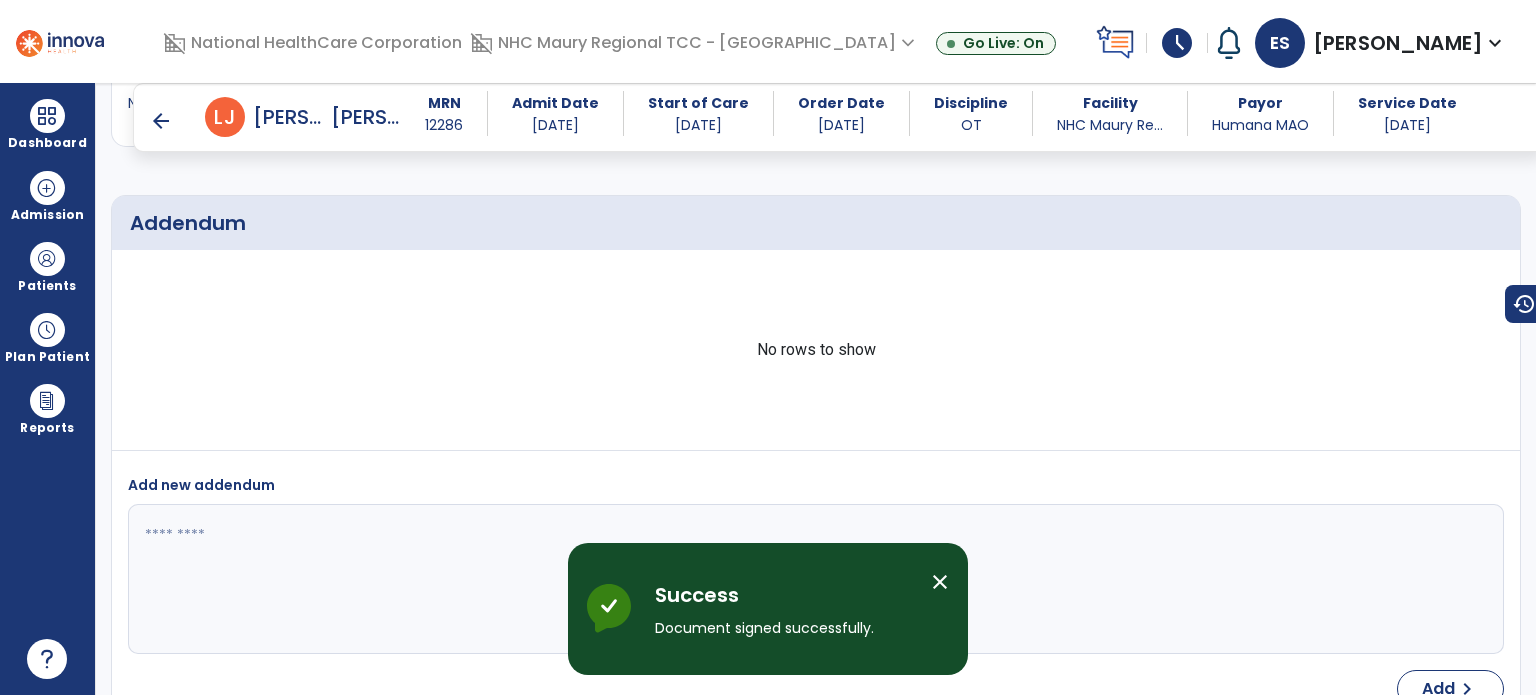 scroll, scrollTop: 4976, scrollLeft: 0, axis: vertical 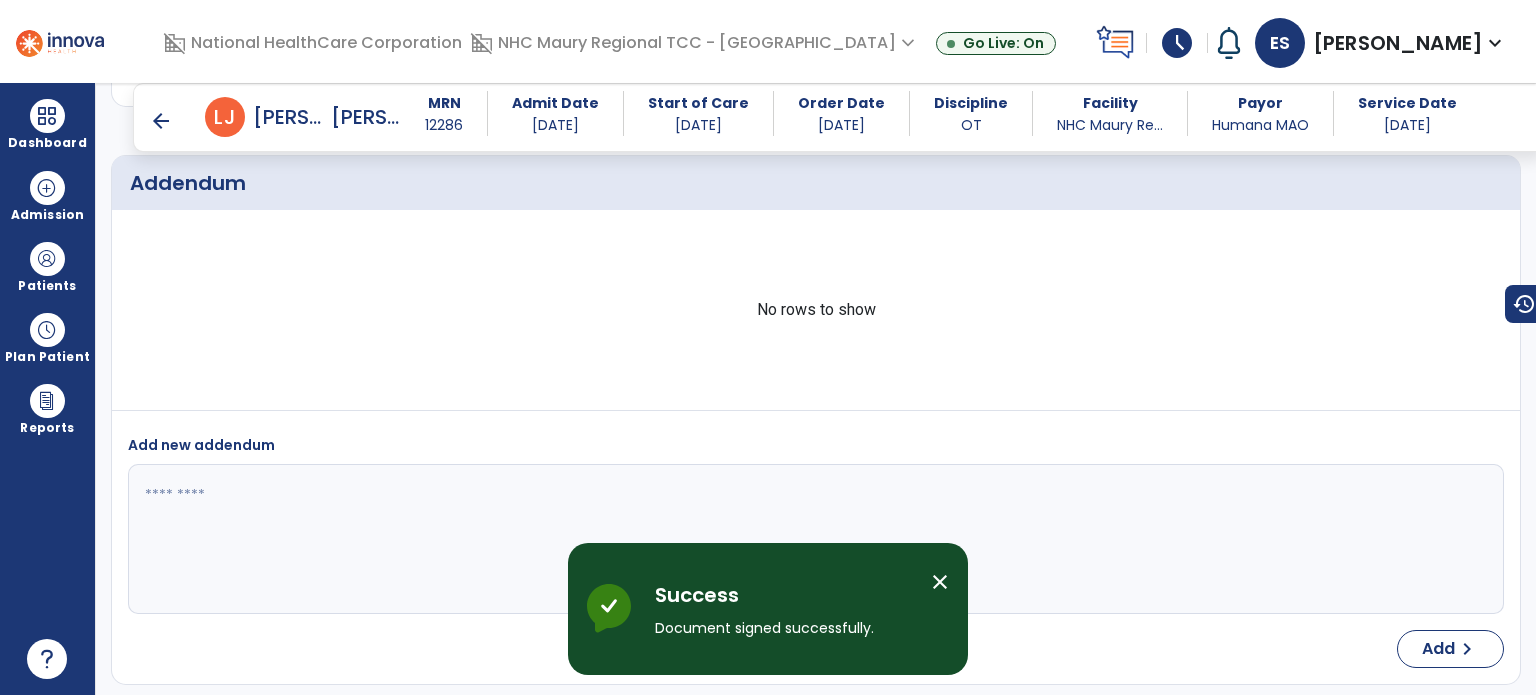 click on "arrow_back" at bounding box center [161, 121] 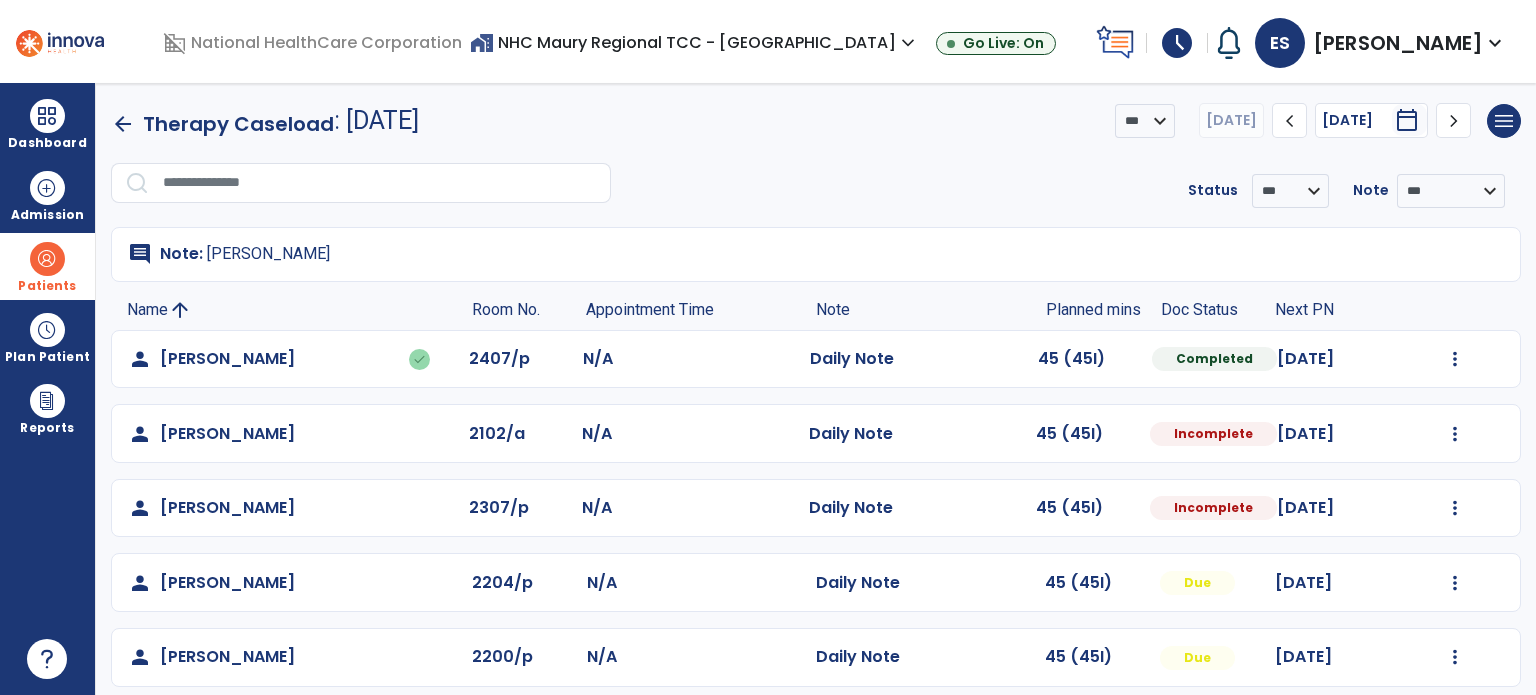click at bounding box center [47, 259] 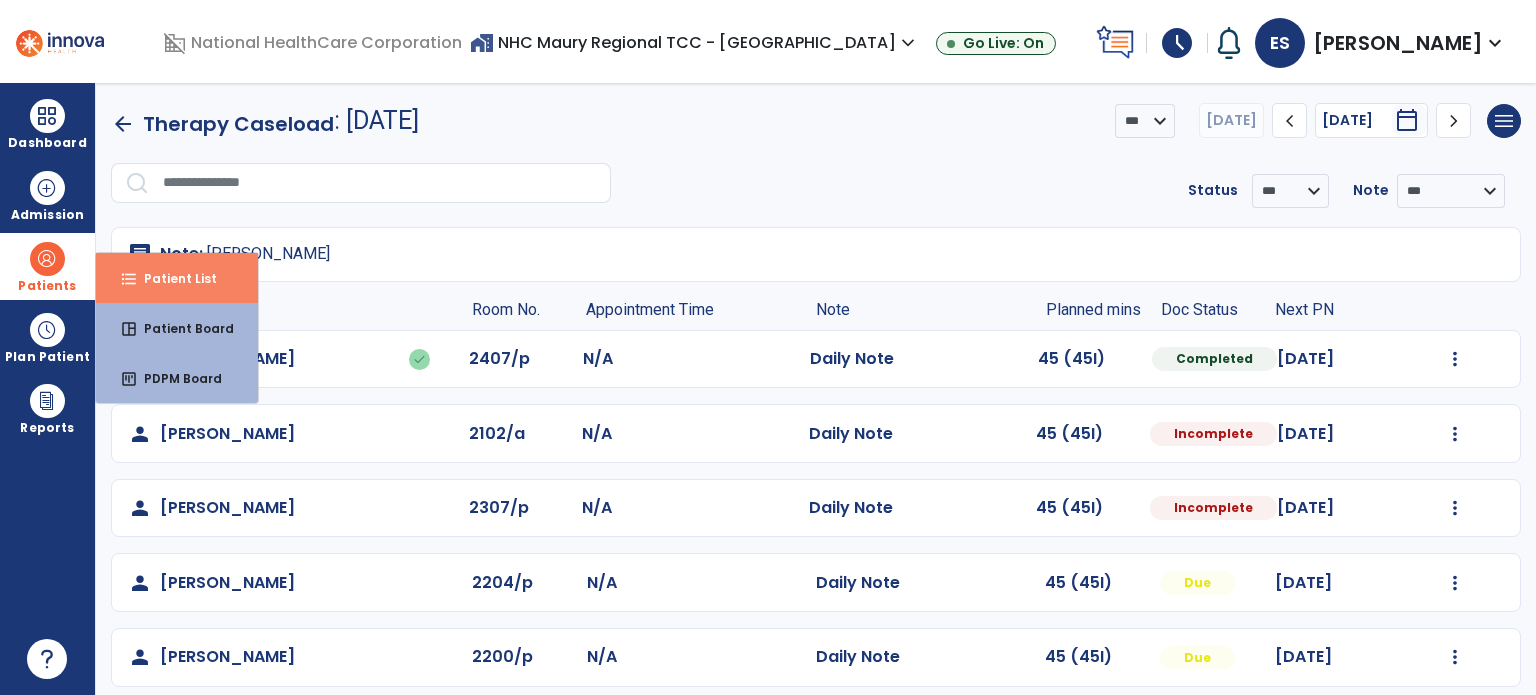 click on "Patient List" at bounding box center [172, 278] 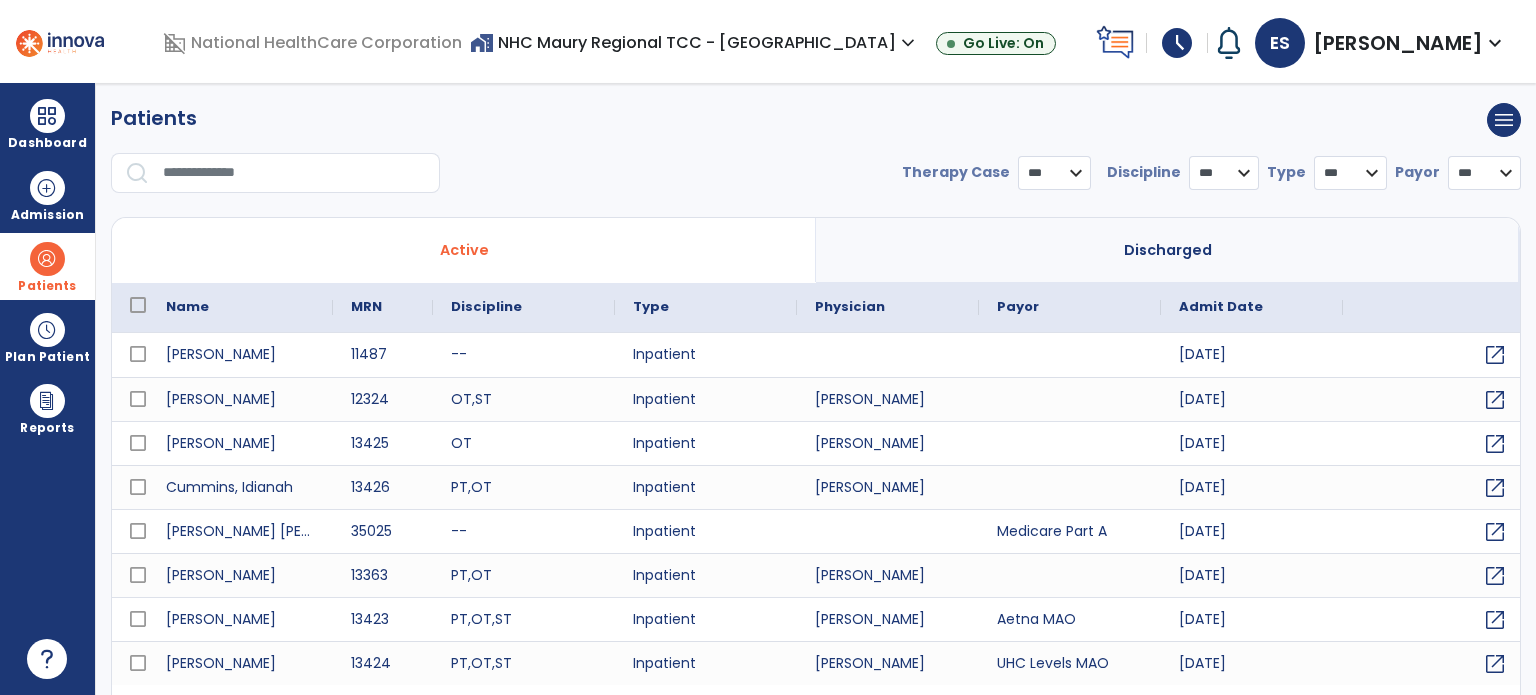 select on "***" 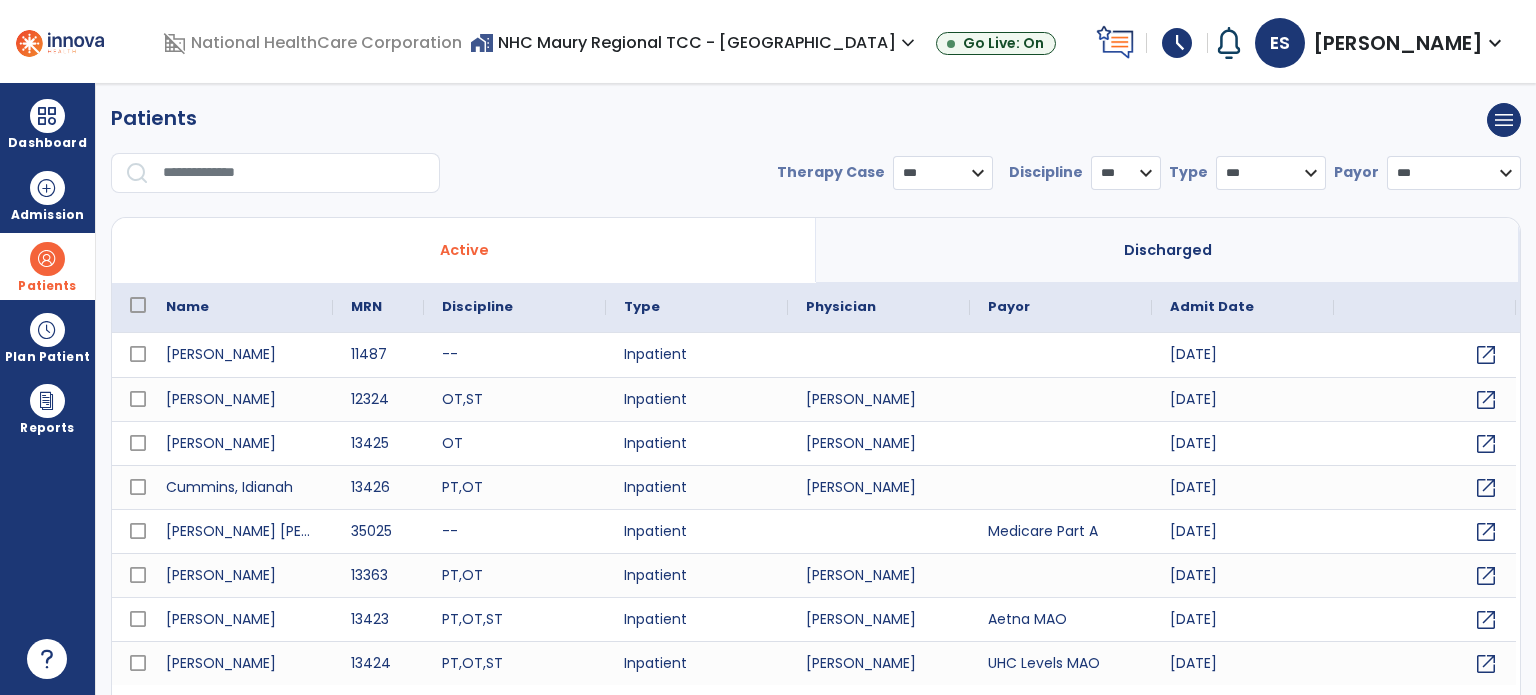 click at bounding box center [294, 173] 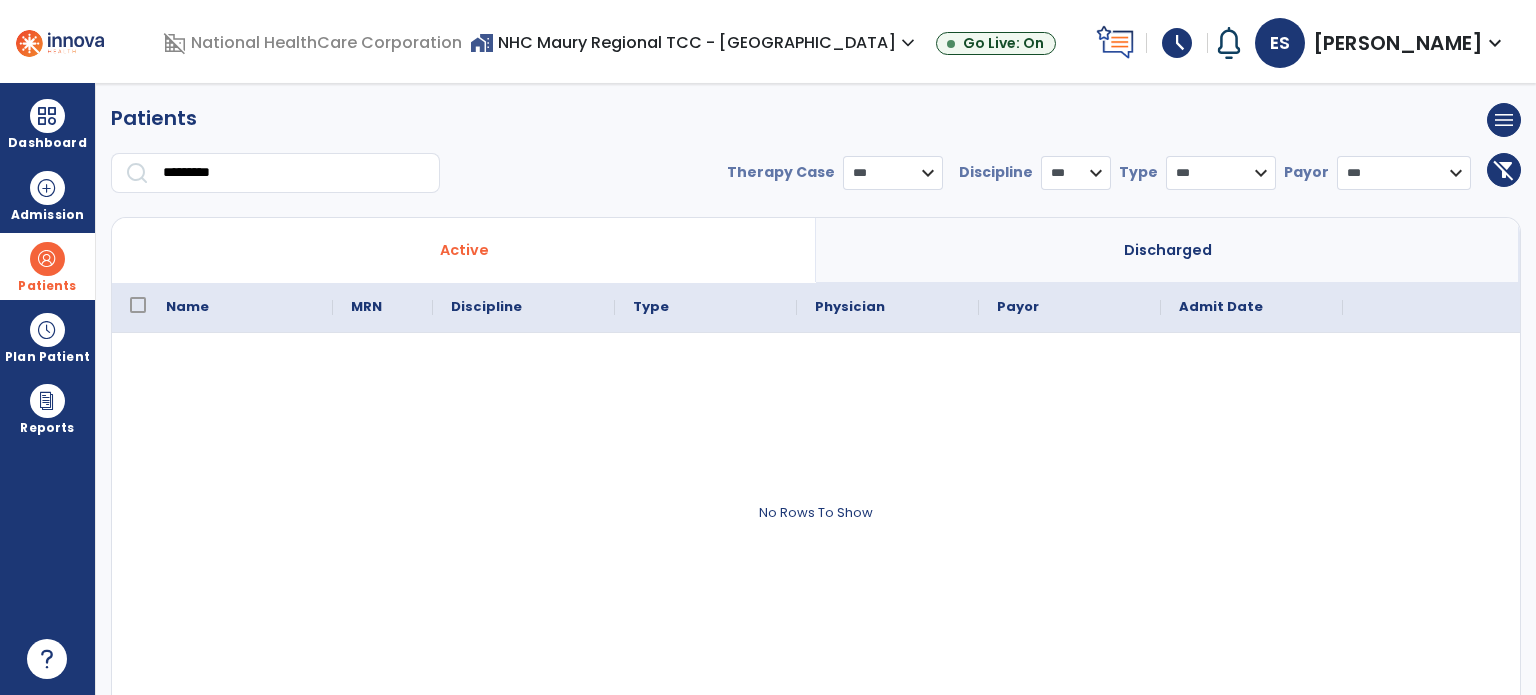 click at bounding box center (816, 511) 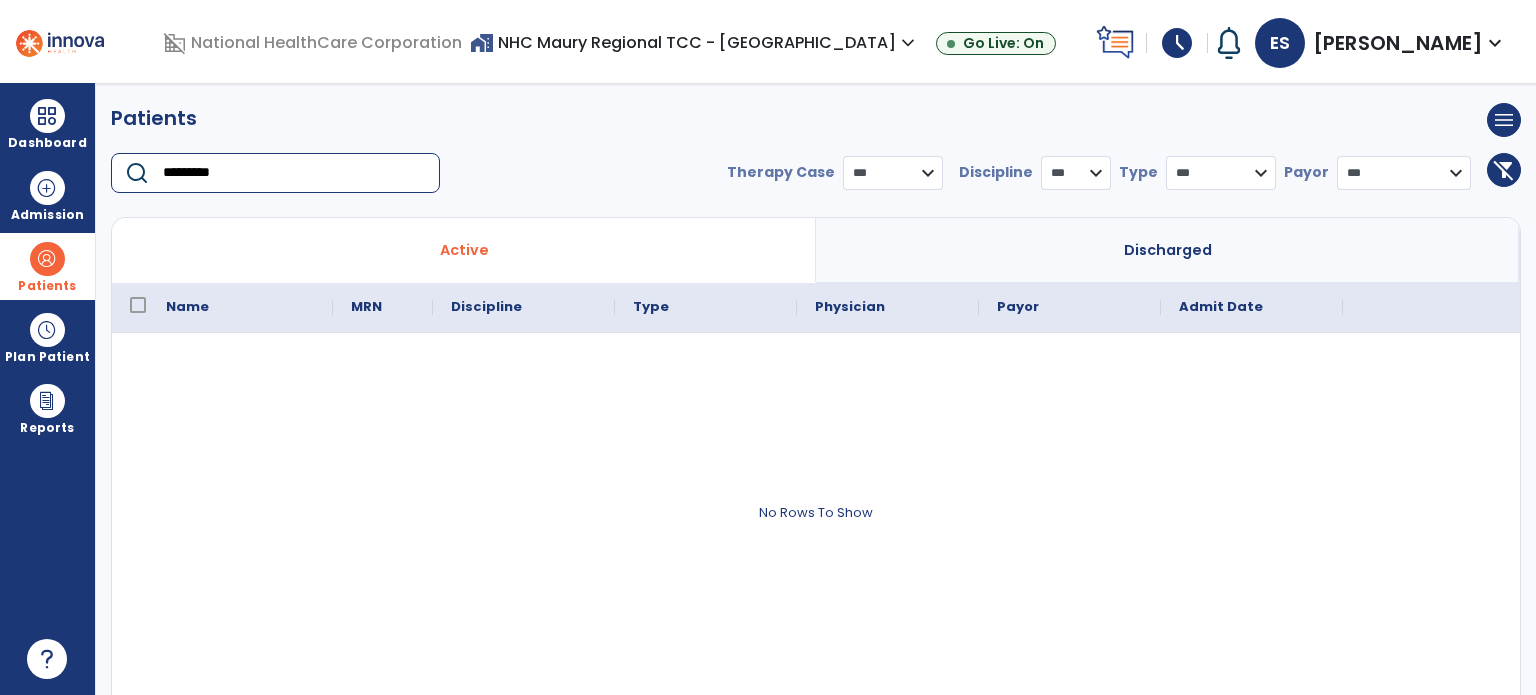 click on "*********" at bounding box center (294, 173) 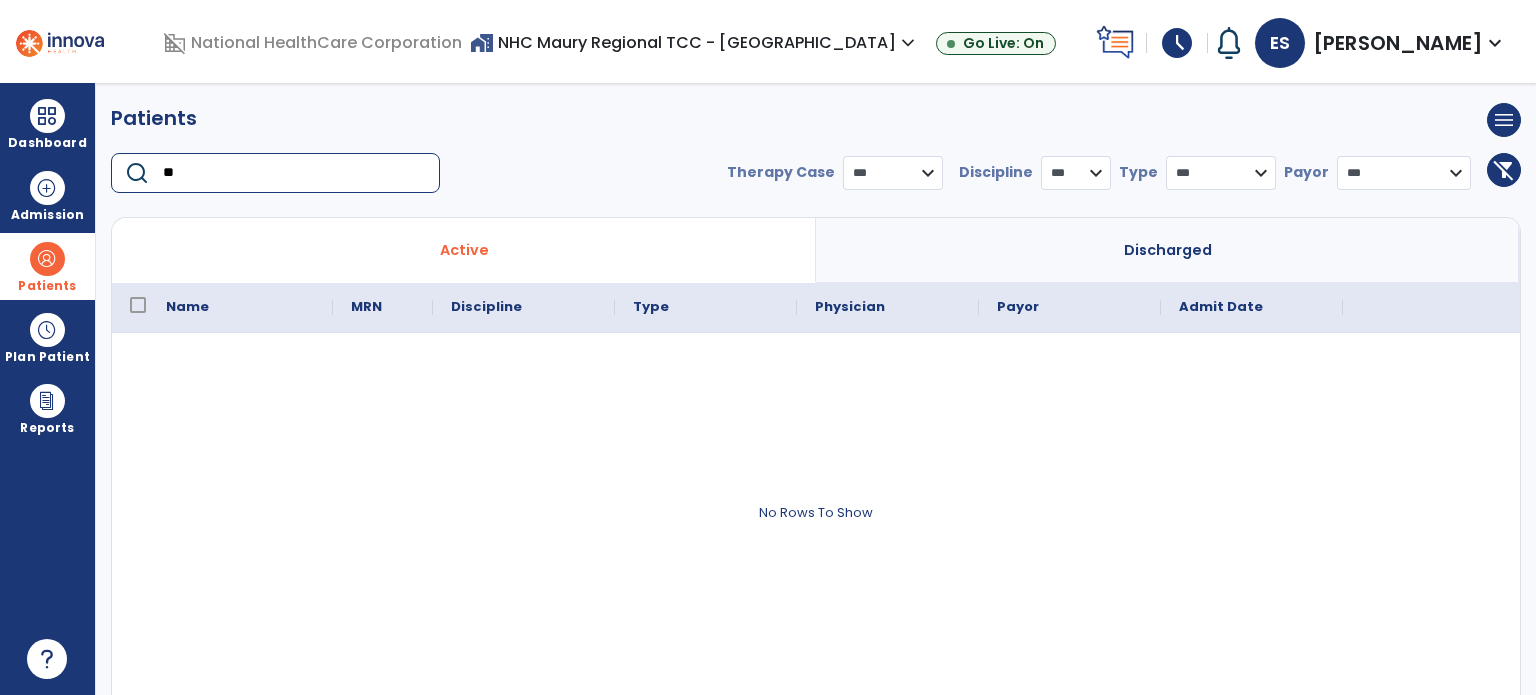 type on "*" 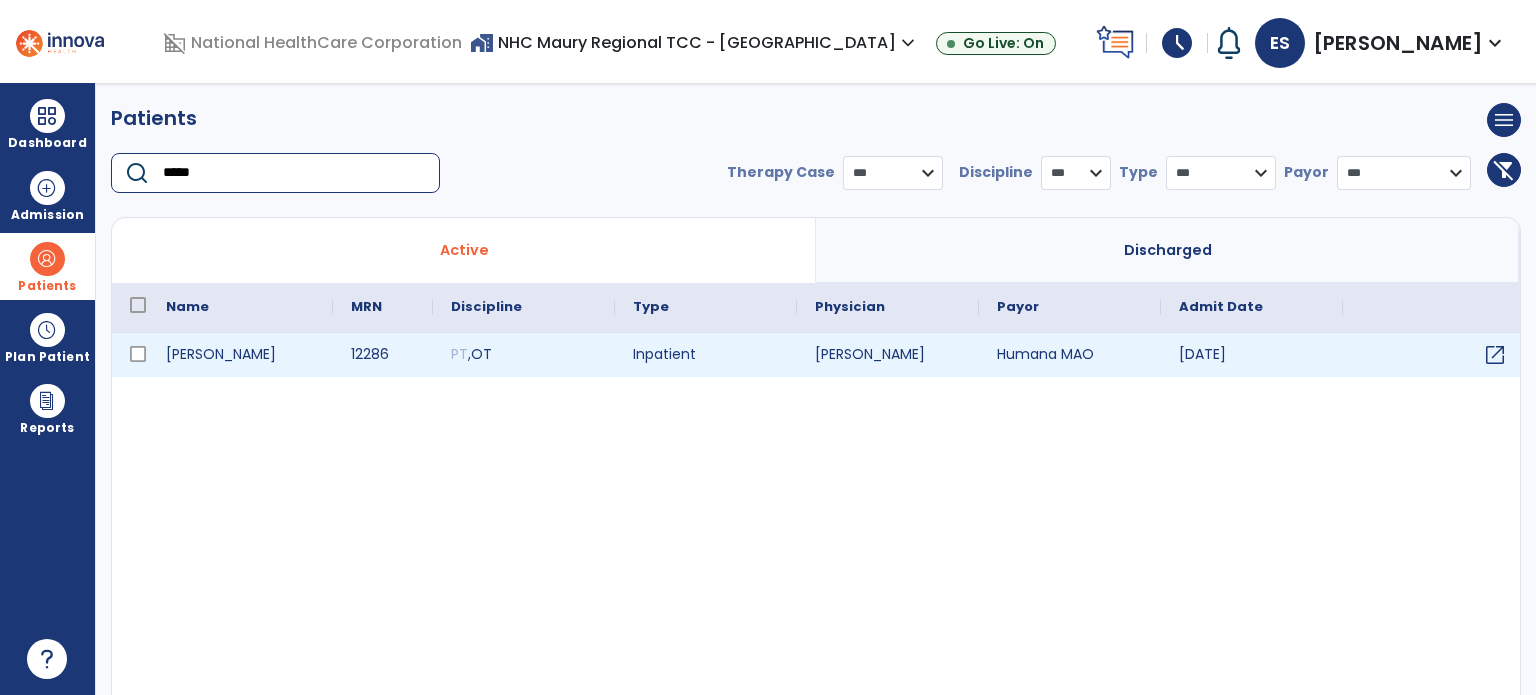 type on "*****" 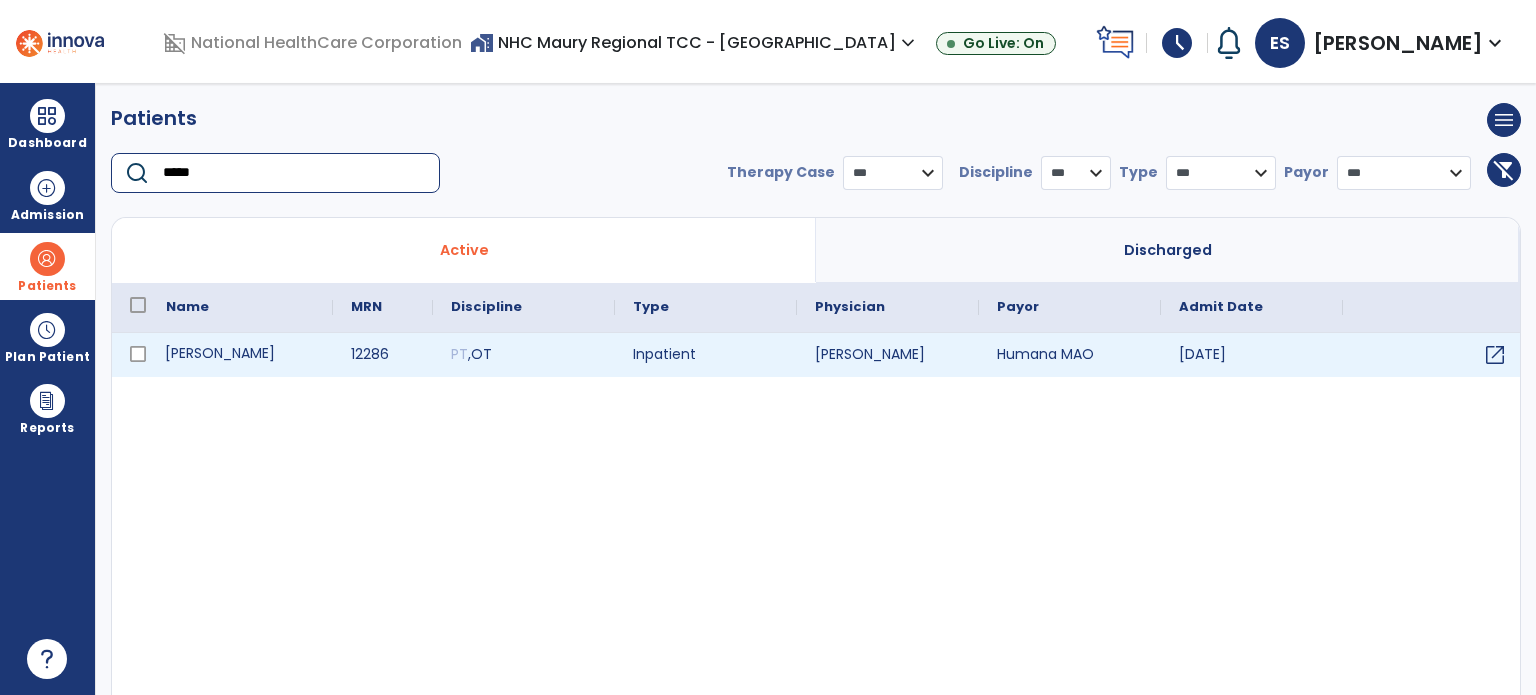 click on "[PERSON_NAME]" at bounding box center [240, 355] 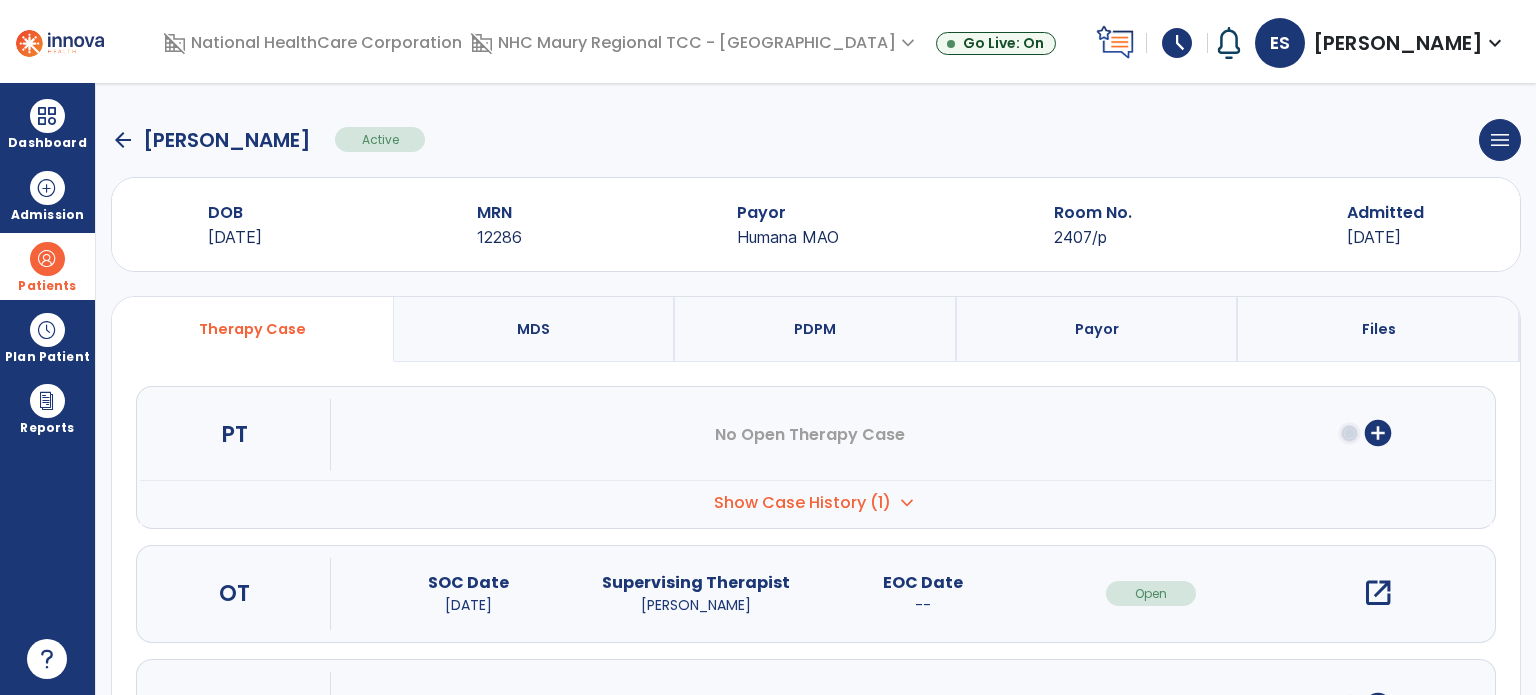 click on "open_in_new" at bounding box center (1378, 593) 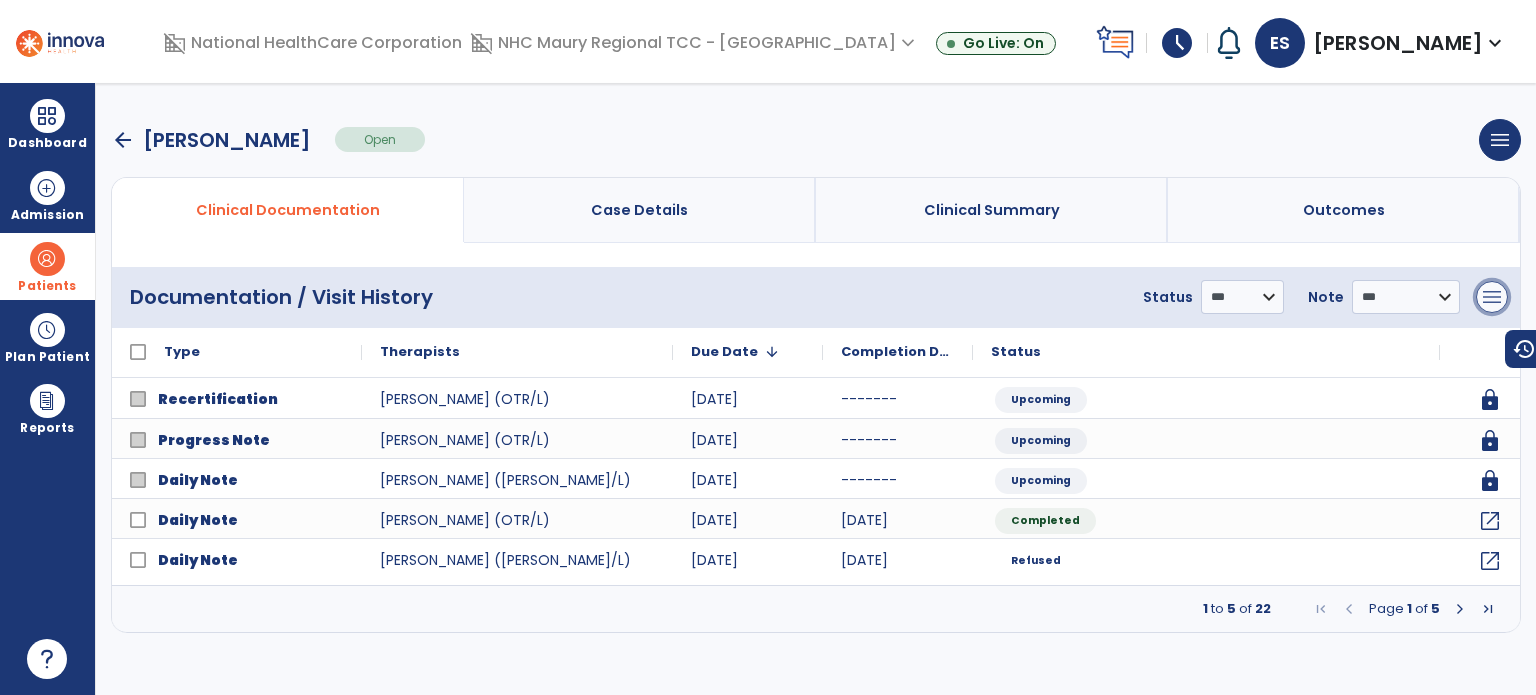 click on "menu" at bounding box center (1492, 297) 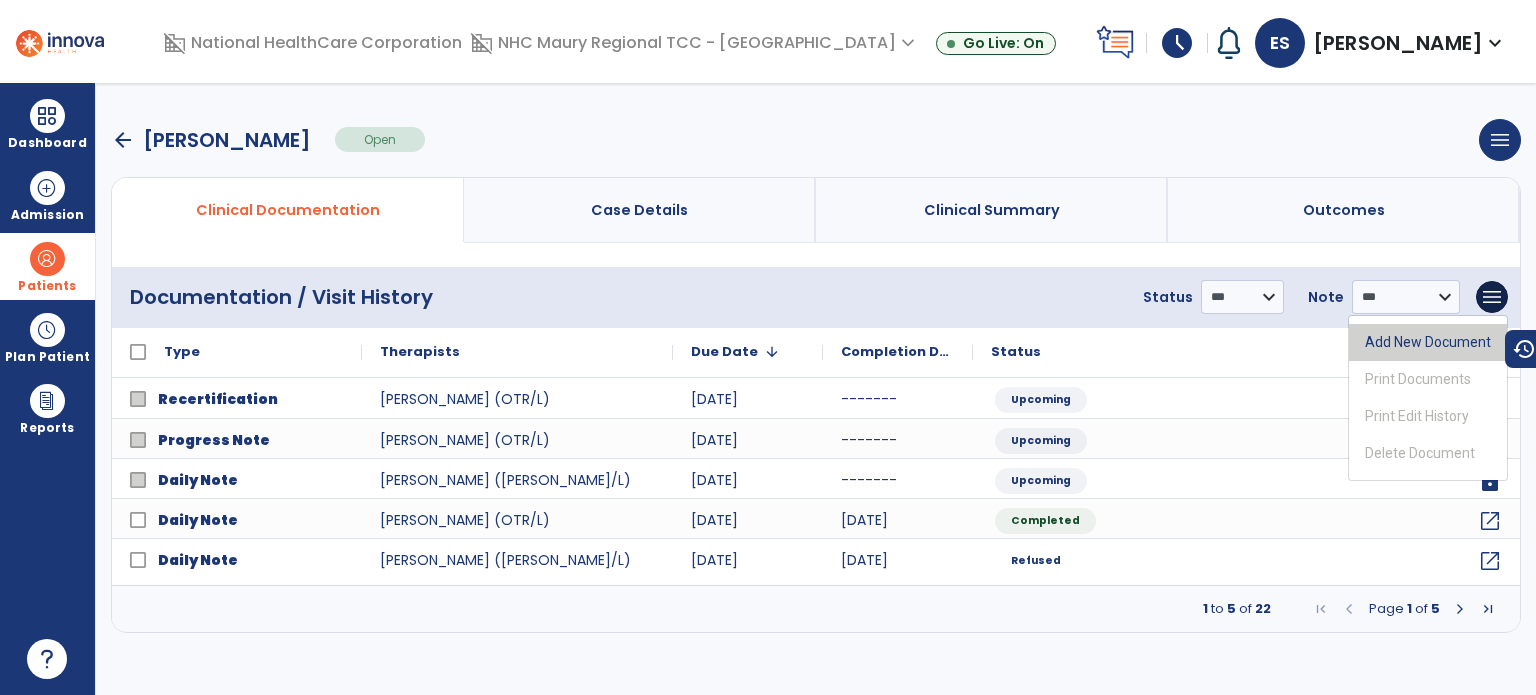 click on "Add New Document" at bounding box center [1428, 342] 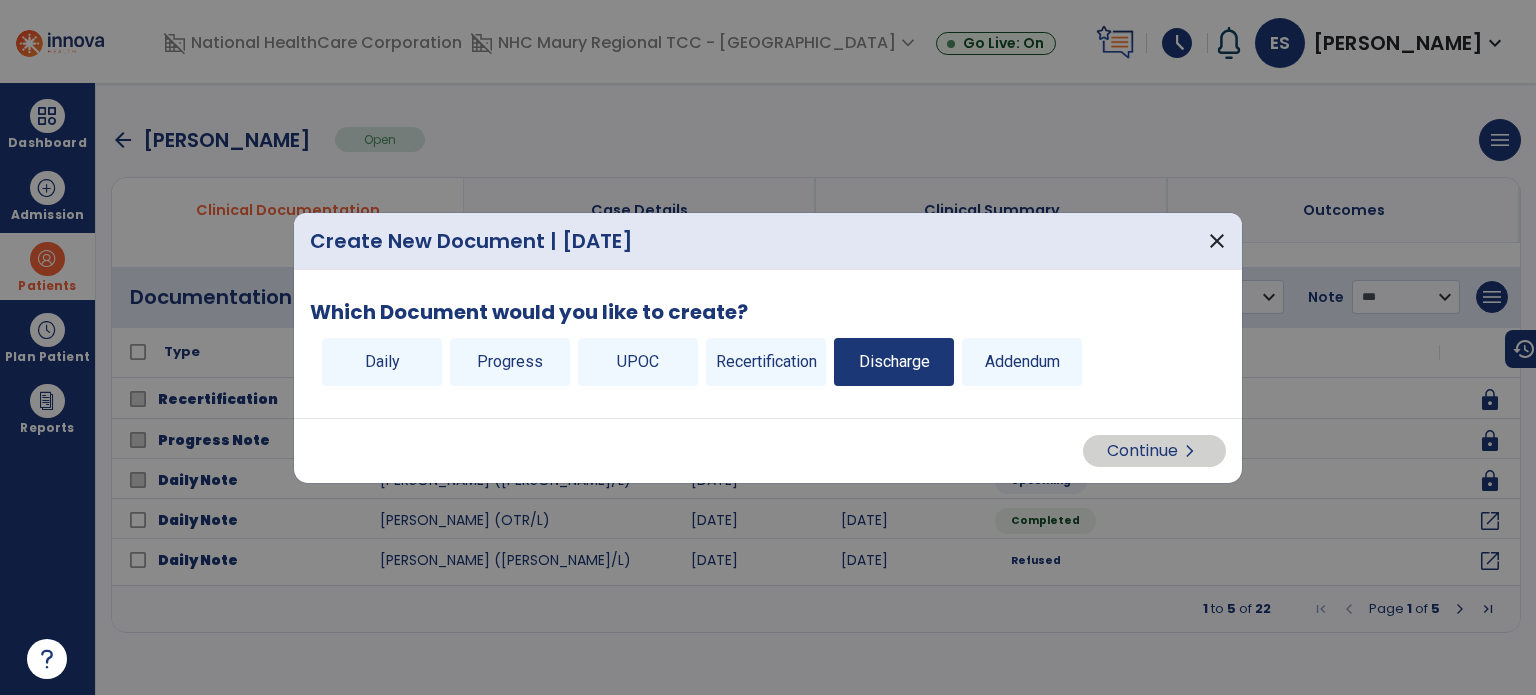 click on "Discharge" at bounding box center (894, 362) 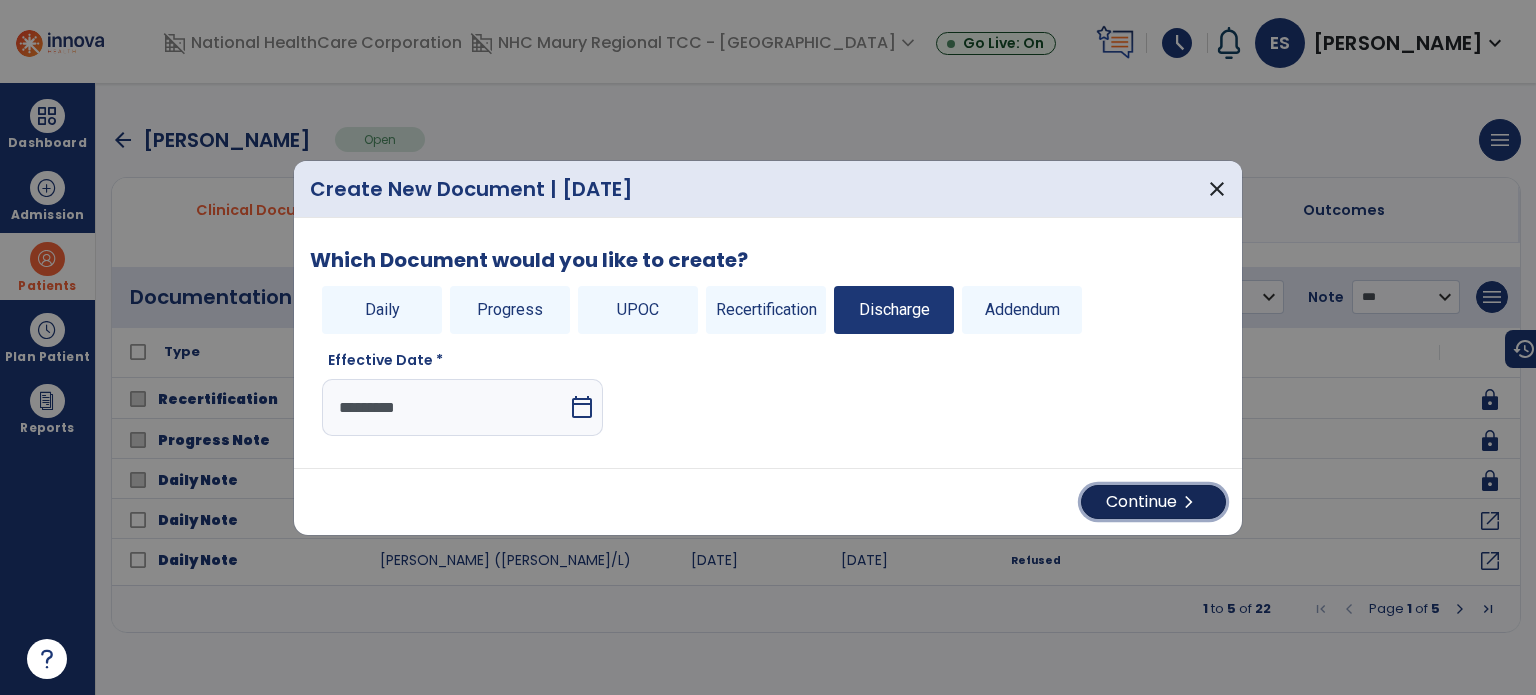 click on "Continue   chevron_right" at bounding box center (1153, 502) 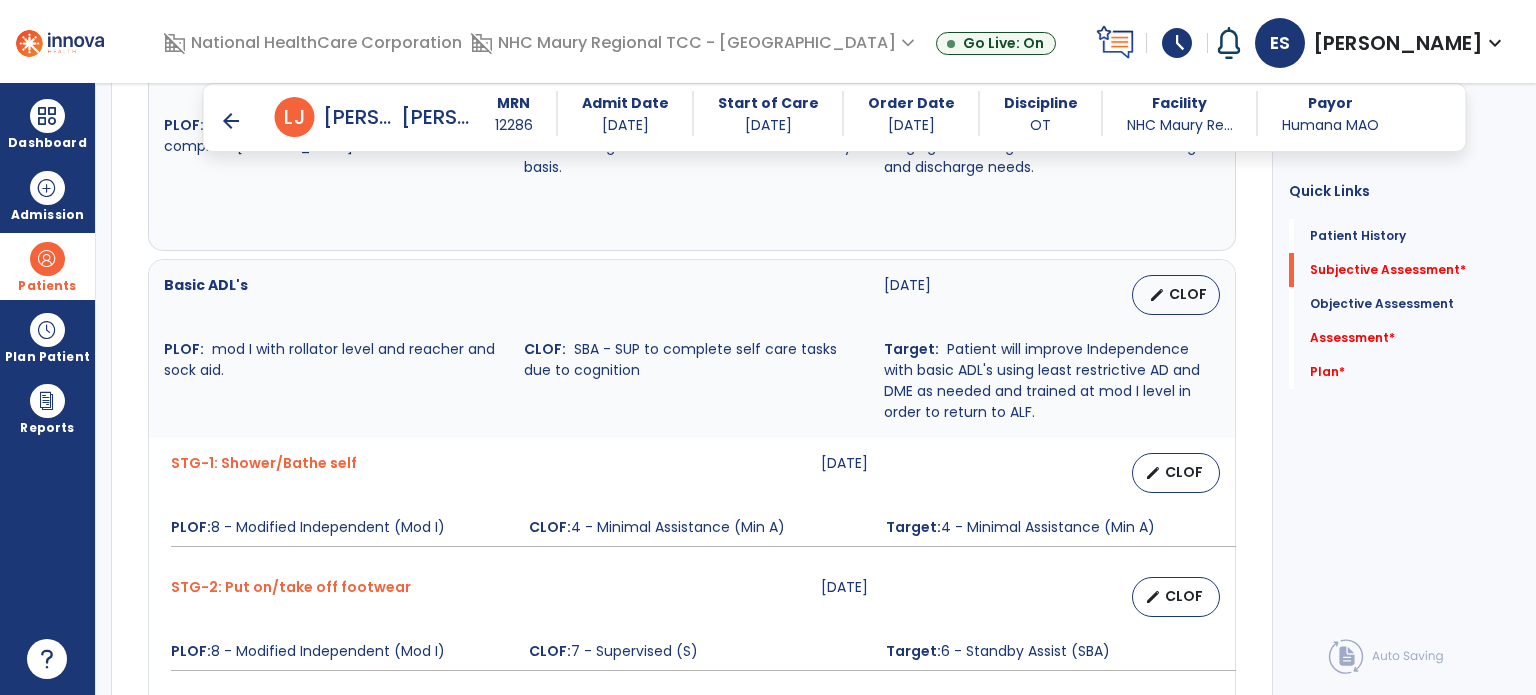 scroll, scrollTop: 652, scrollLeft: 0, axis: vertical 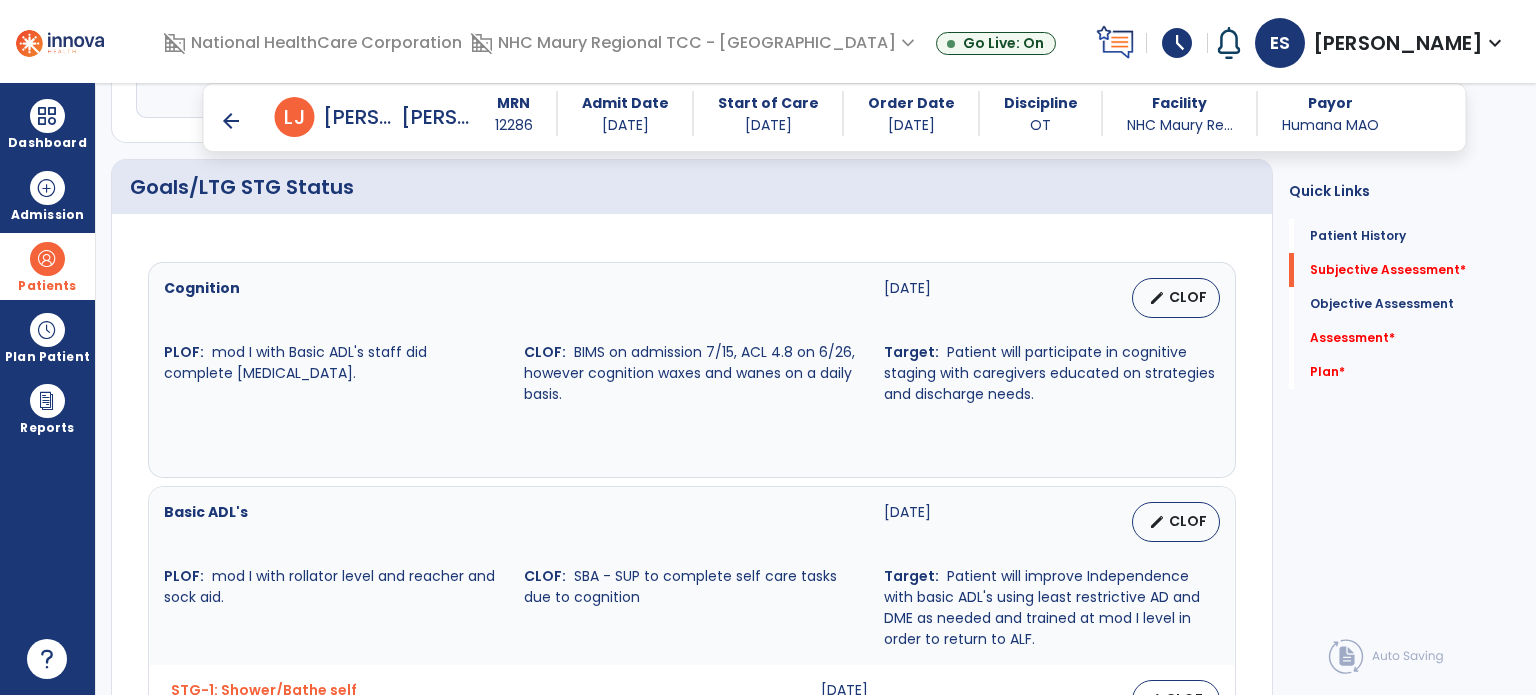 click on "Basic ADL's" at bounding box center (512, 522) 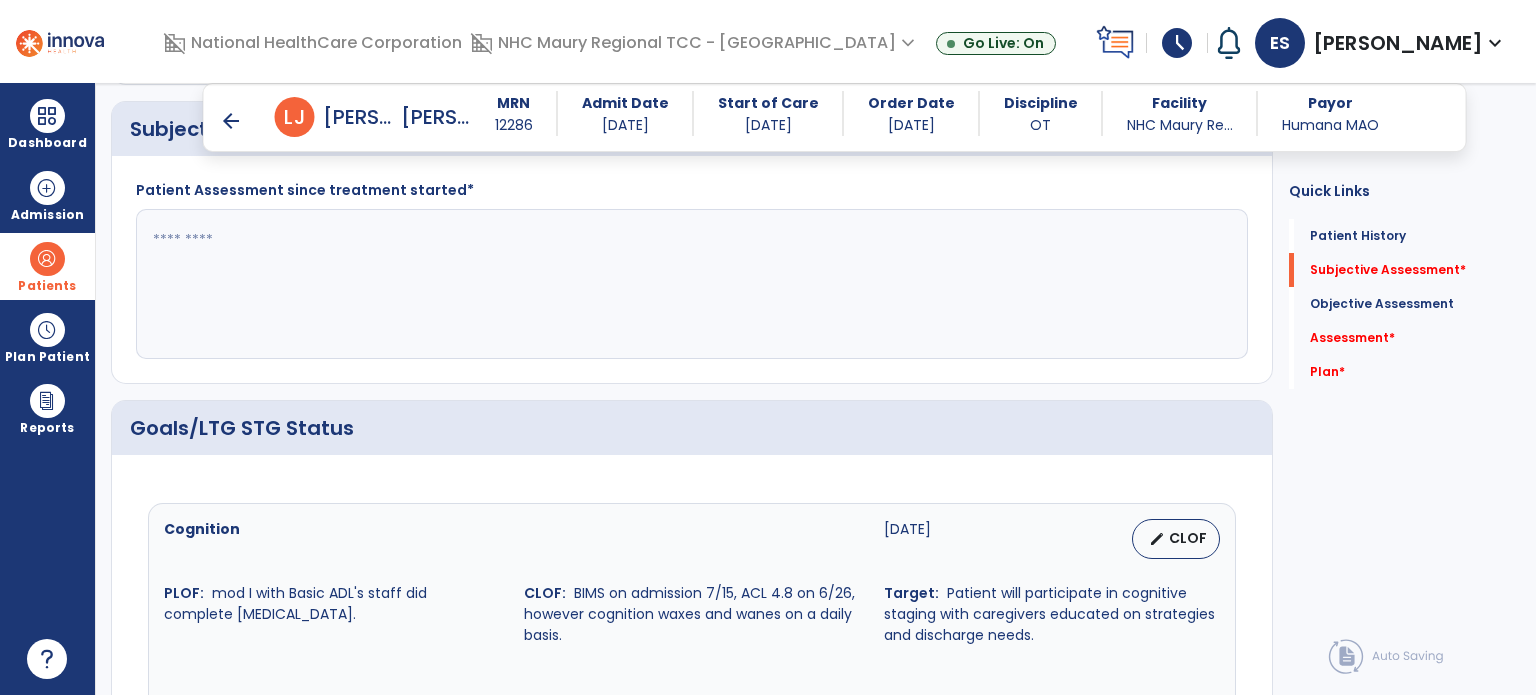 scroll, scrollTop: 410, scrollLeft: 0, axis: vertical 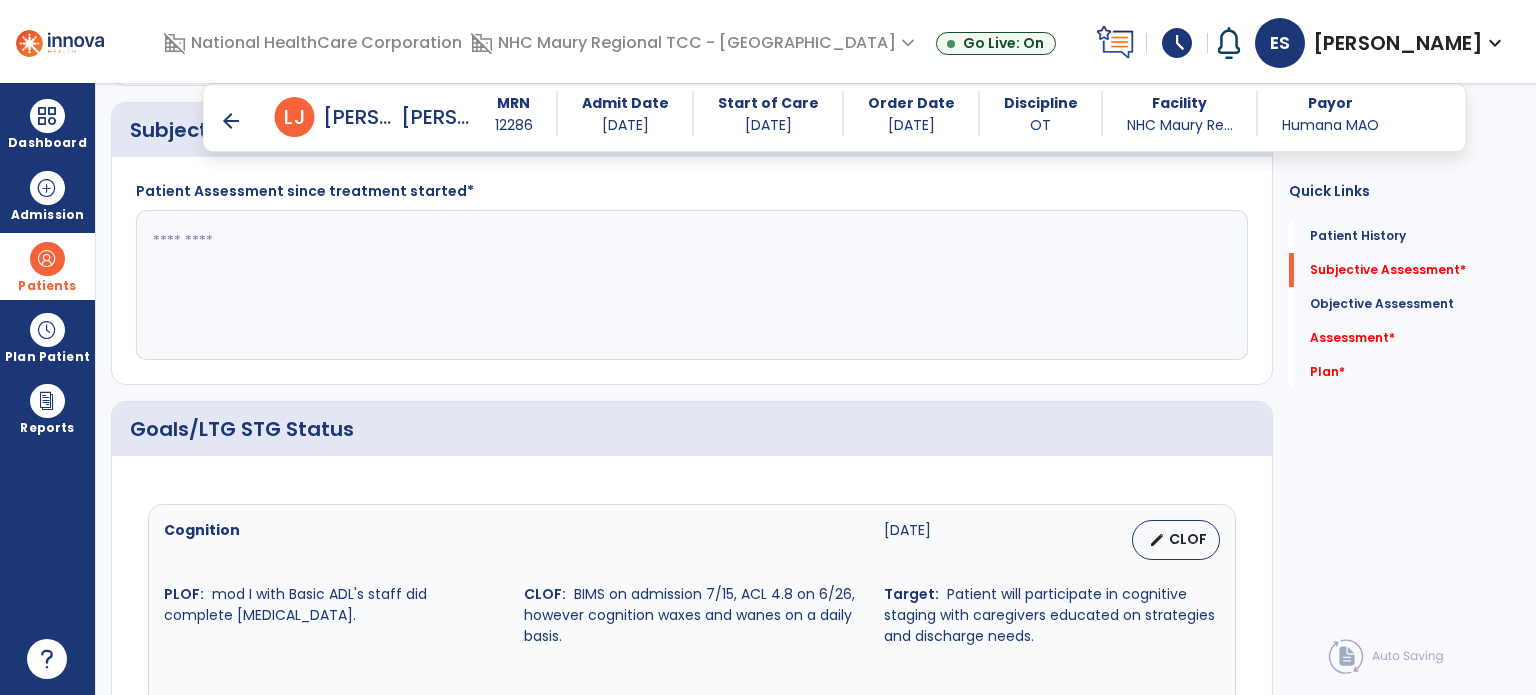 click 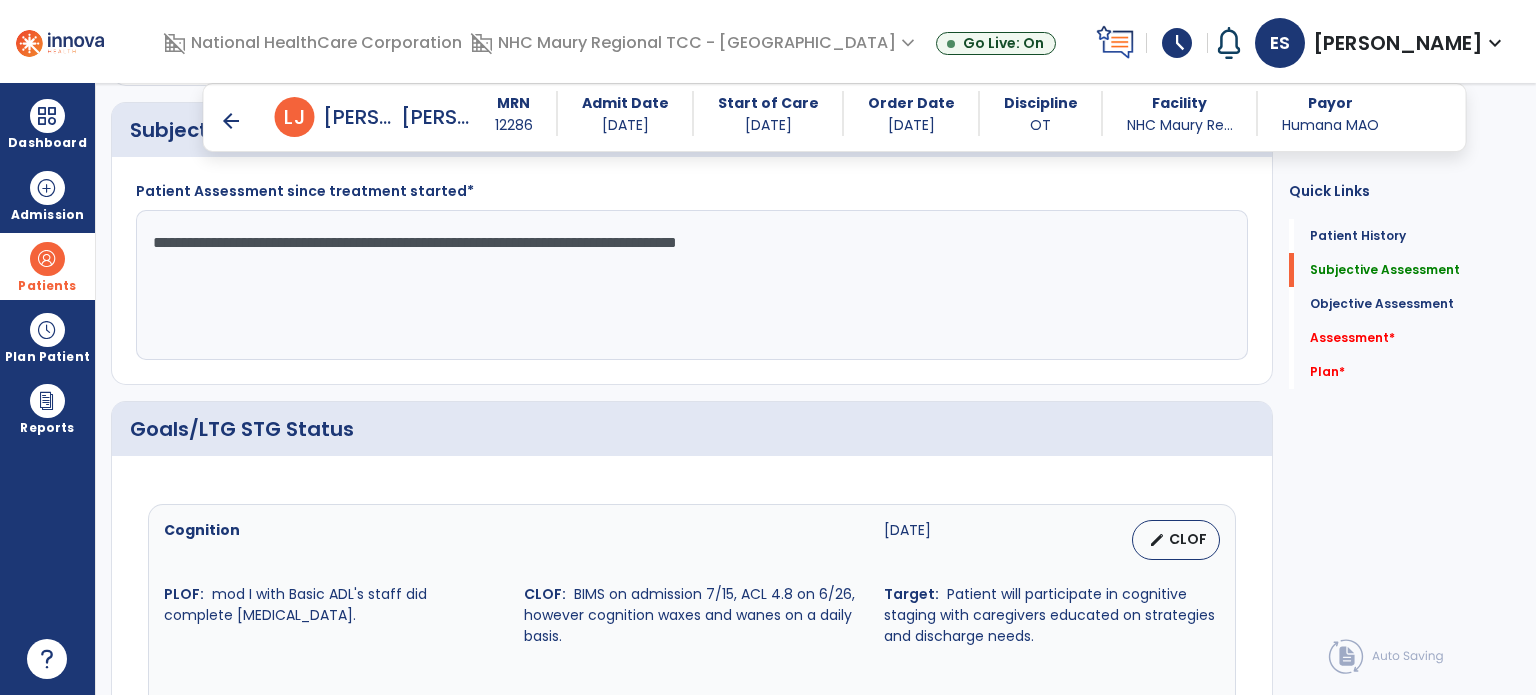 click on "**********" 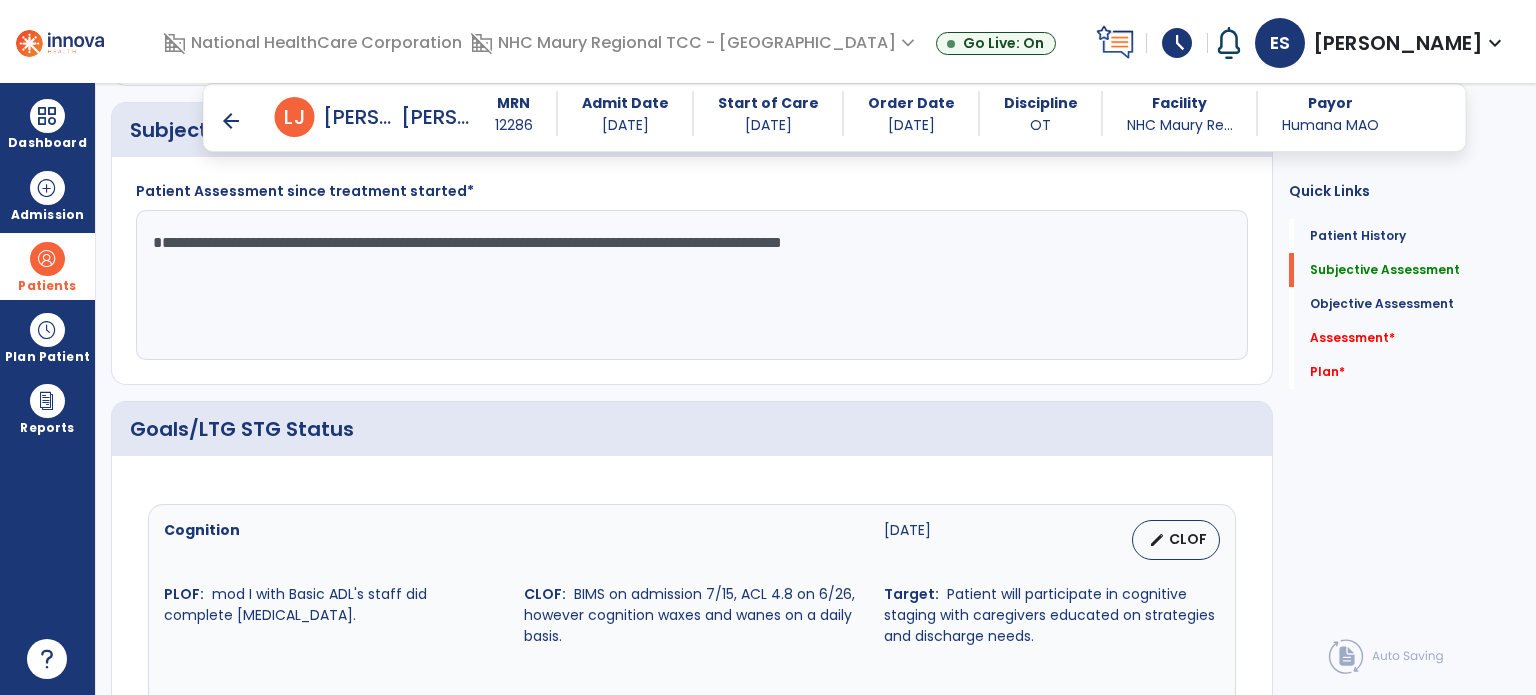 click on "**********" 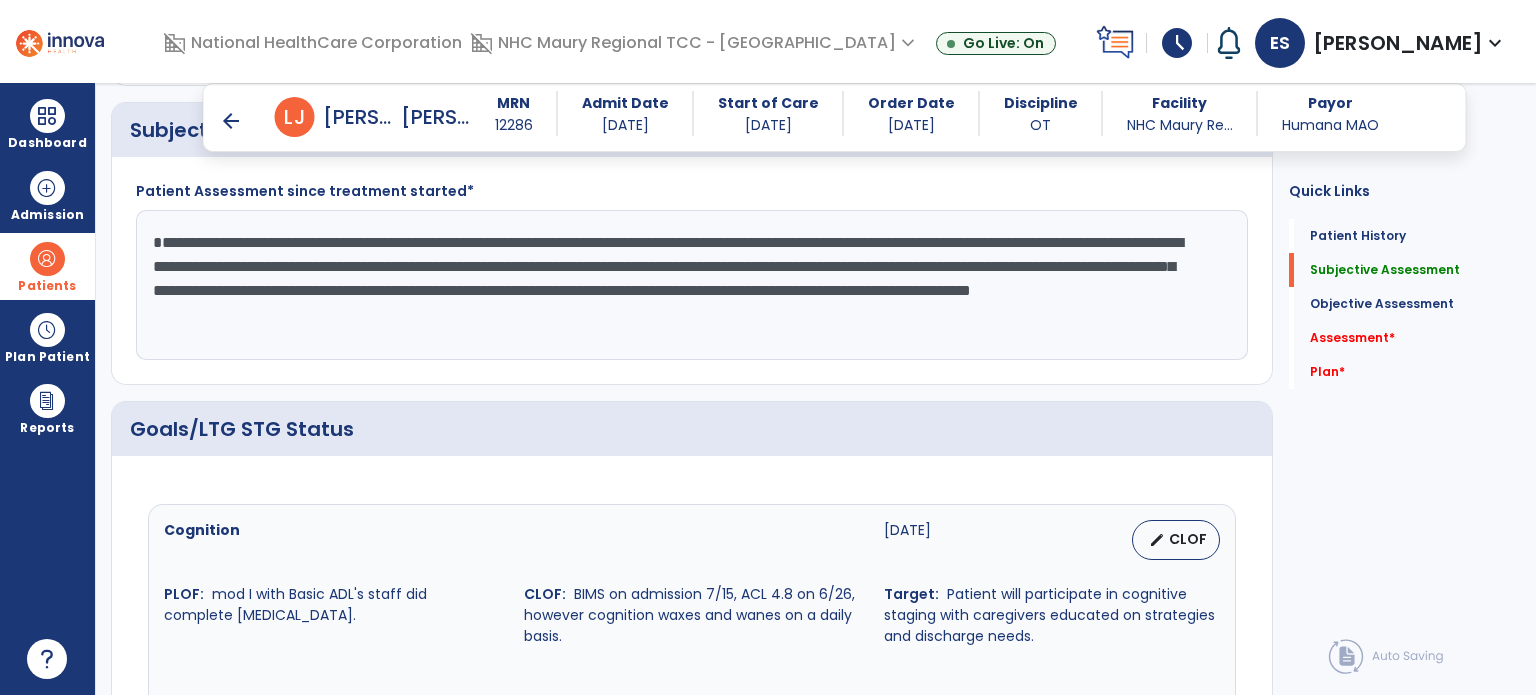 click on "**********" 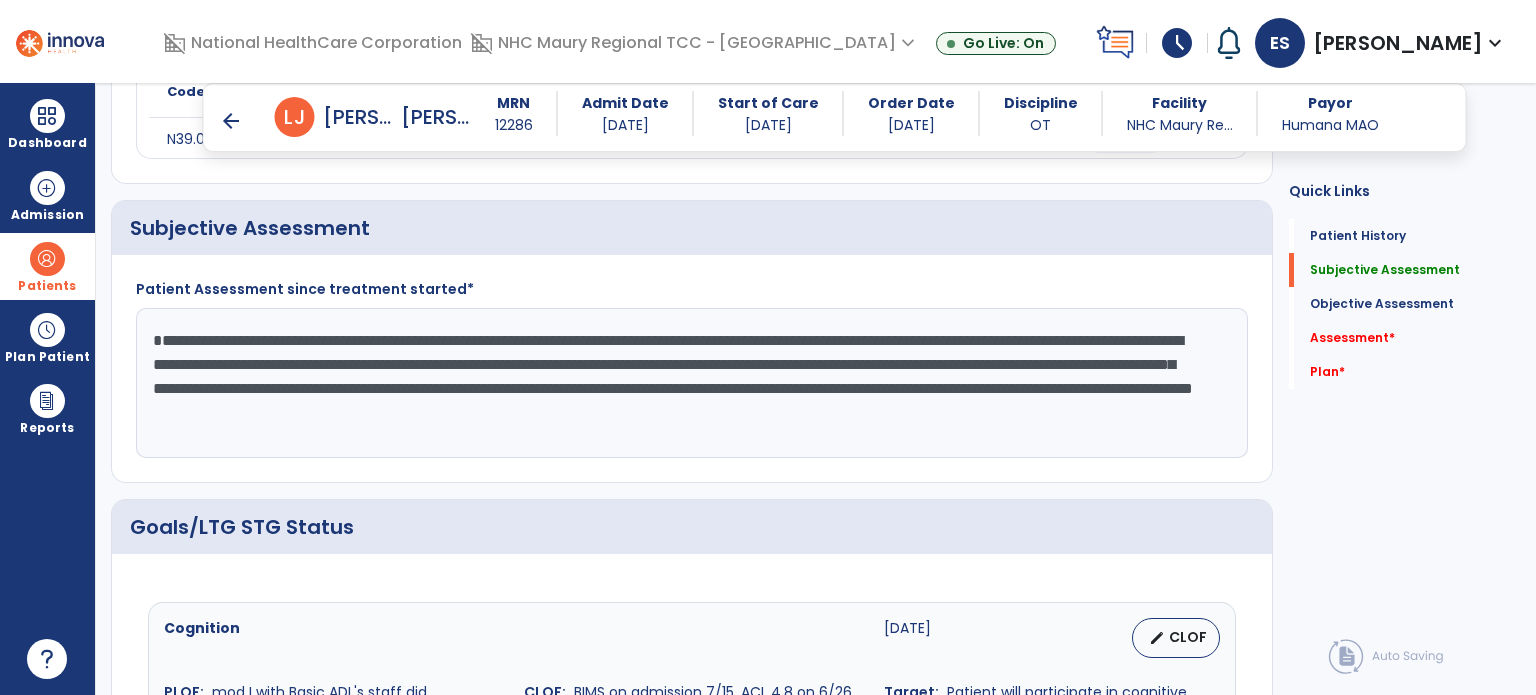 scroll, scrollTop: 316, scrollLeft: 0, axis: vertical 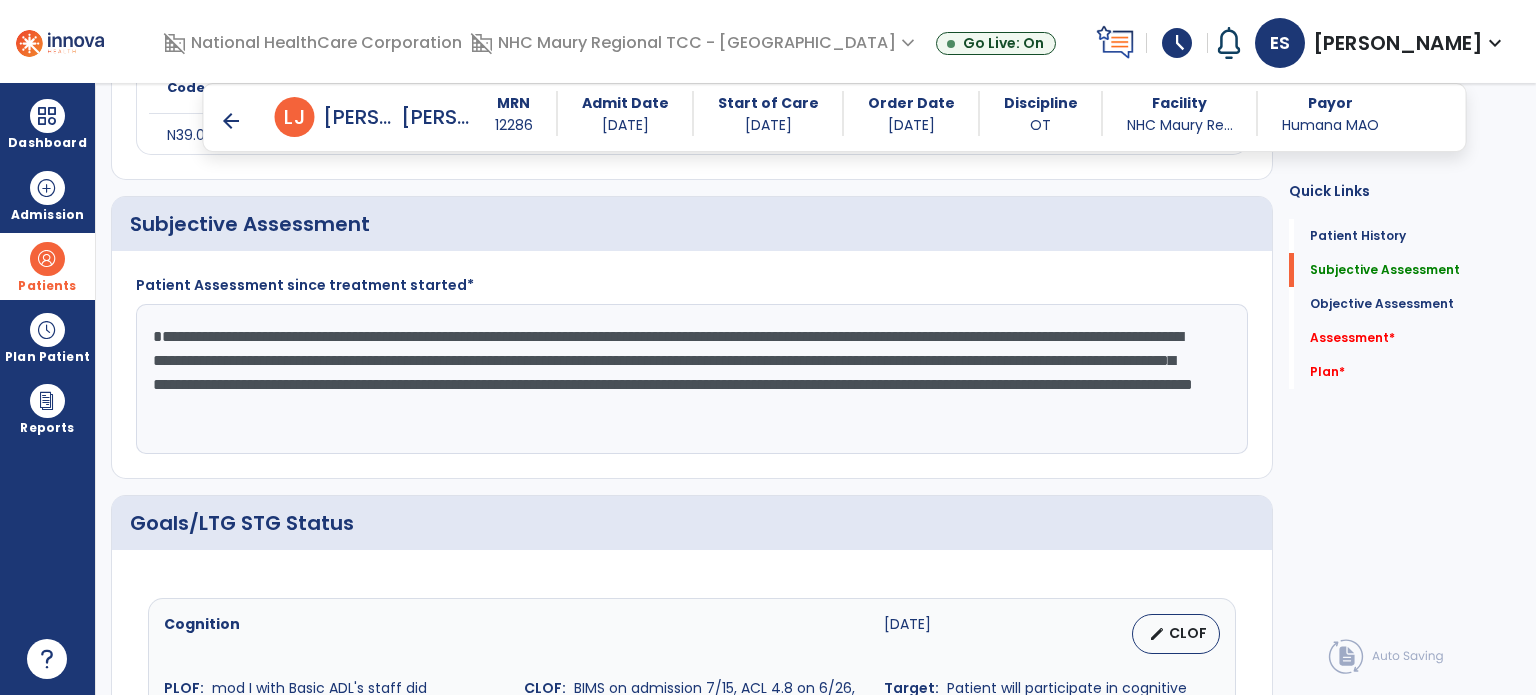 click on "**********" 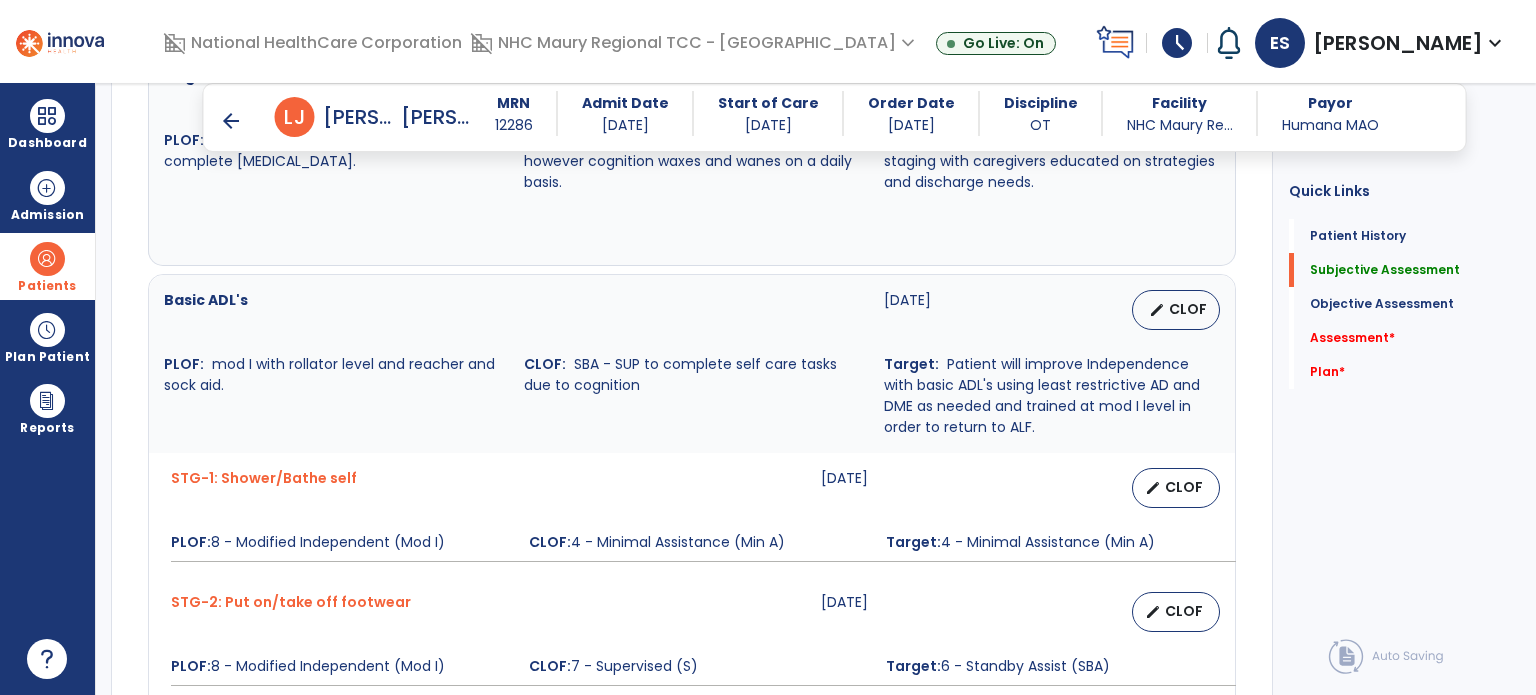 scroll, scrollTop: 866, scrollLeft: 0, axis: vertical 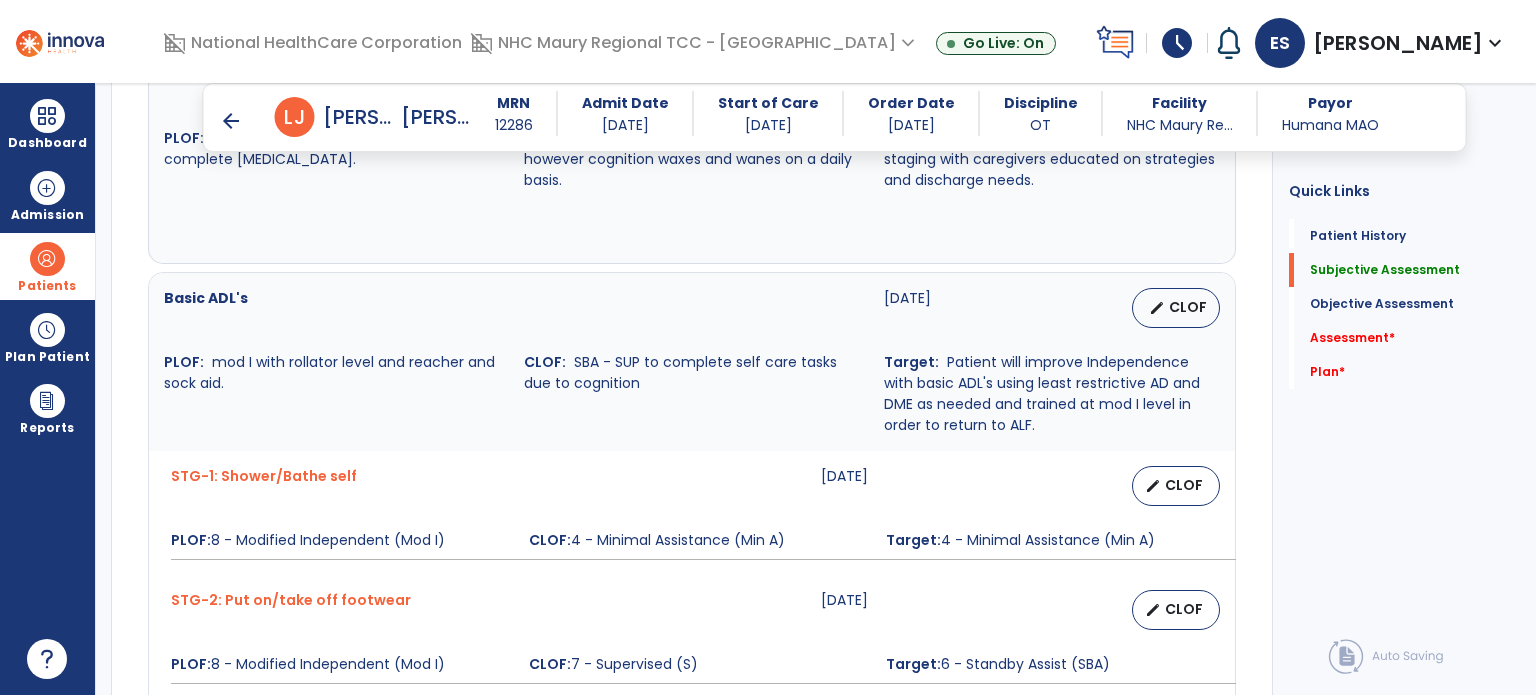type on "**********" 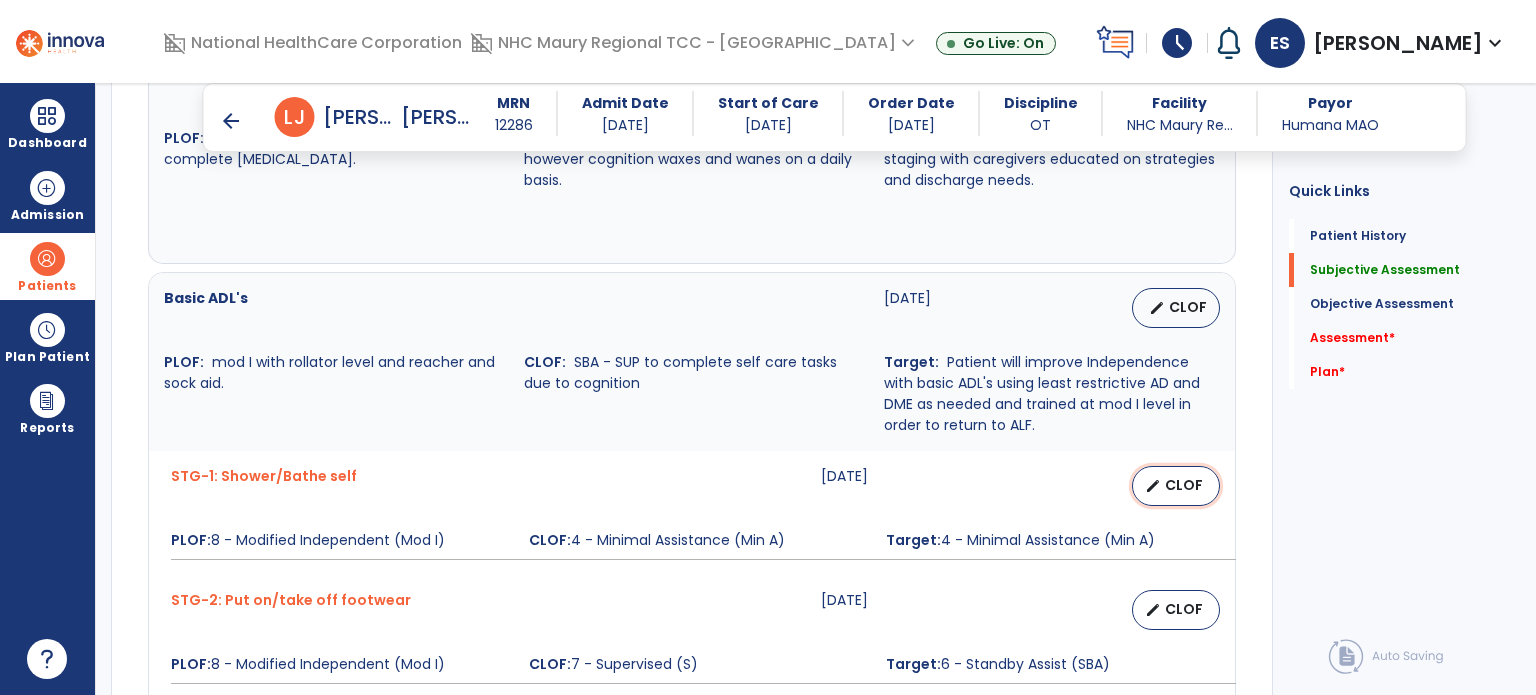 click on "CLOF" at bounding box center [1184, 485] 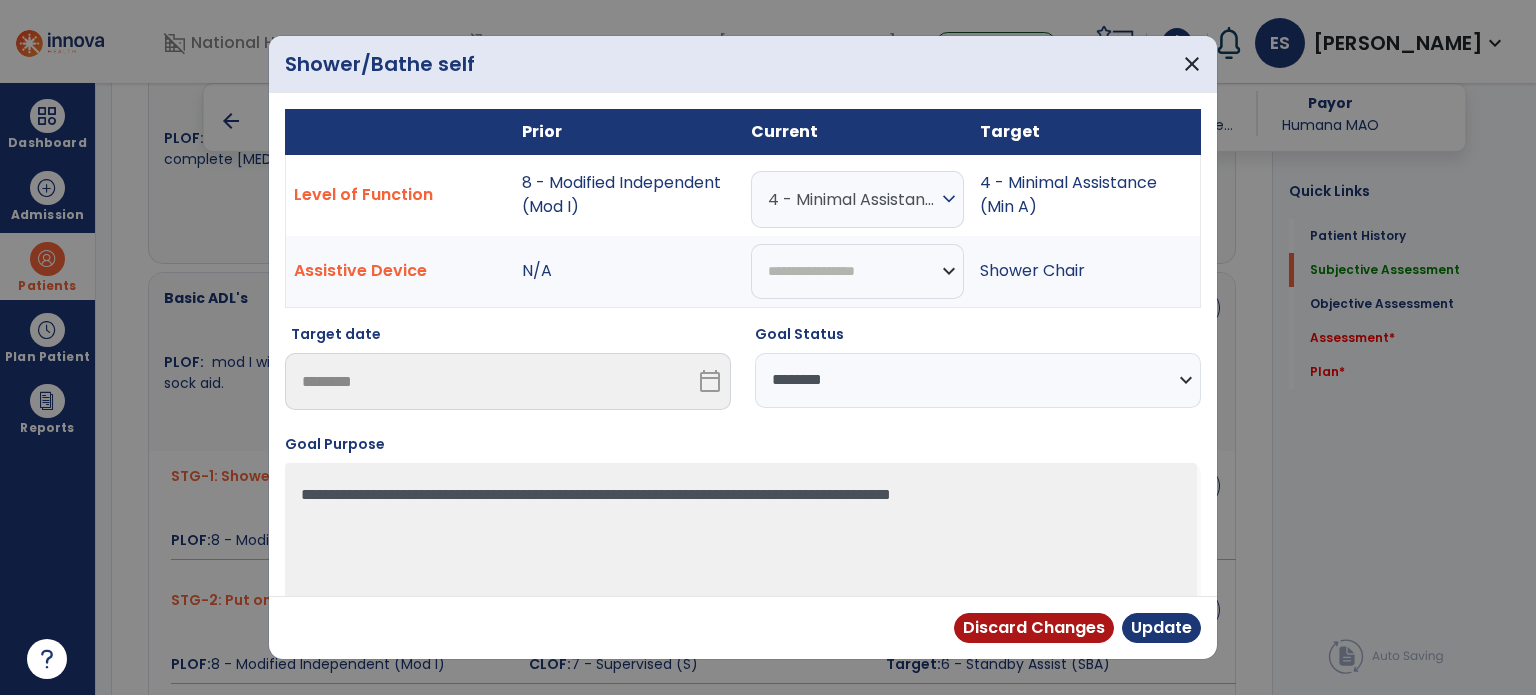 click on "**********" at bounding box center [978, 380] 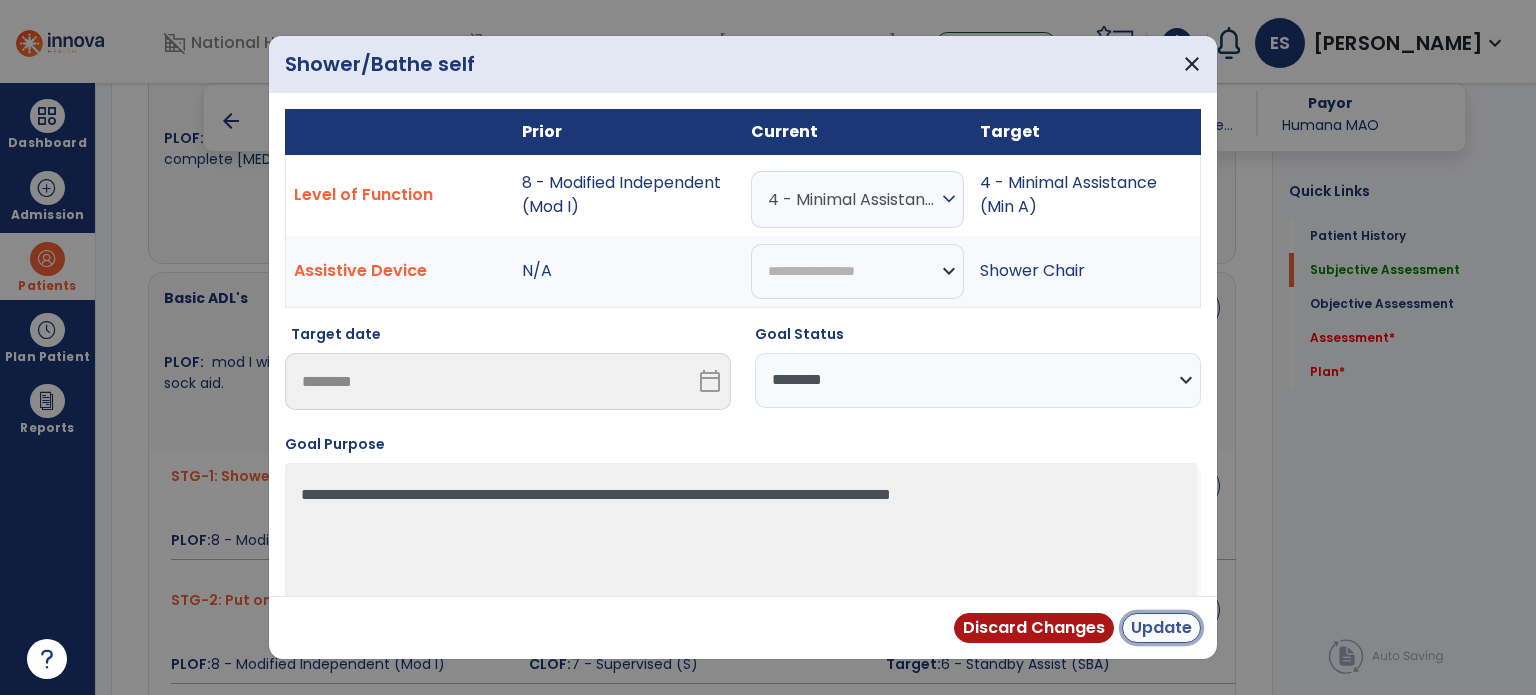 click on "Update" at bounding box center [1161, 628] 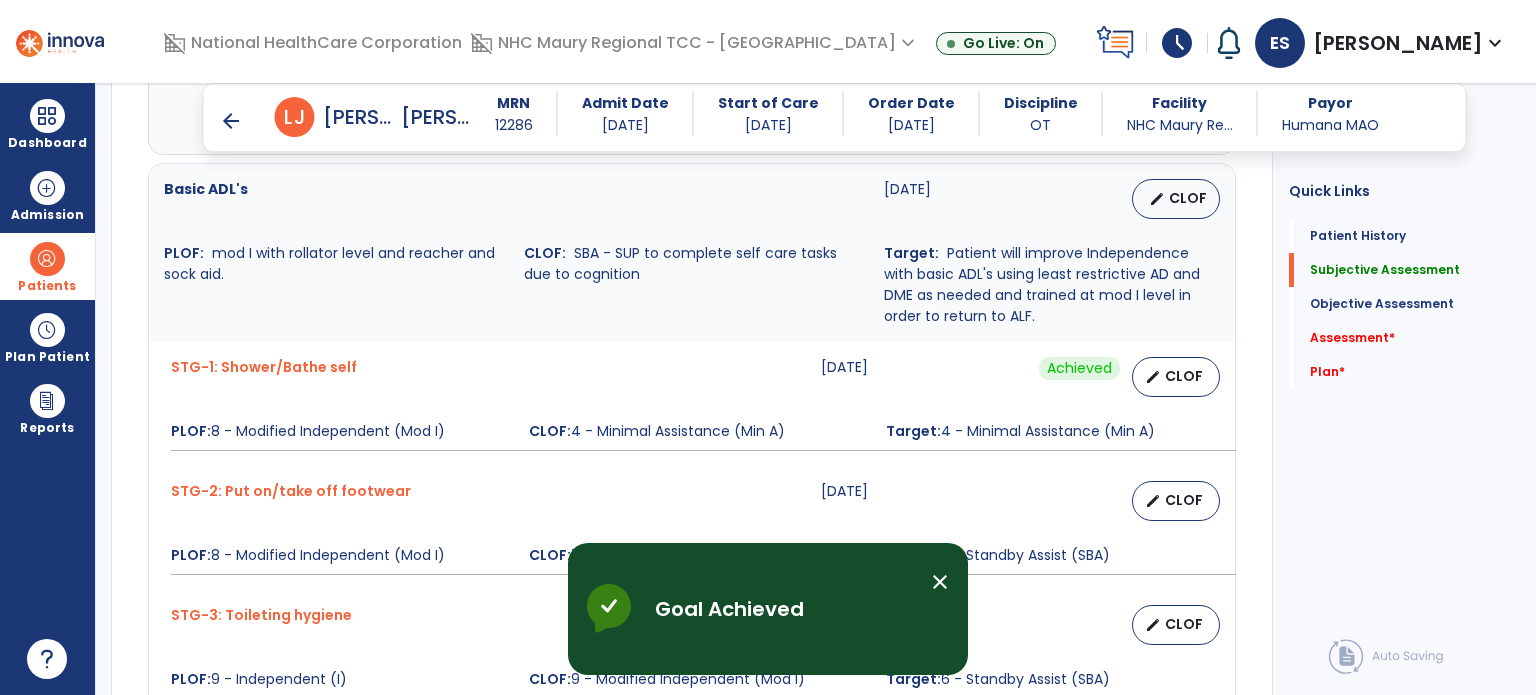 scroll, scrollTop: 1164, scrollLeft: 0, axis: vertical 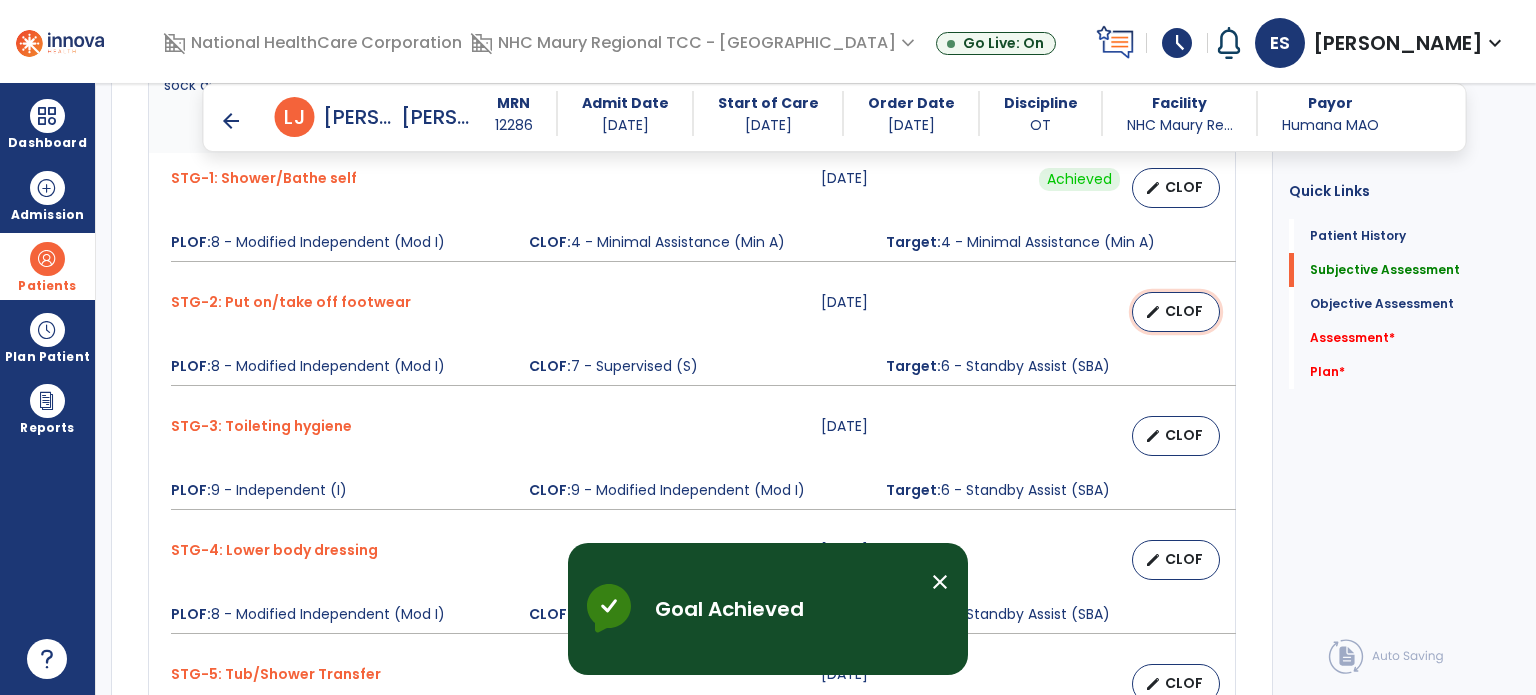 click on "CLOF" at bounding box center (1184, 311) 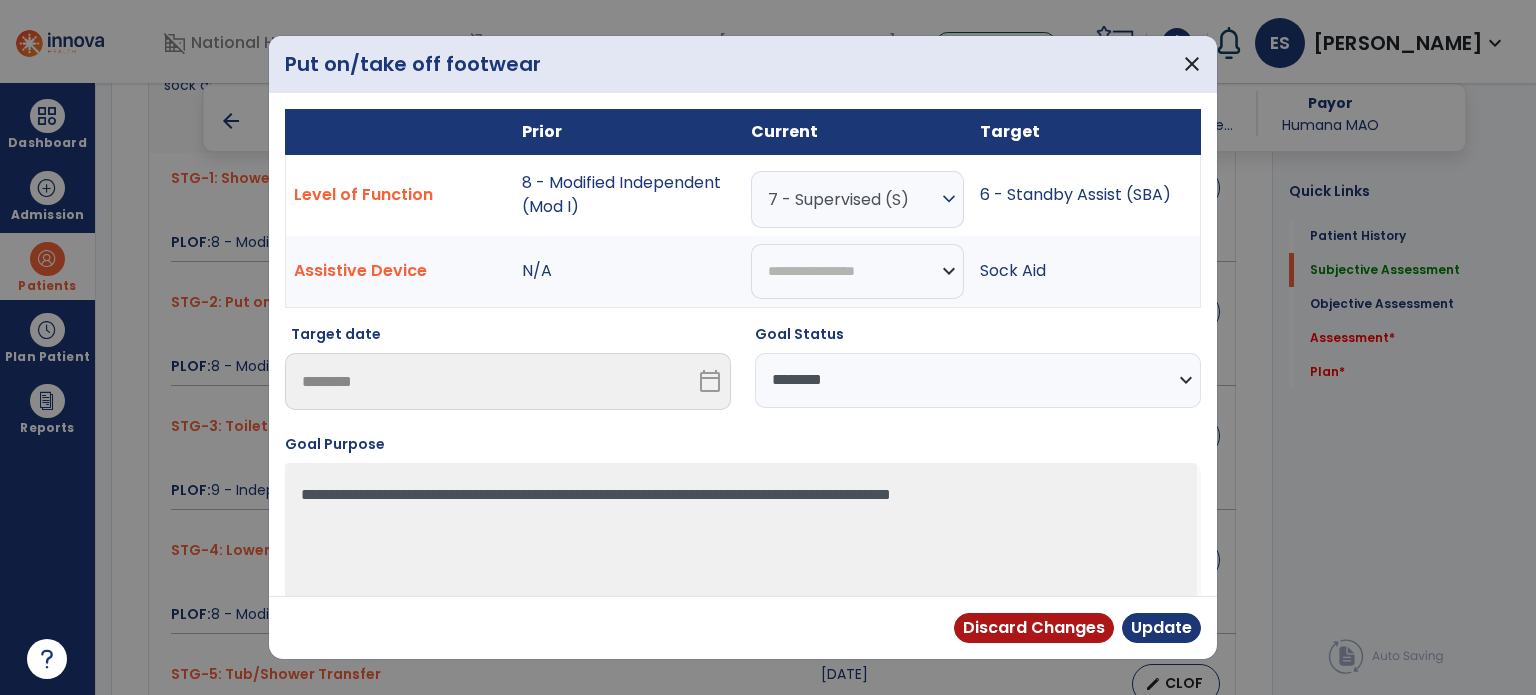 click on "**********" at bounding box center [978, 380] 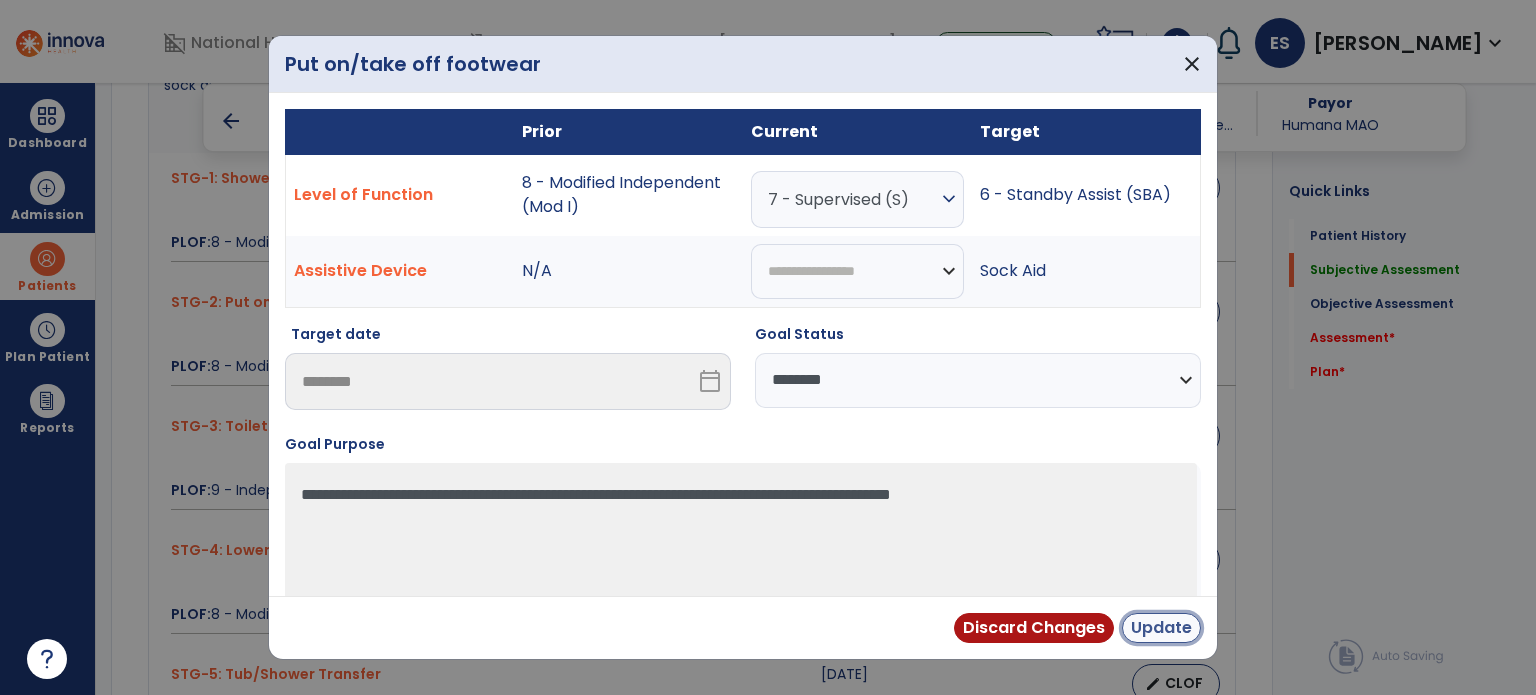 click on "Update" at bounding box center [1161, 628] 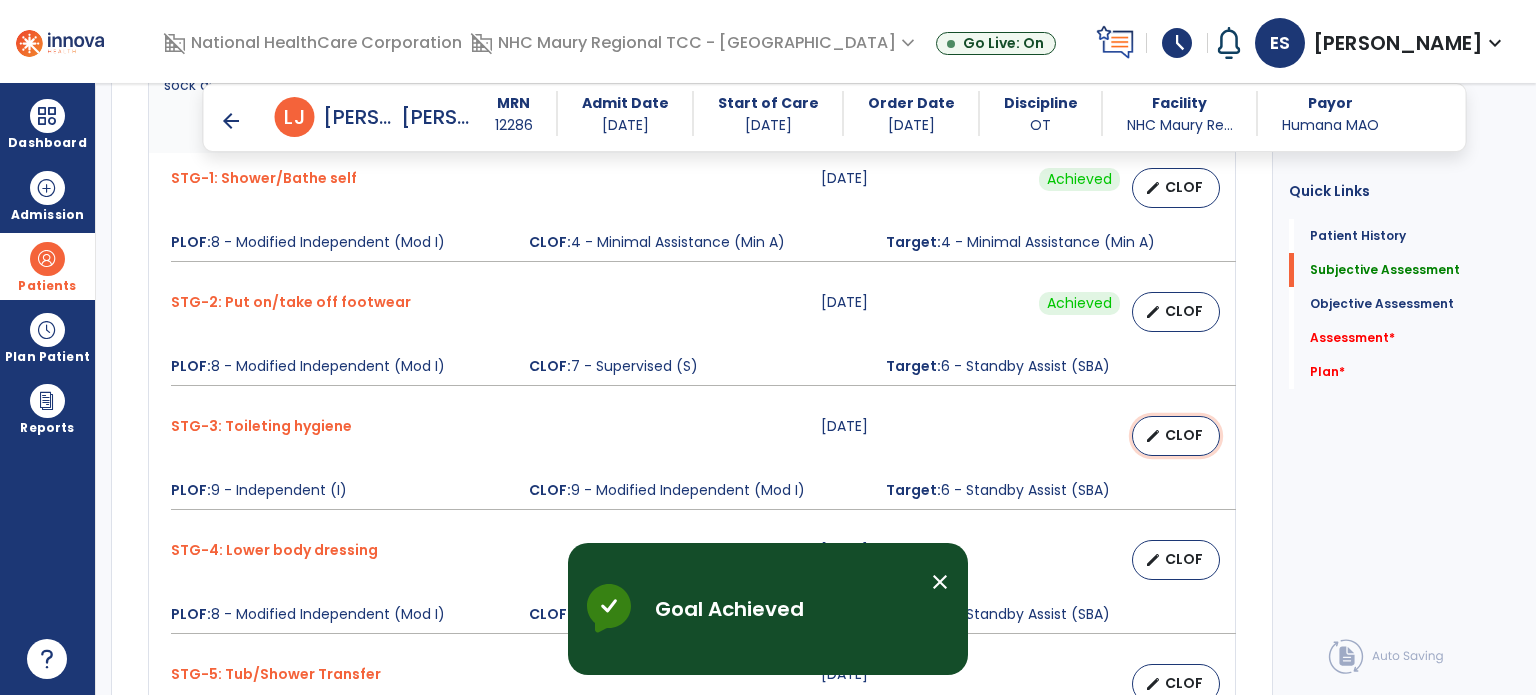 click on "CLOF" at bounding box center [1184, 435] 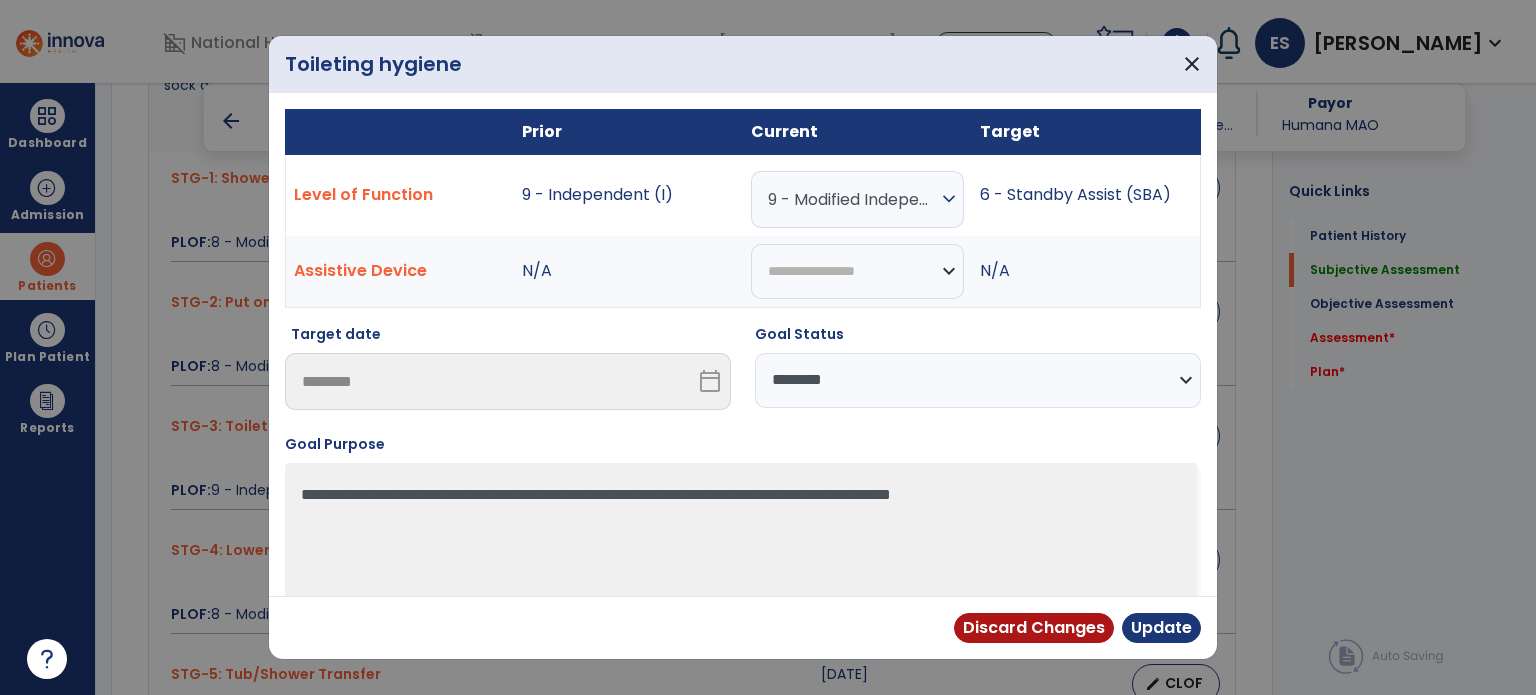 click on "**********" at bounding box center (978, 380) 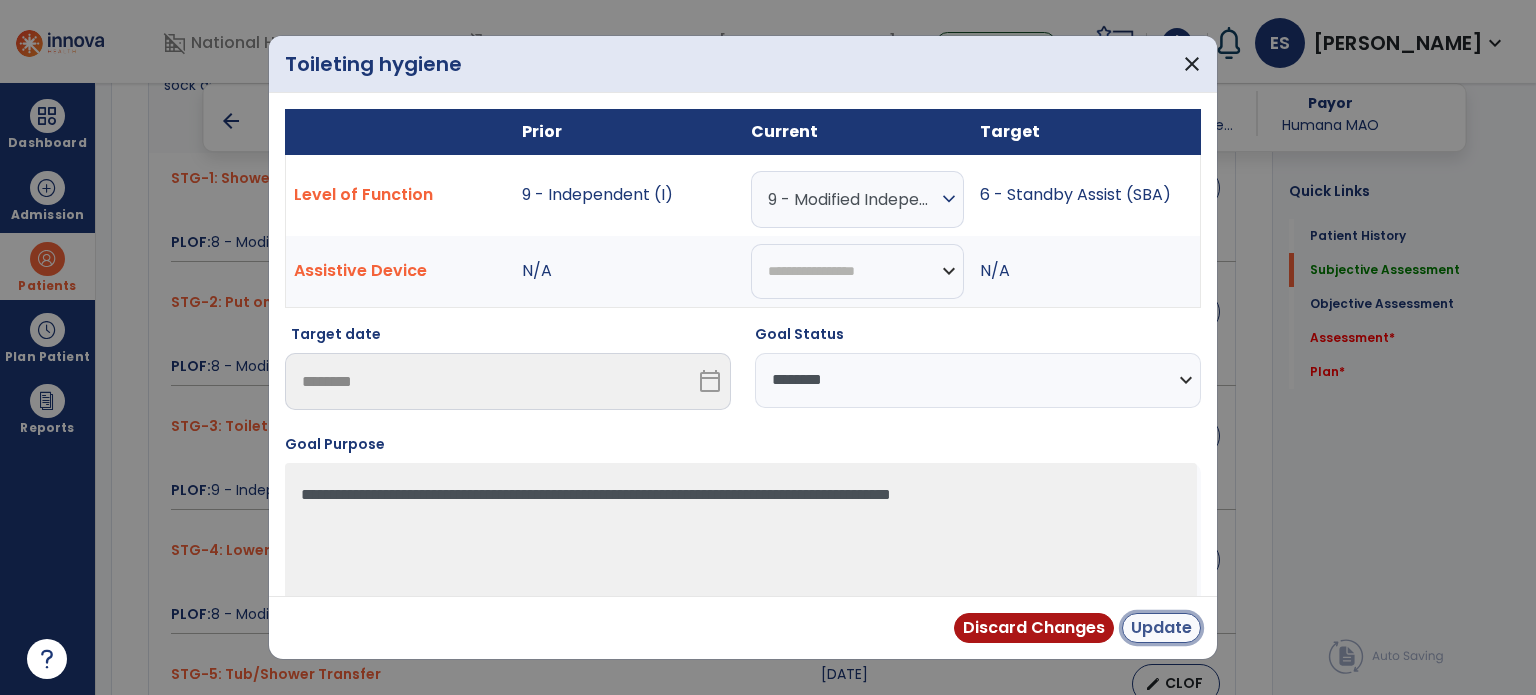 click on "Update" at bounding box center [1161, 628] 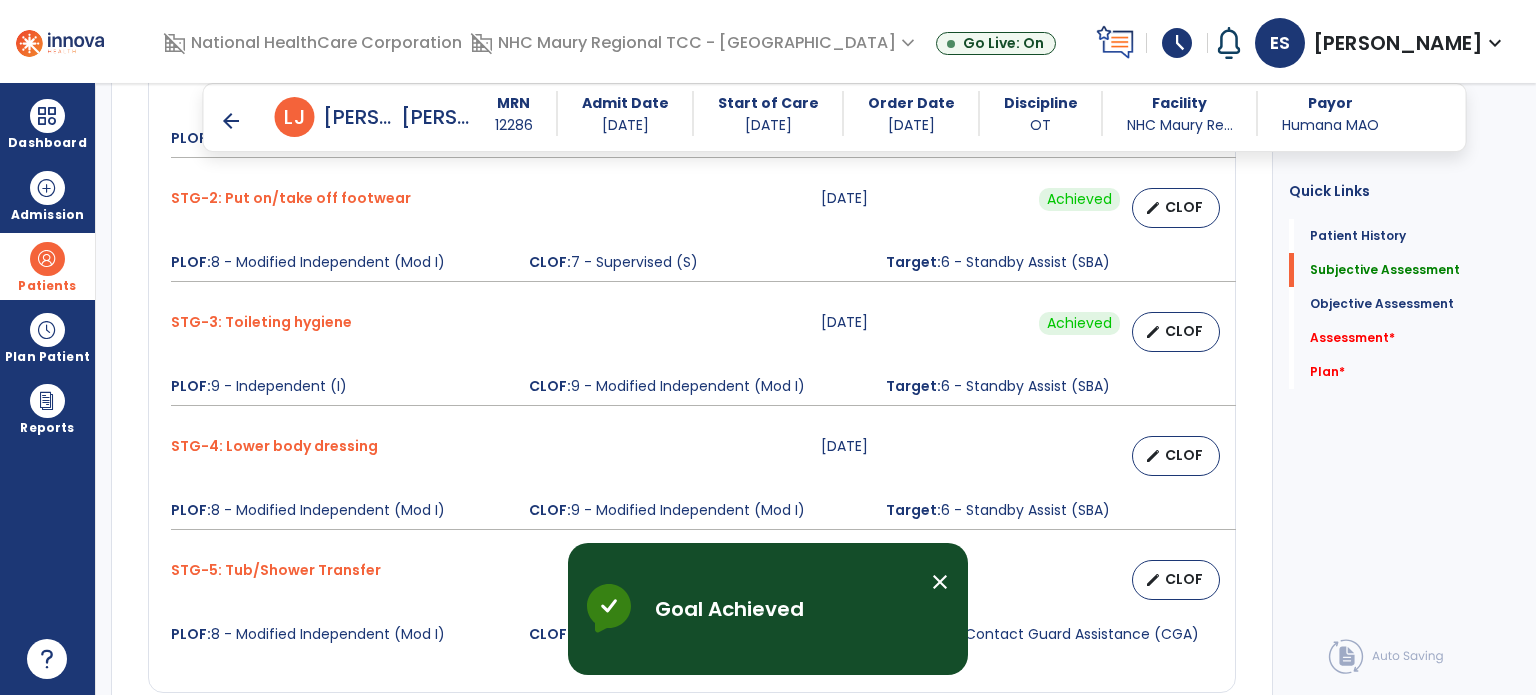 scroll, scrollTop: 1278, scrollLeft: 0, axis: vertical 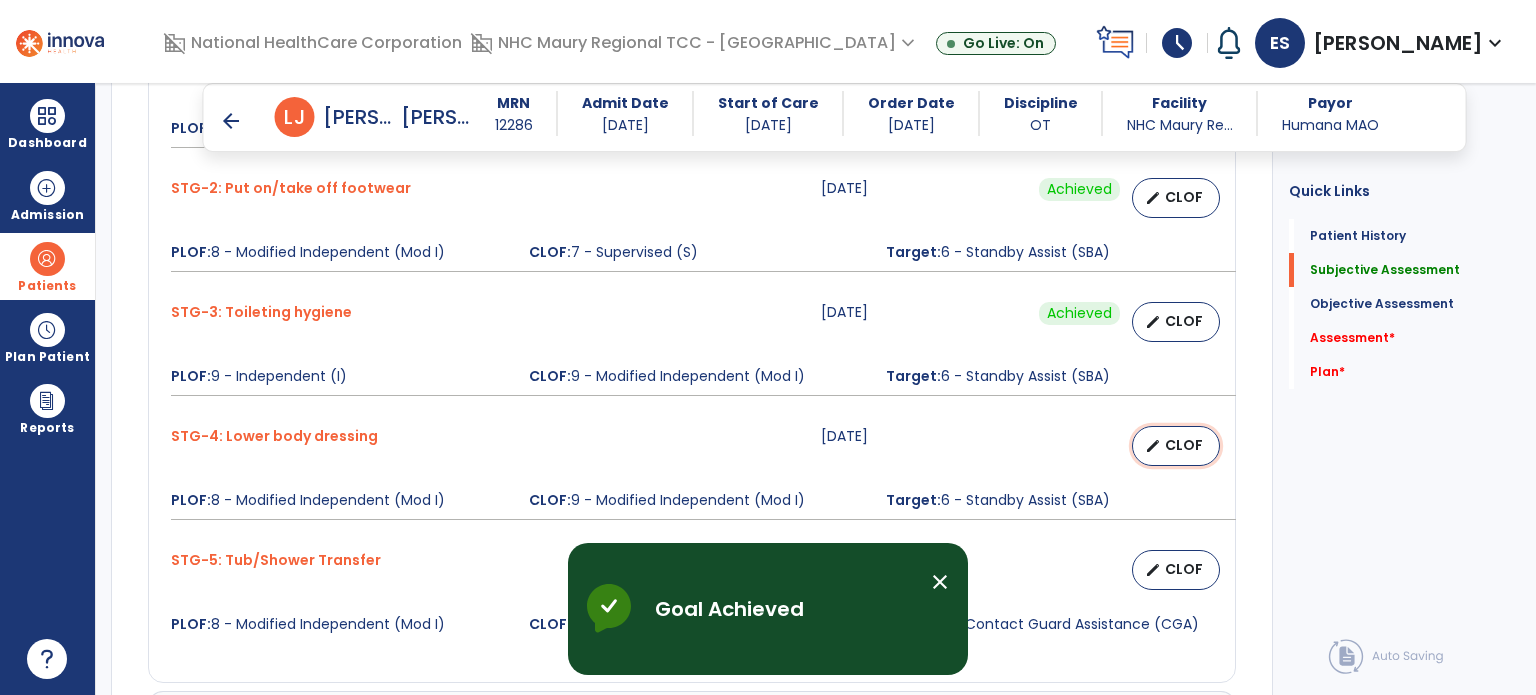 click on "CLOF" at bounding box center (1184, 445) 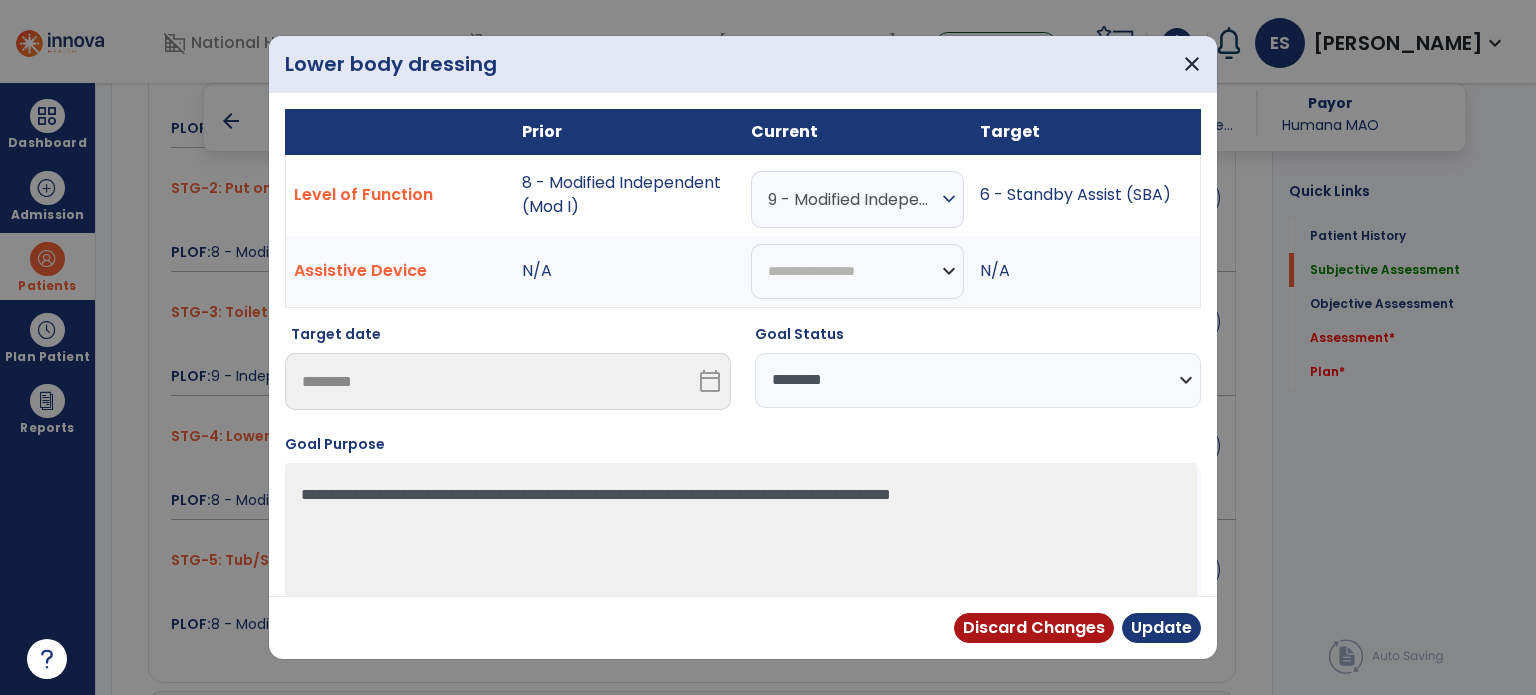 click on "**********" at bounding box center (978, 380) 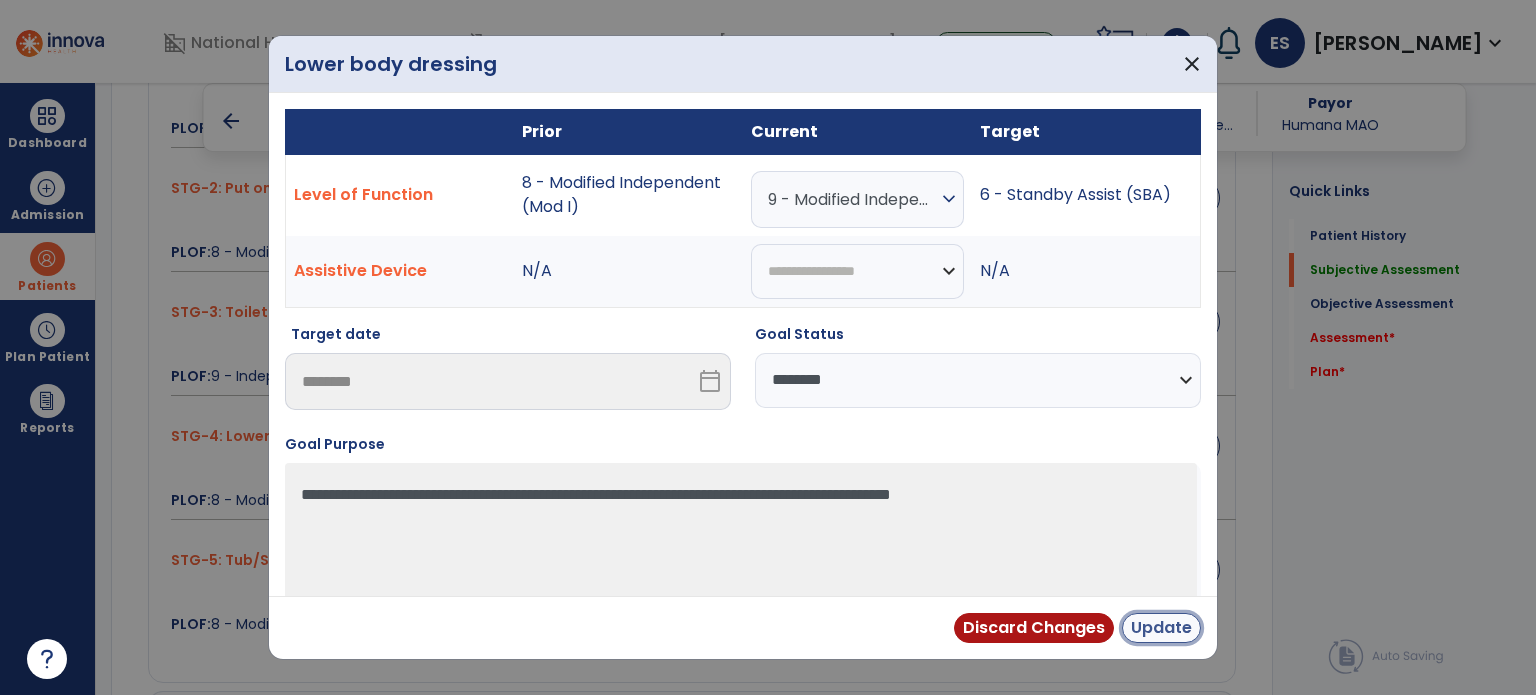 click on "Update" at bounding box center (1161, 628) 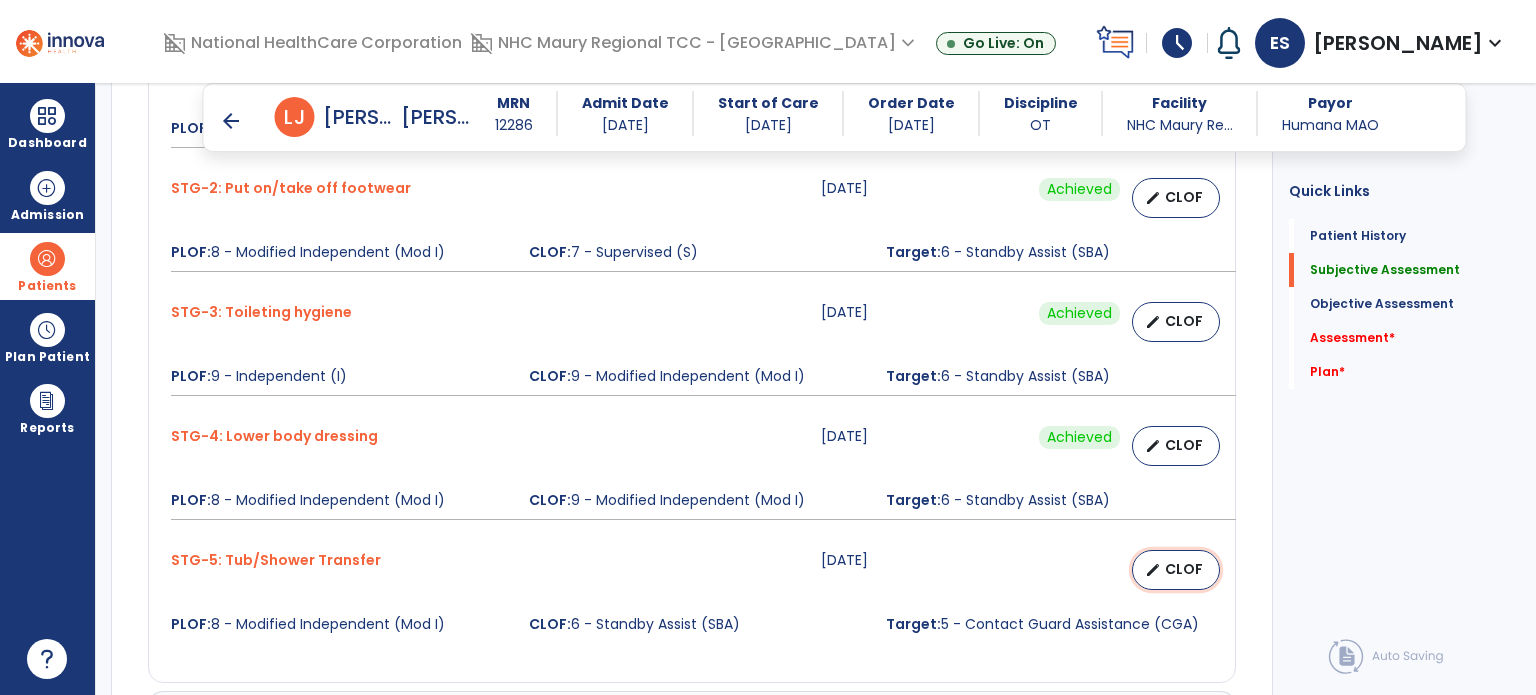 click on "CLOF" at bounding box center (1184, 569) 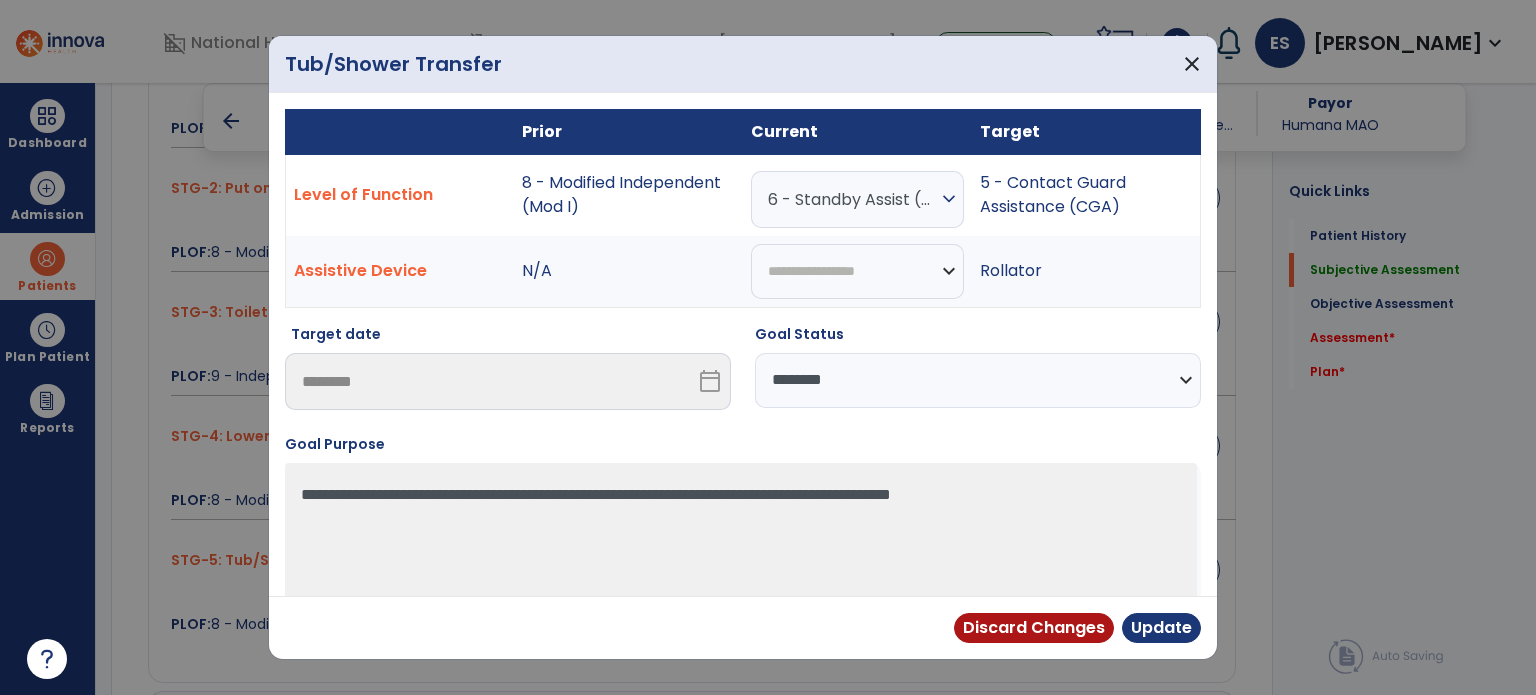 click on "**********" at bounding box center [978, 380] 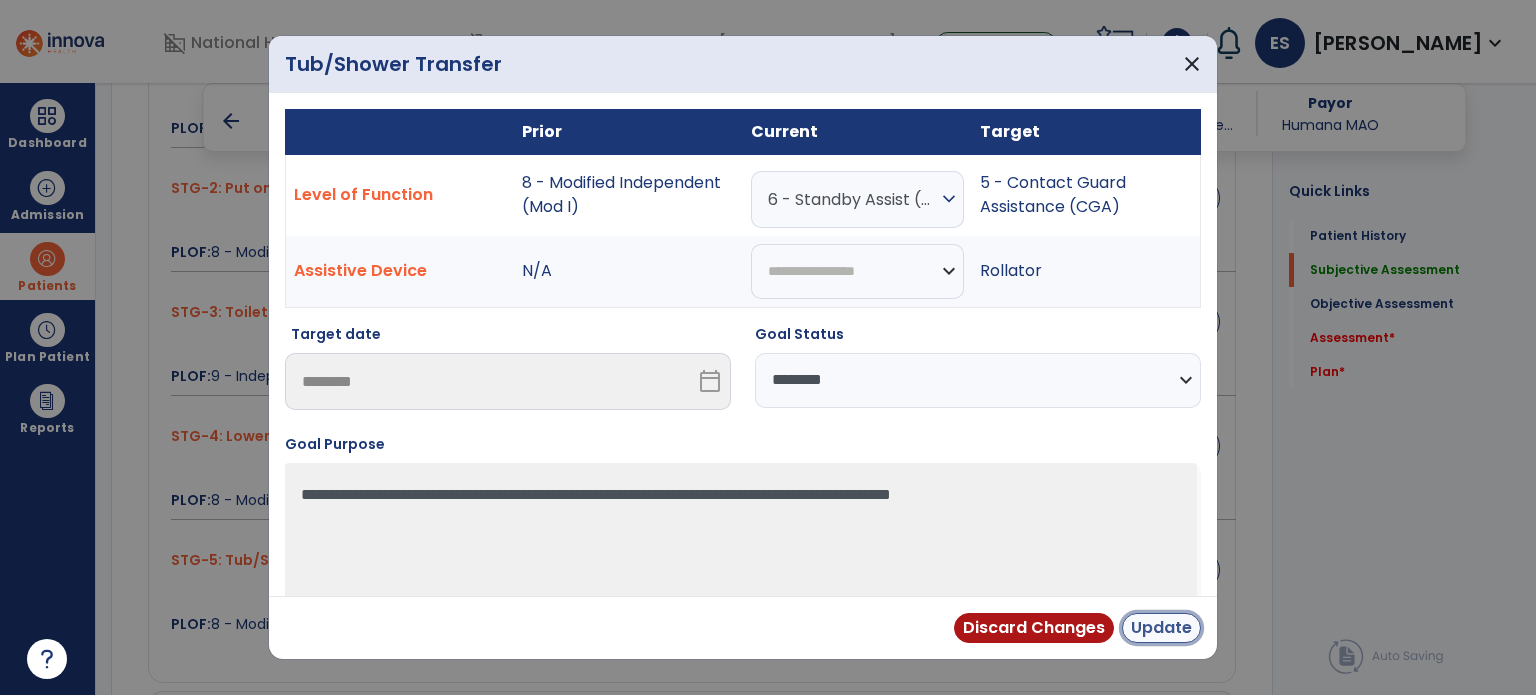 click on "Update" at bounding box center (1161, 628) 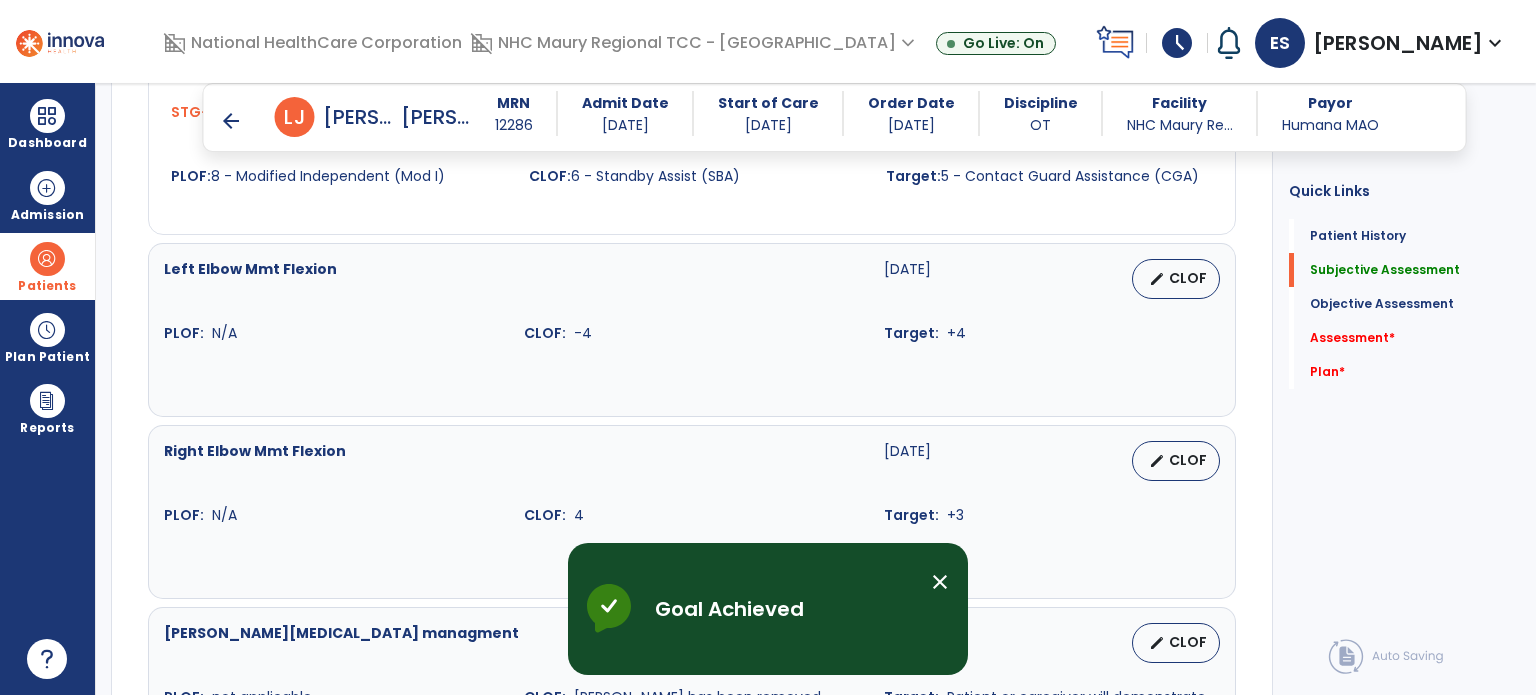 scroll, scrollTop: 1732, scrollLeft: 0, axis: vertical 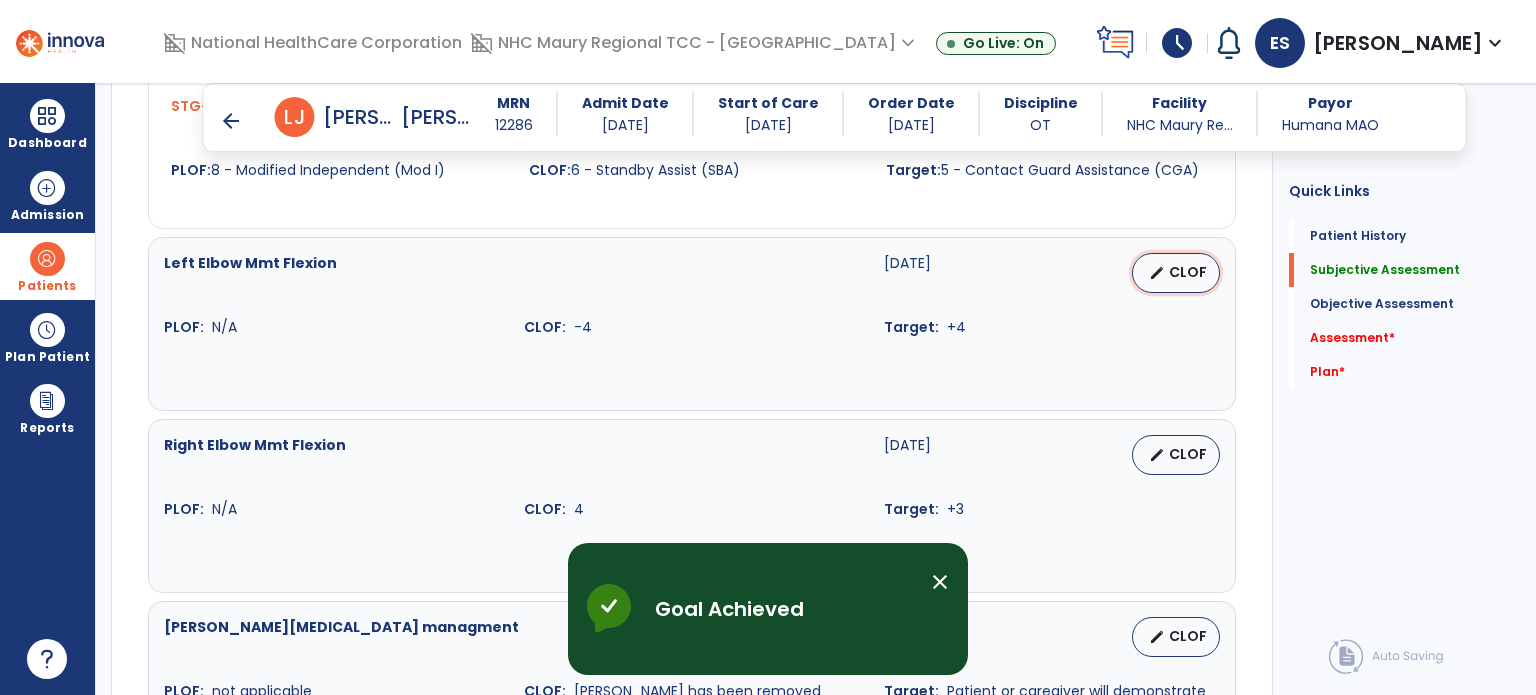 click on "edit   CLOF" at bounding box center [1176, 273] 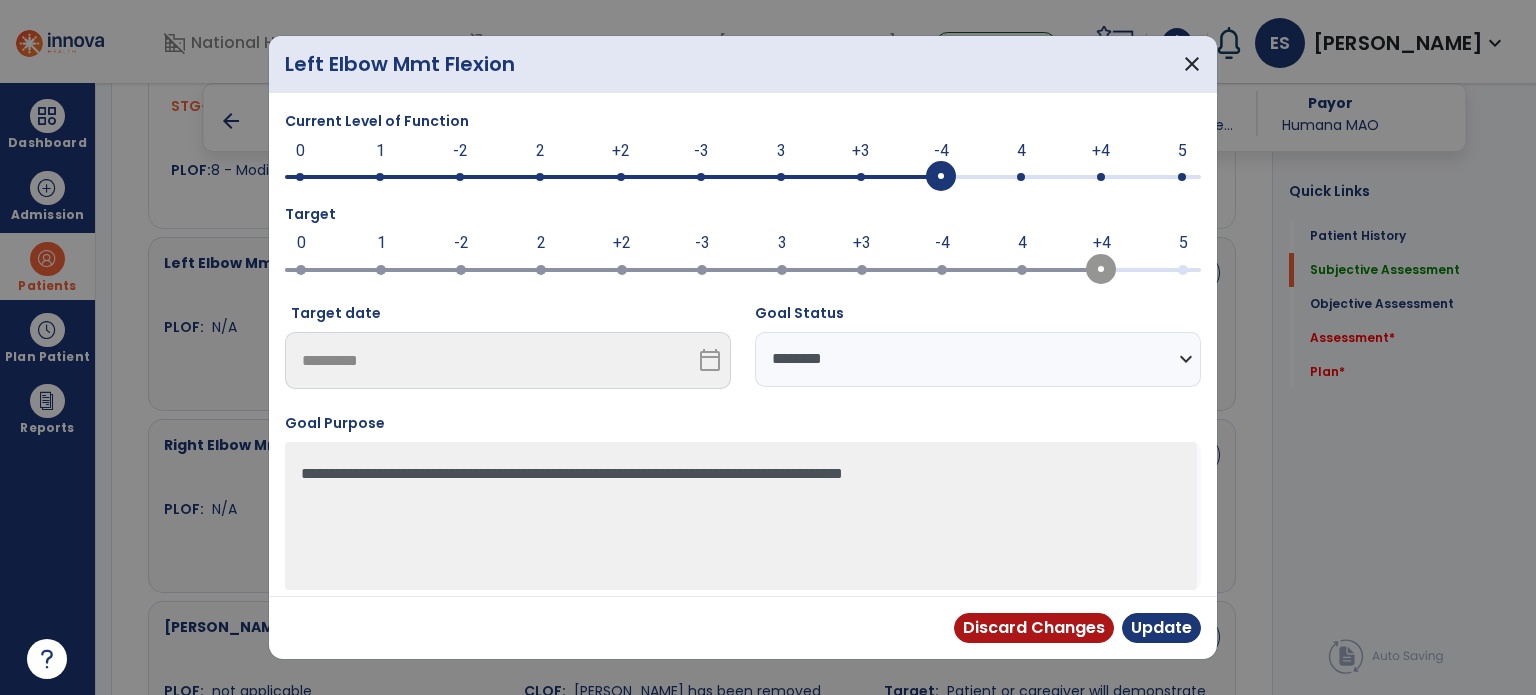 click on "**********" at bounding box center (978, 359) 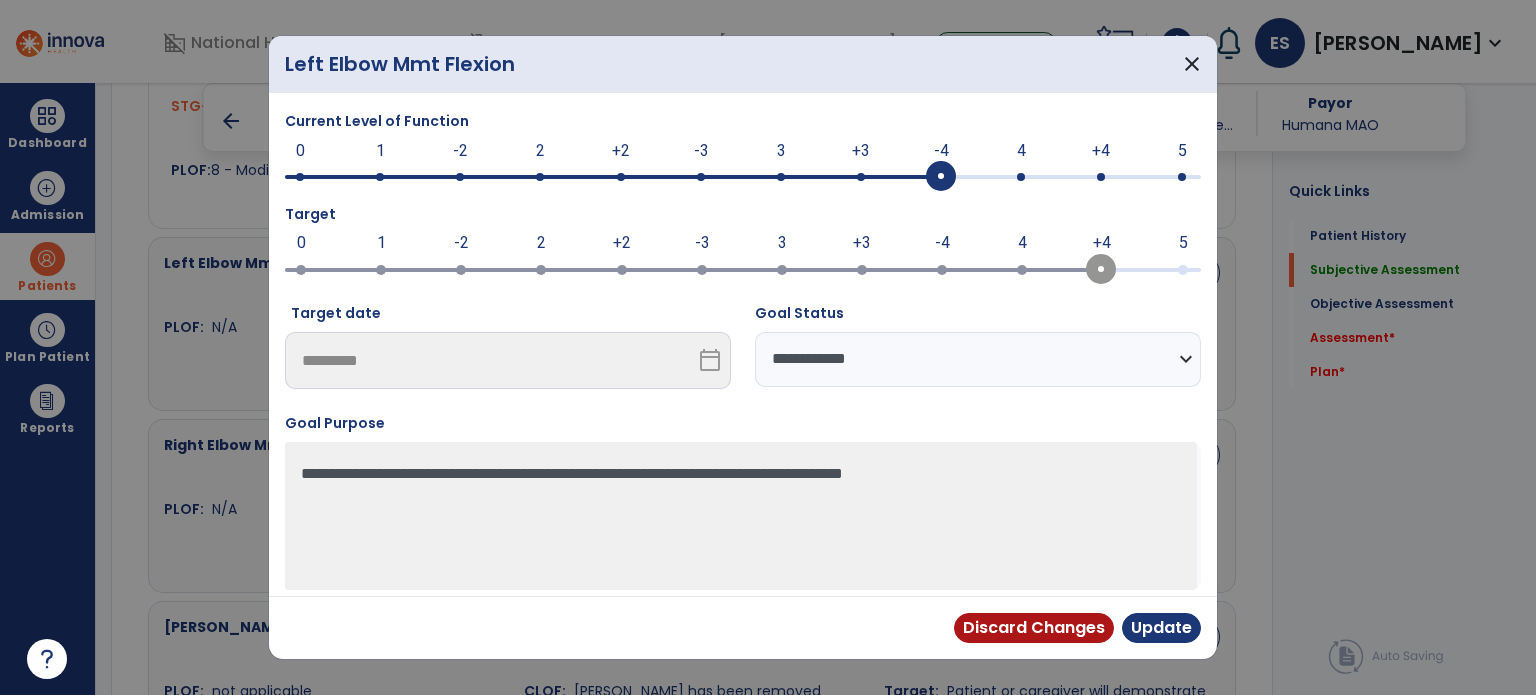 click on "**********" at bounding box center (978, 359) 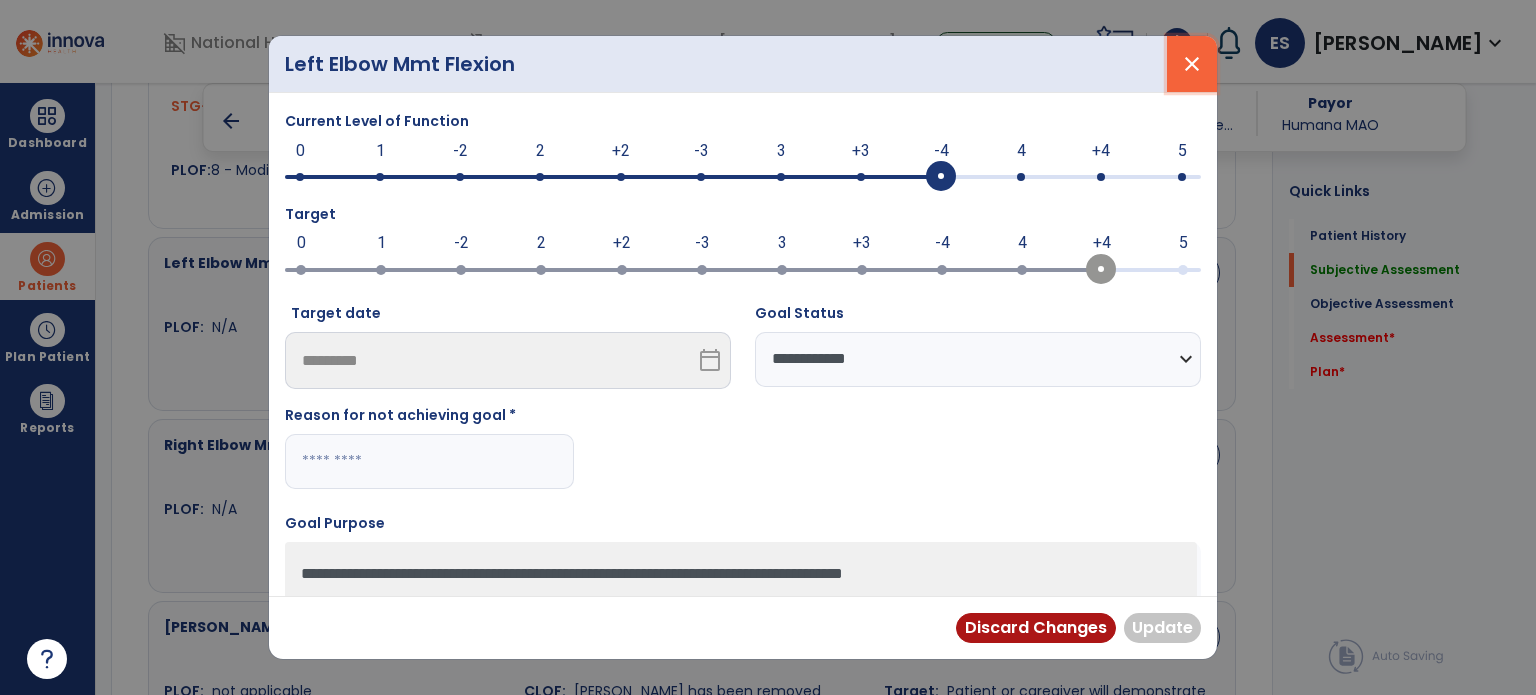click on "close" at bounding box center [1192, 64] 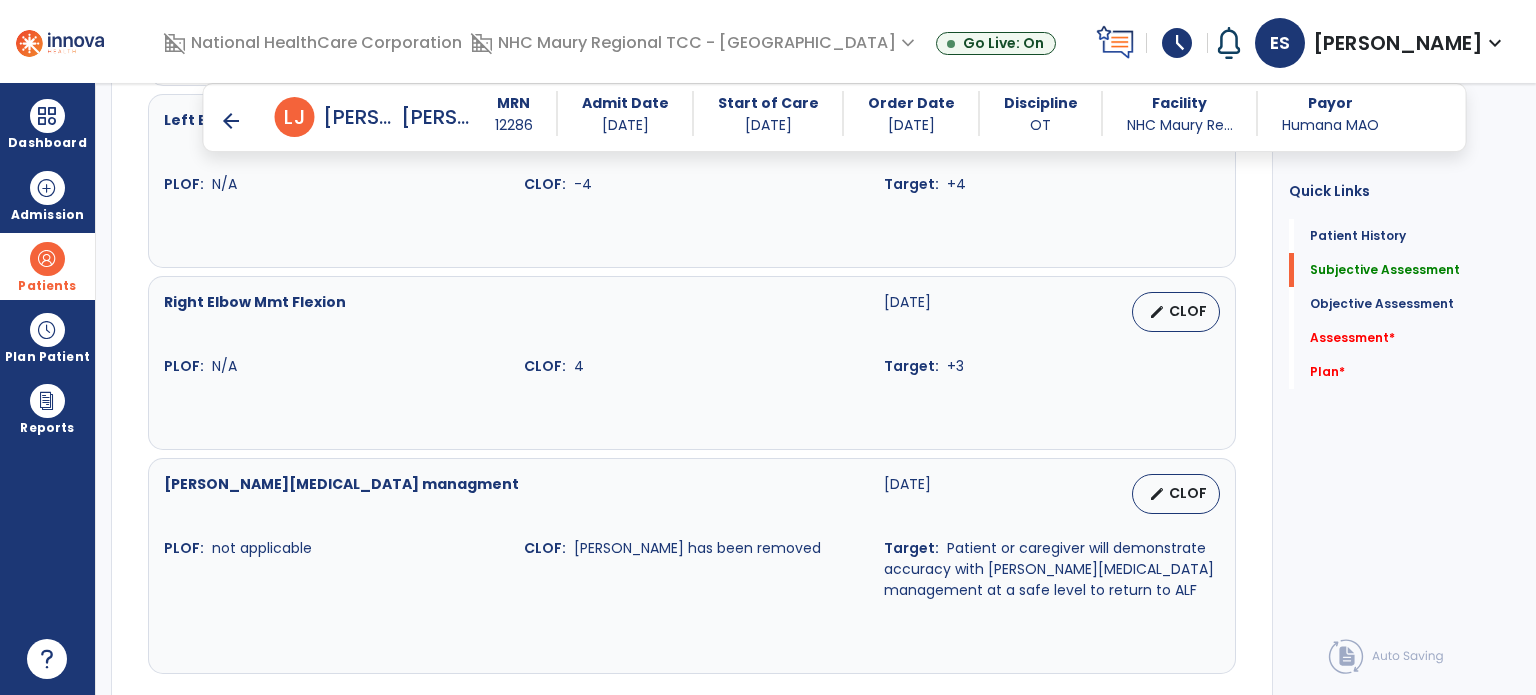 scroll, scrollTop: 1884, scrollLeft: 0, axis: vertical 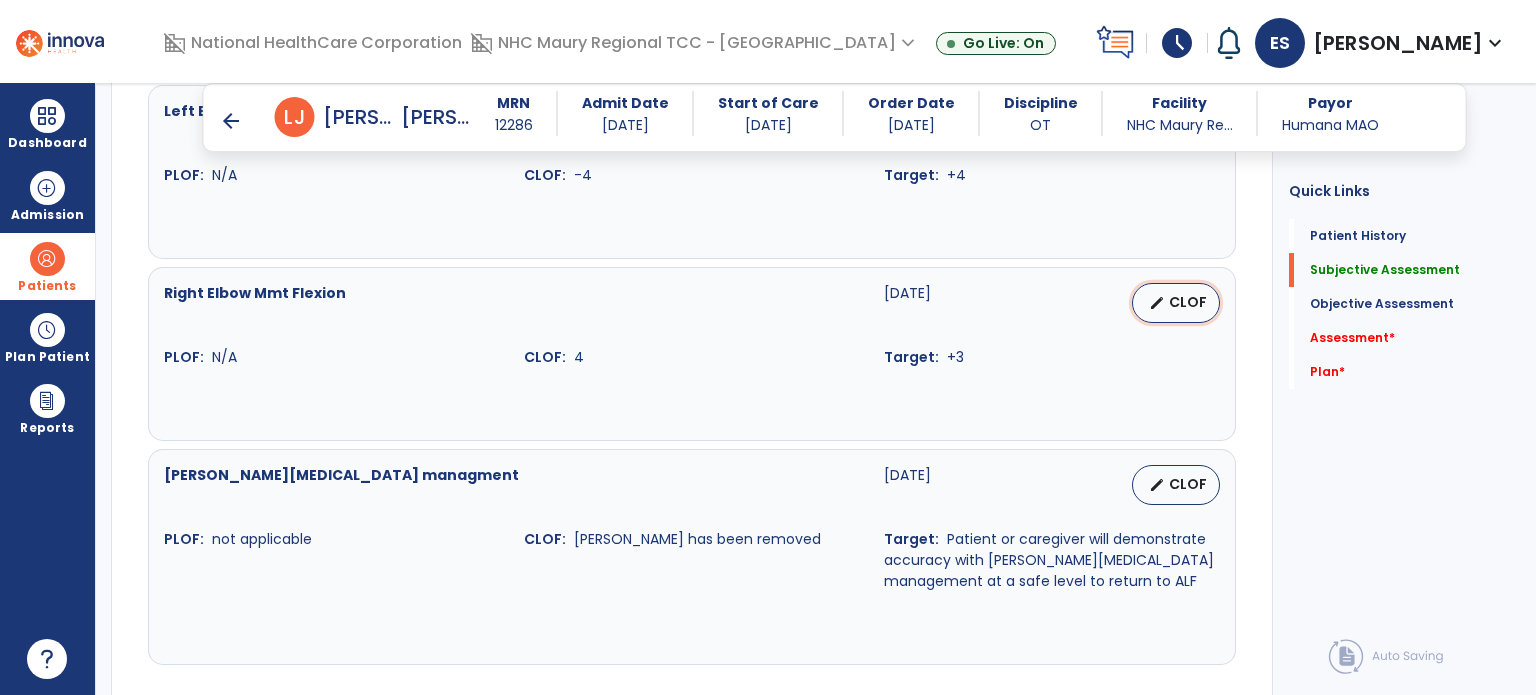 click on "CLOF" at bounding box center [1188, 302] 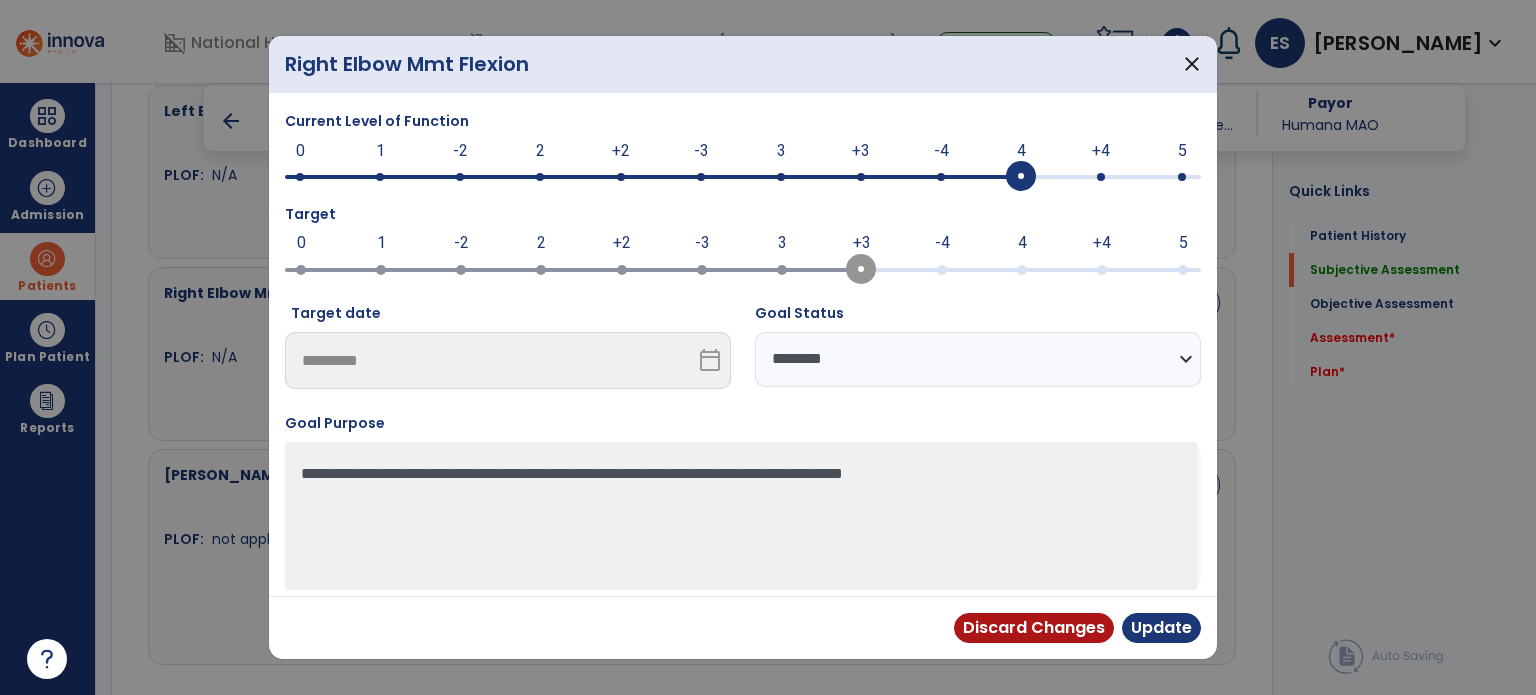 click on "**********" at bounding box center [978, 359] 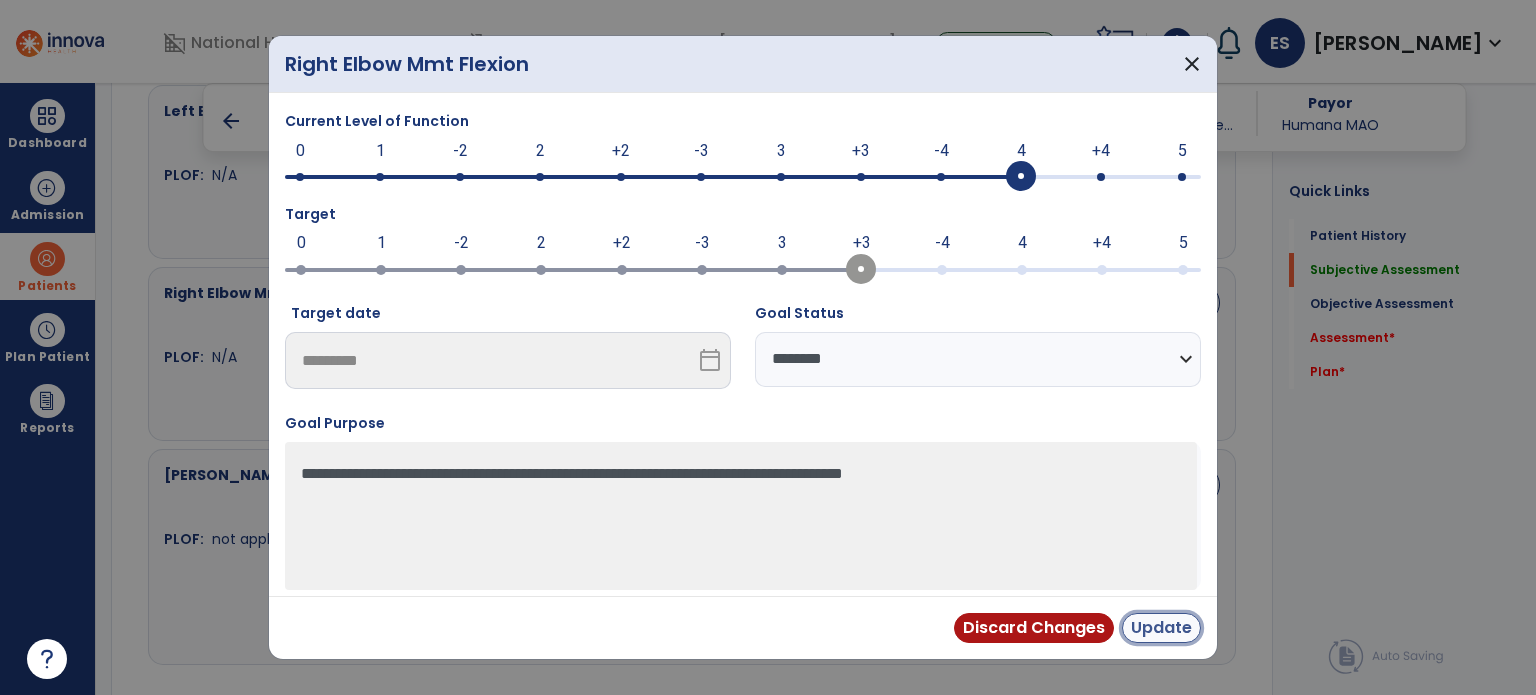 click on "Update" at bounding box center (1161, 628) 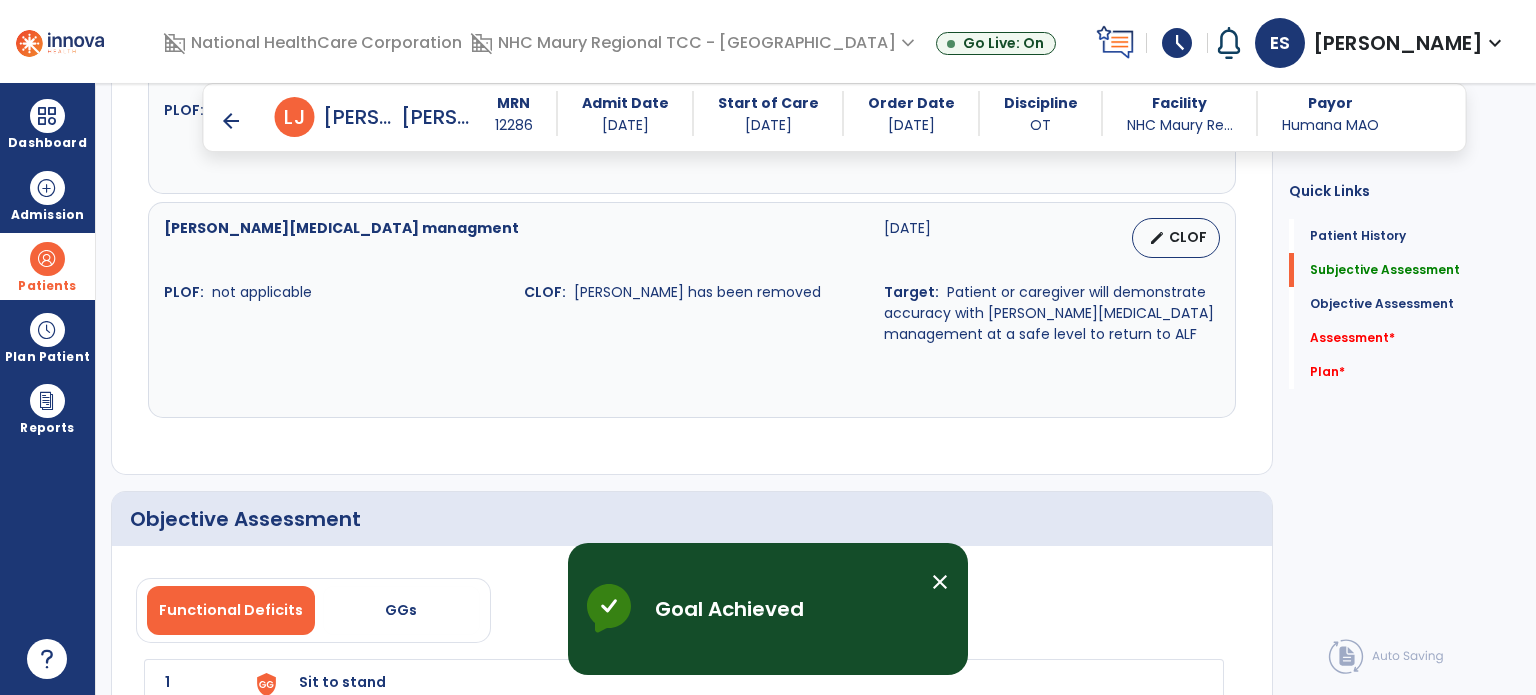 scroll, scrollTop: 2132, scrollLeft: 0, axis: vertical 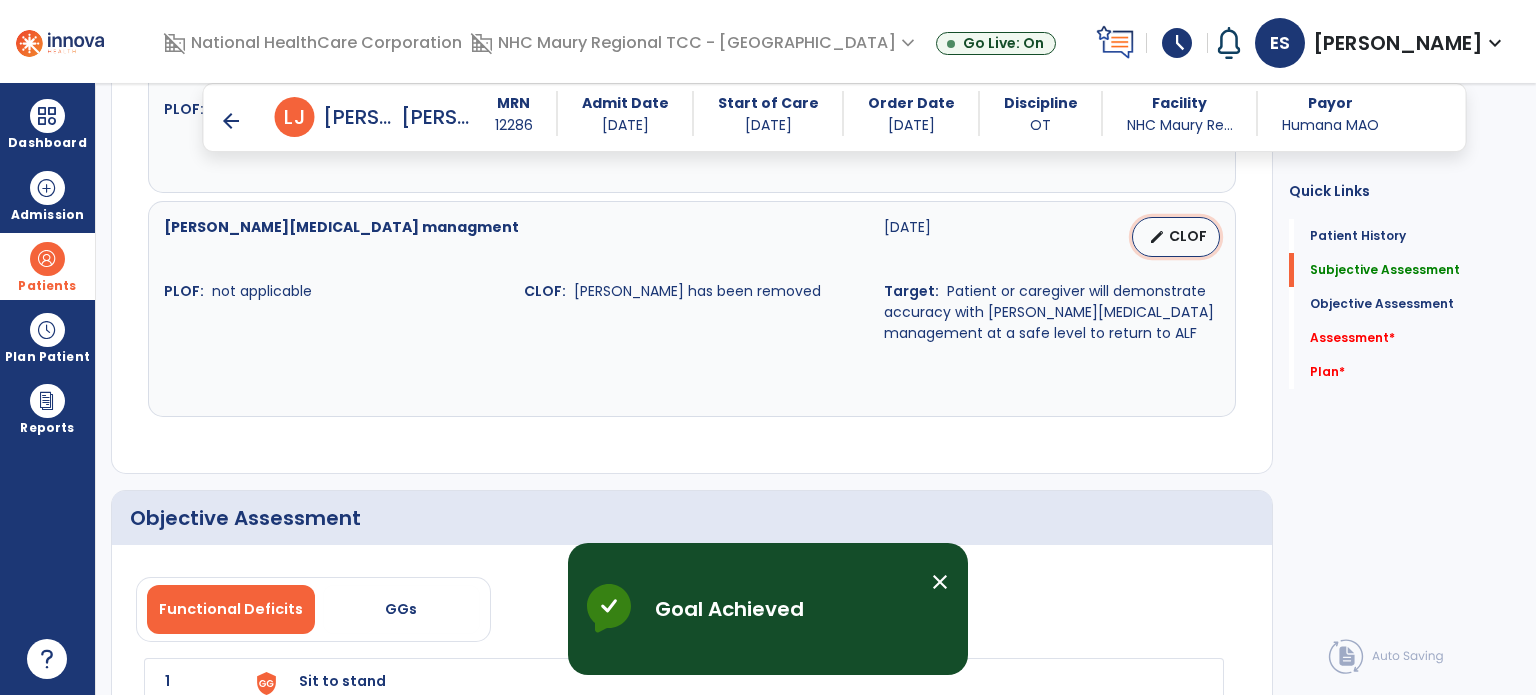 click on "edit" at bounding box center [1157, 237] 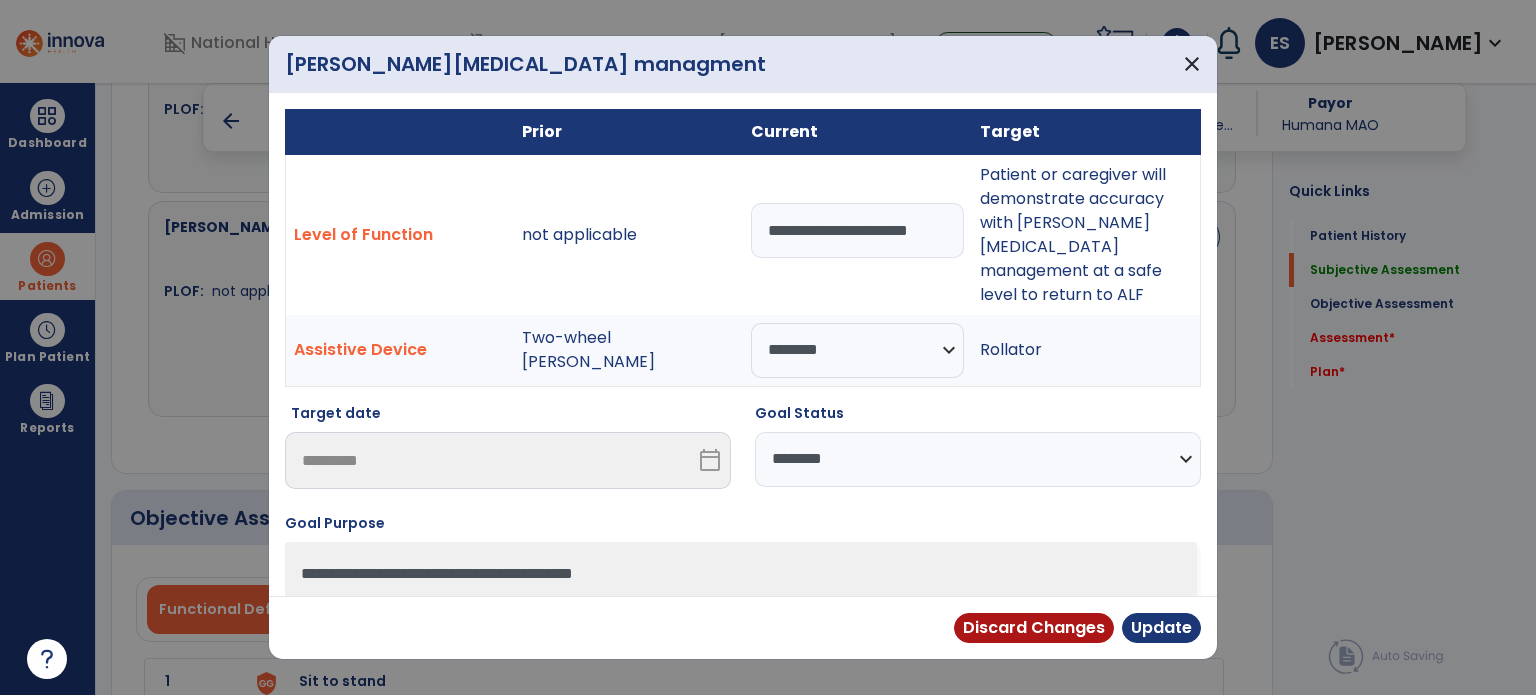 click on "**********" at bounding box center [978, 459] 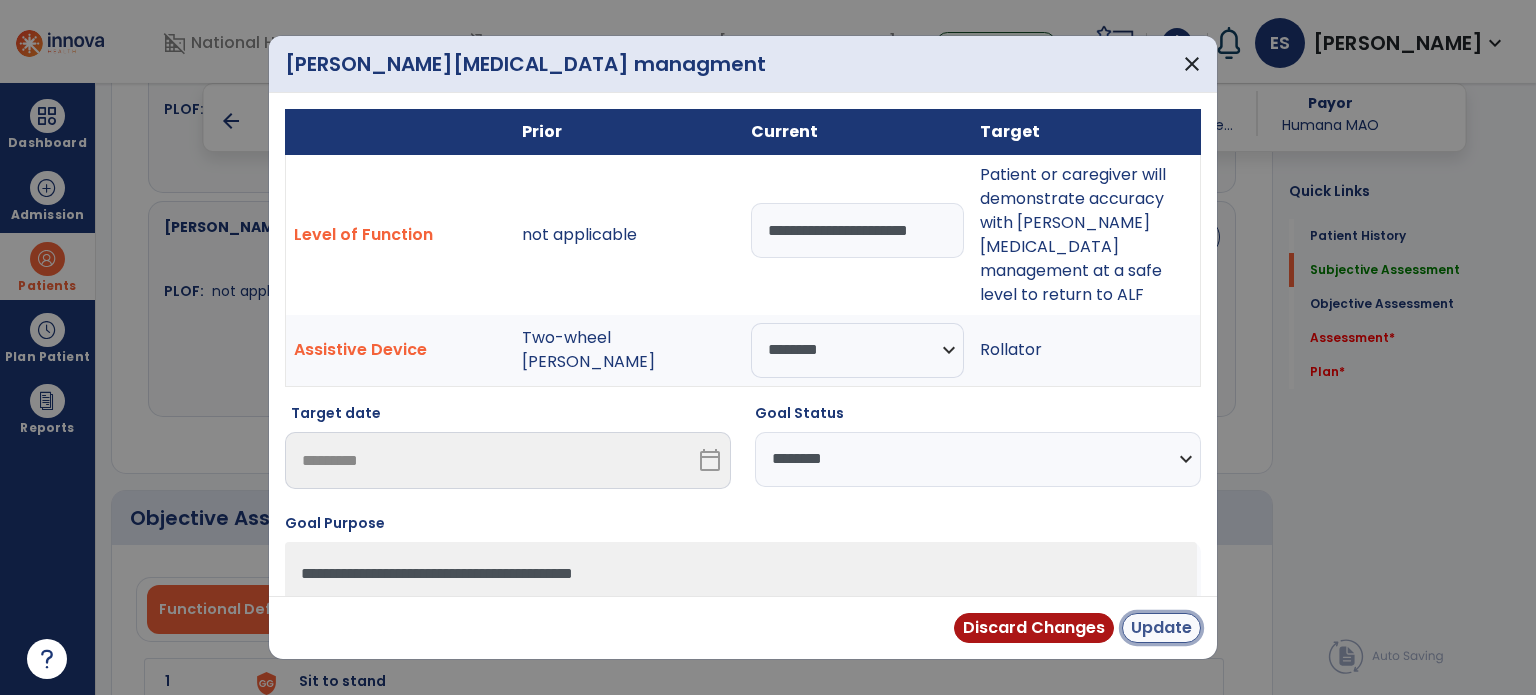 click on "Update" at bounding box center [1161, 628] 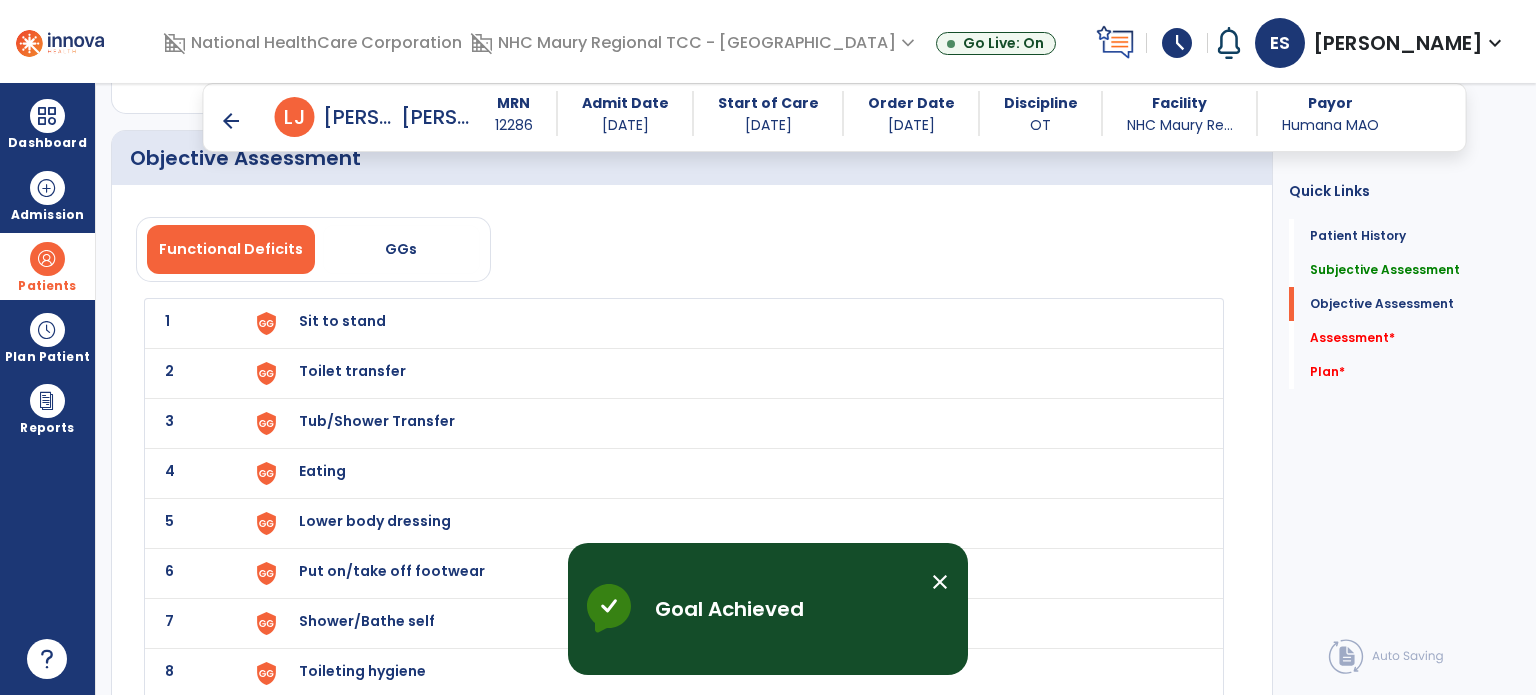 scroll, scrollTop: 2496, scrollLeft: 0, axis: vertical 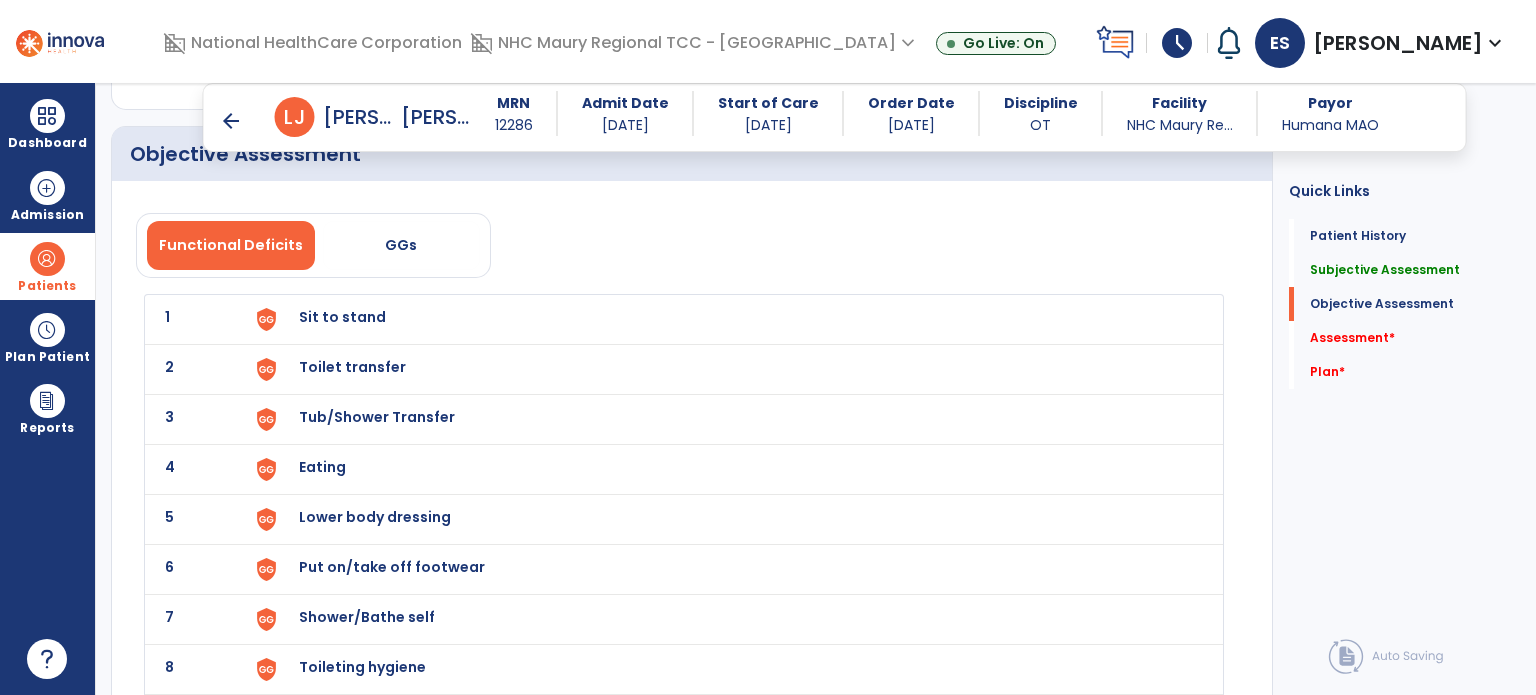 click on "Sit to stand" at bounding box center [342, 317] 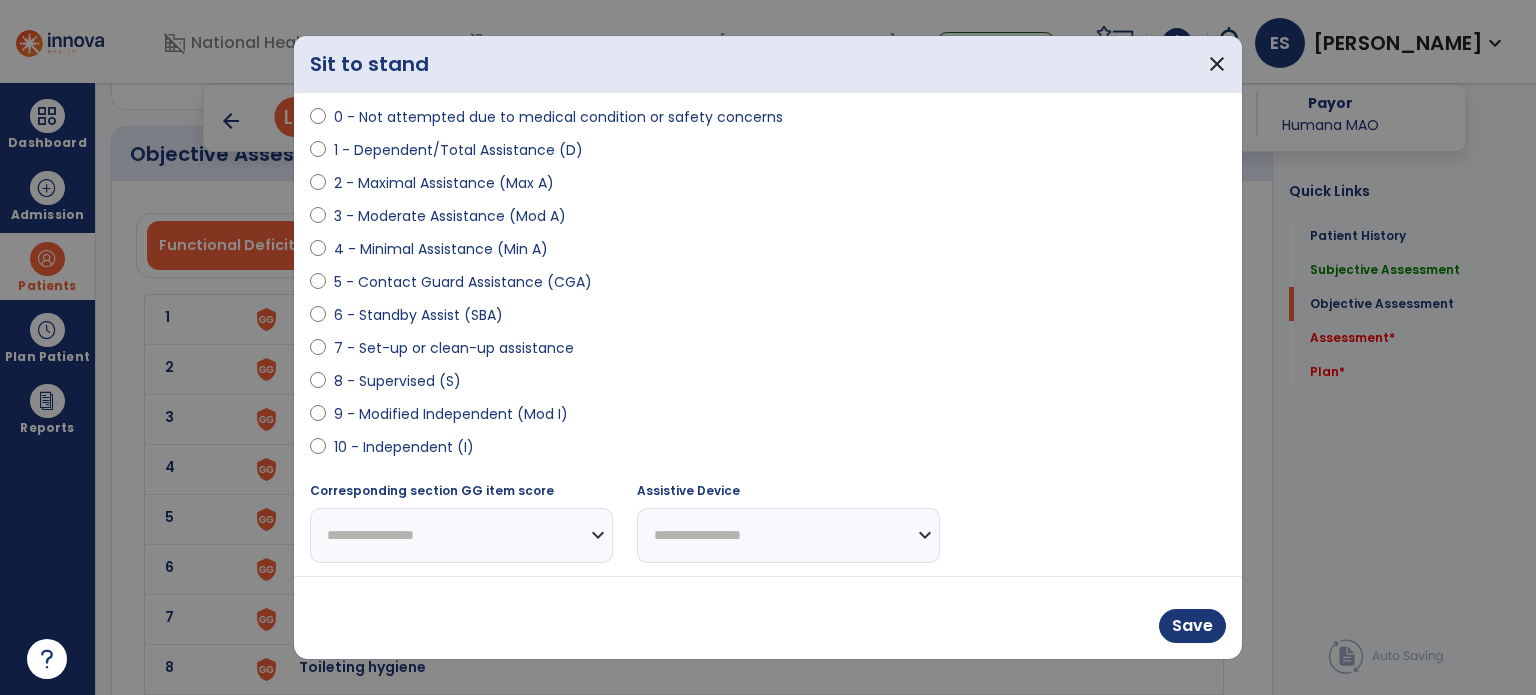 scroll, scrollTop: 132, scrollLeft: 0, axis: vertical 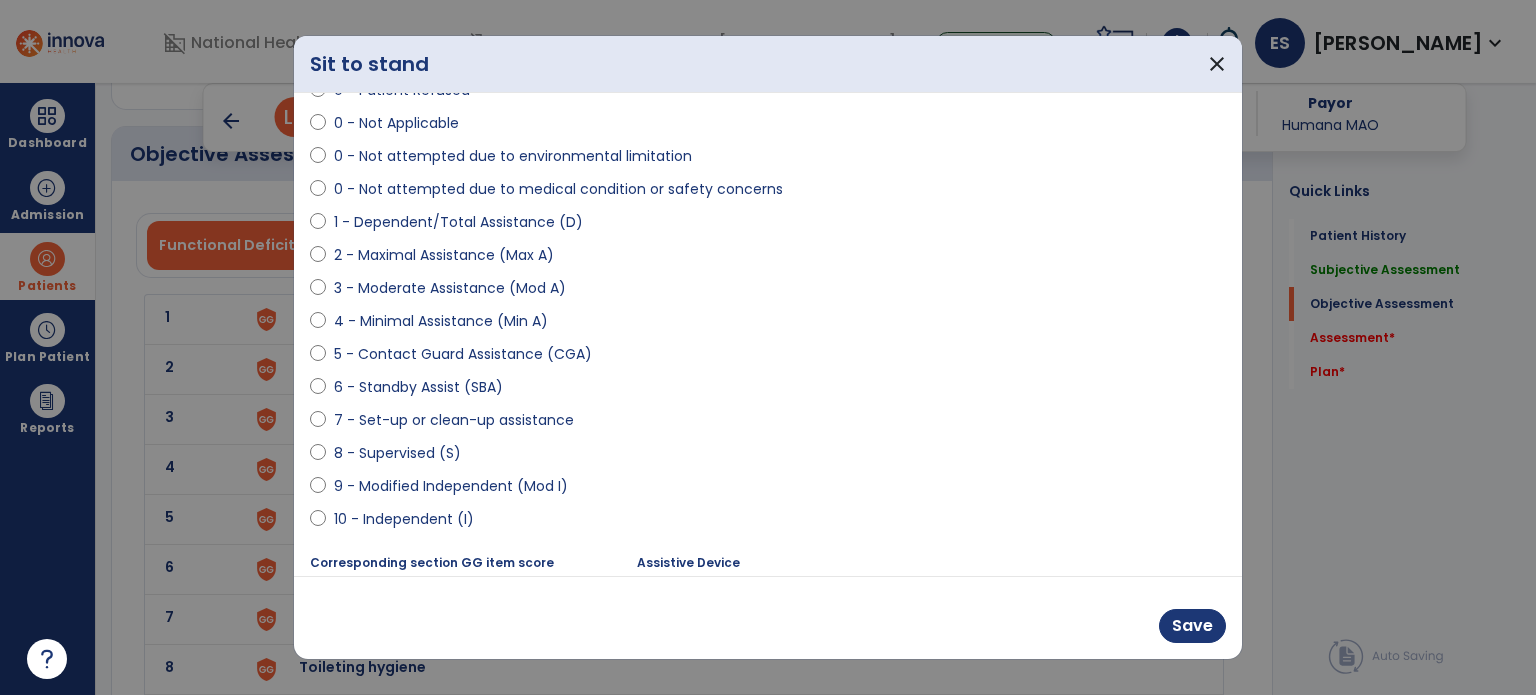 select on "**********" 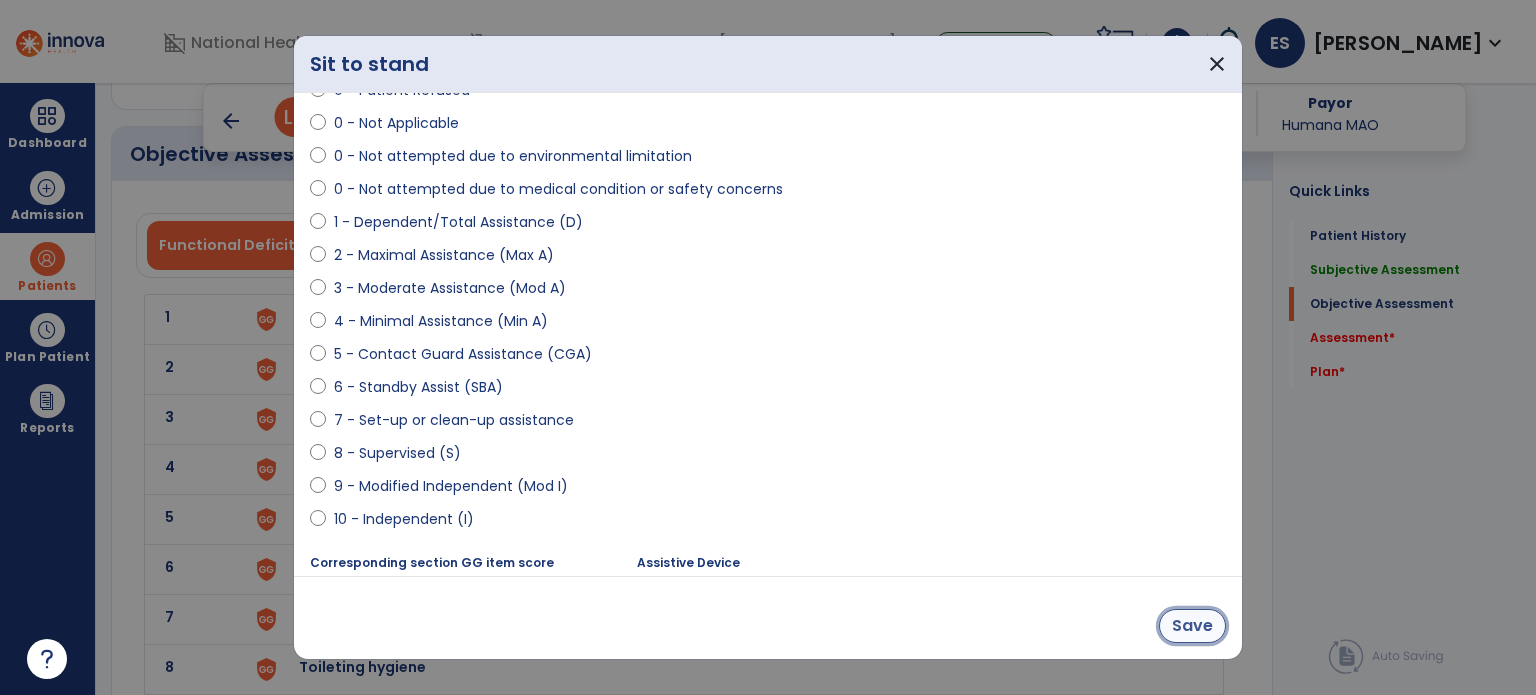 click on "Save" at bounding box center [1192, 626] 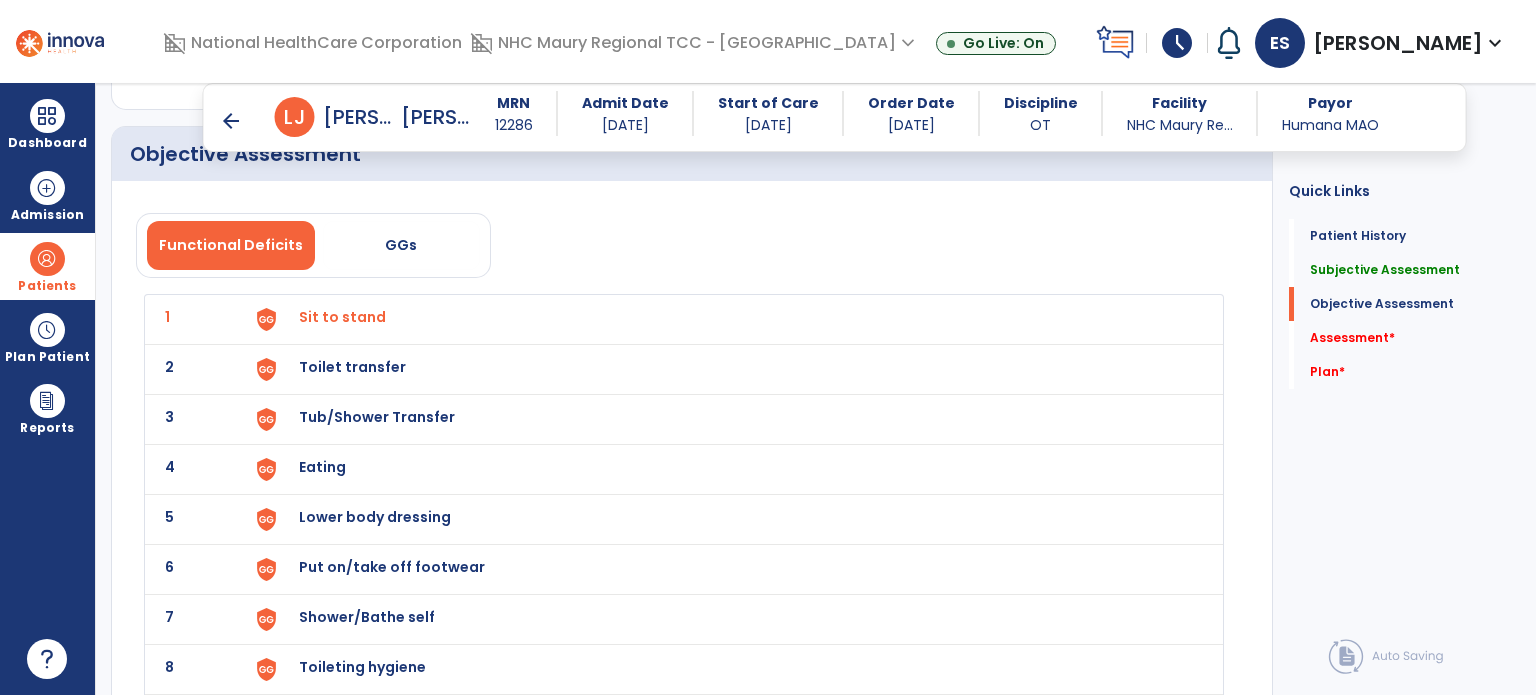 click on "Toilet transfer" at bounding box center (342, 317) 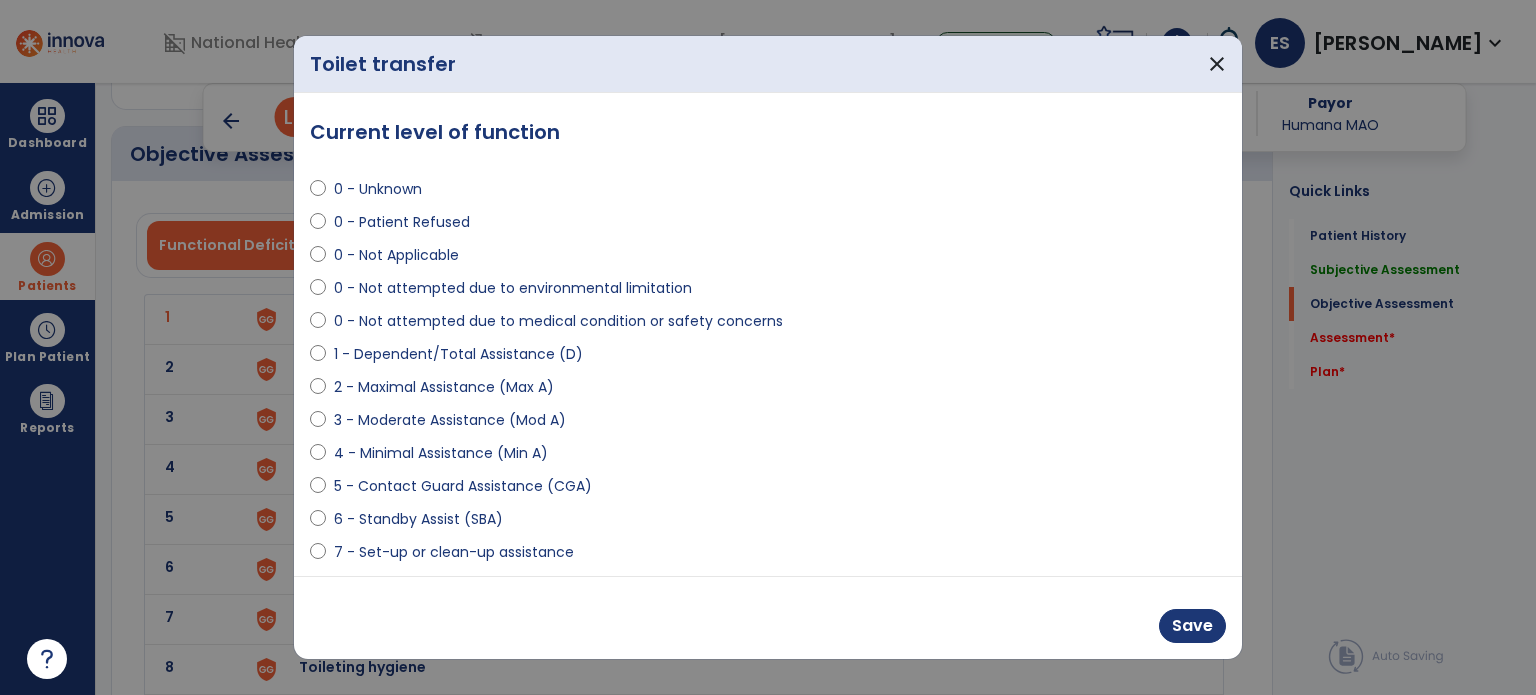 scroll, scrollTop: 50, scrollLeft: 0, axis: vertical 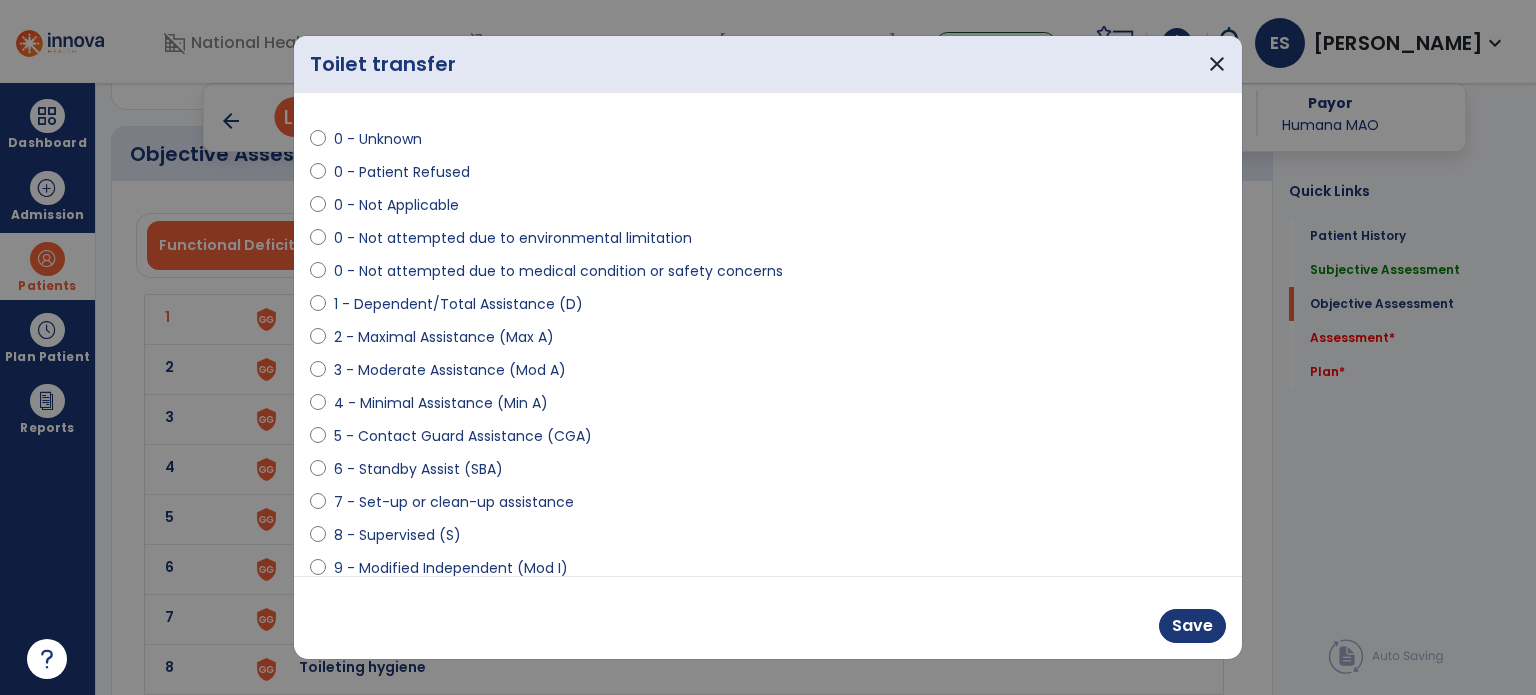 select on "**********" 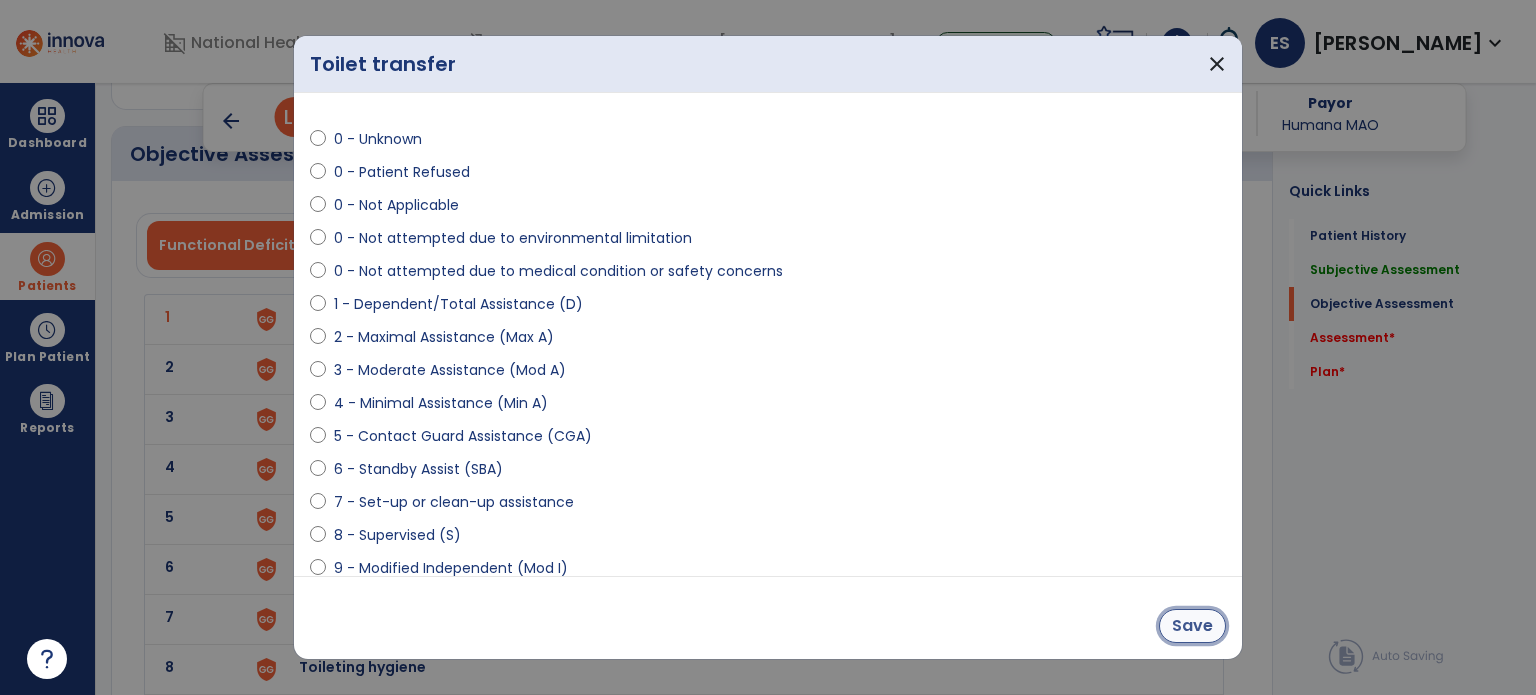 click on "Save" at bounding box center [1192, 626] 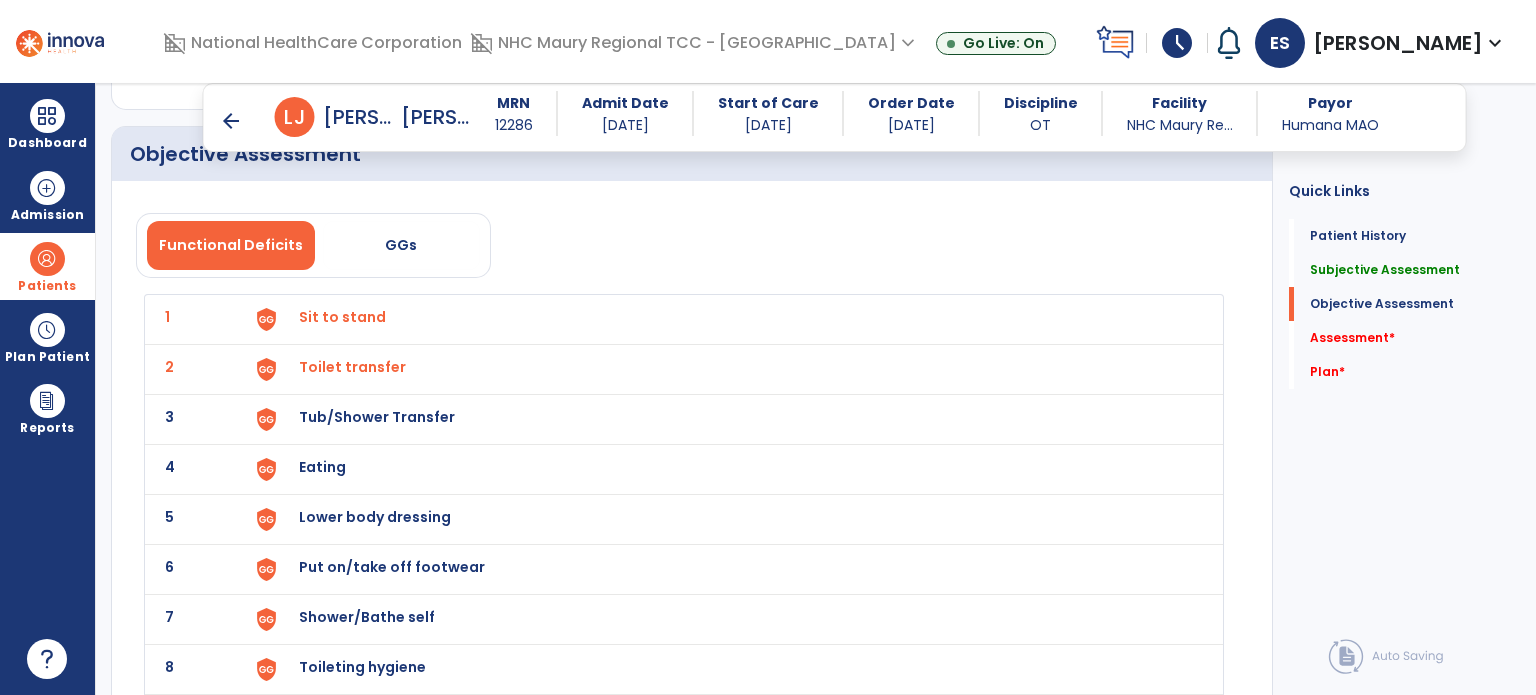 click on "Tub/Shower Transfer" at bounding box center (342, 317) 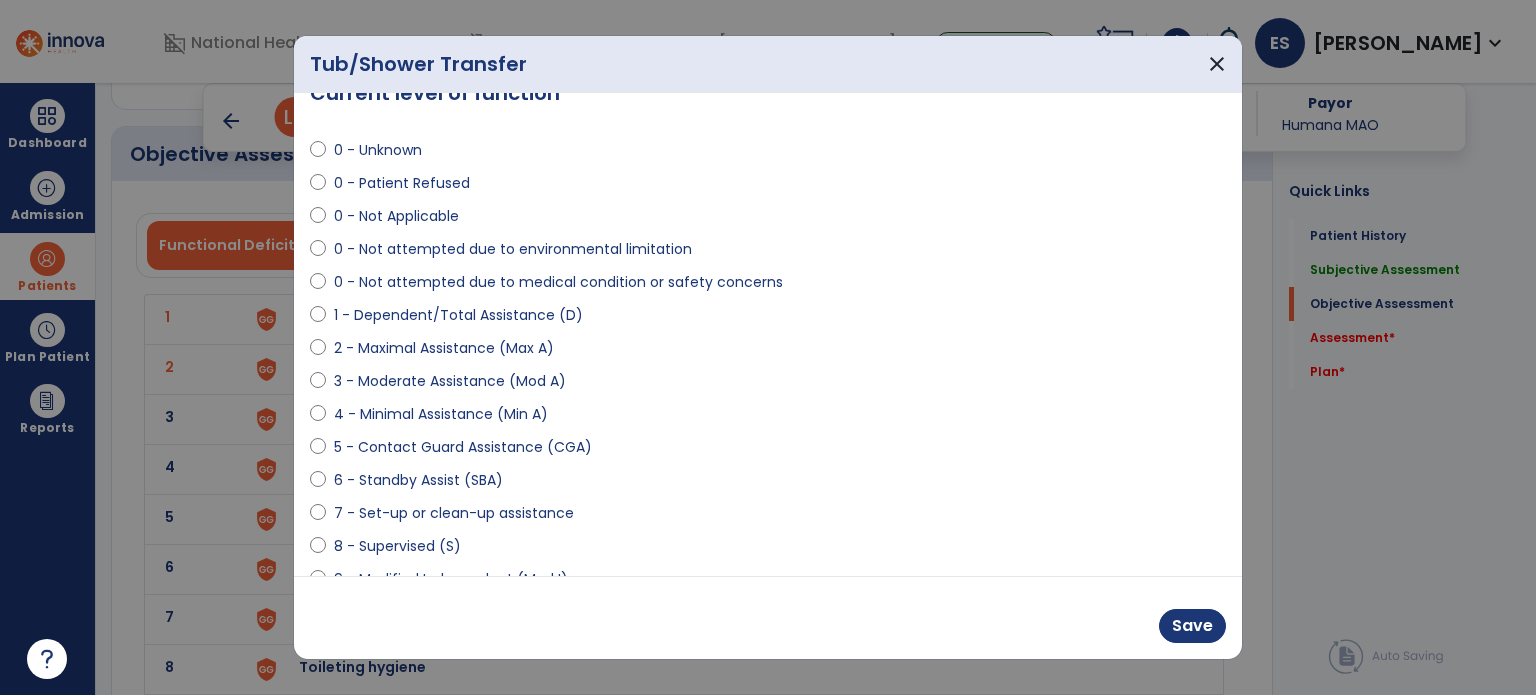 scroll, scrollTop: 40, scrollLeft: 0, axis: vertical 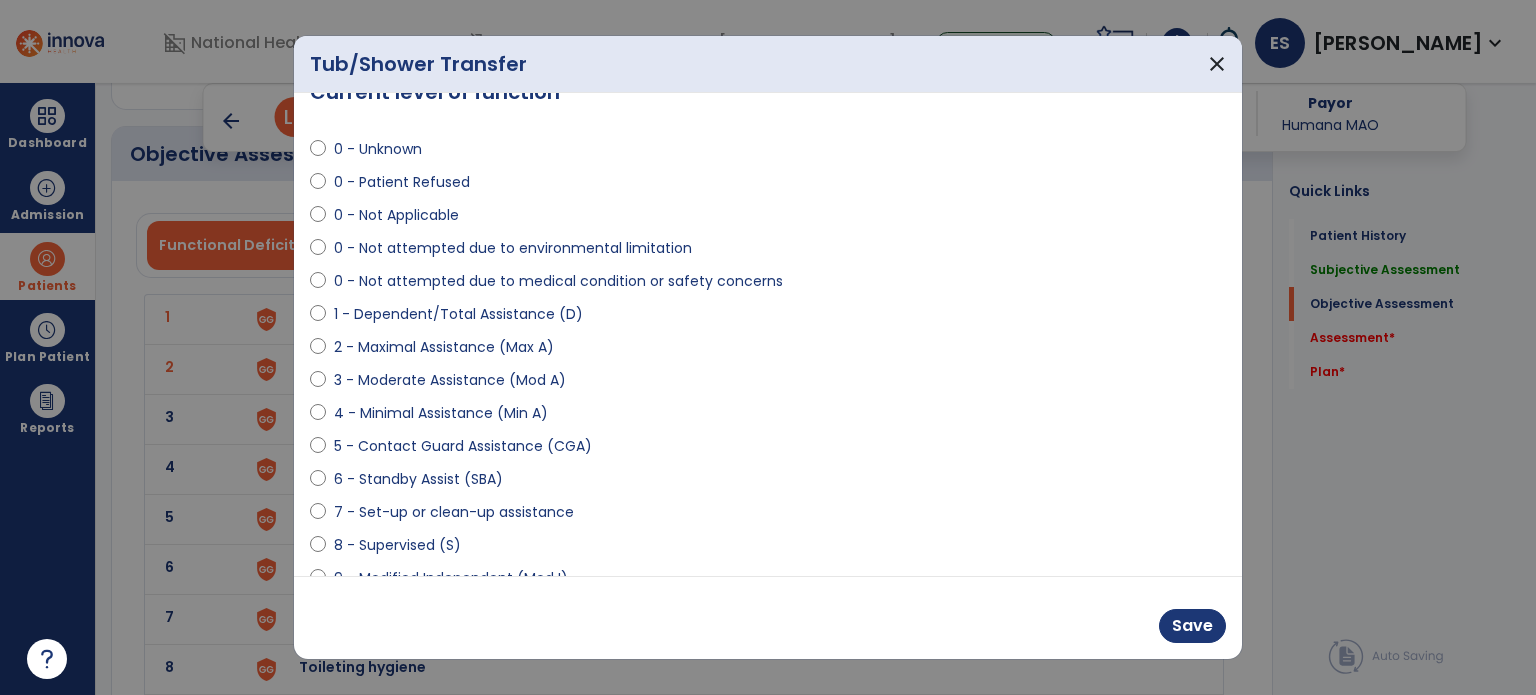 select on "**********" 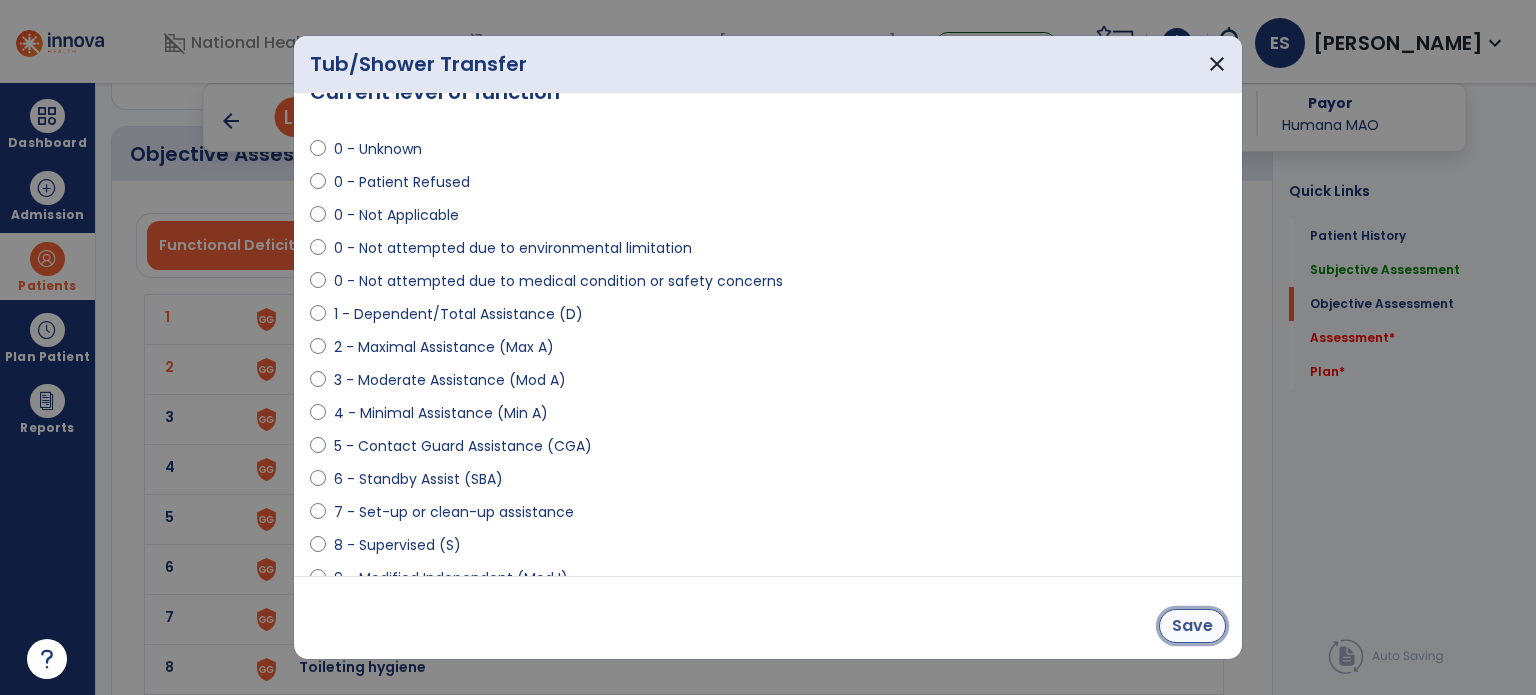 click on "Save" at bounding box center (1192, 626) 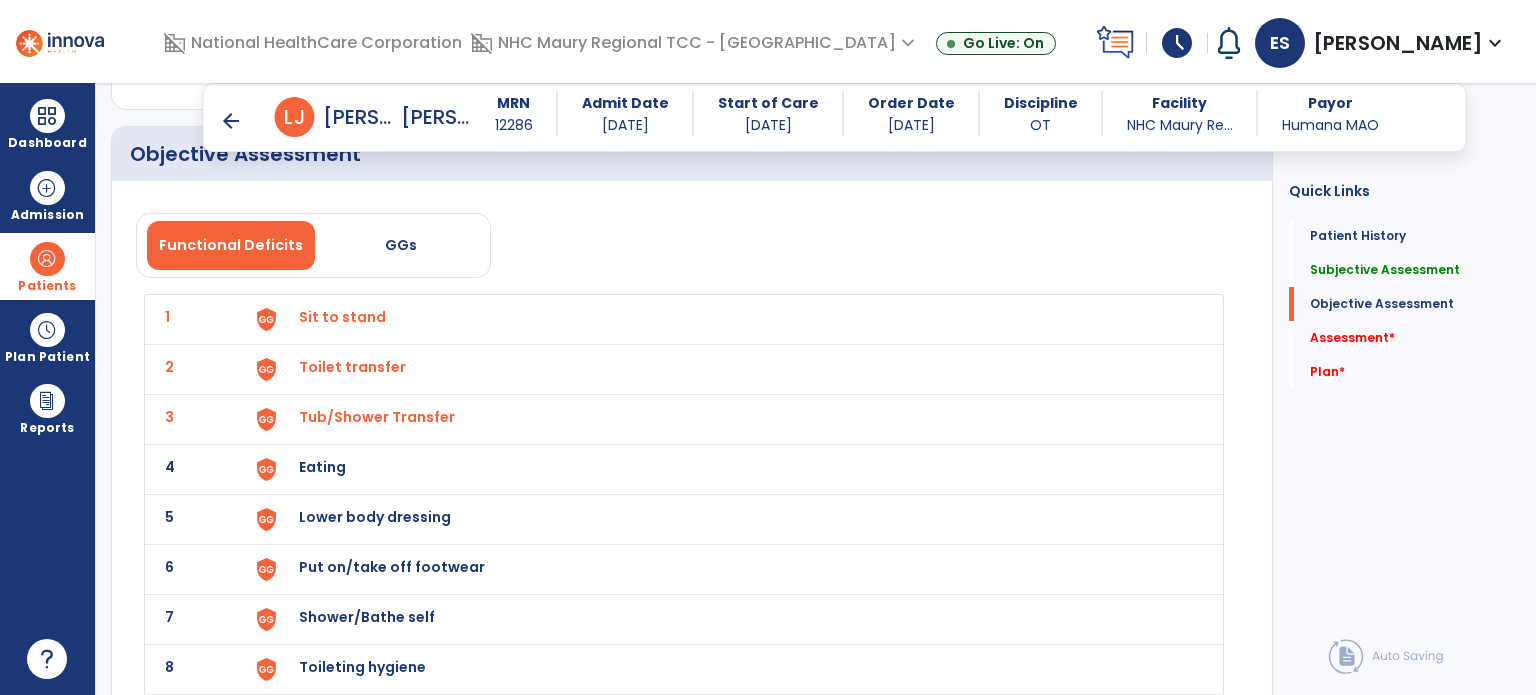 click on "Eating" at bounding box center (342, 317) 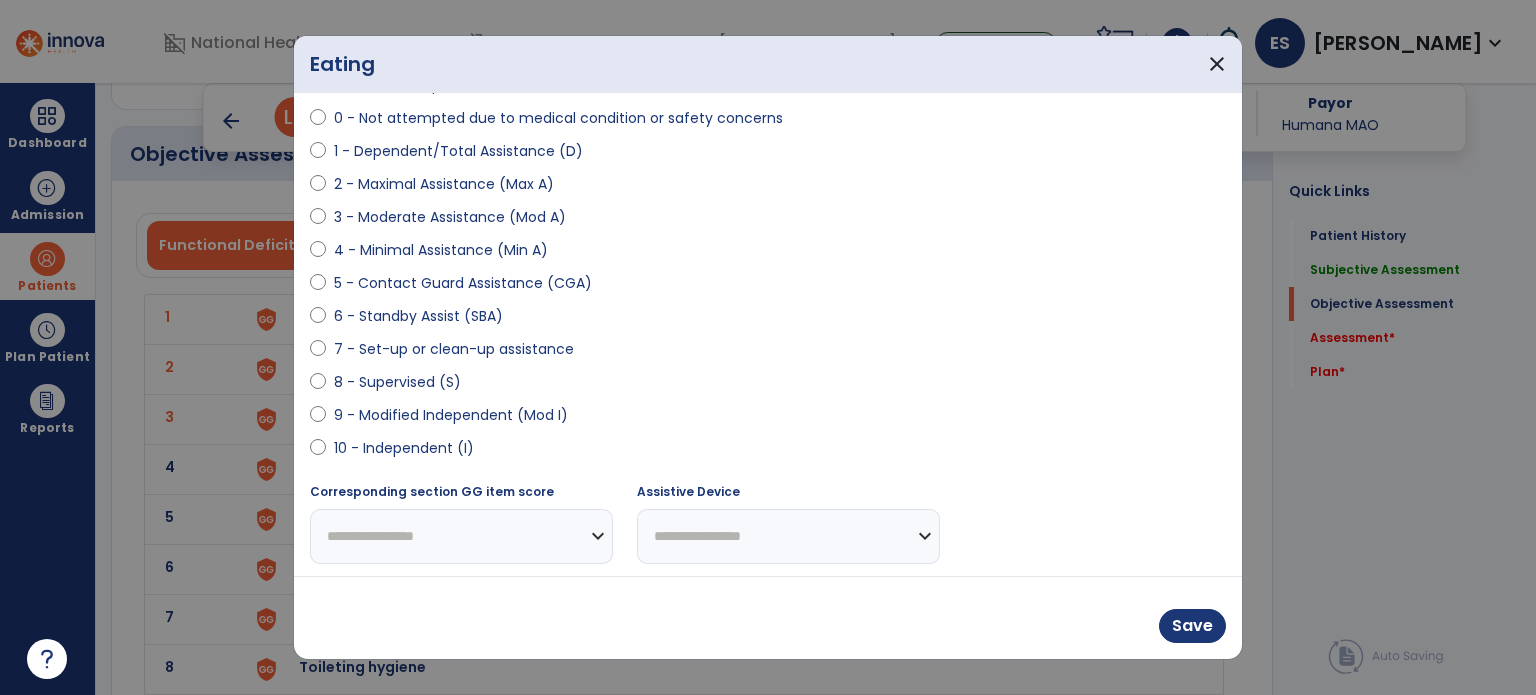 scroll, scrollTop: 204, scrollLeft: 0, axis: vertical 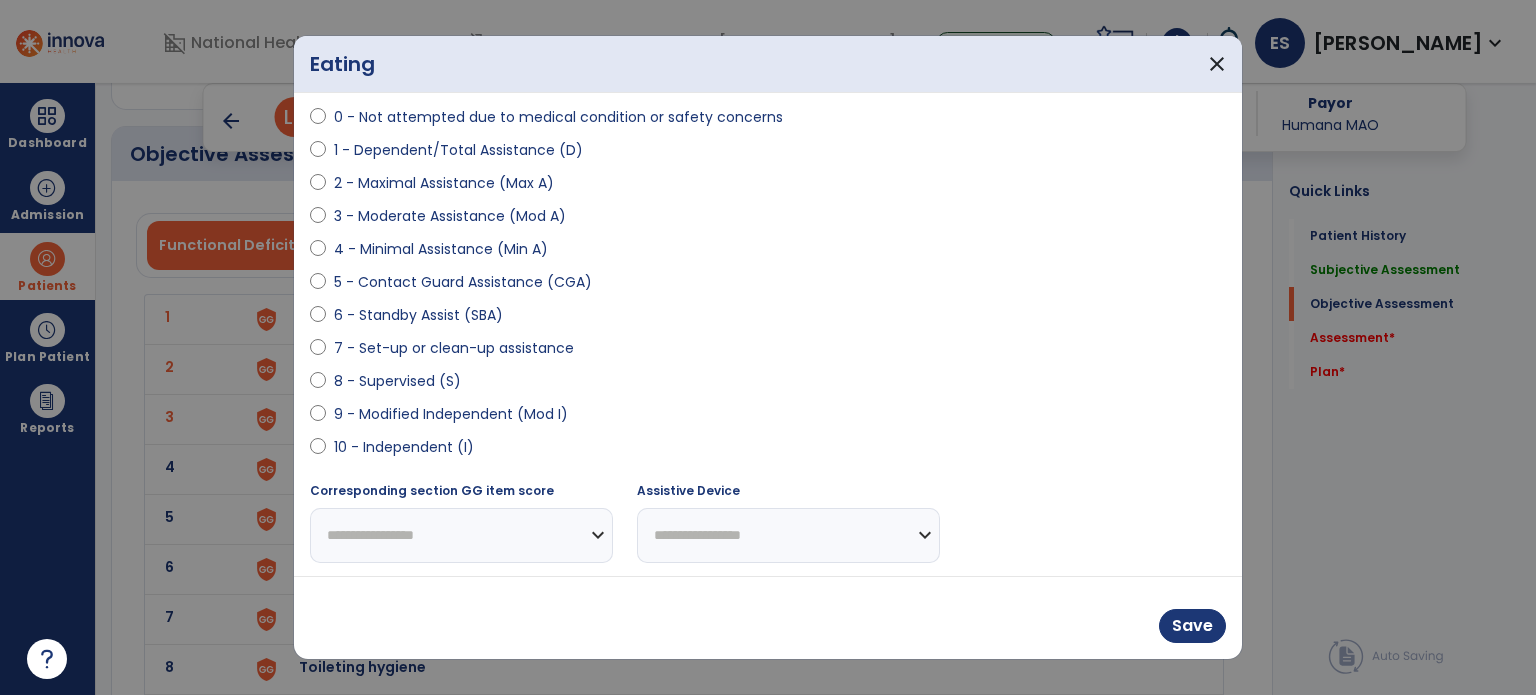 select on "**********" 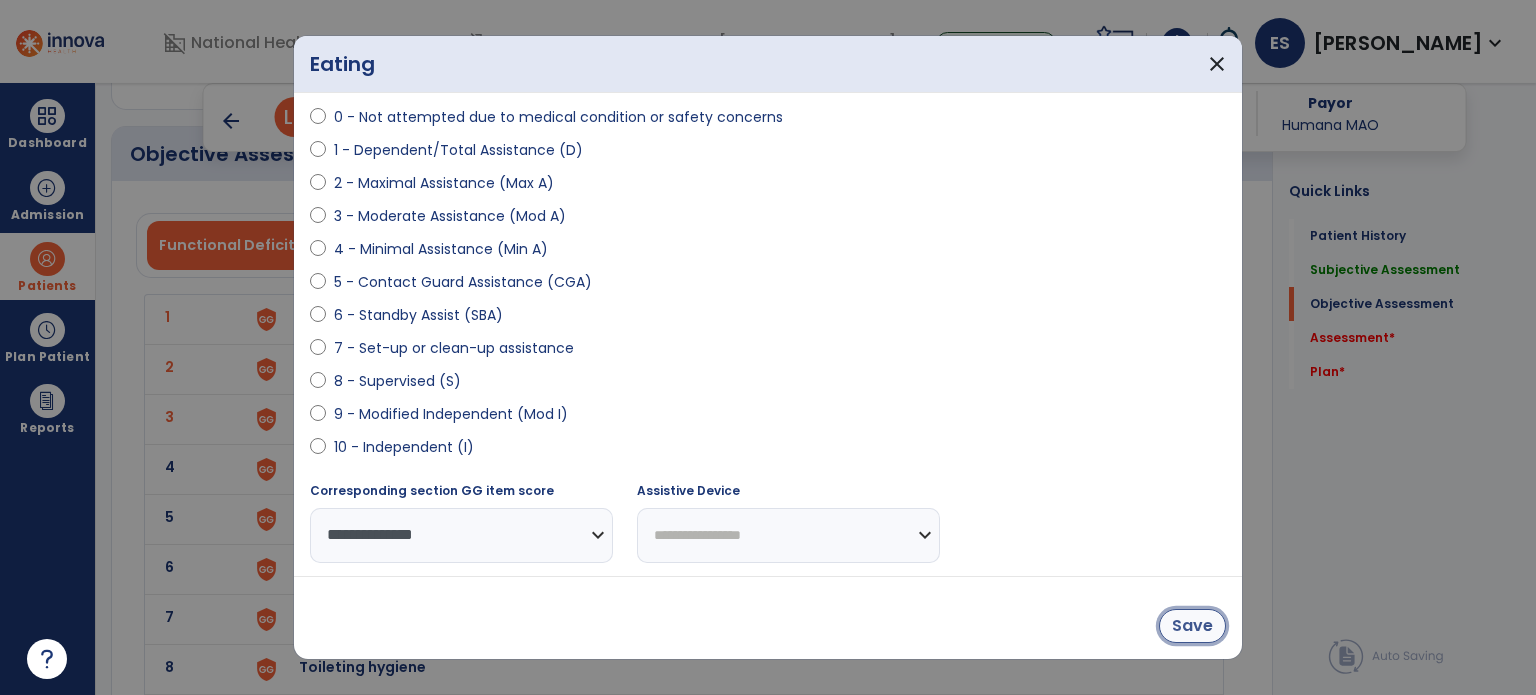 click on "Save" at bounding box center [1192, 626] 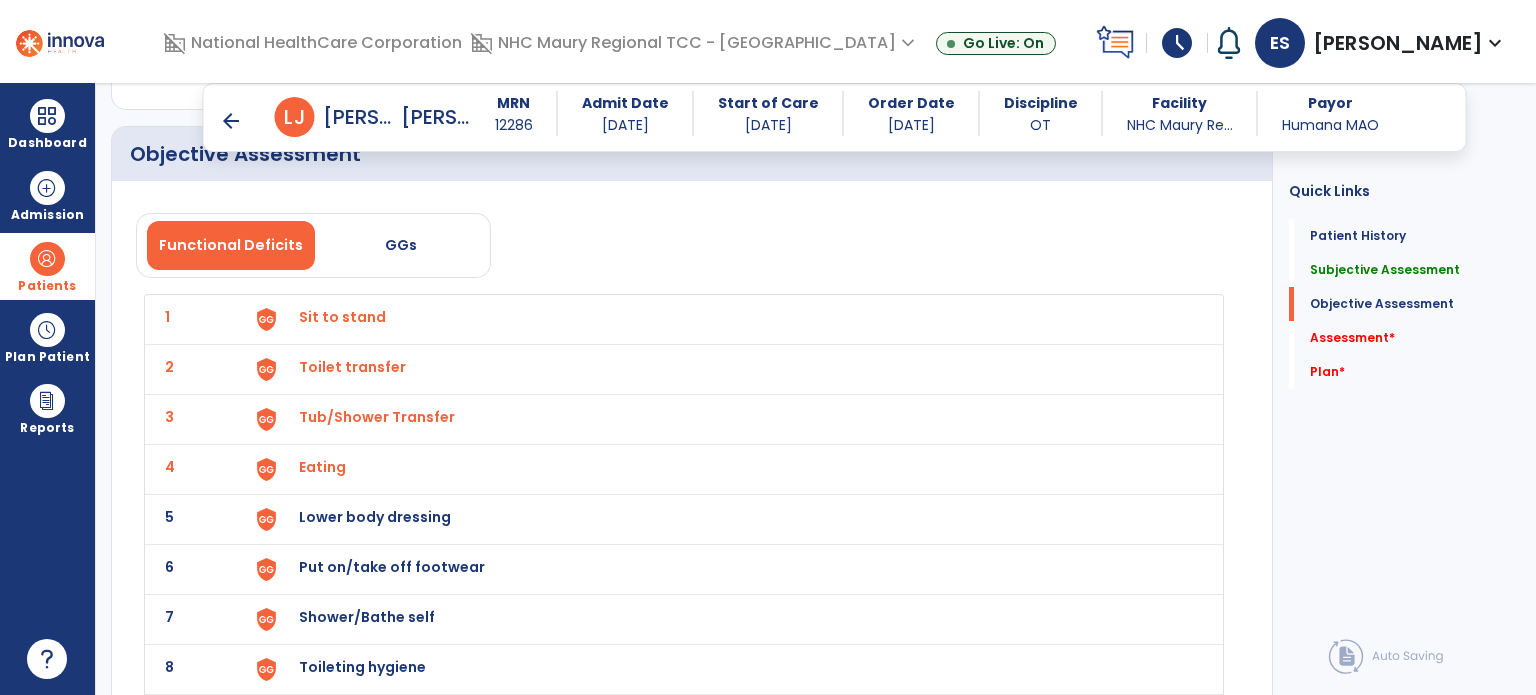 click on "Lower body dressing" at bounding box center [728, 319] 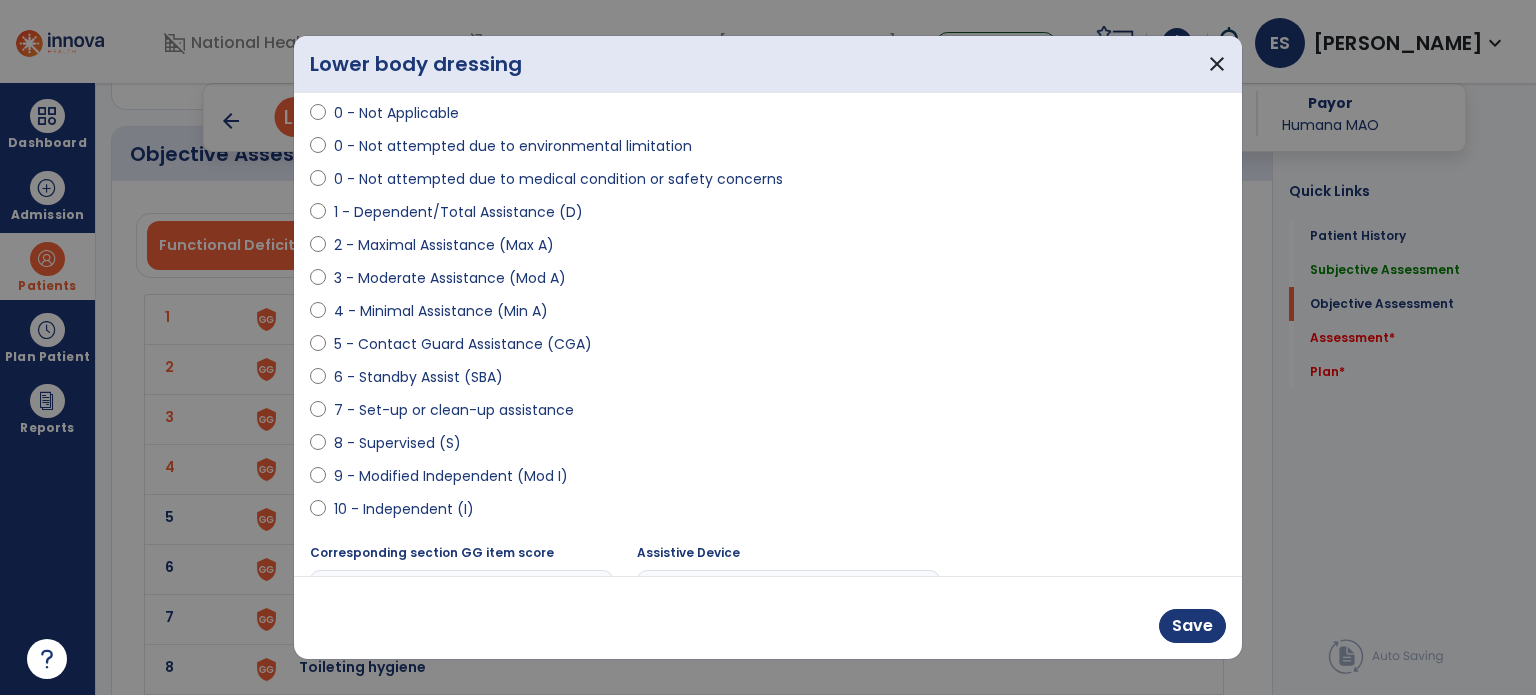 scroll, scrollTop: 144, scrollLeft: 0, axis: vertical 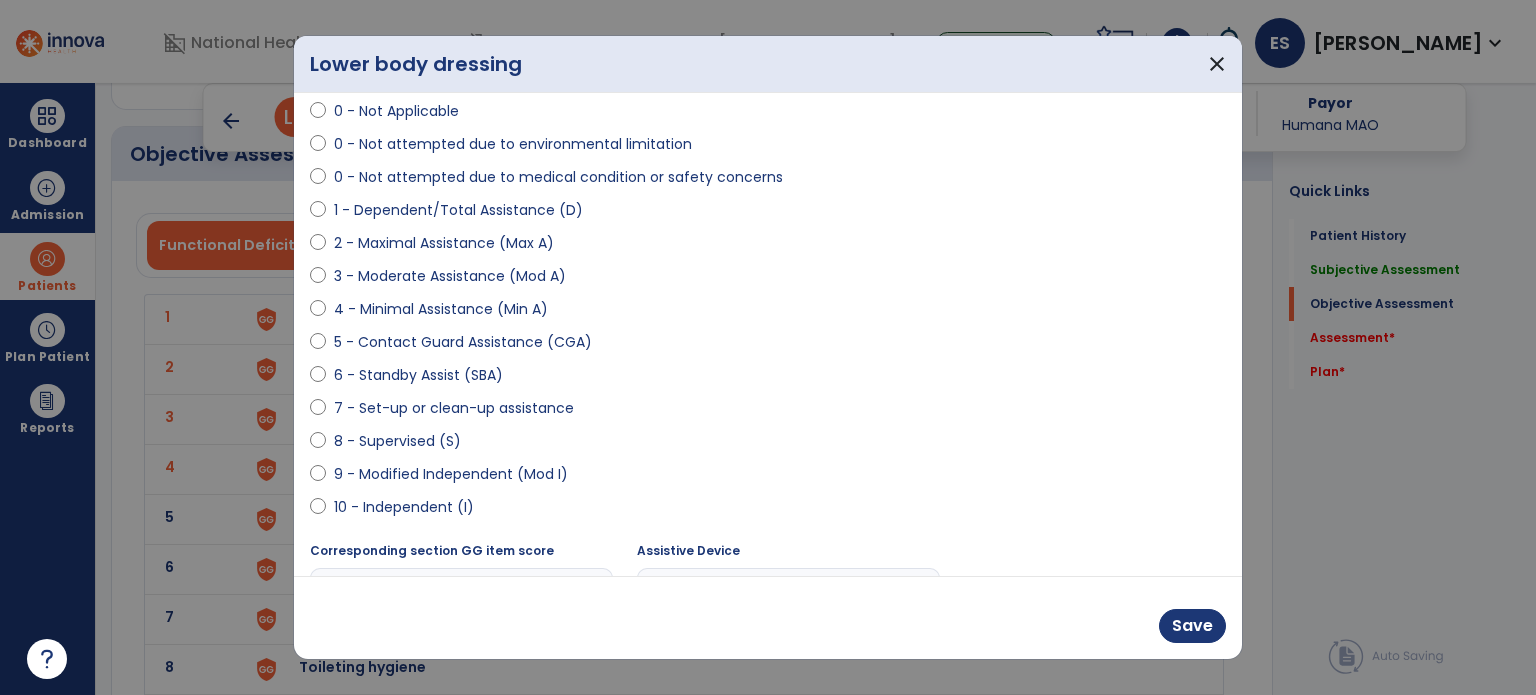 select on "**********" 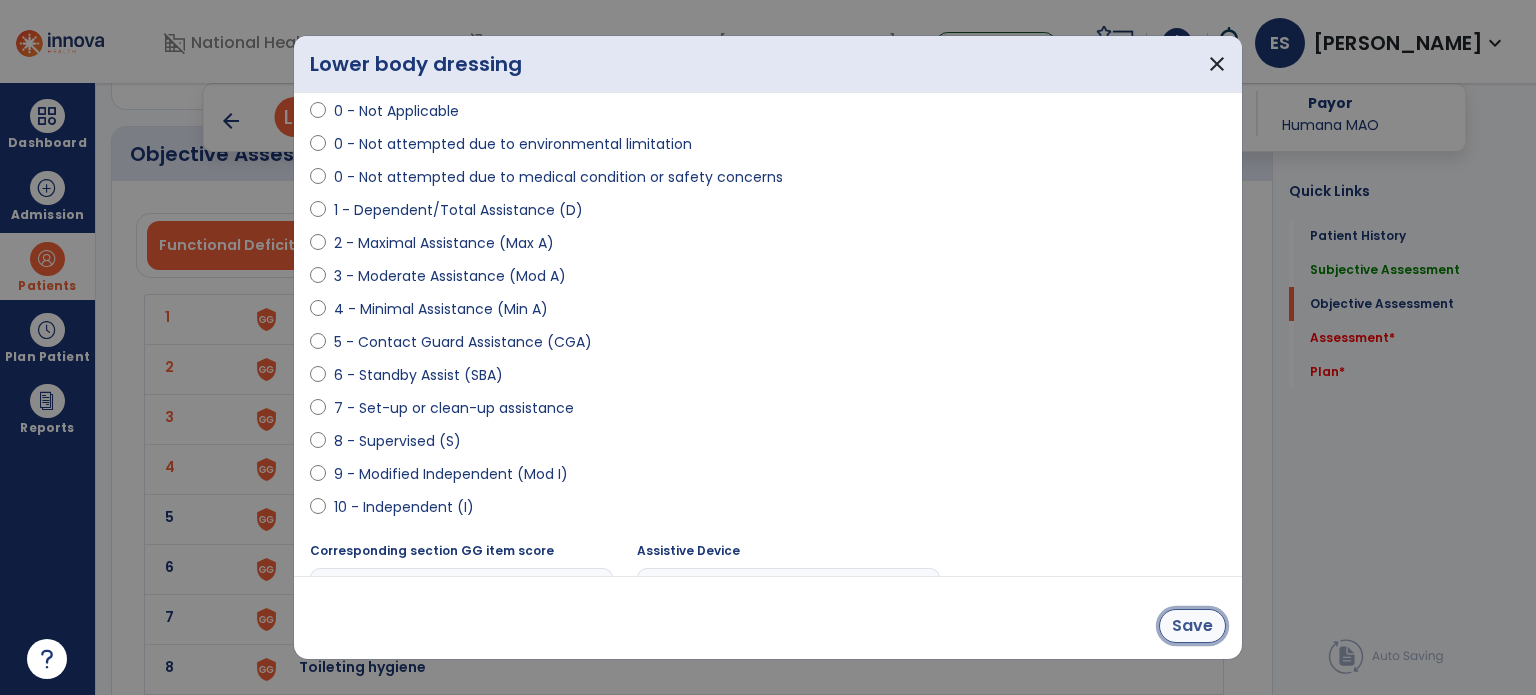 click on "Save" at bounding box center (1192, 626) 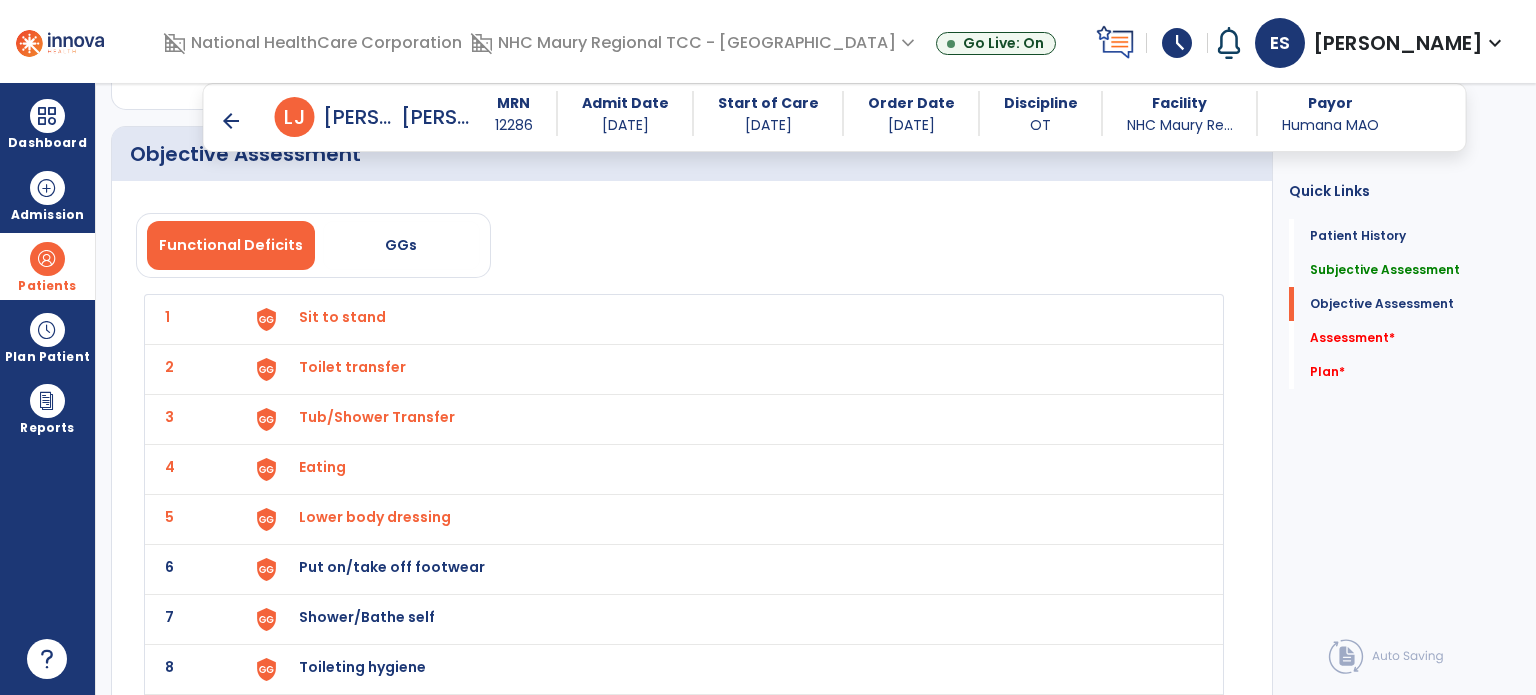 click on "Put on/take off footwear" at bounding box center [728, 319] 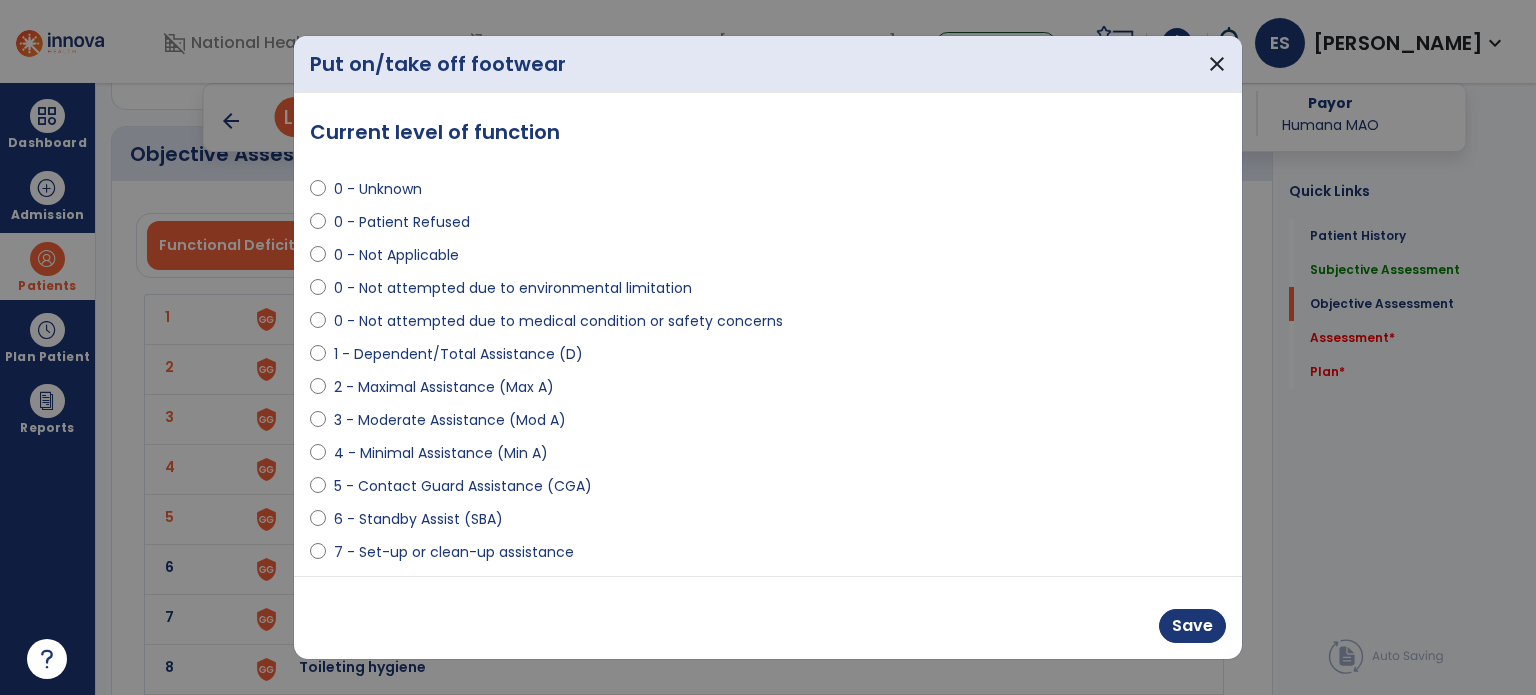 scroll, scrollTop: 70, scrollLeft: 0, axis: vertical 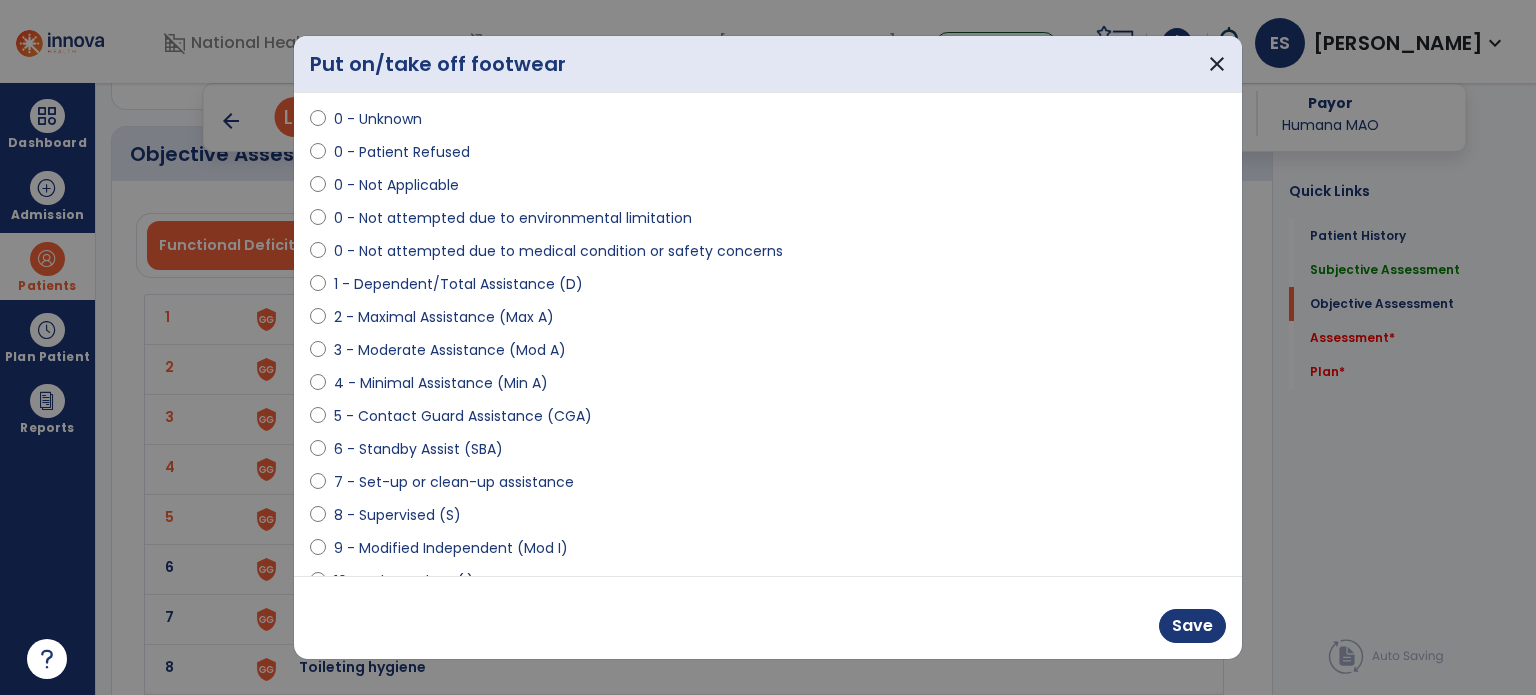 select on "**********" 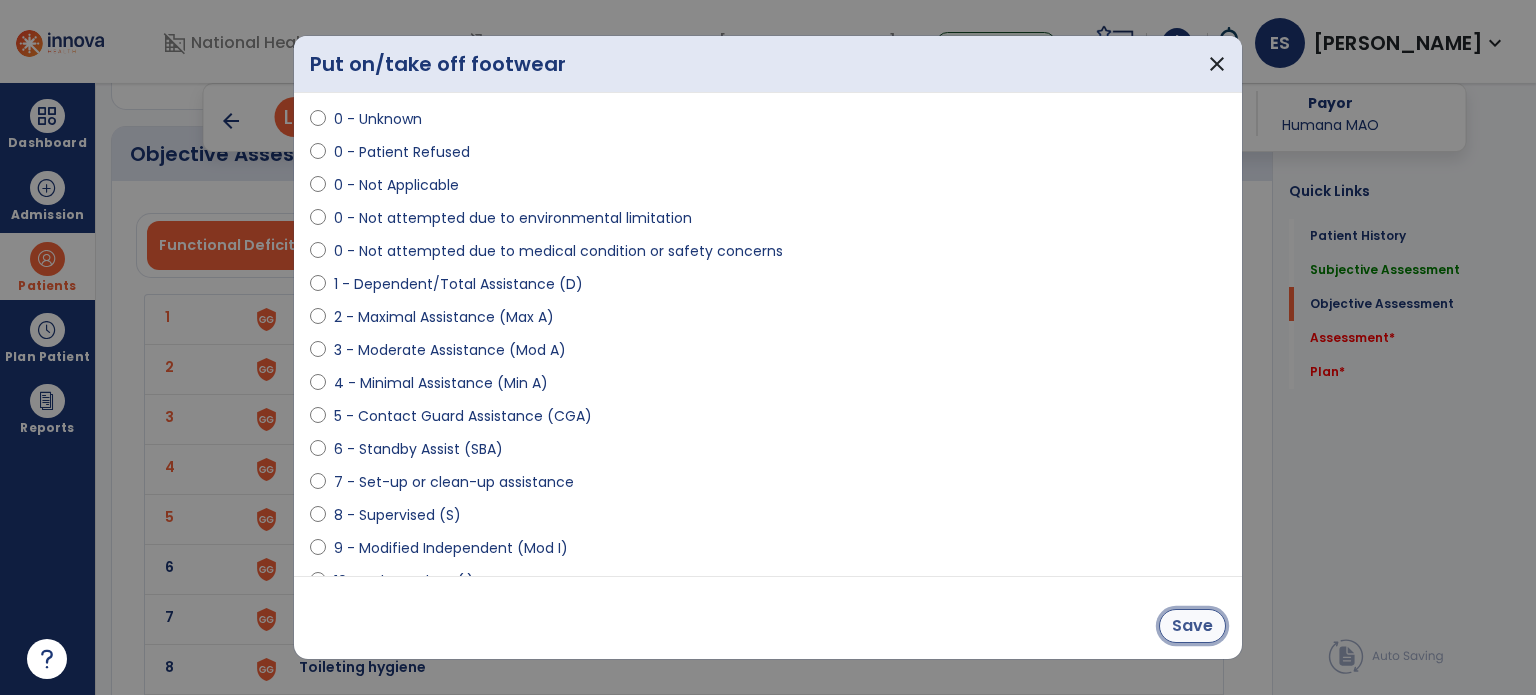 click on "Save" at bounding box center (1192, 626) 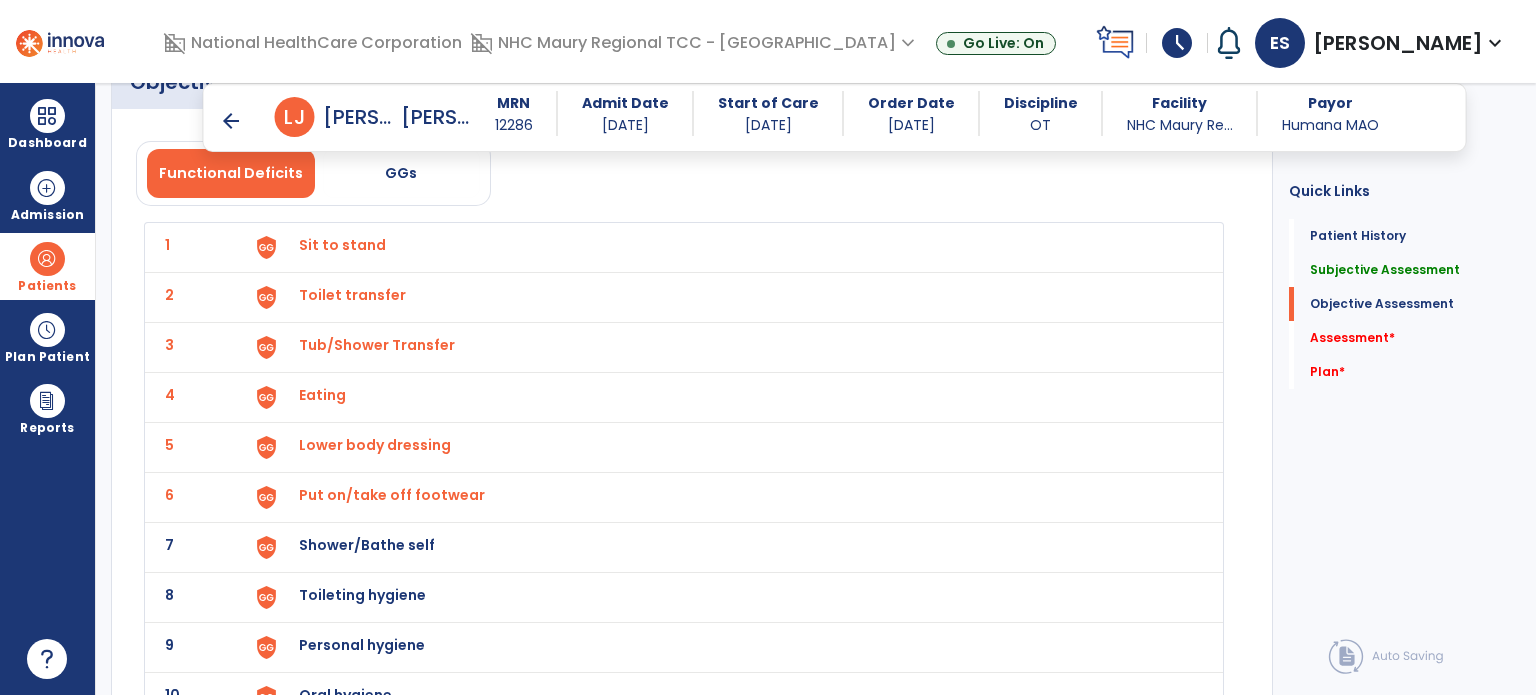 scroll, scrollTop: 2574, scrollLeft: 0, axis: vertical 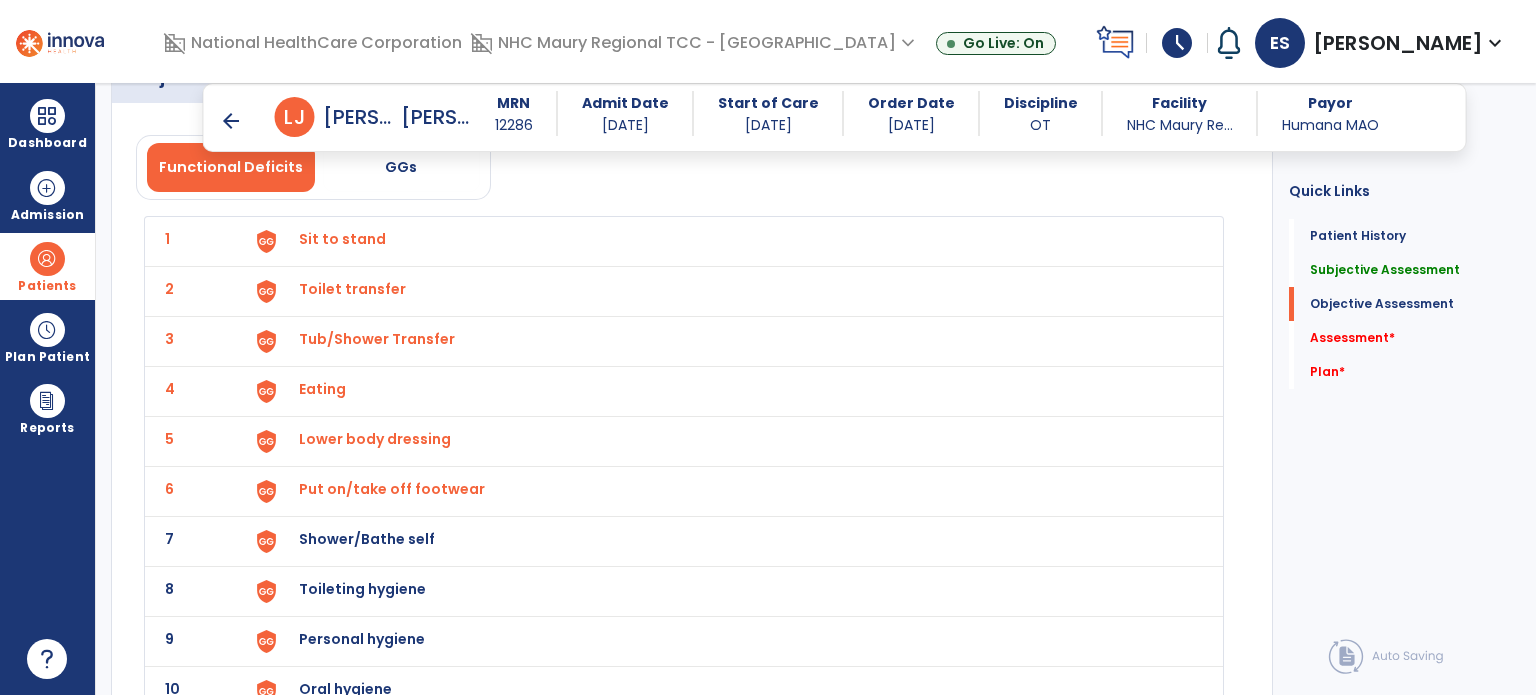 click on "Shower/Bathe self" at bounding box center [342, 239] 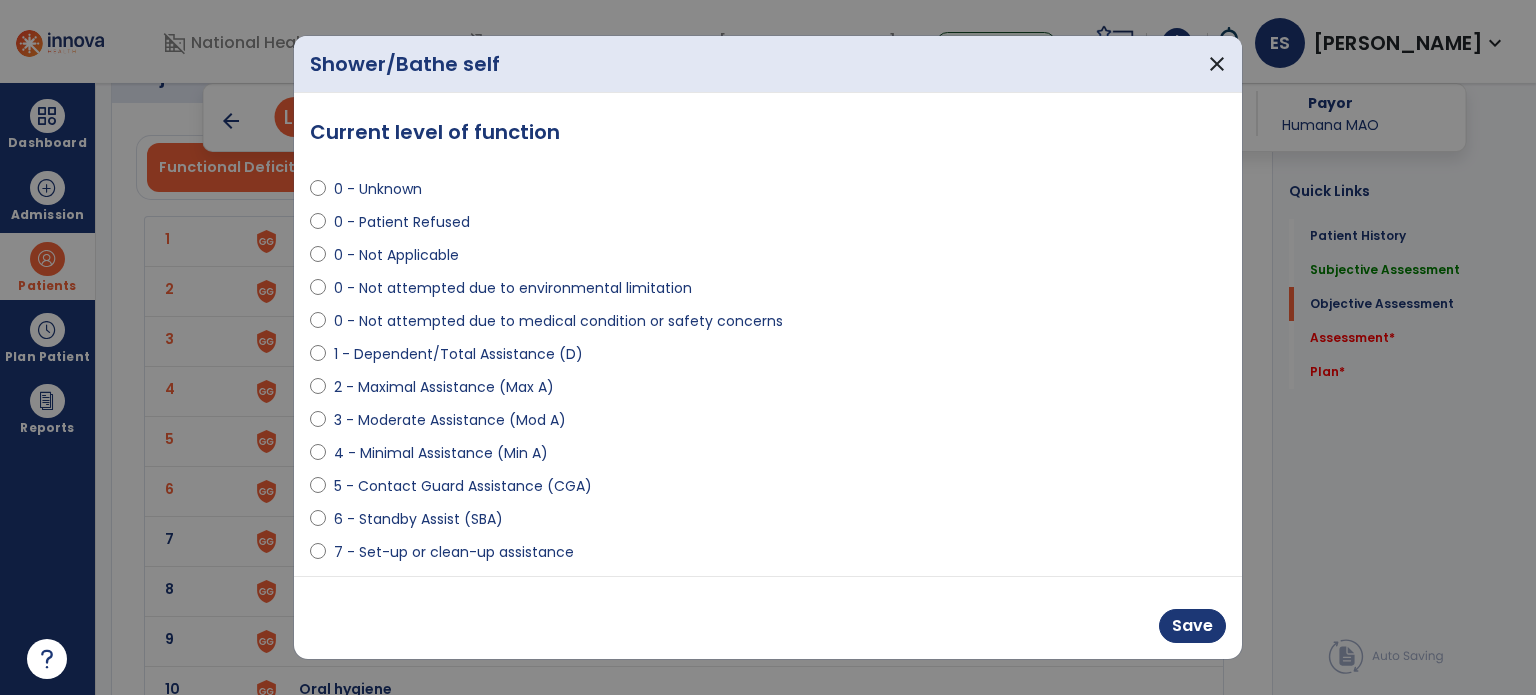 select on "**********" 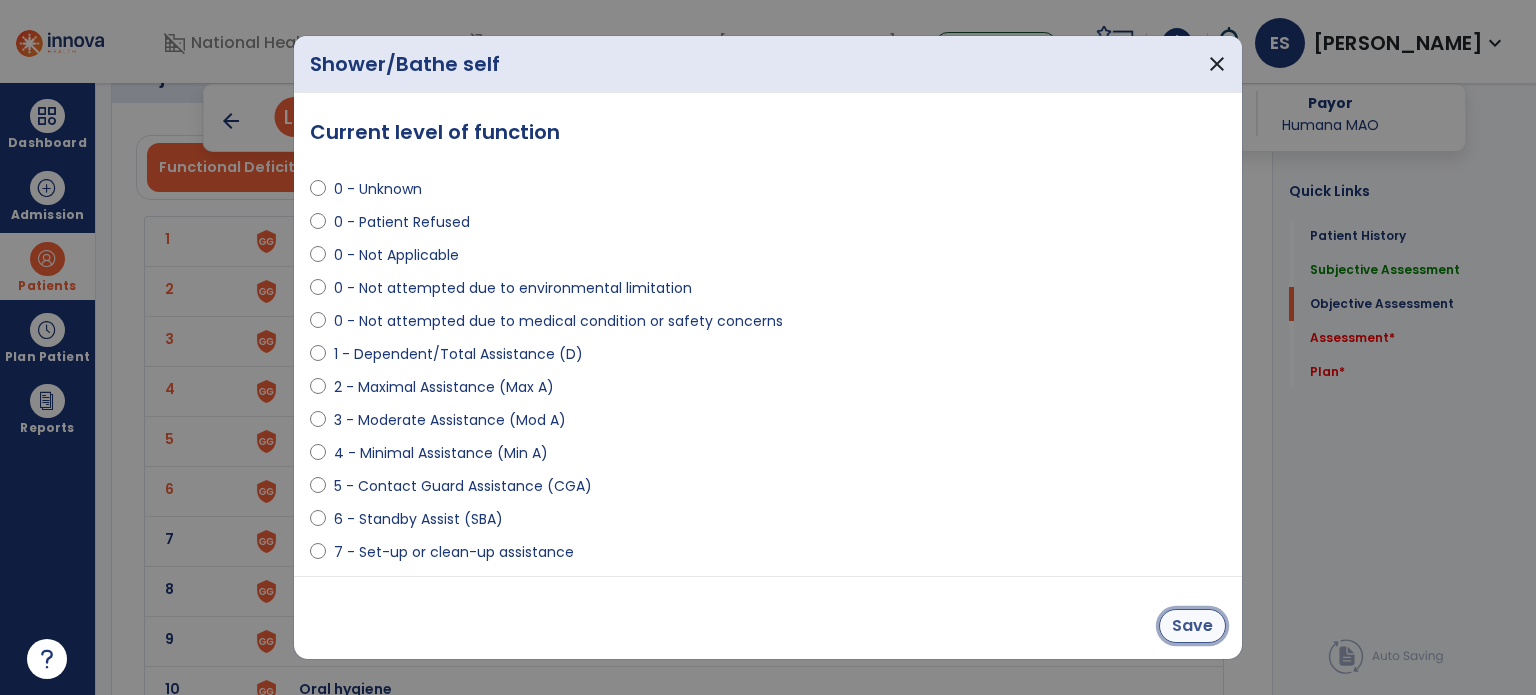 click on "Save" at bounding box center [1192, 626] 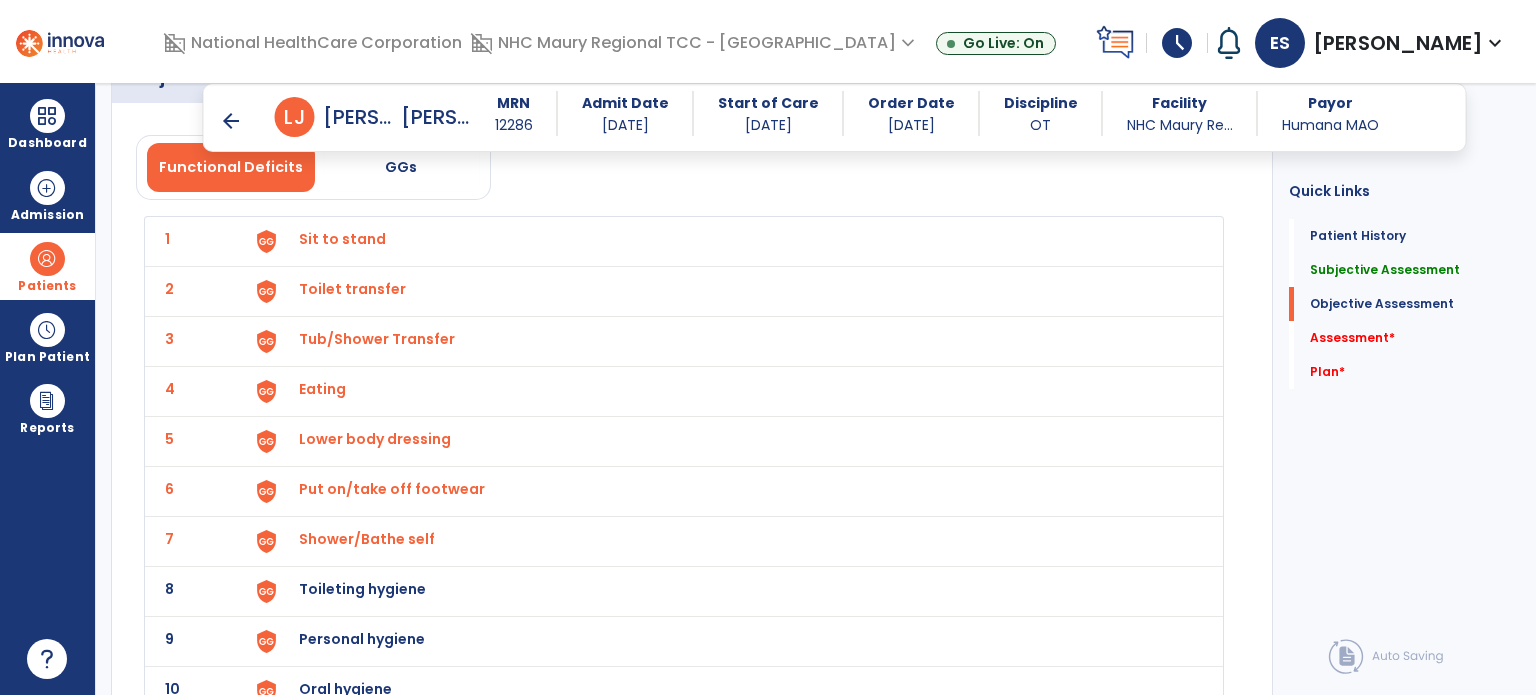 click on "Toileting hygiene" at bounding box center [342, 239] 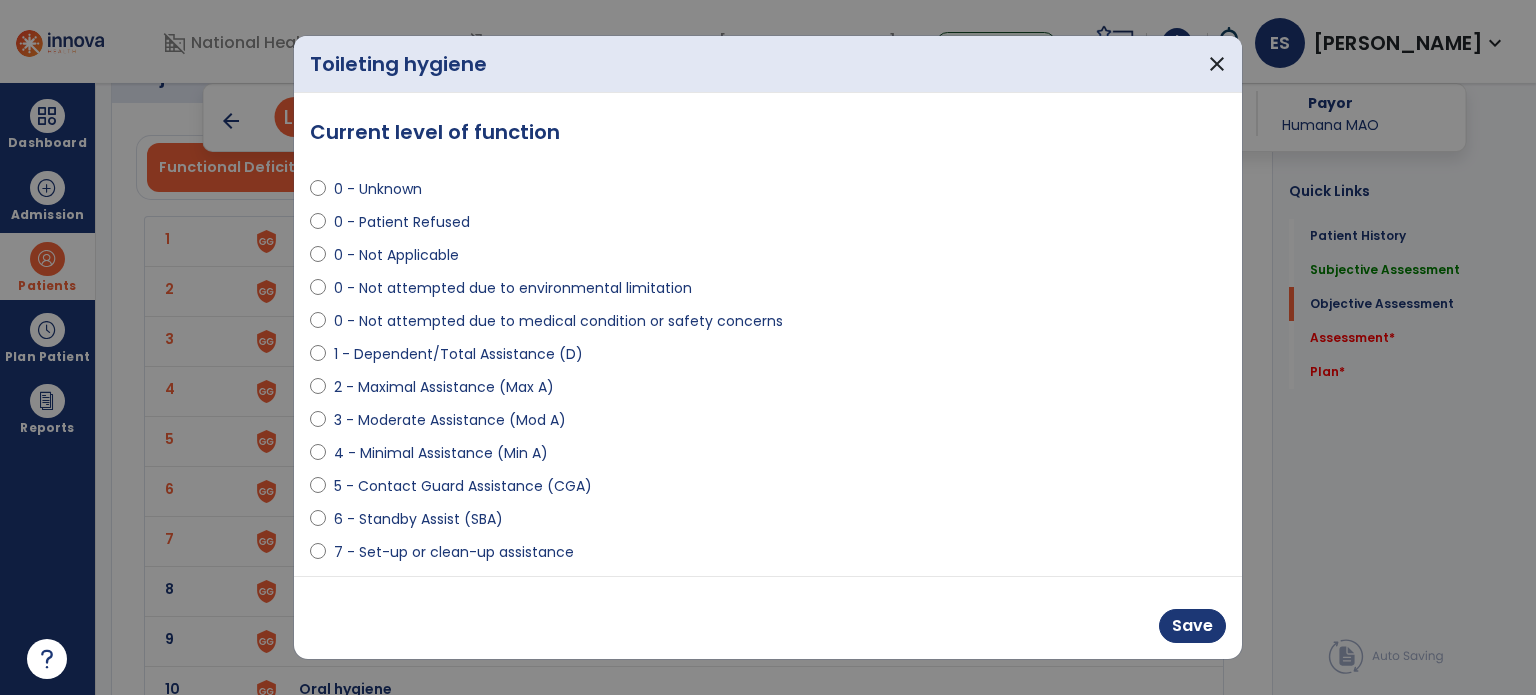 scroll, scrollTop: 80, scrollLeft: 0, axis: vertical 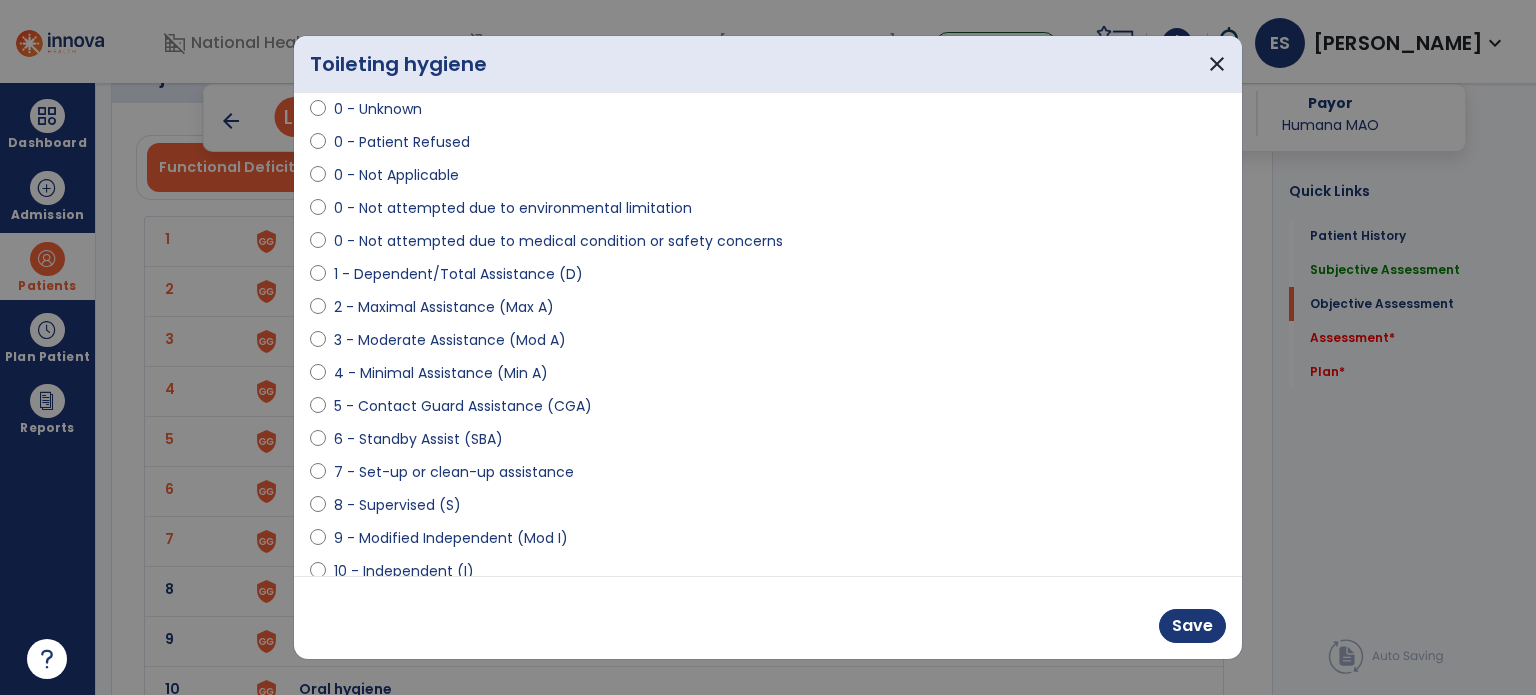 select on "**********" 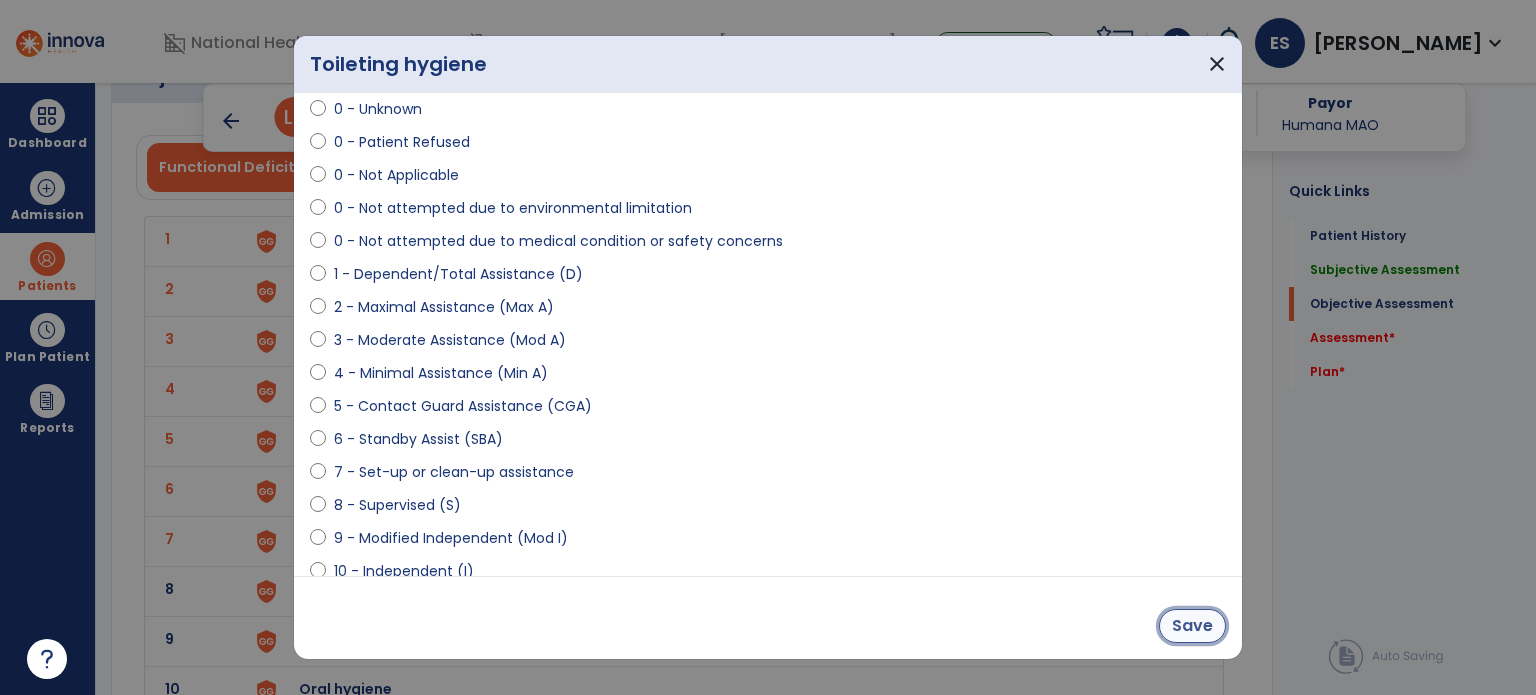 click on "Save" at bounding box center [1192, 626] 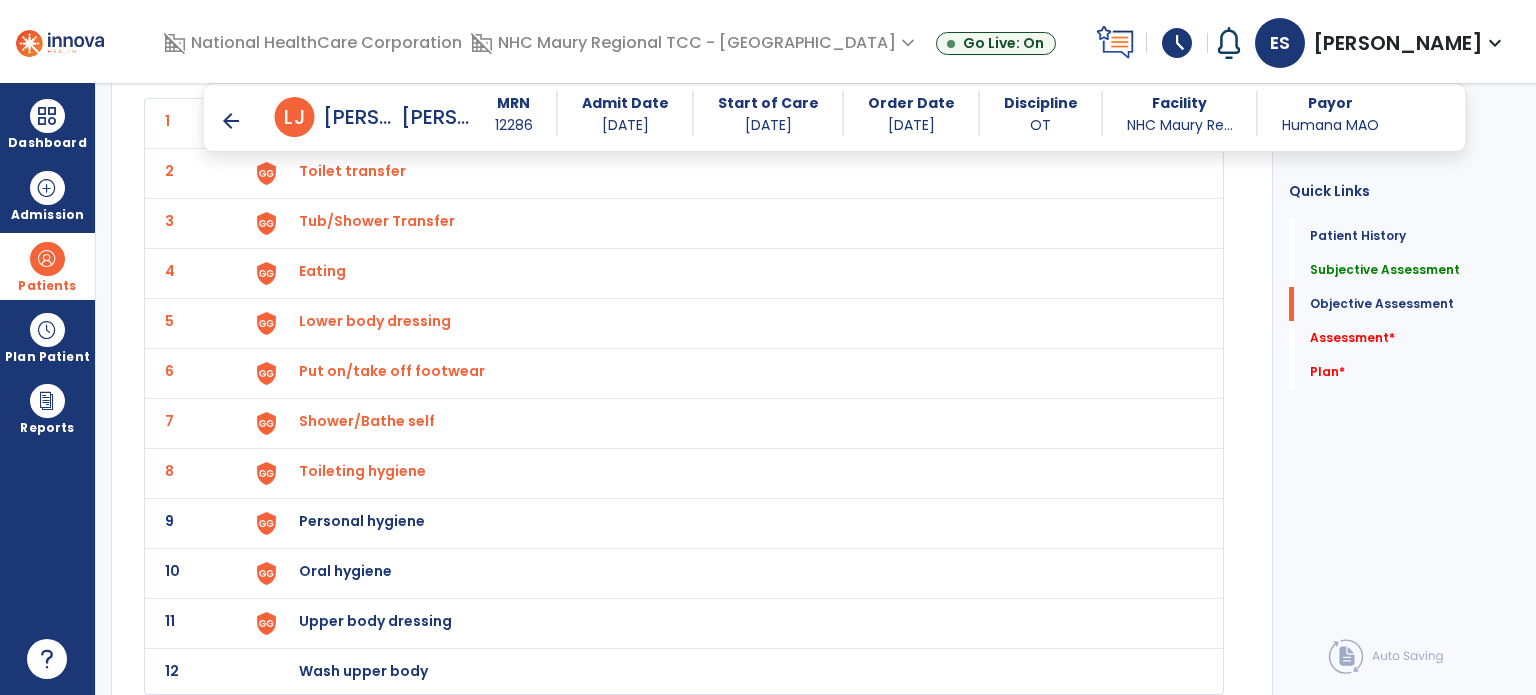 scroll, scrollTop: 2699, scrollLeft: 0, axis: vertical 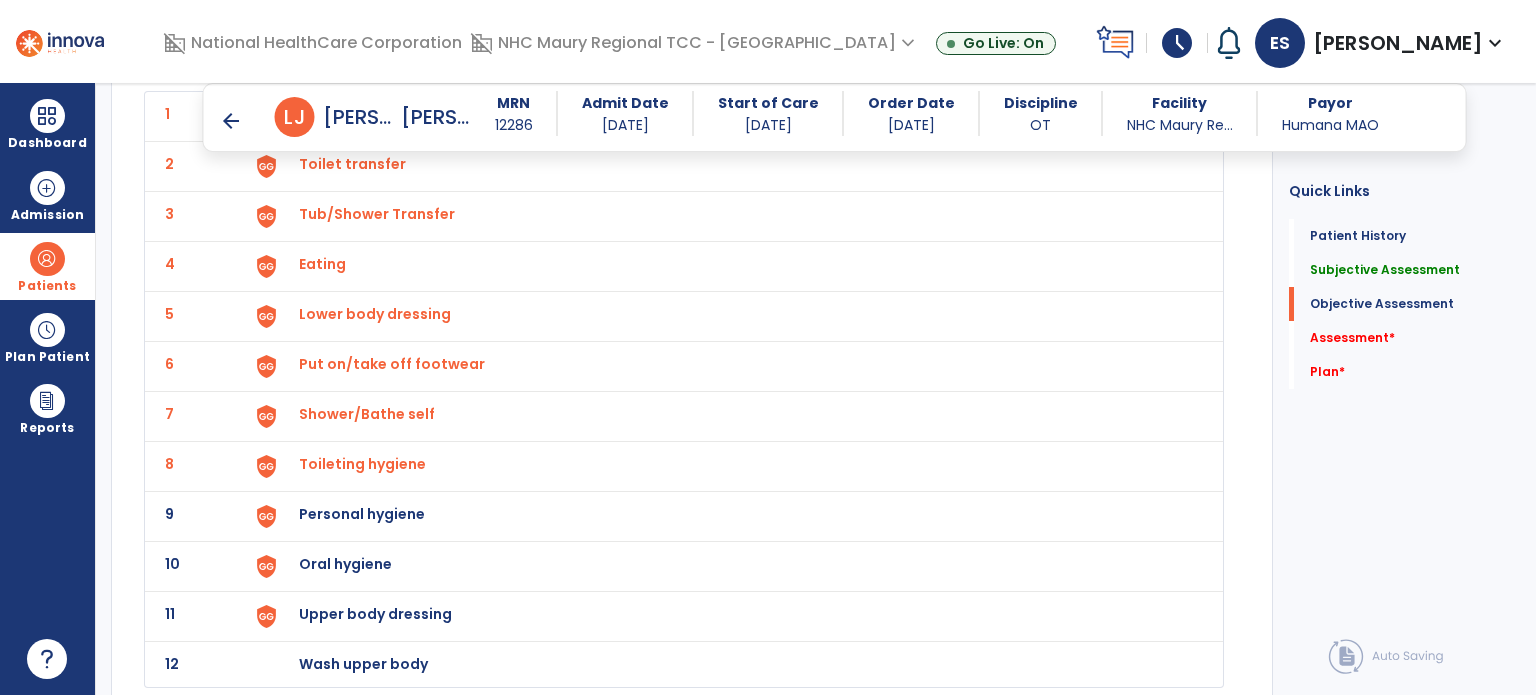 click on "Personal hygiene" at bounding box center (342, 114) 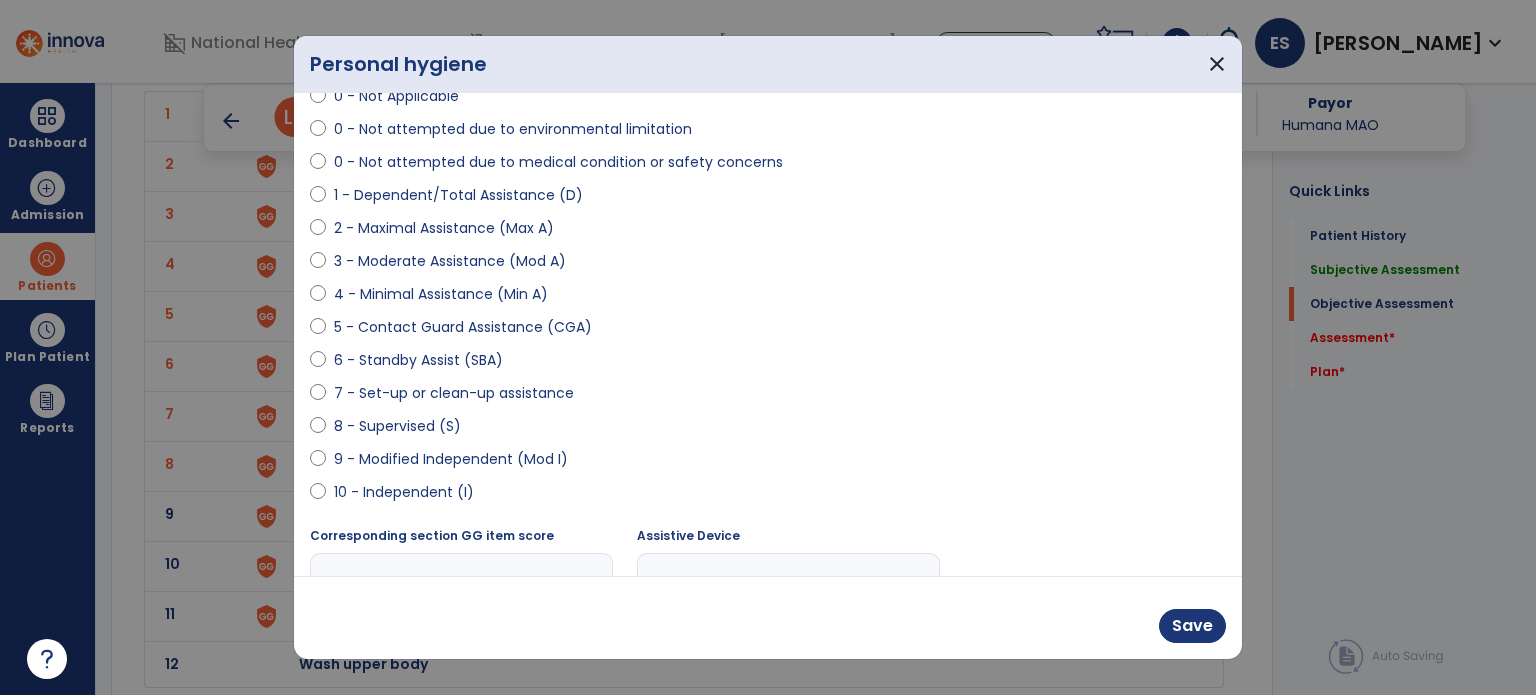 scroll, scrollTop: 160, scrollLeft: 0, axis: vertical 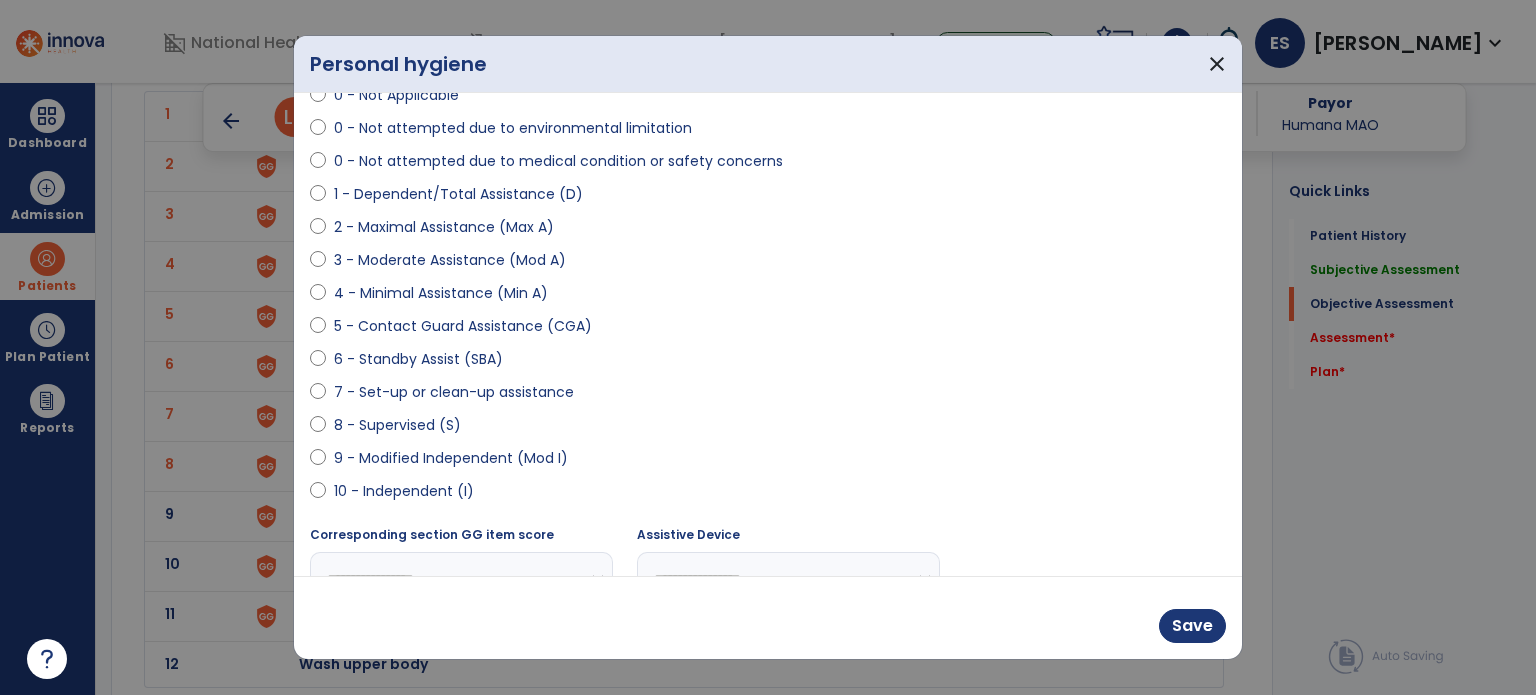 select on "**********" 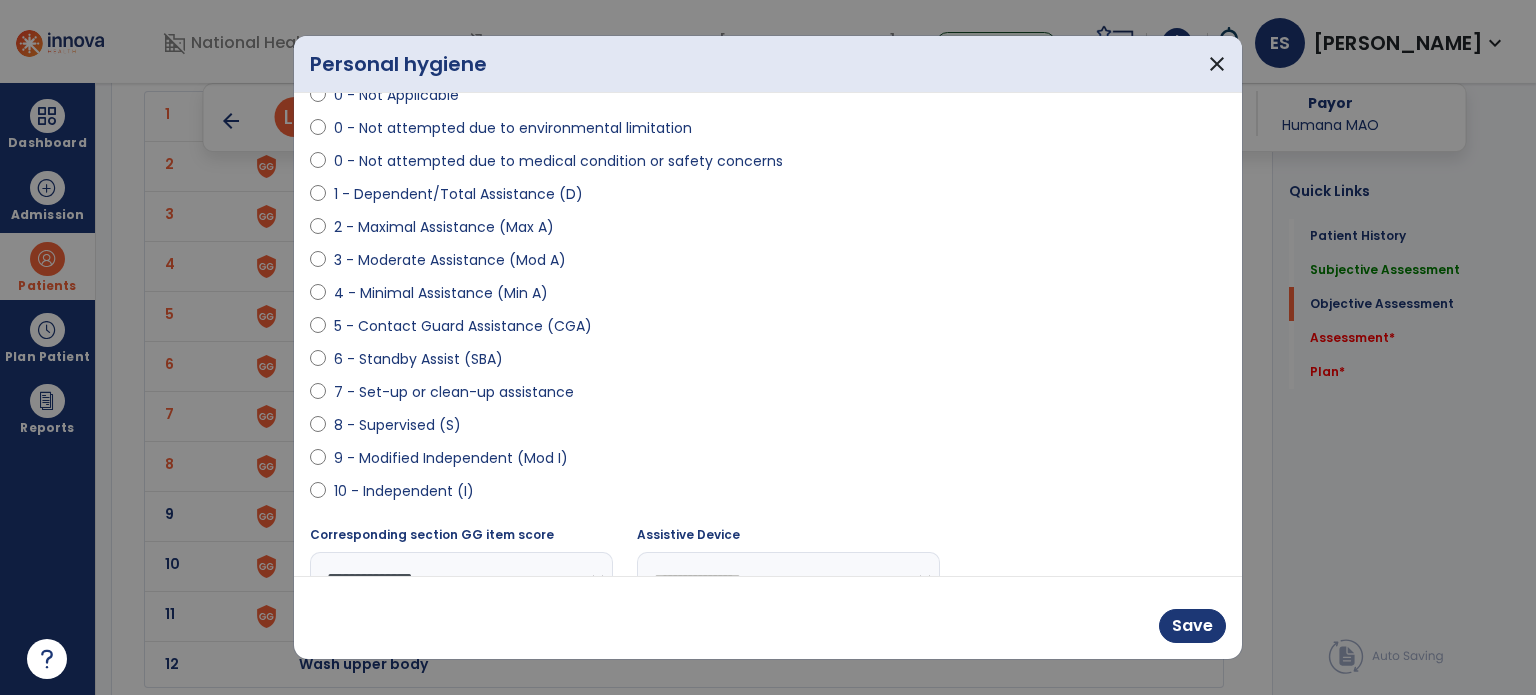 scroll, scrollTop: 204, scrollLeft: 0, axis: vertical 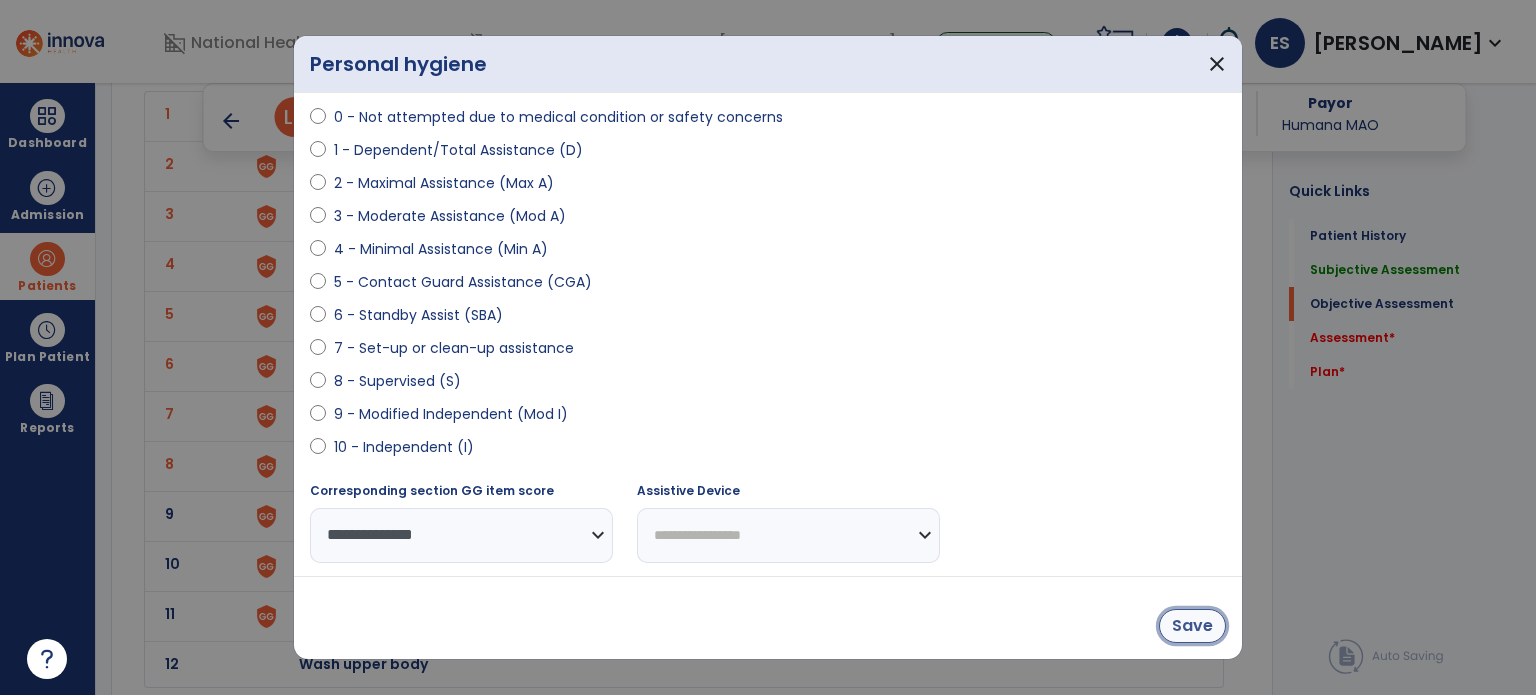 click on "Save" at bounding box center [1192, 626] 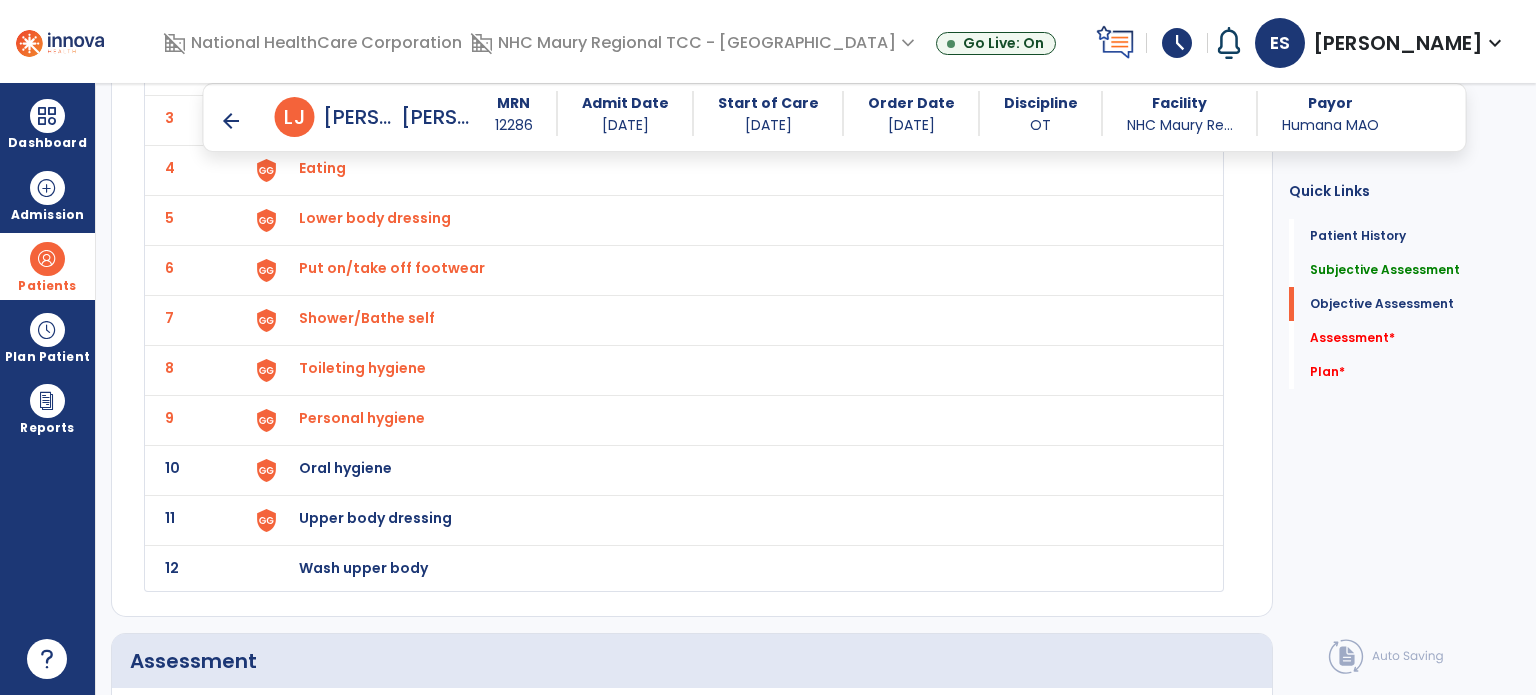 scroll, scrollTop: 2799, scrollLeft: 0, axis: vertical 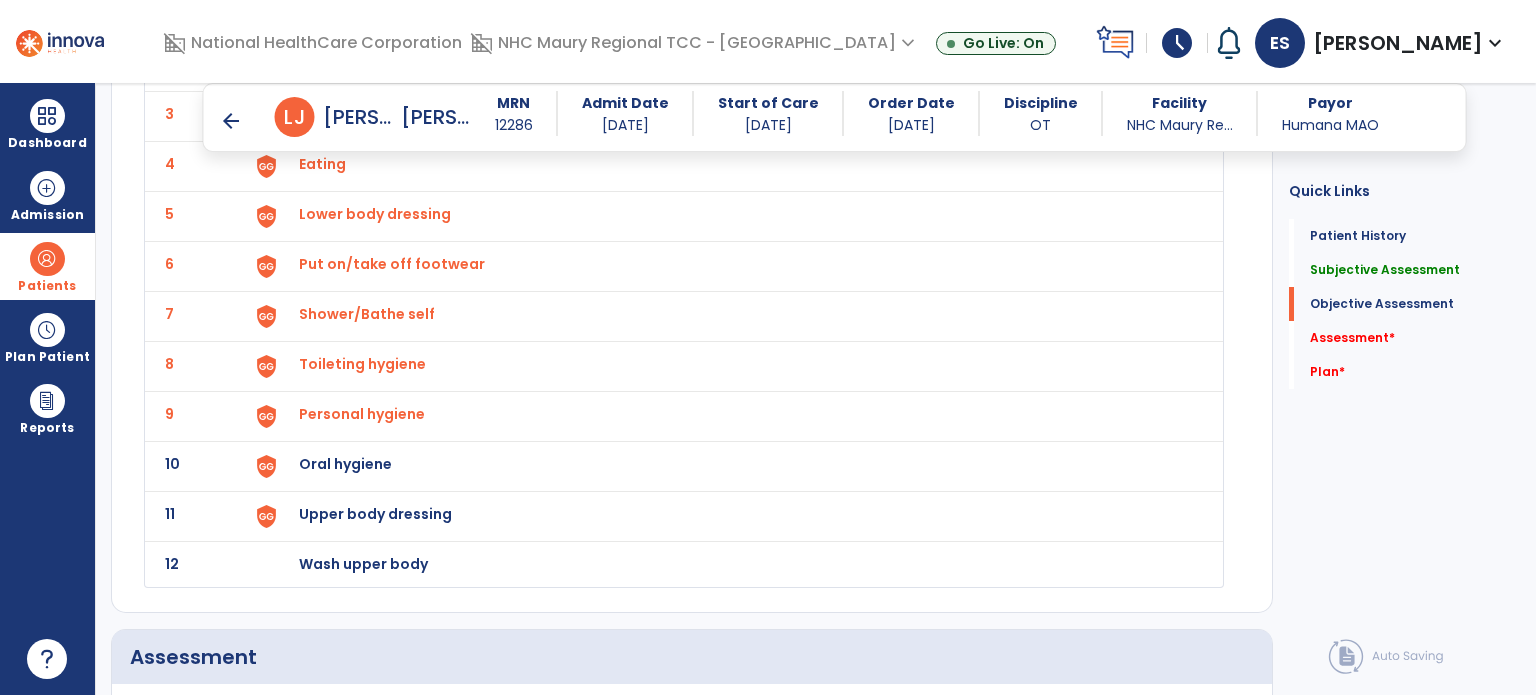 click on "Oral hygiene" at bounding box center (342, 14) 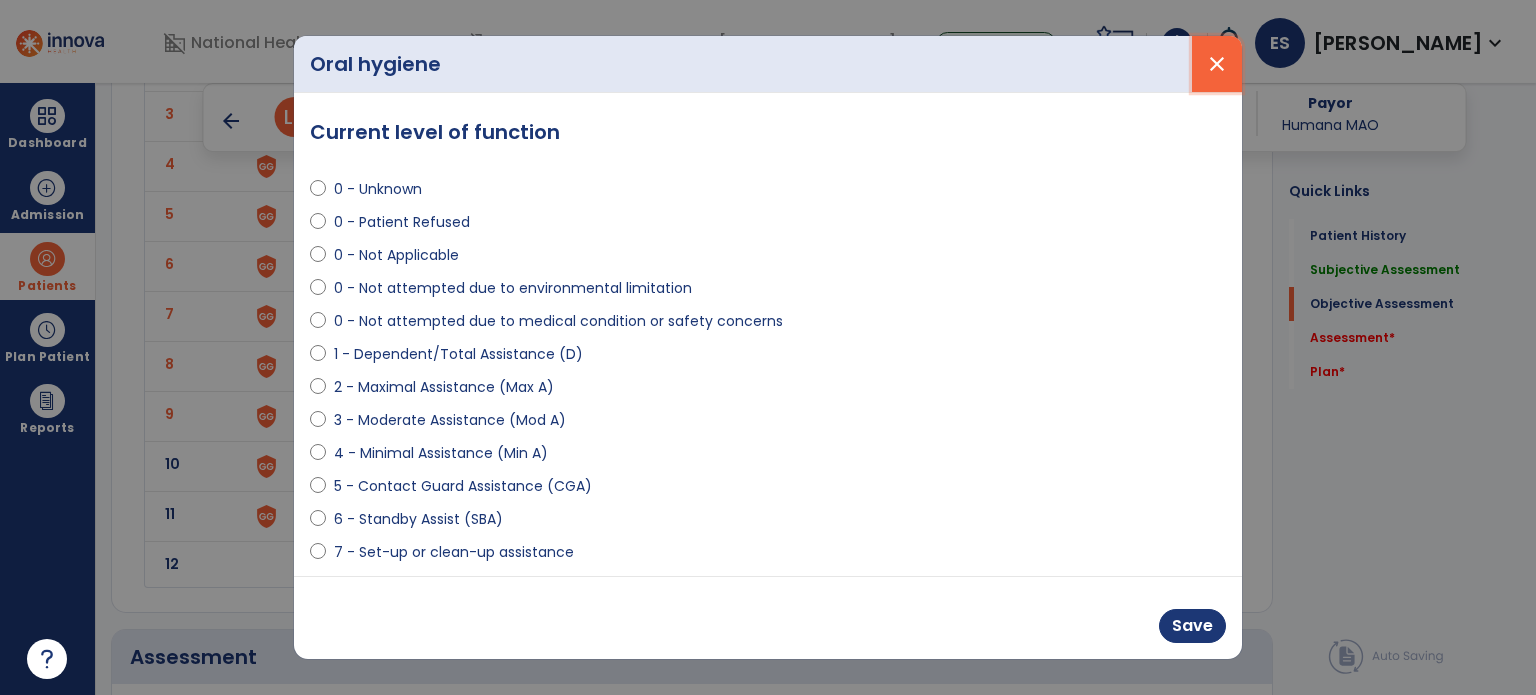 click on "close" at bounding box center (1217, 64) 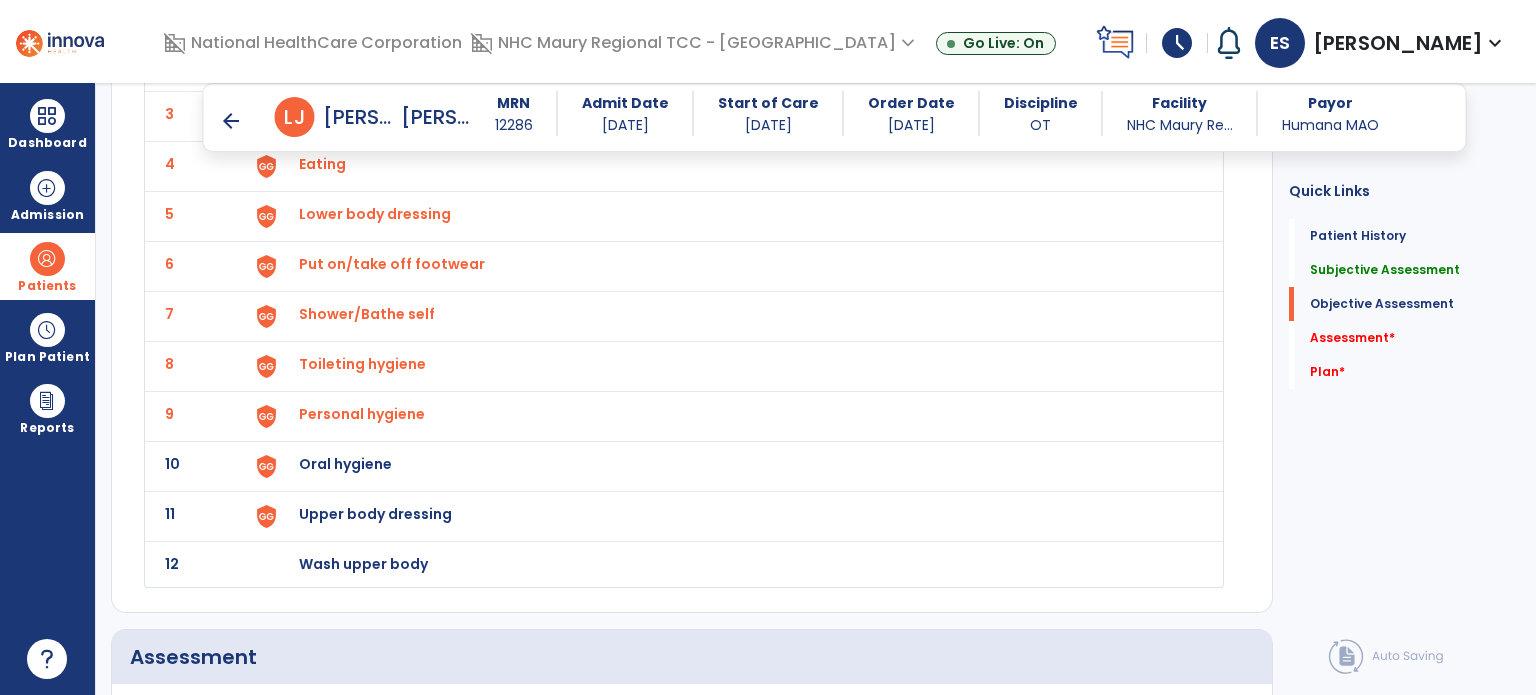 click on "schedule" at bounding box center (1177, 43) 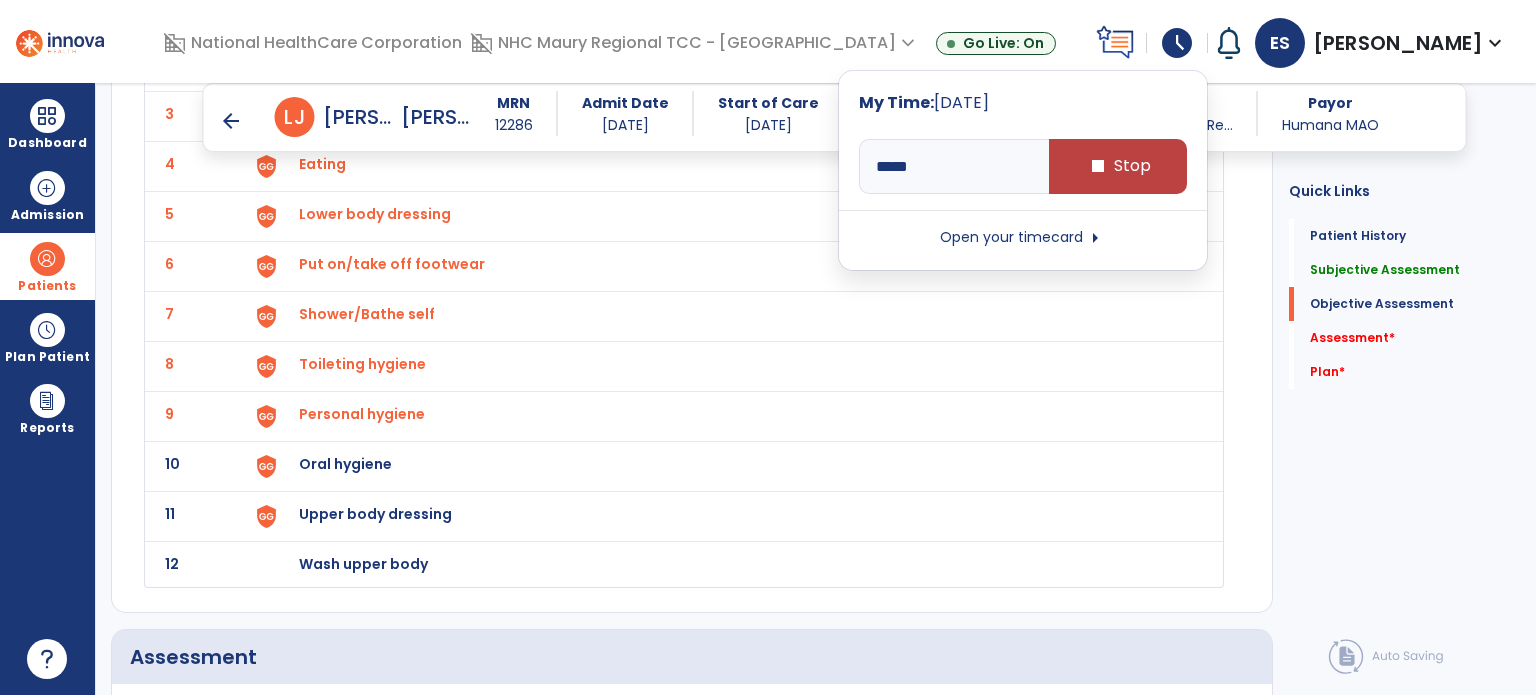 click on "10 Oral hygiene" 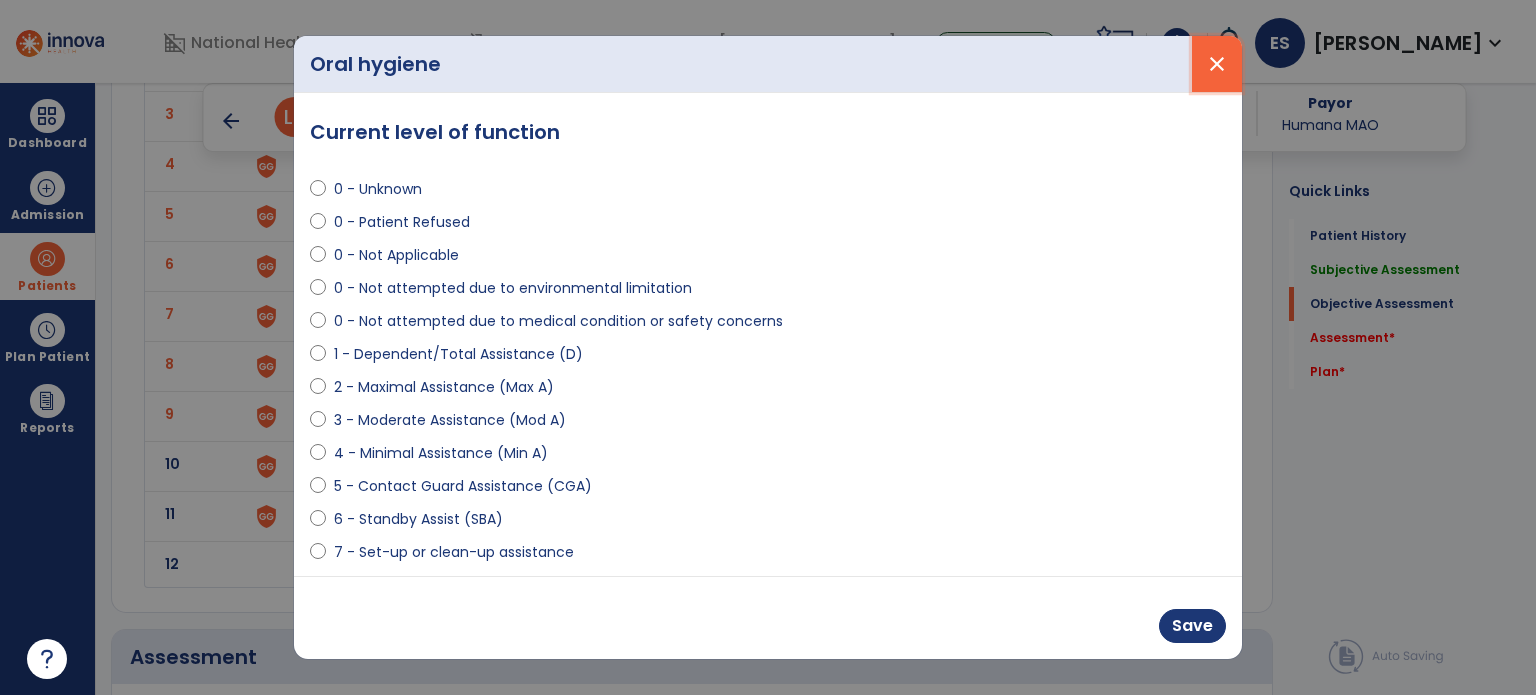 click on "close" at bounding box center (1217, 64) 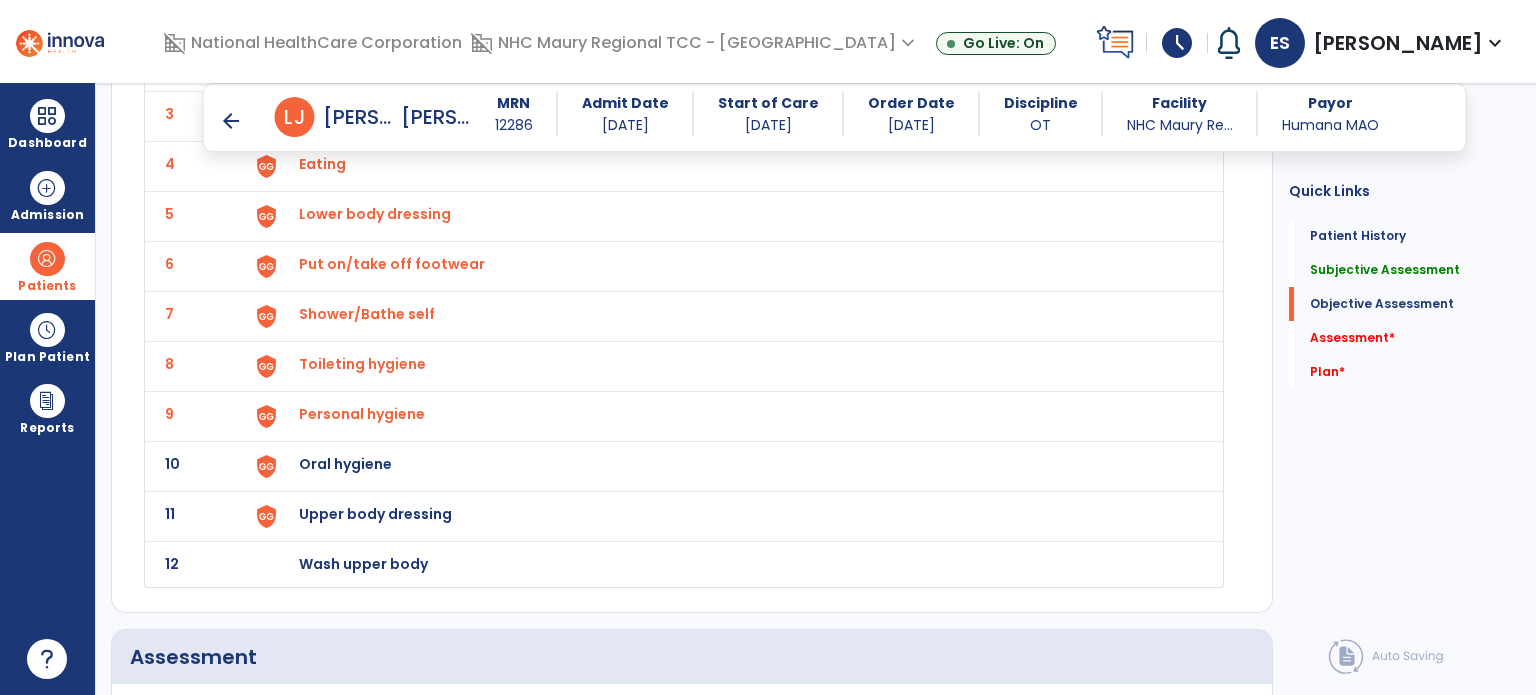 click on "Oral hygiene" at bounding box center (342, 14) 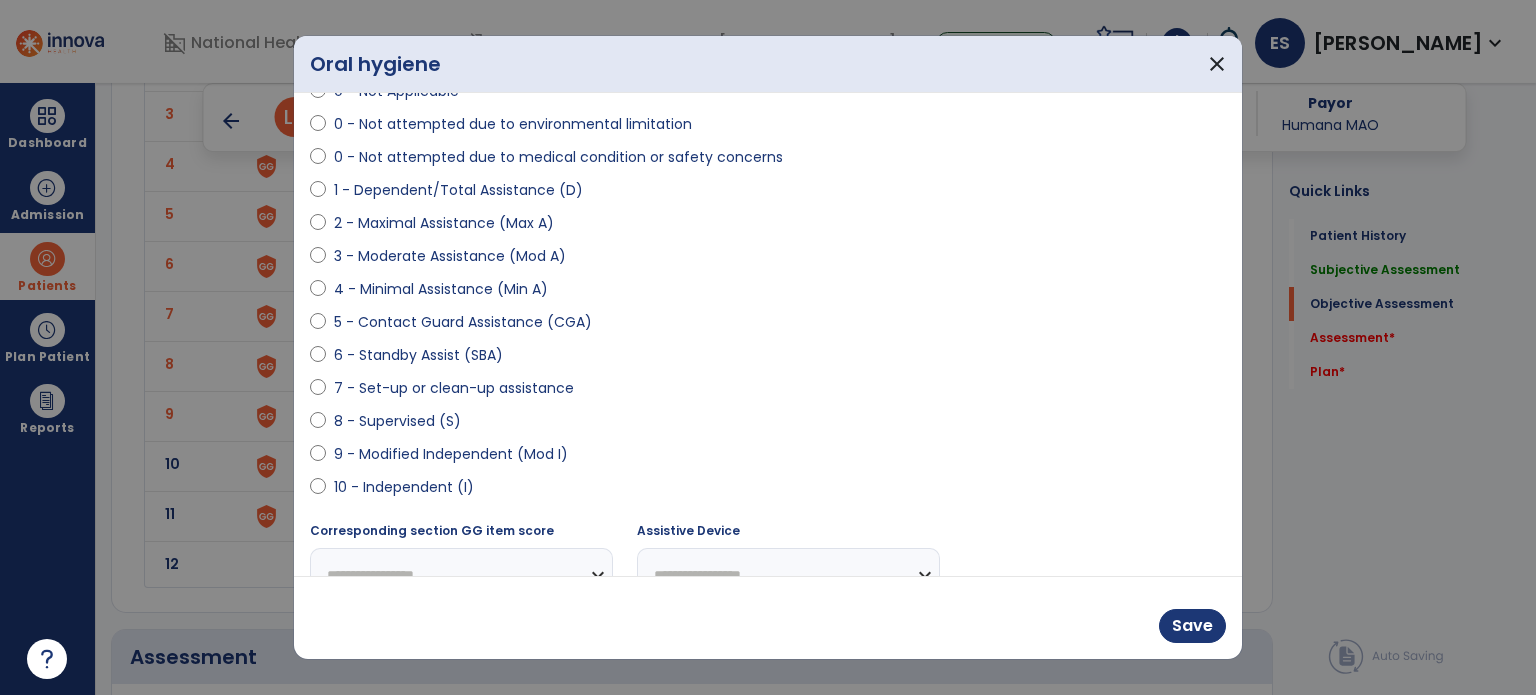 scroll, scrollTop: 204, scrollLeft: 0, axis: vertical 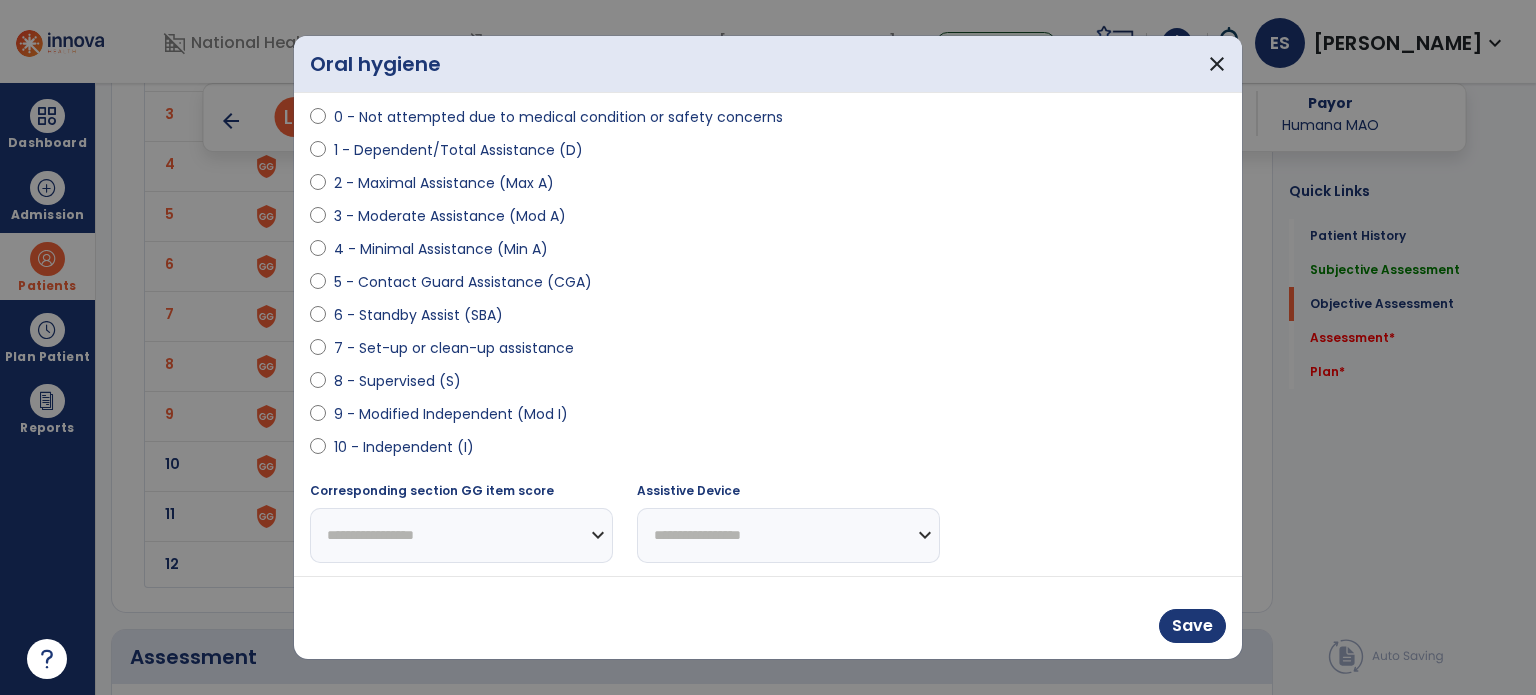 click on "5 - Contact Guard Assistance (CGA)" at bounding box center (463, 282) 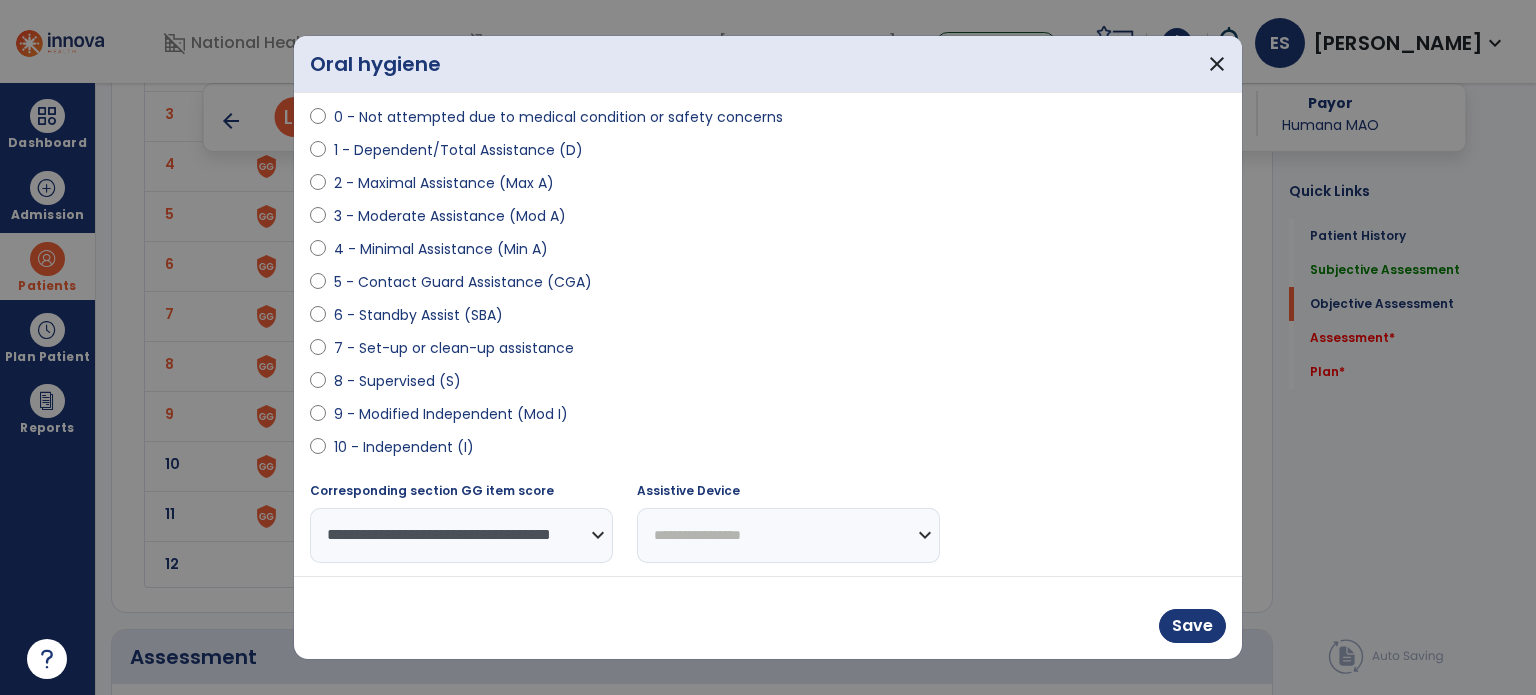 click on "5 - Contact Guard Assistance (CGA)" at bounding box center (463, 282) 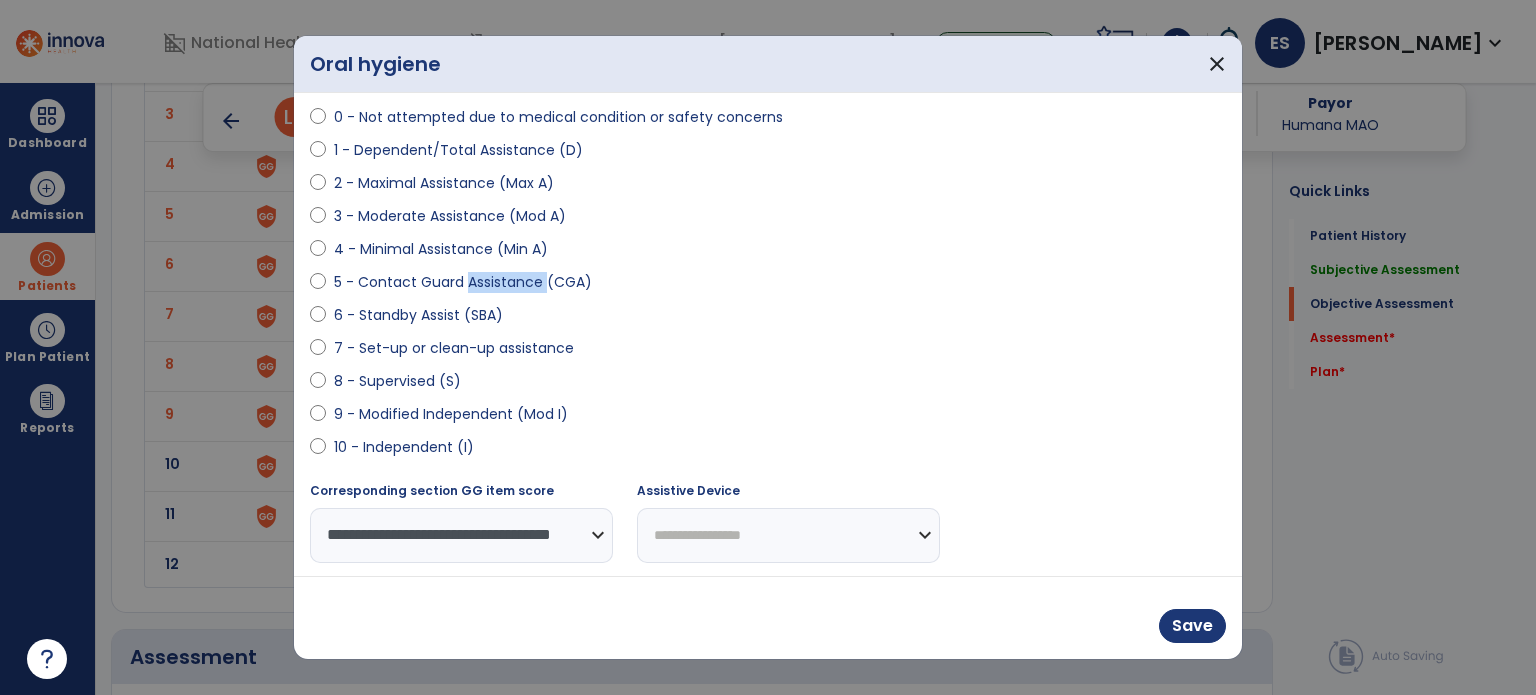 click on "5 - Contact Guard Assistance (CGA)" at bounding box center [463, 282] 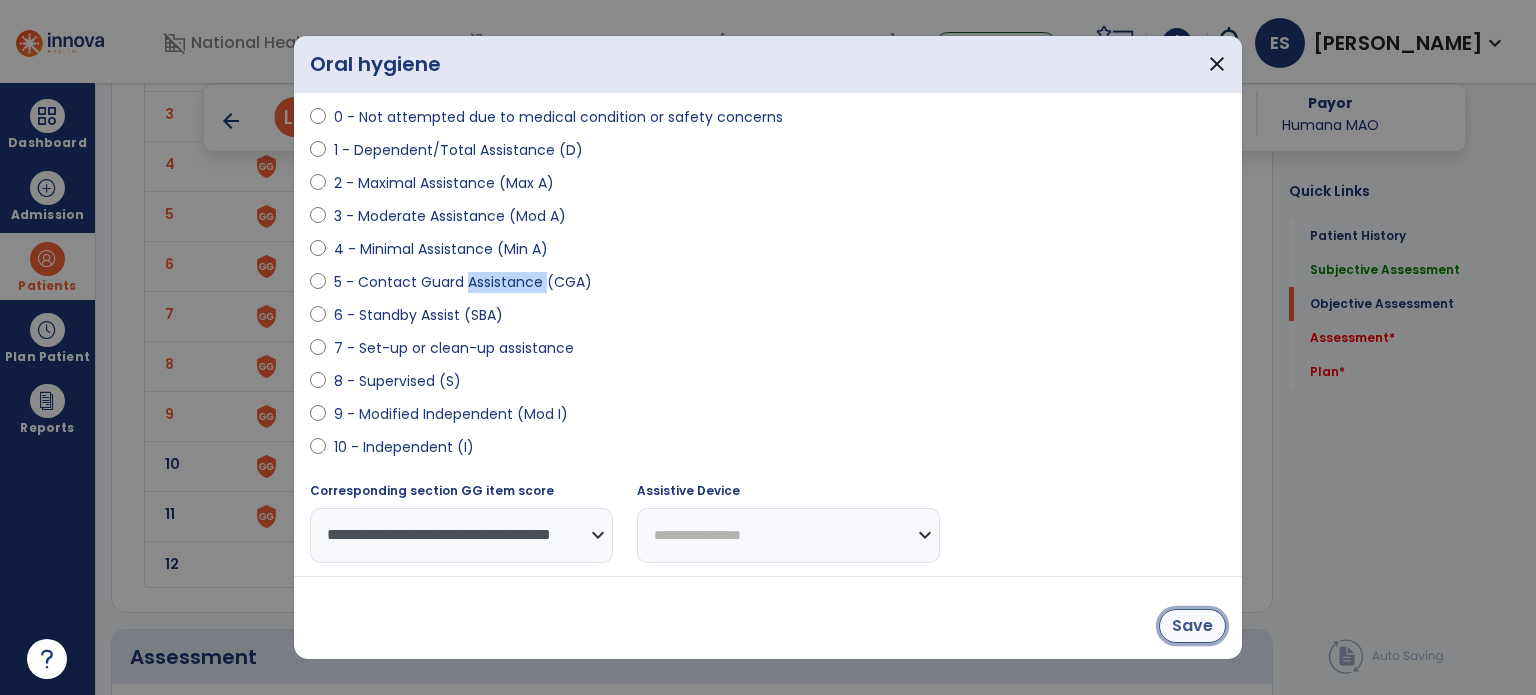 click on "Save" at bounding box center (1192, 626) 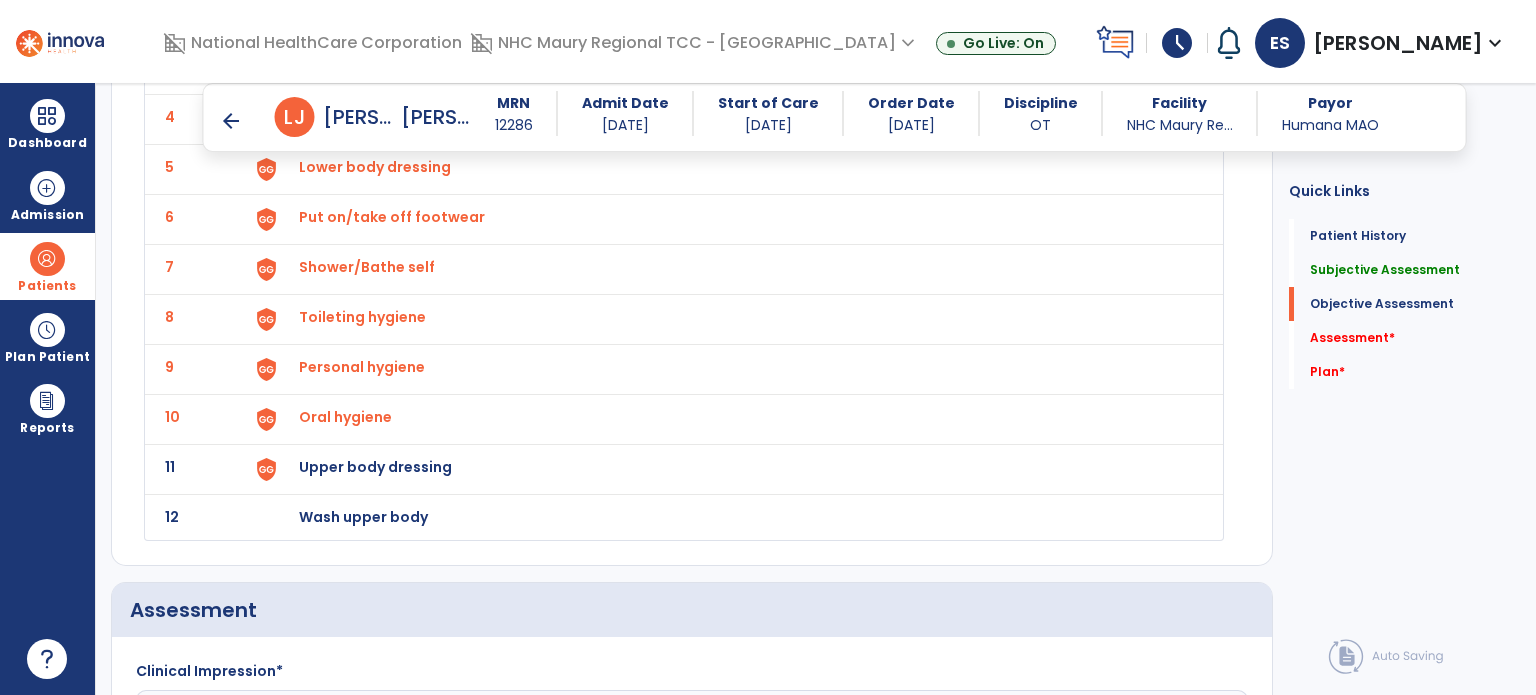 scroll, scrollTop: 2847, scrollLeft: 0, axis: vertical 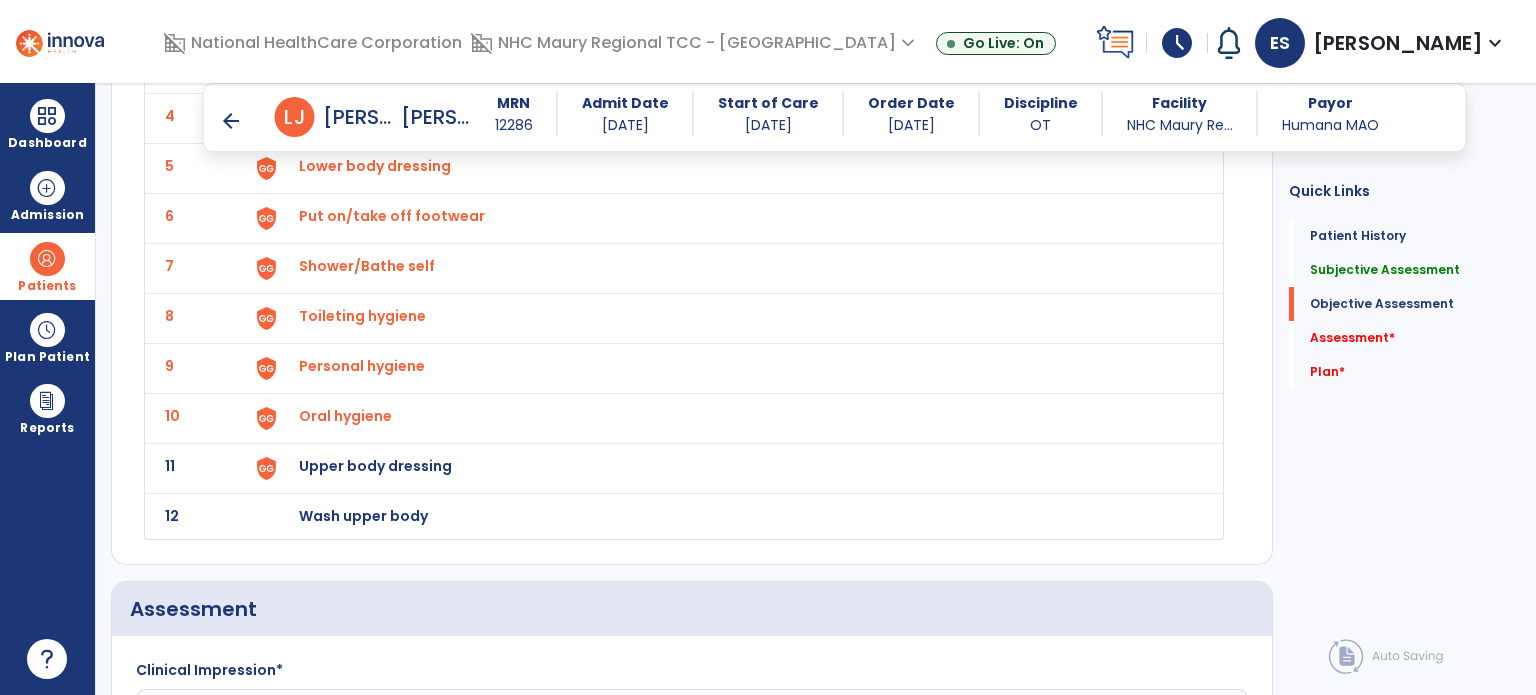 click on "Upper body dressing" at bounding box center (342, -34) 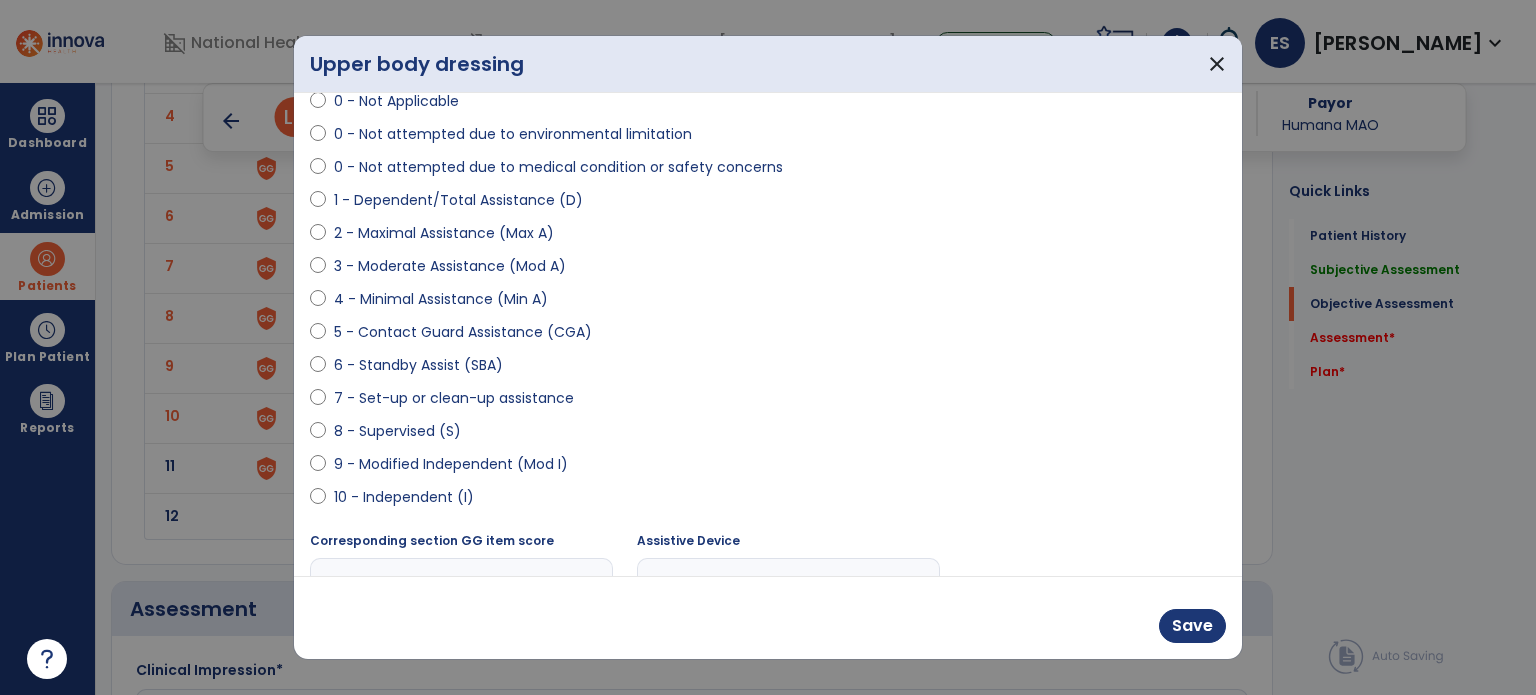 scroll, scrollTop: 159, scrollLeft: 0, axis: vertical 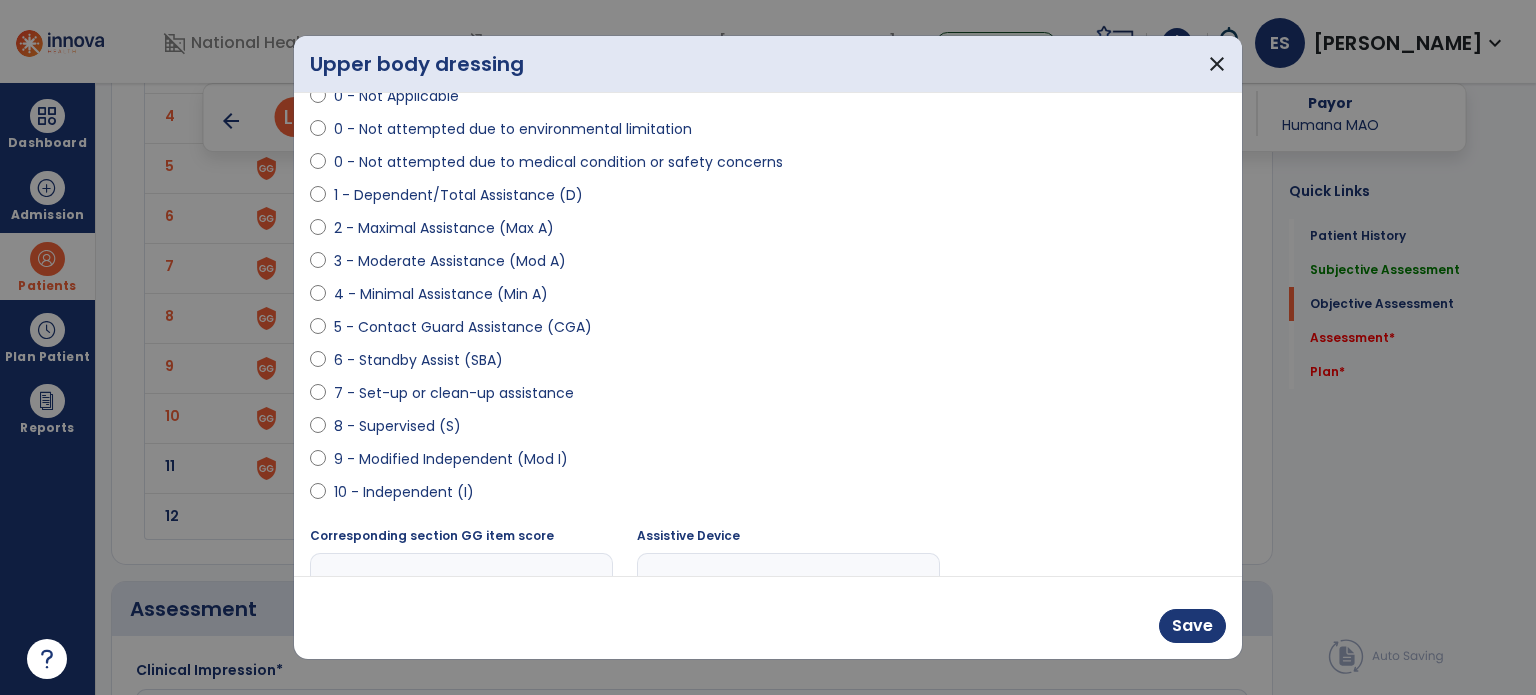 select on "**********" 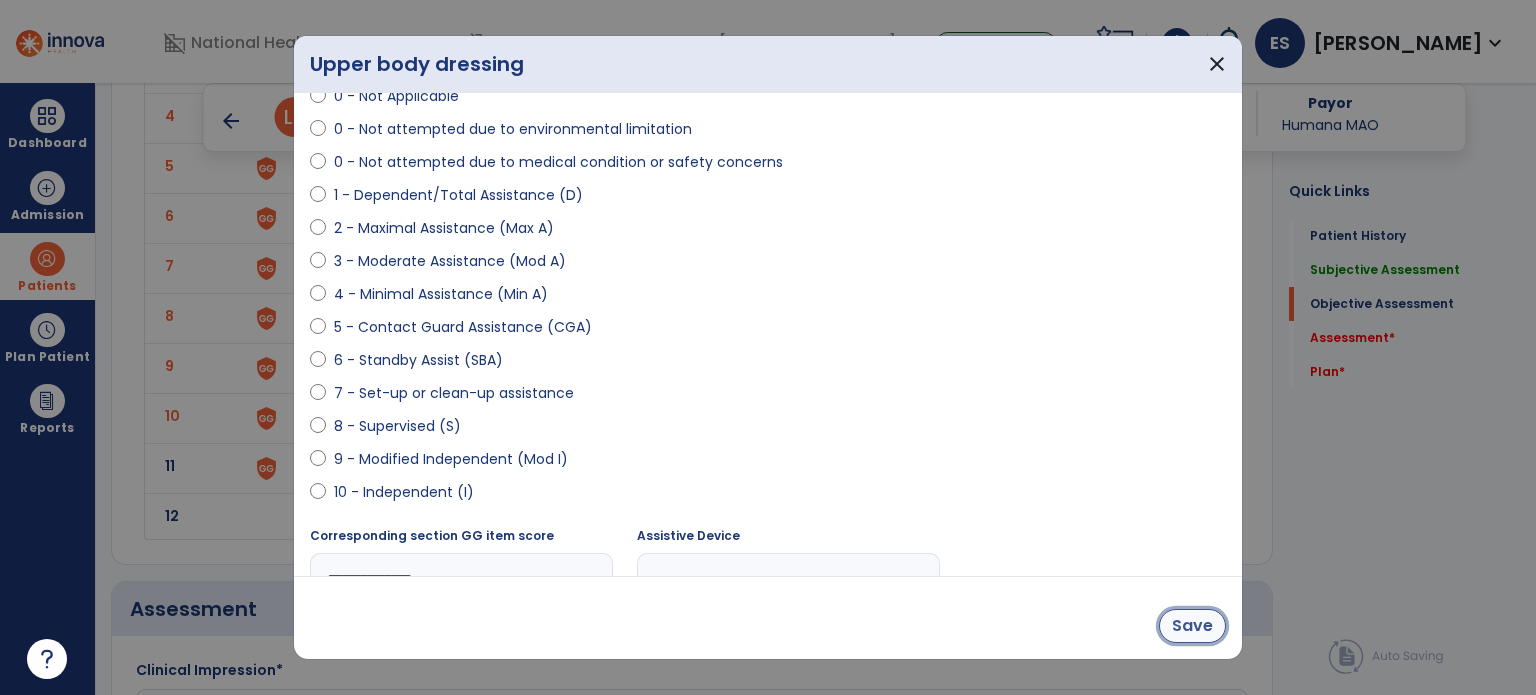 click on "Save" at bounding box center [1192, 626] 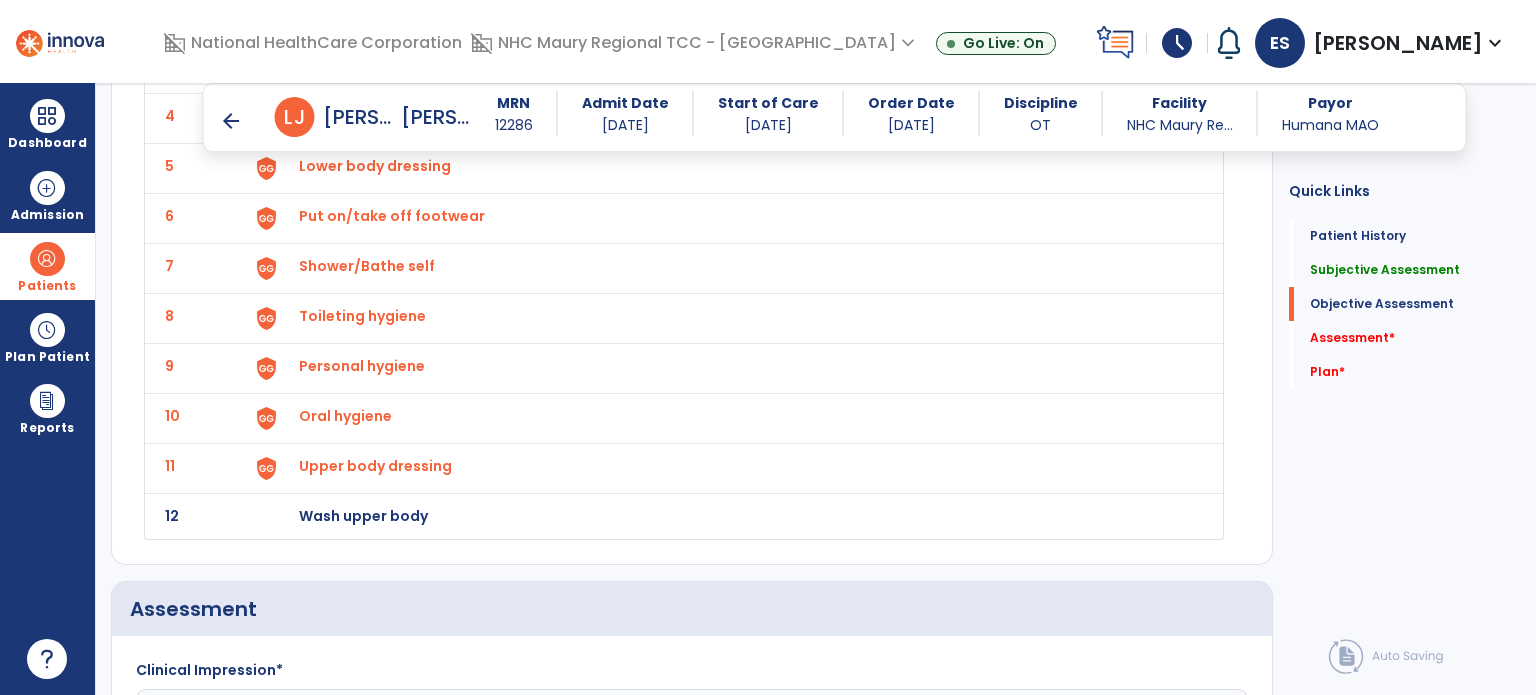 click on "Wash upper body" at bounding box center [342, -34] 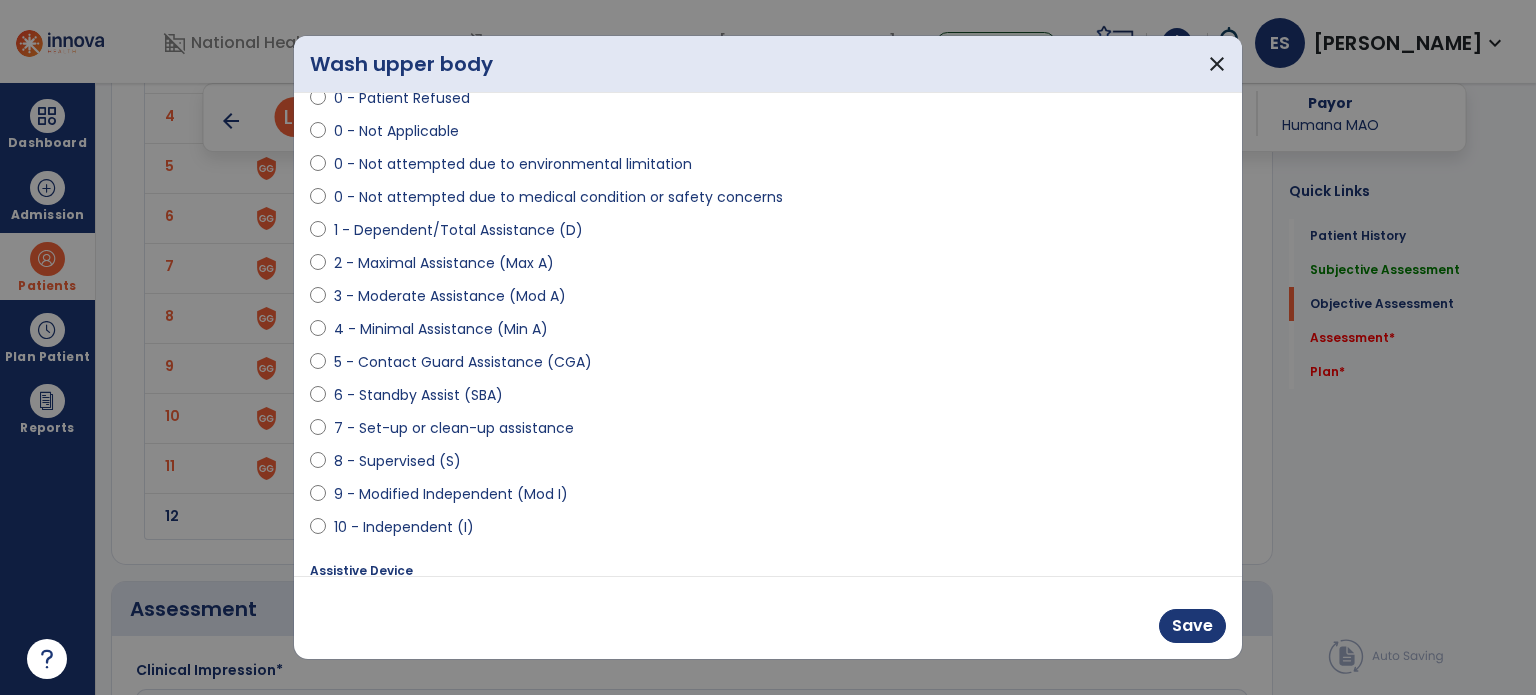 scroll, scrollTop: 134, scrollLeft: 0, axis: vertical 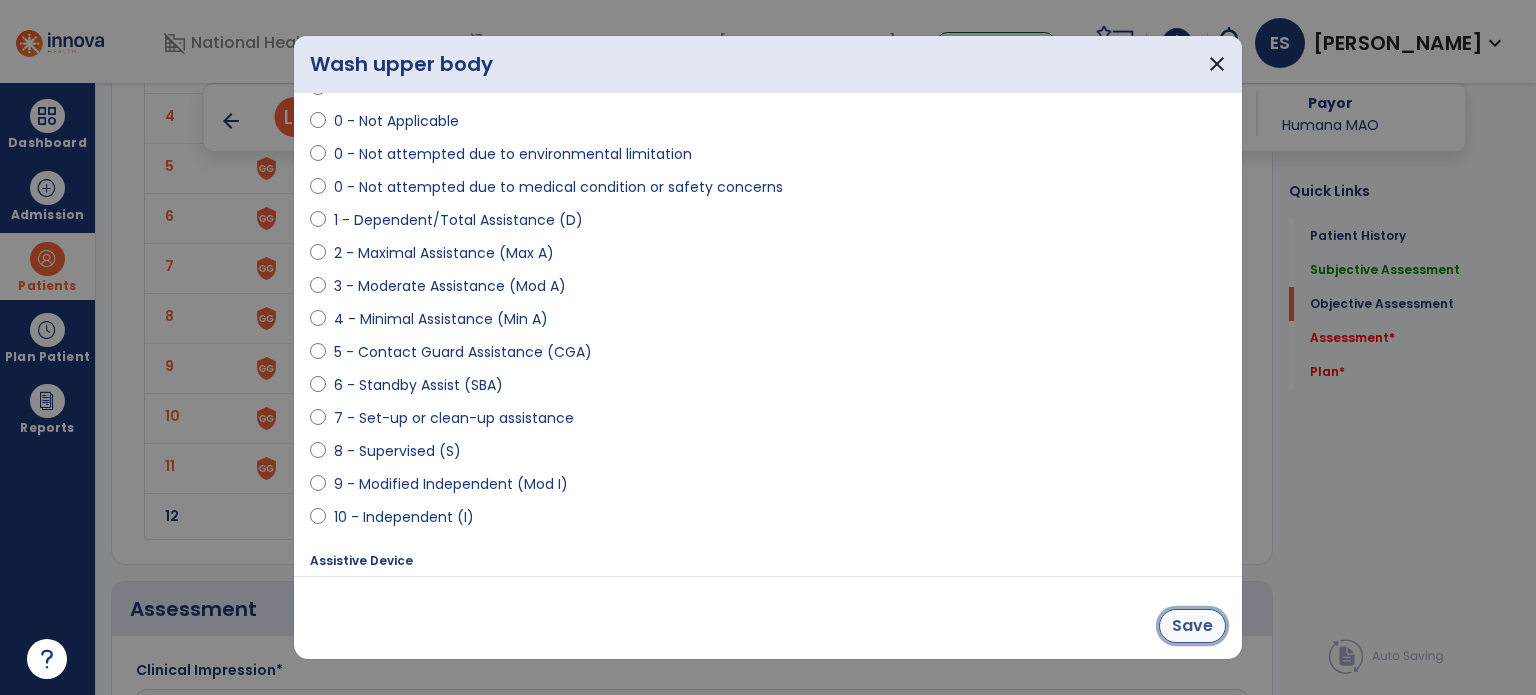 click on "Save" at bounding box center (1192, 626) 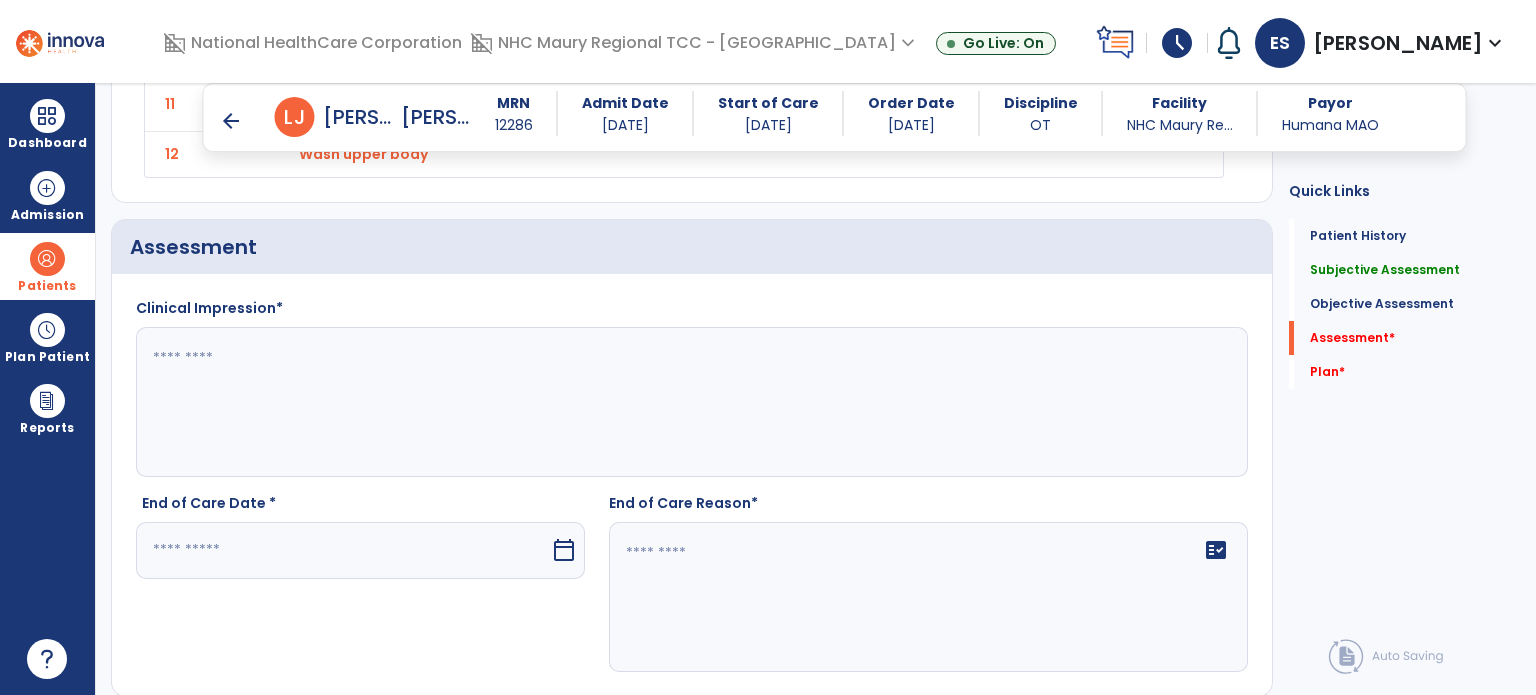 scroll, scrollTop: 3208, scrollLeft: 0, axis: vertical 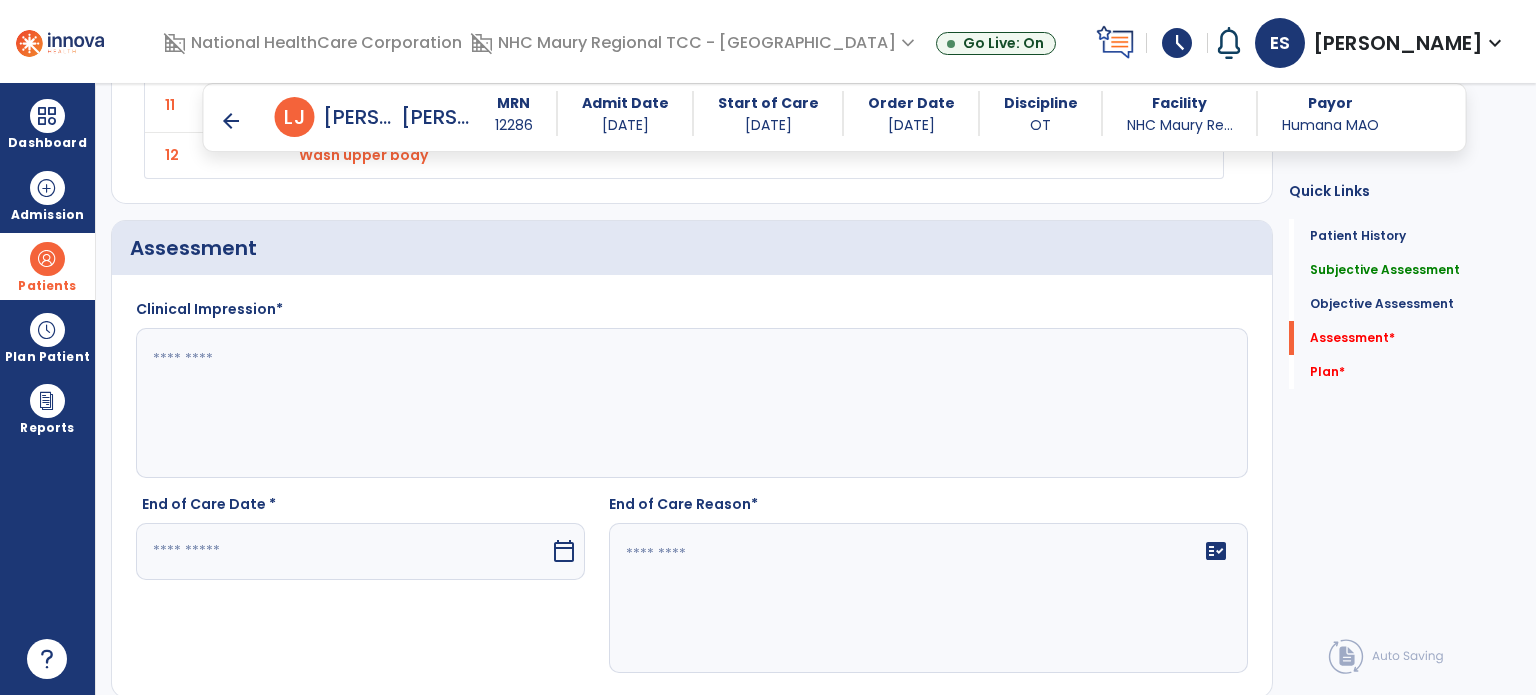 click 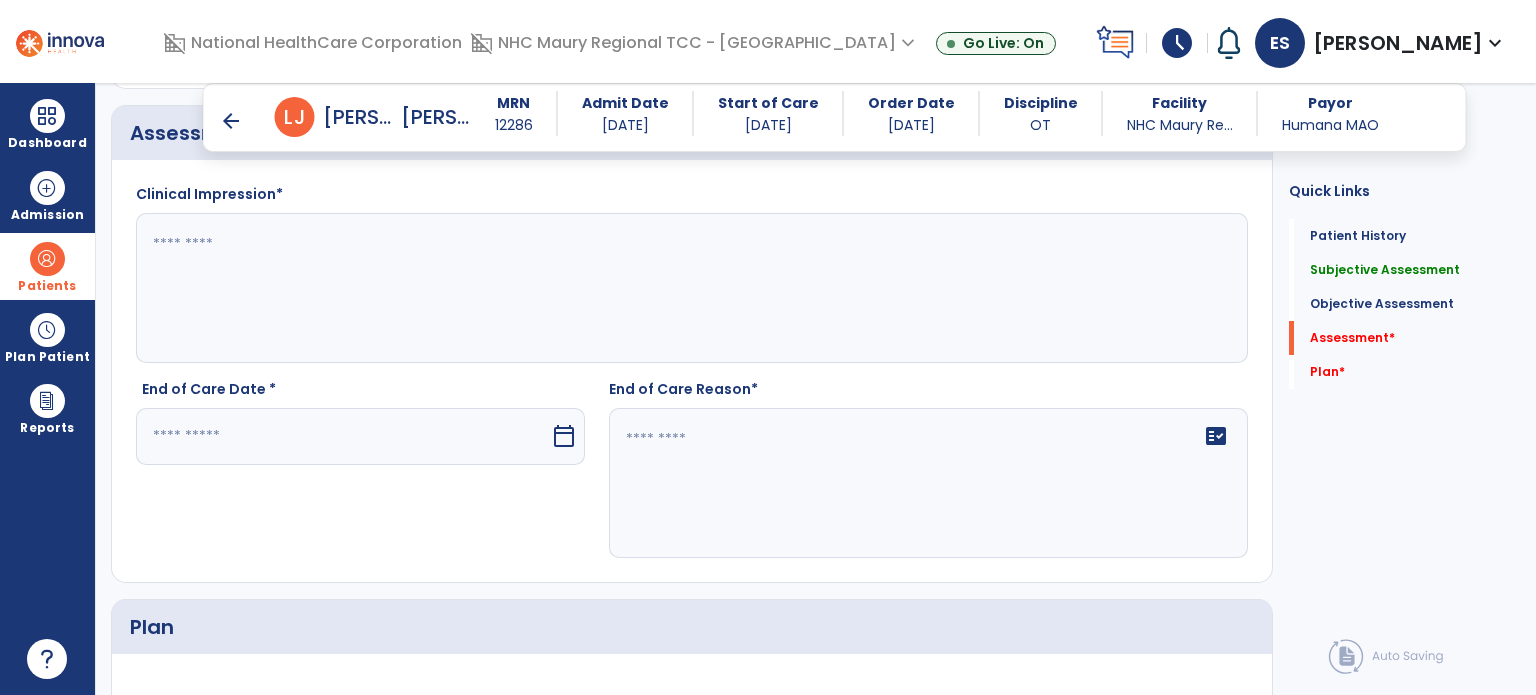 scroll, scrollTop: 3324, scrollLeft: 0, axis: vertical 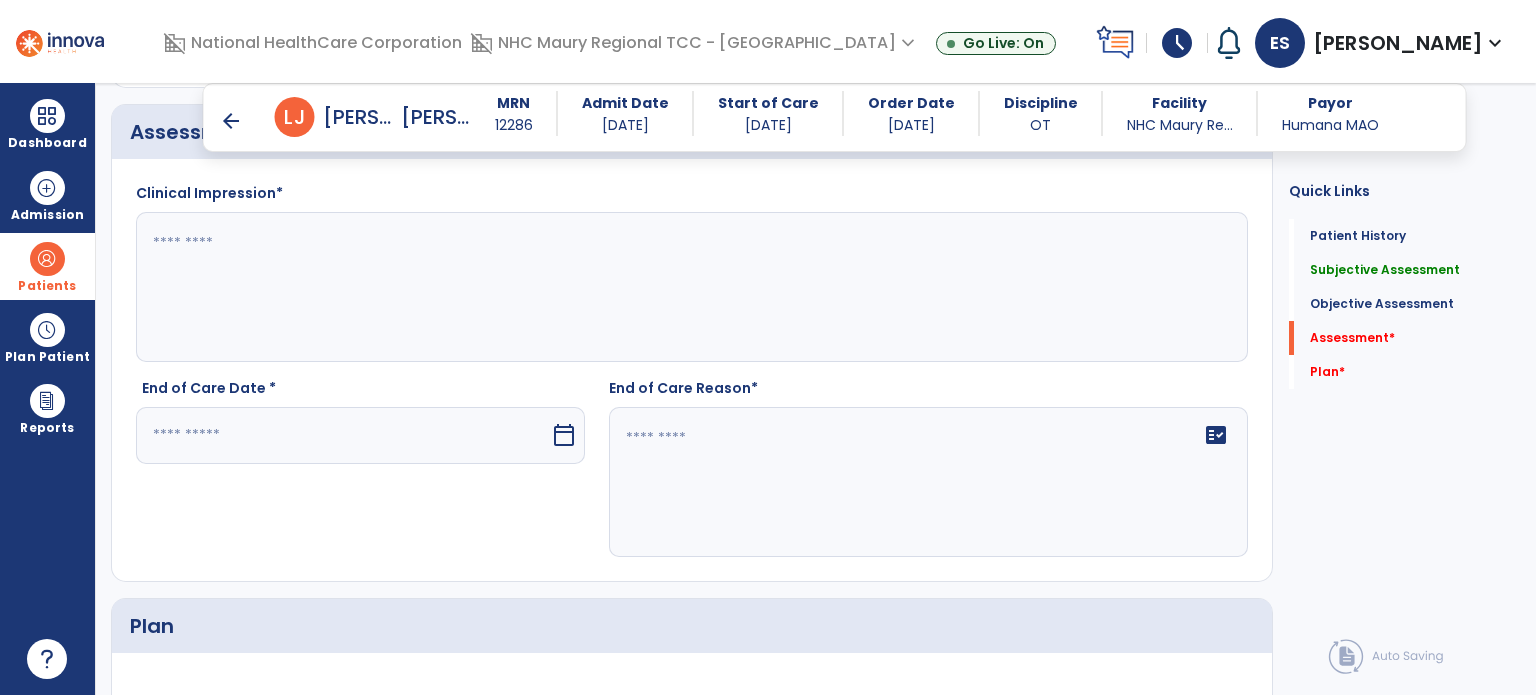 paste on "**********" 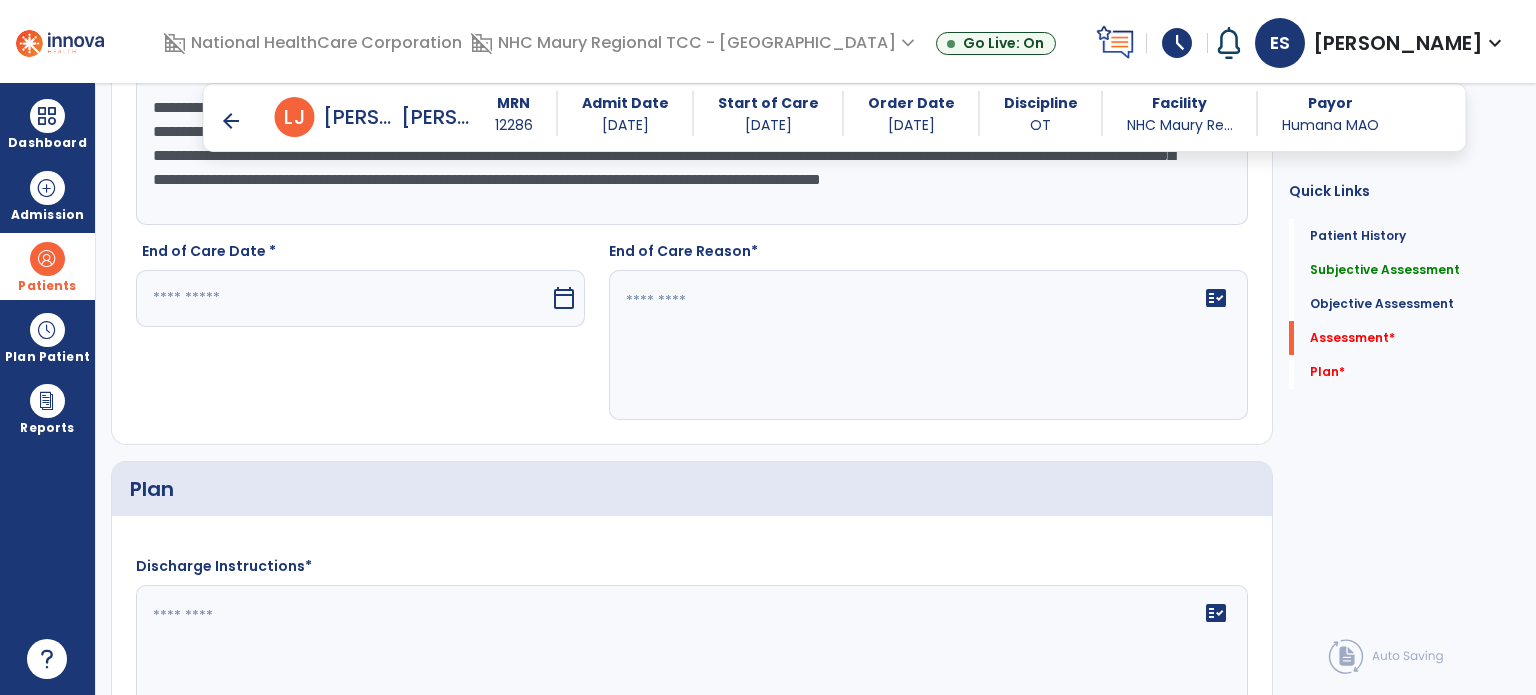 scroll, scrollTop: 3462, scrollLeft: 0, axis: vertical 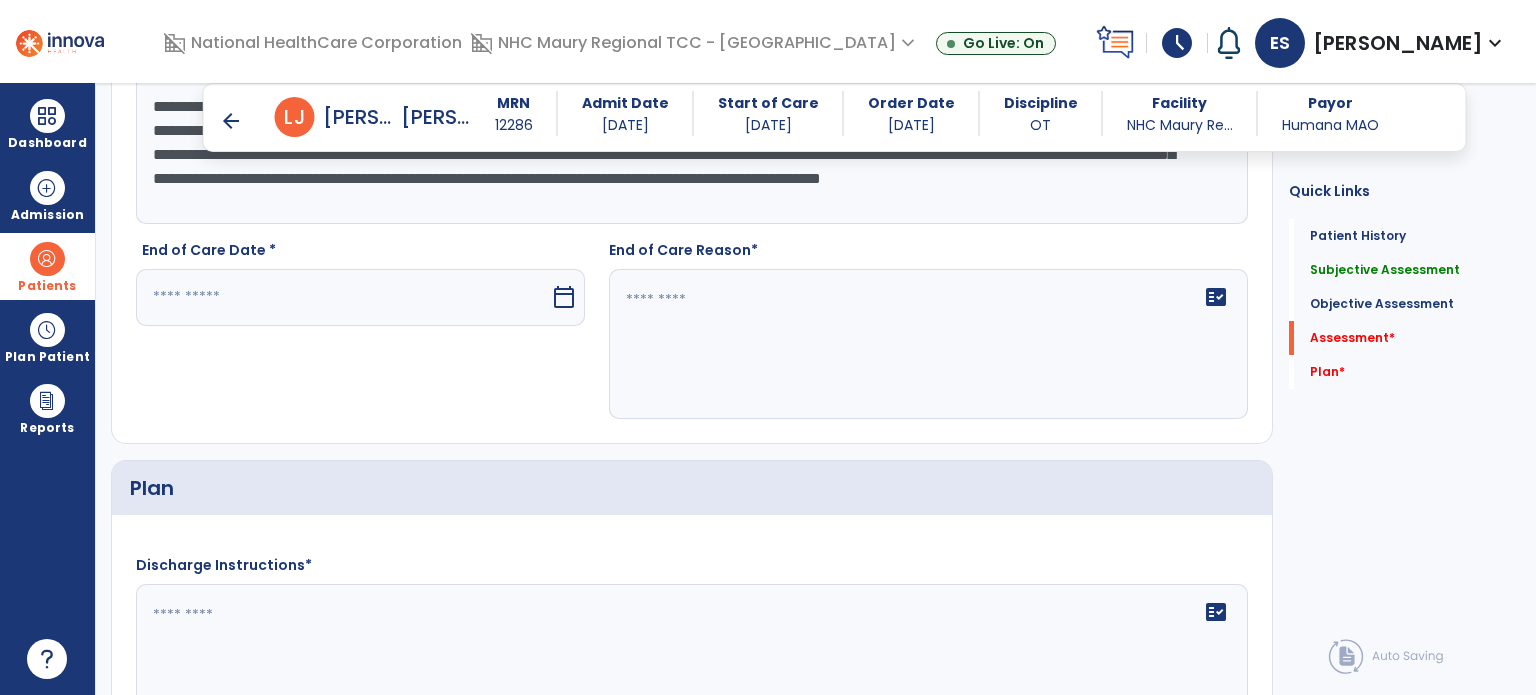 type on "**********" 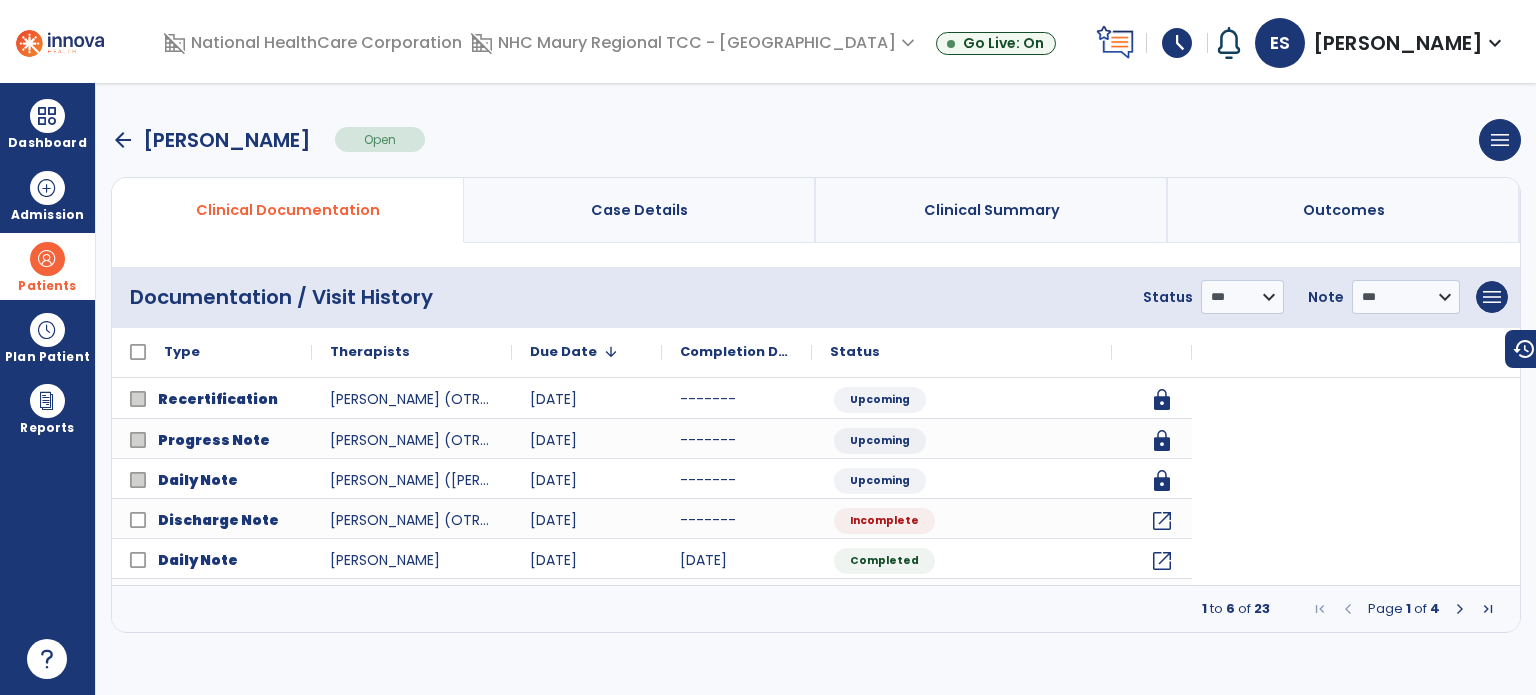 scroll, scrollTop: 0, scrollLeft: 0, axis: both 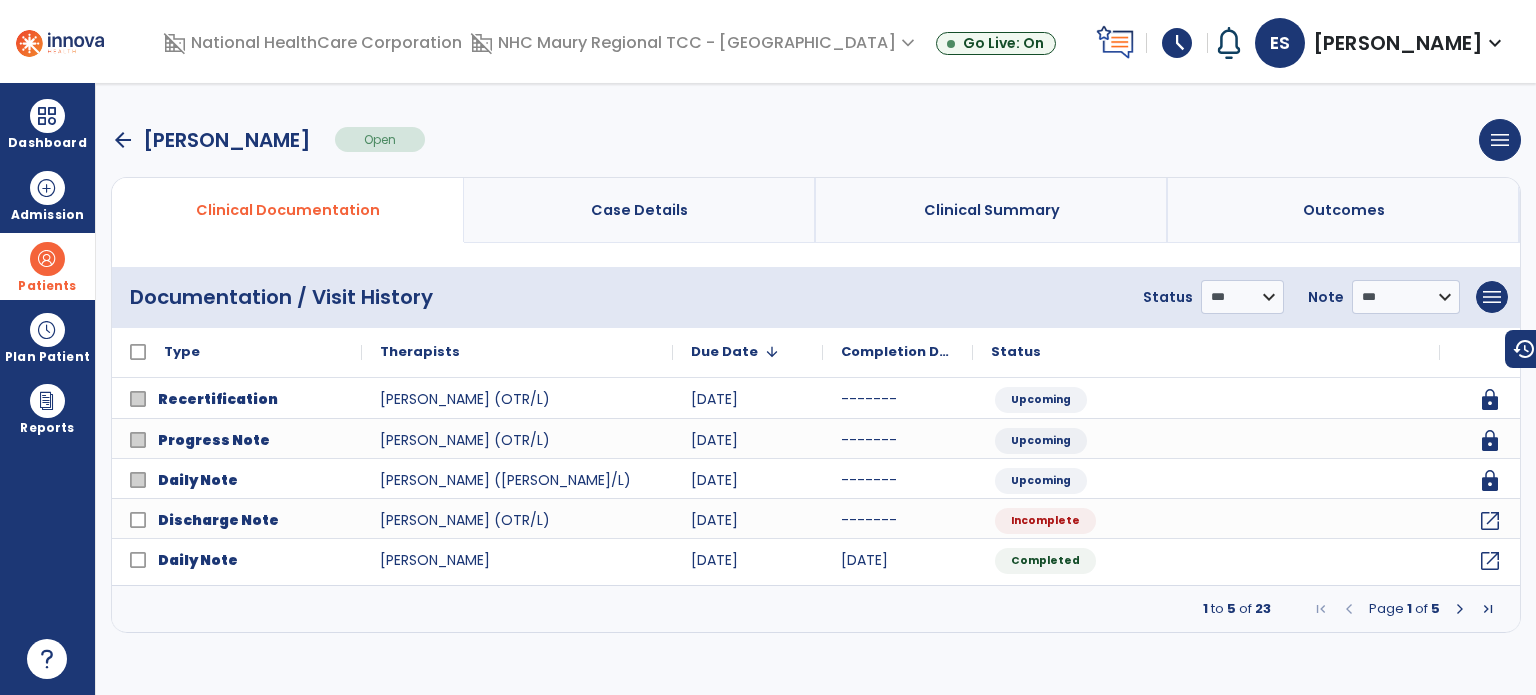 click on "arrow_back" at bounding box center [123, 140] 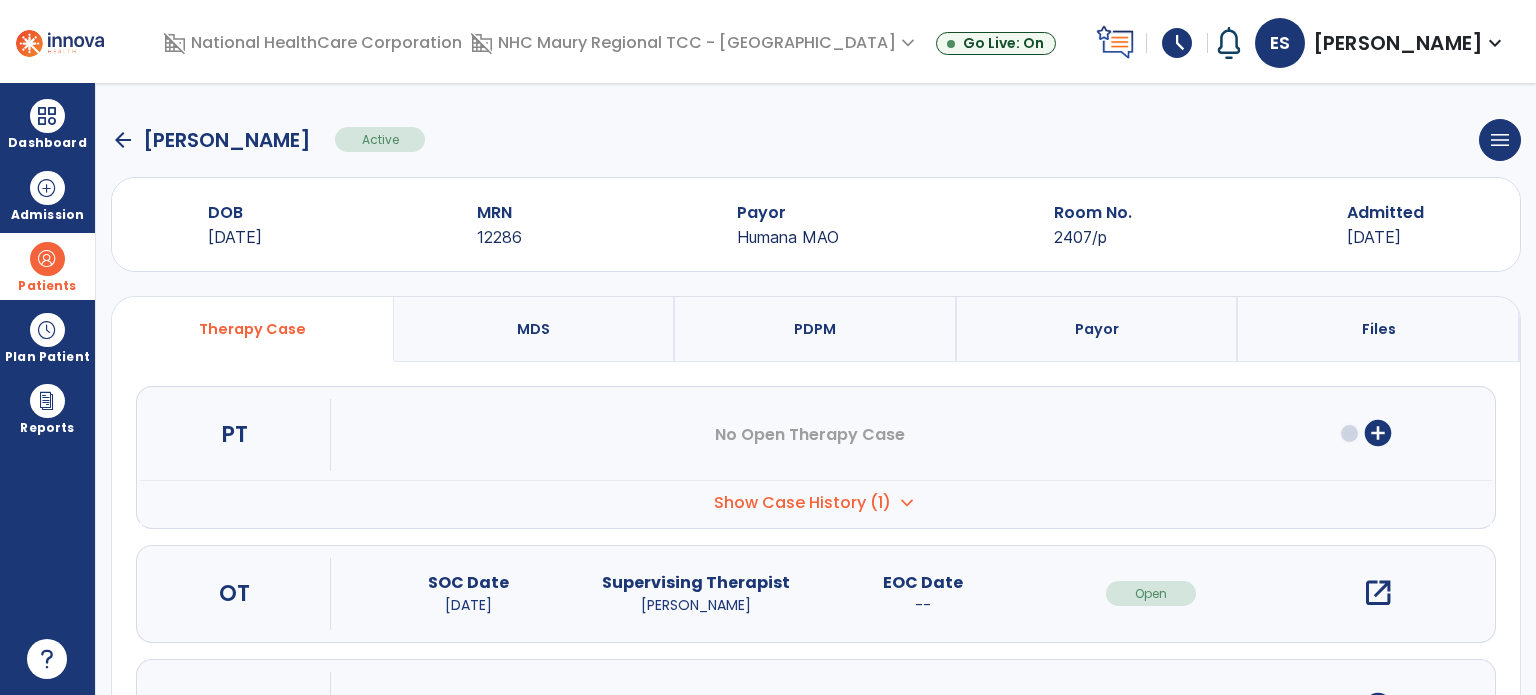 click on "ES" at bounding box center (1280, 43) 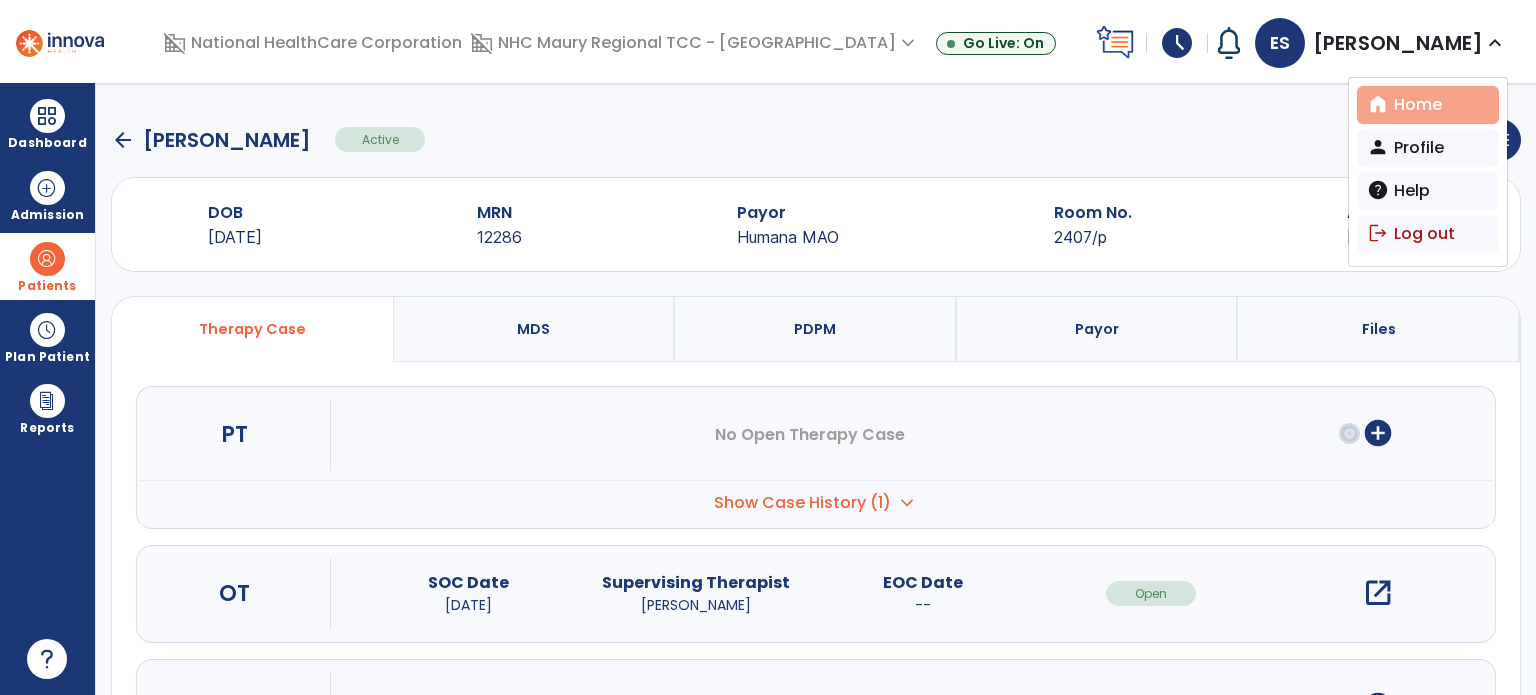 click on "home   Home" at bounding box center (1428, 105) 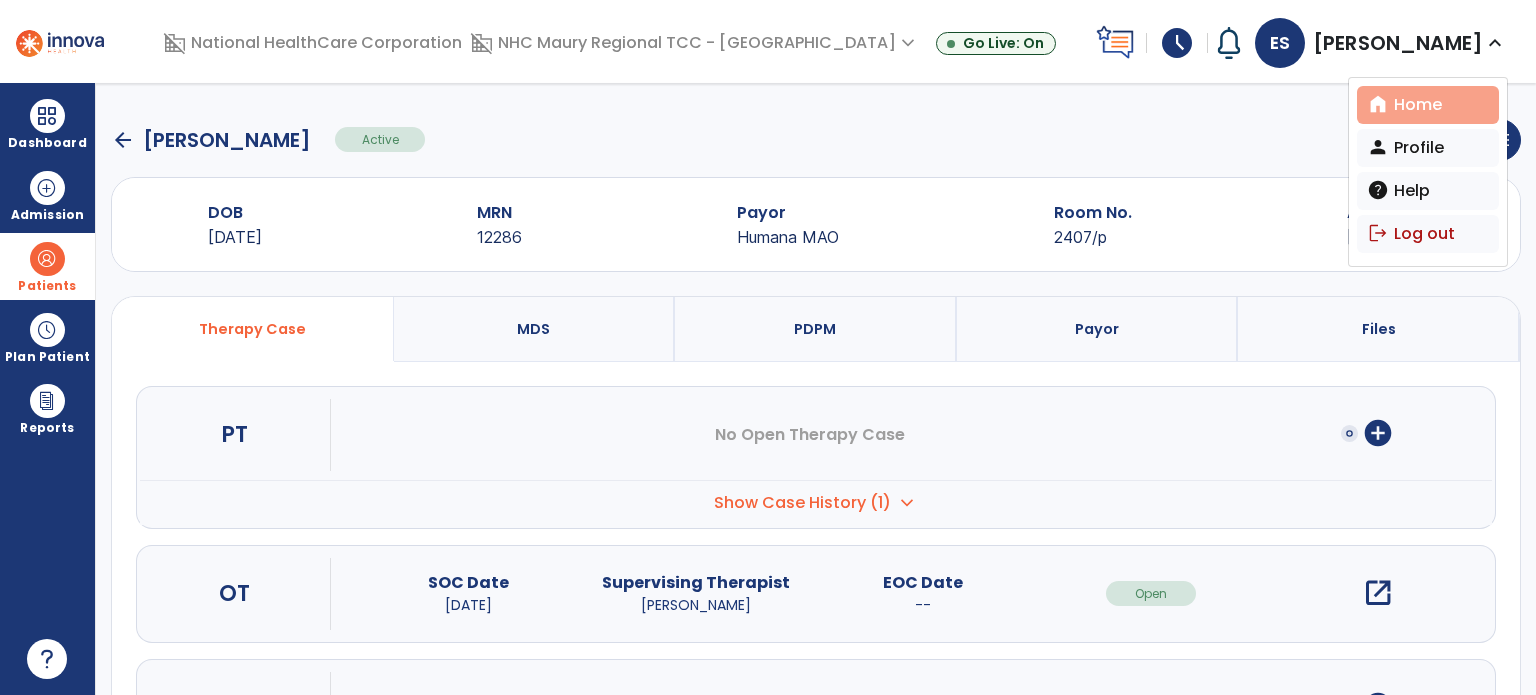select on "****" 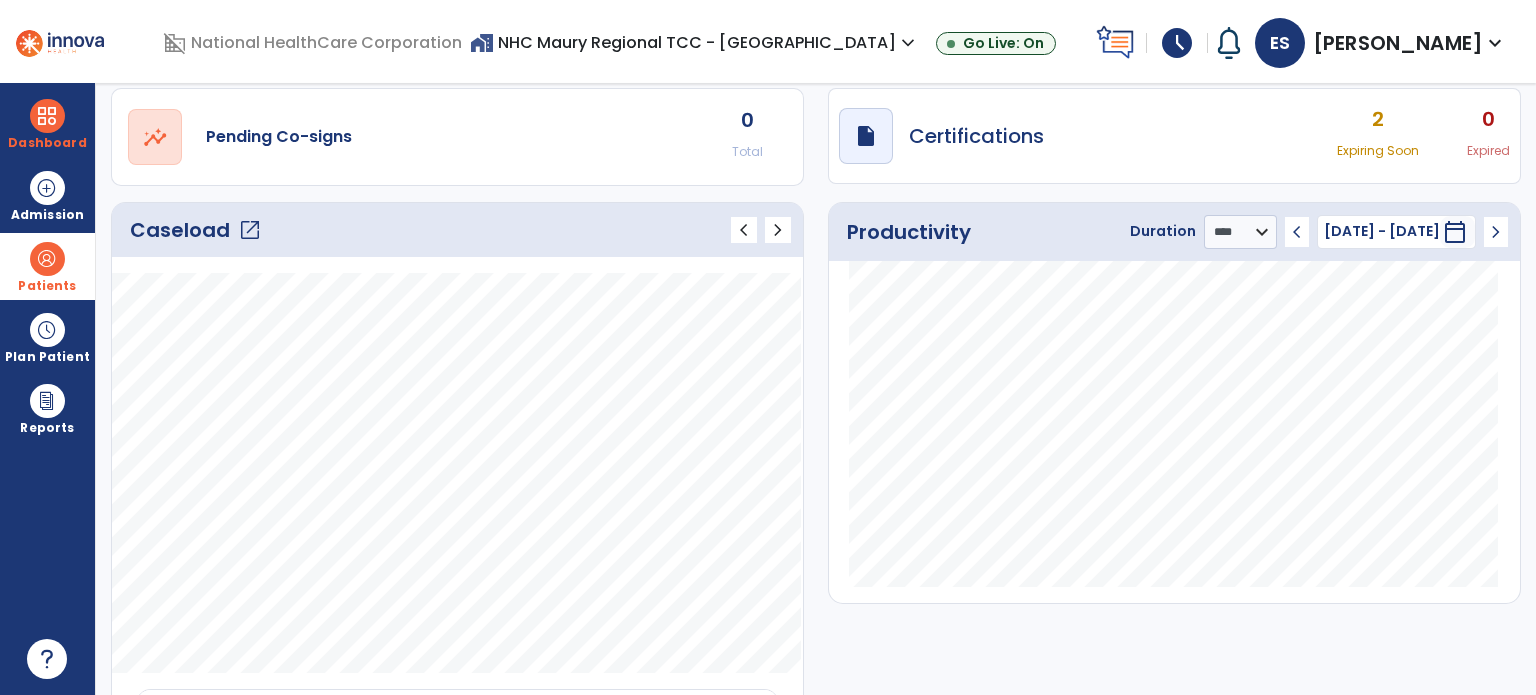 scroll, scrollTop: 160, scrollLeft: 0, axis: vertical 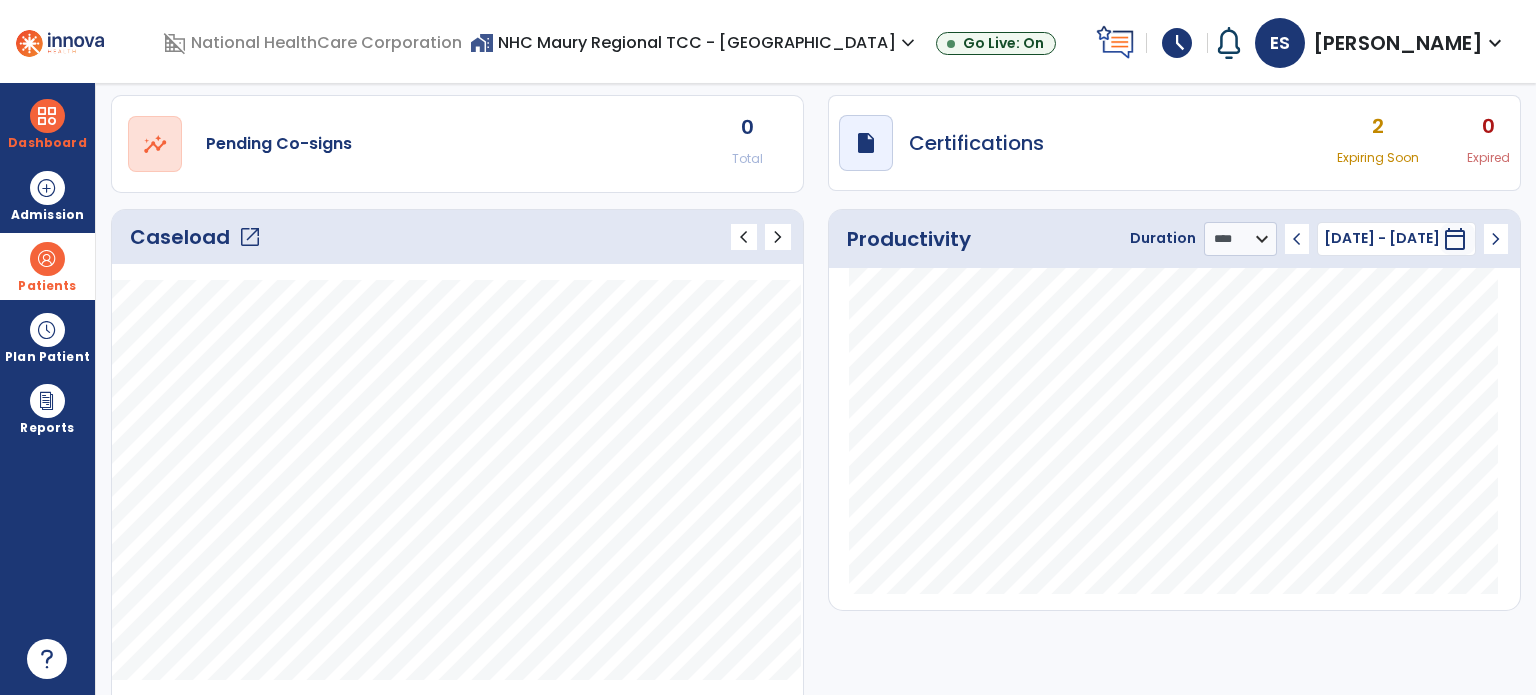 click on "open_in_new" 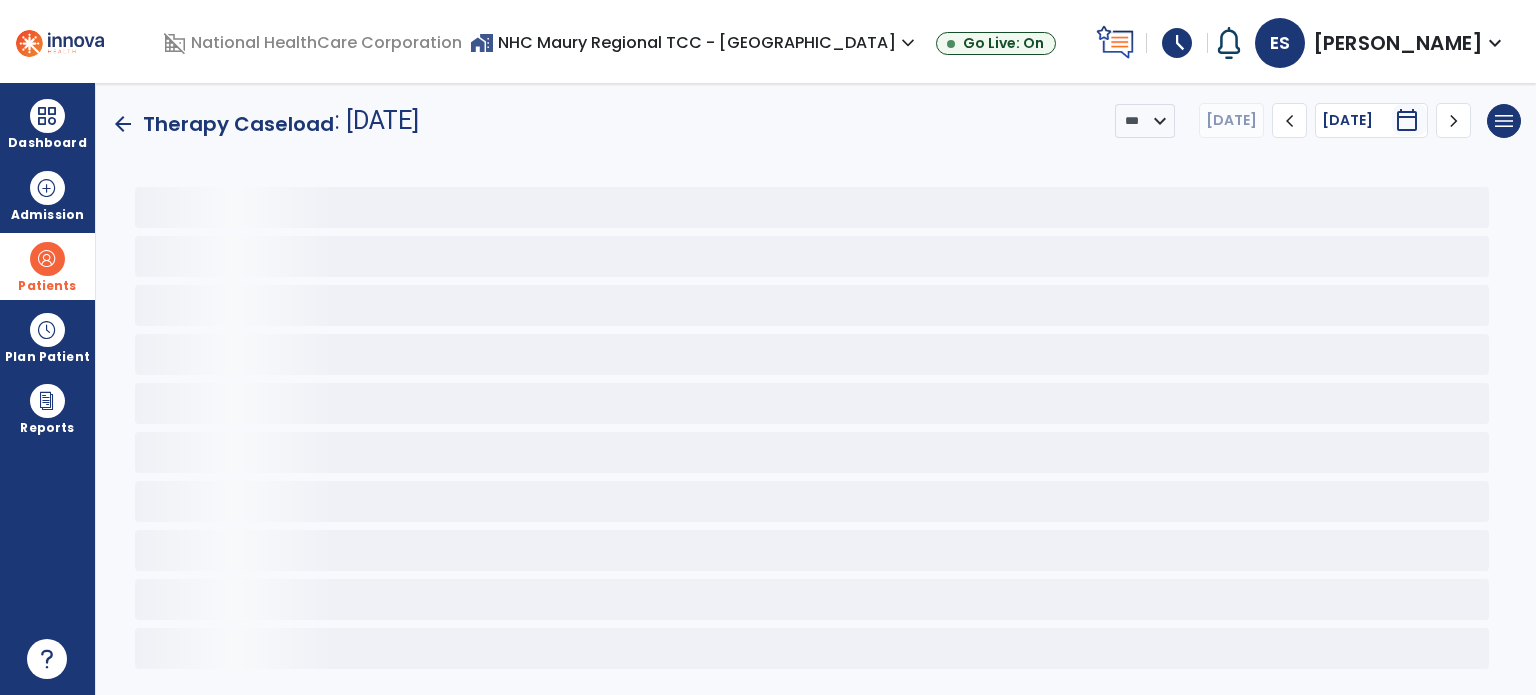 scroll, scrollTop: 0, scrollLeft: 0, axis: both 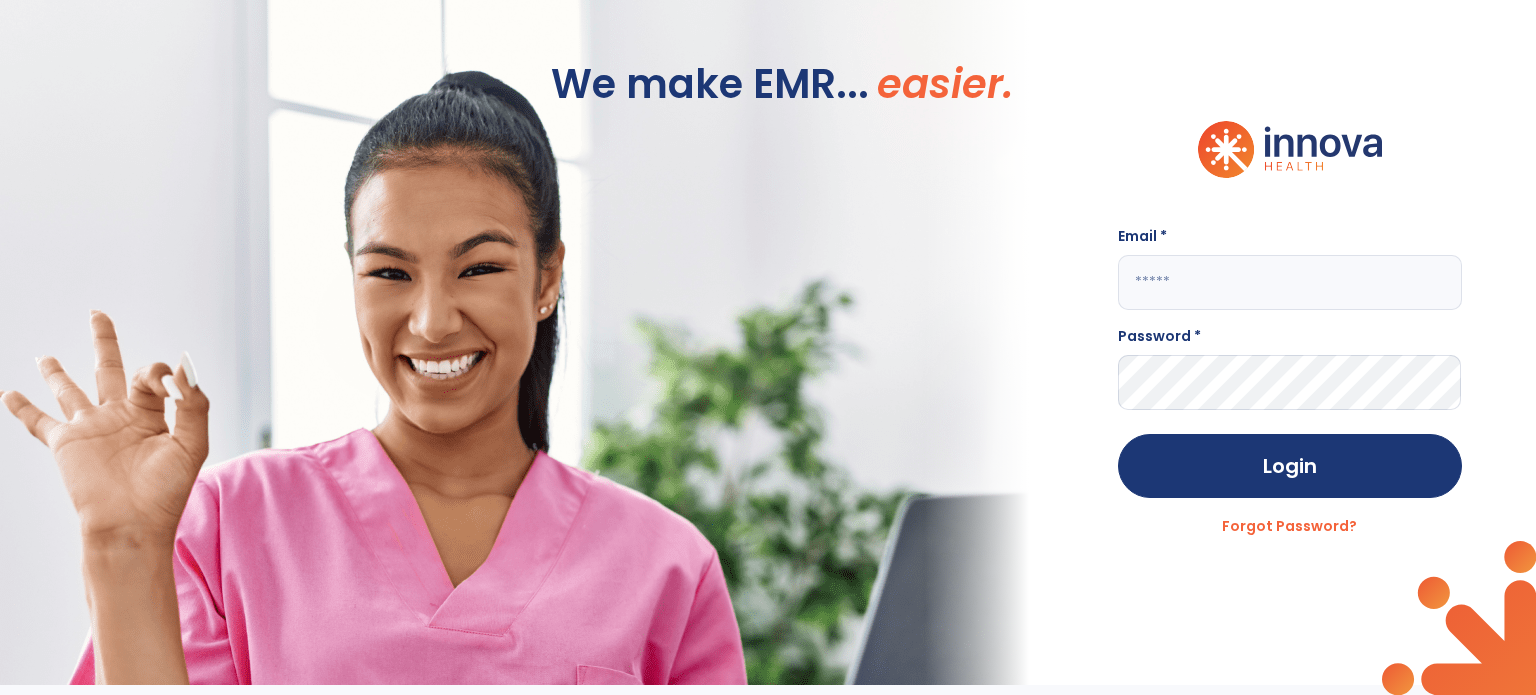 click 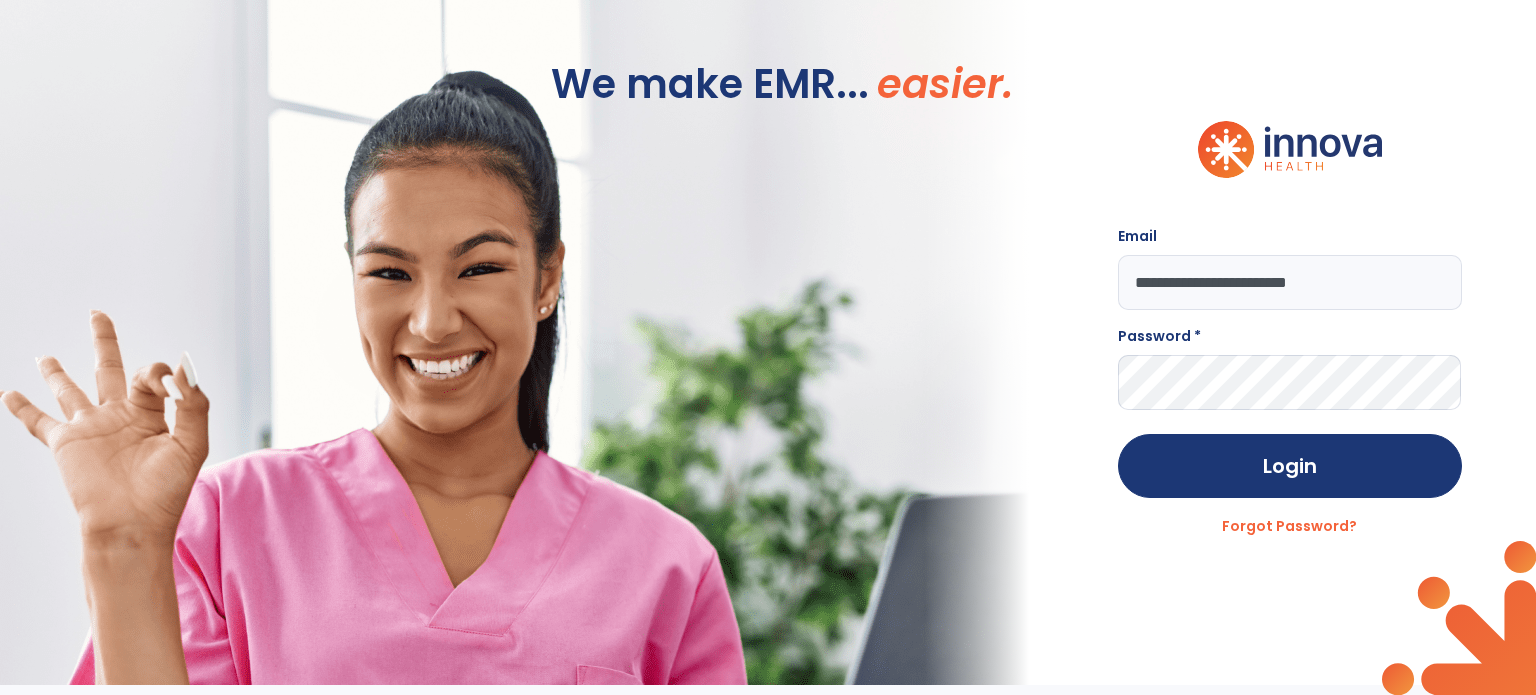 type on "**********" 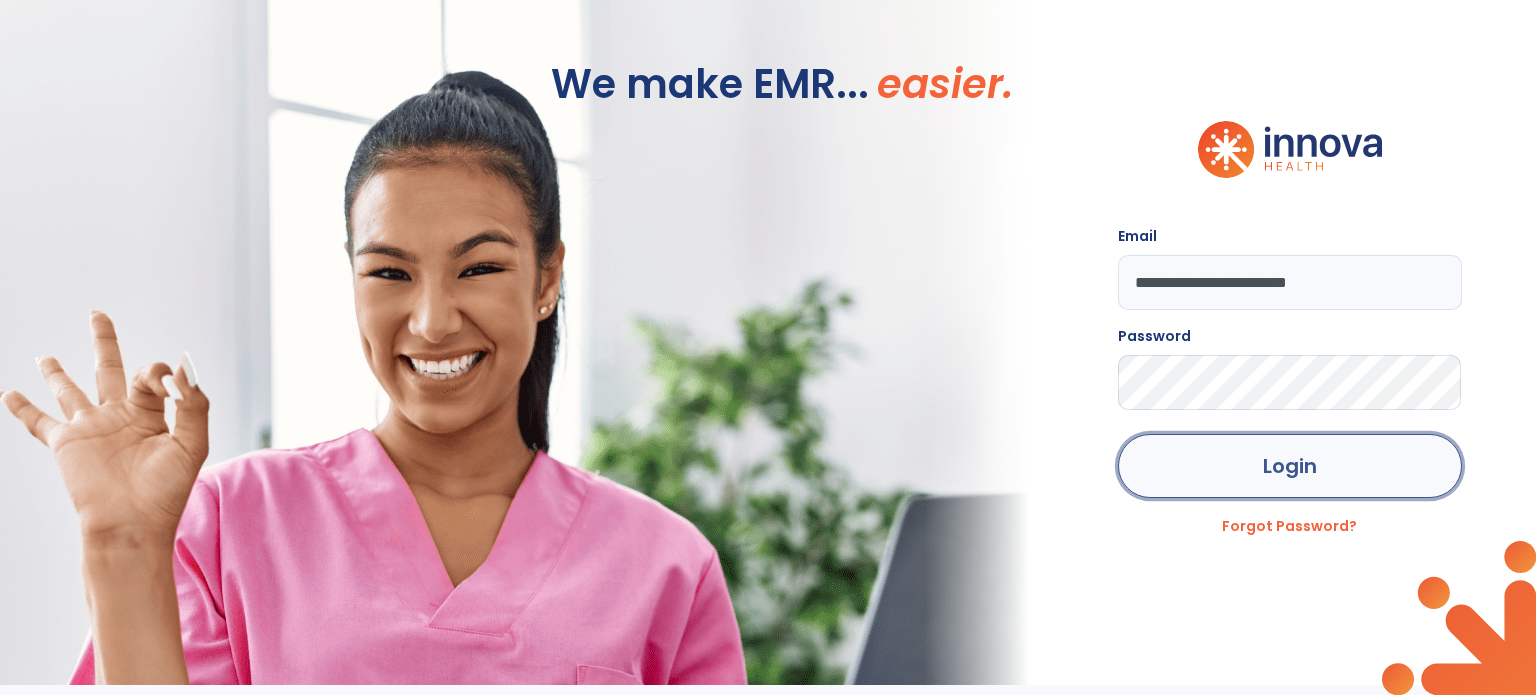 click on "Login" 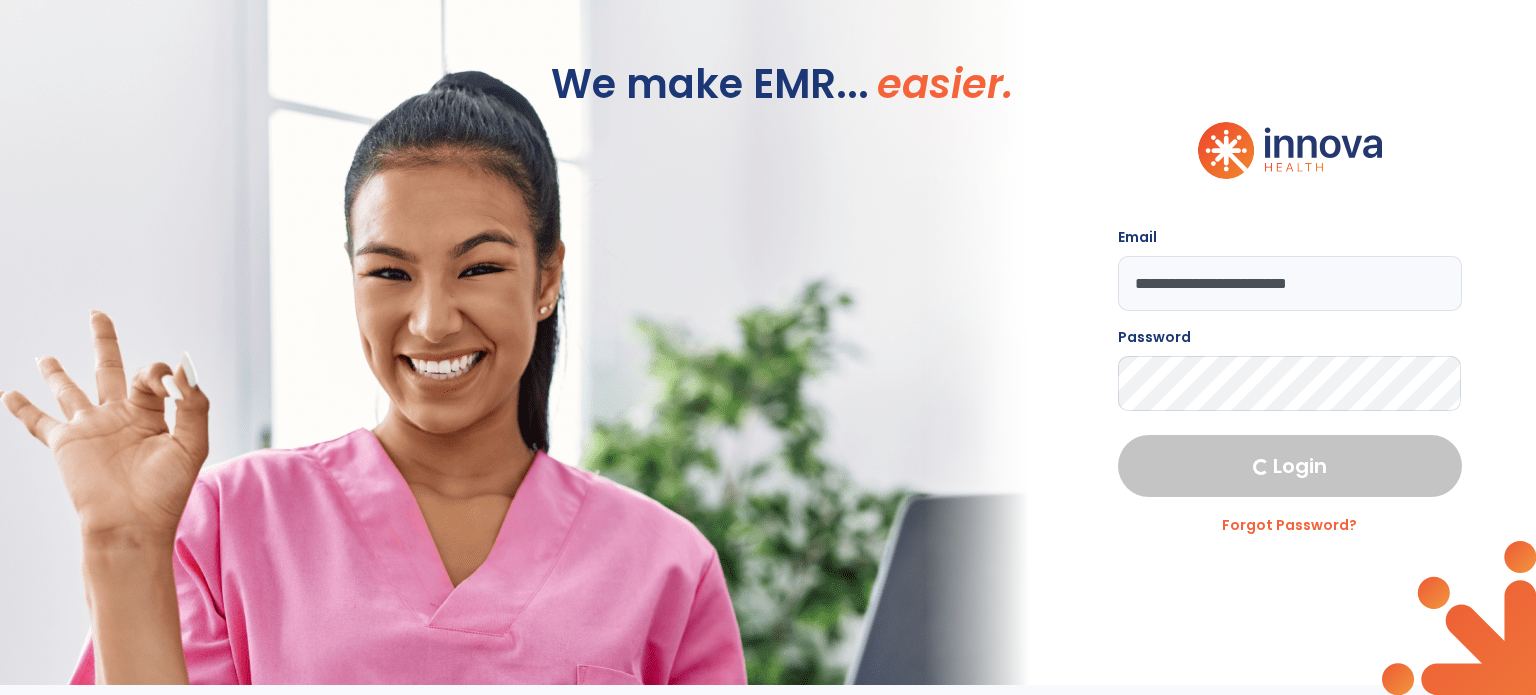 select on "****" 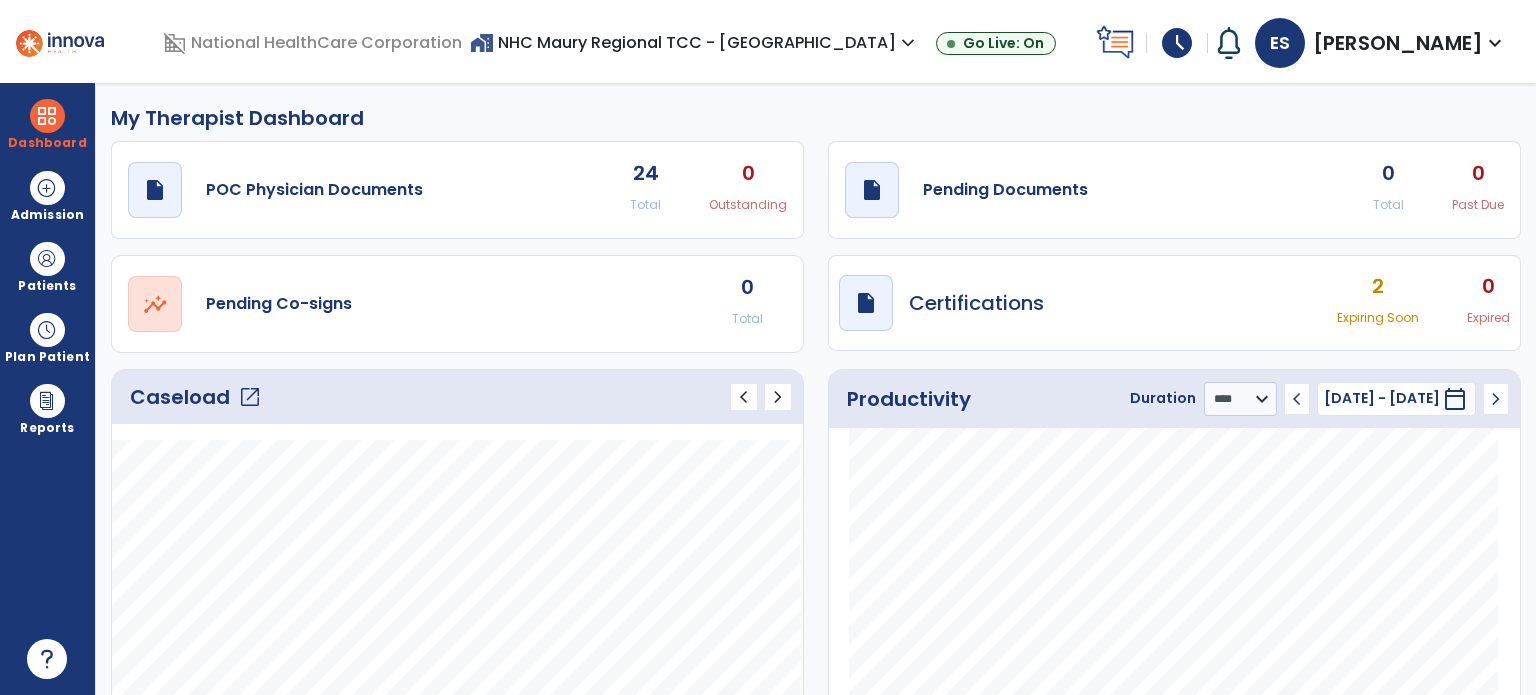 click on "open_in_new" 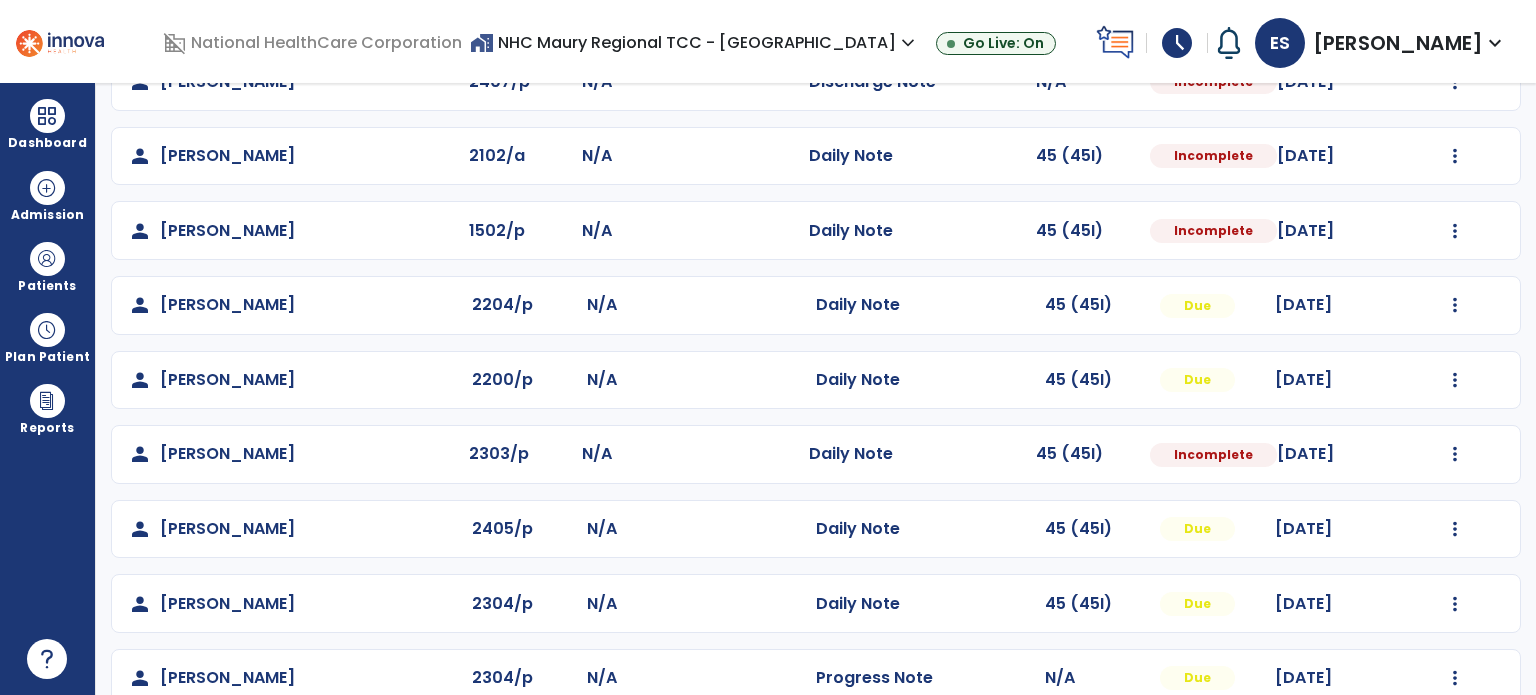 scroll, scrollTop: 464, scrollLeft: 0, axis: vertical 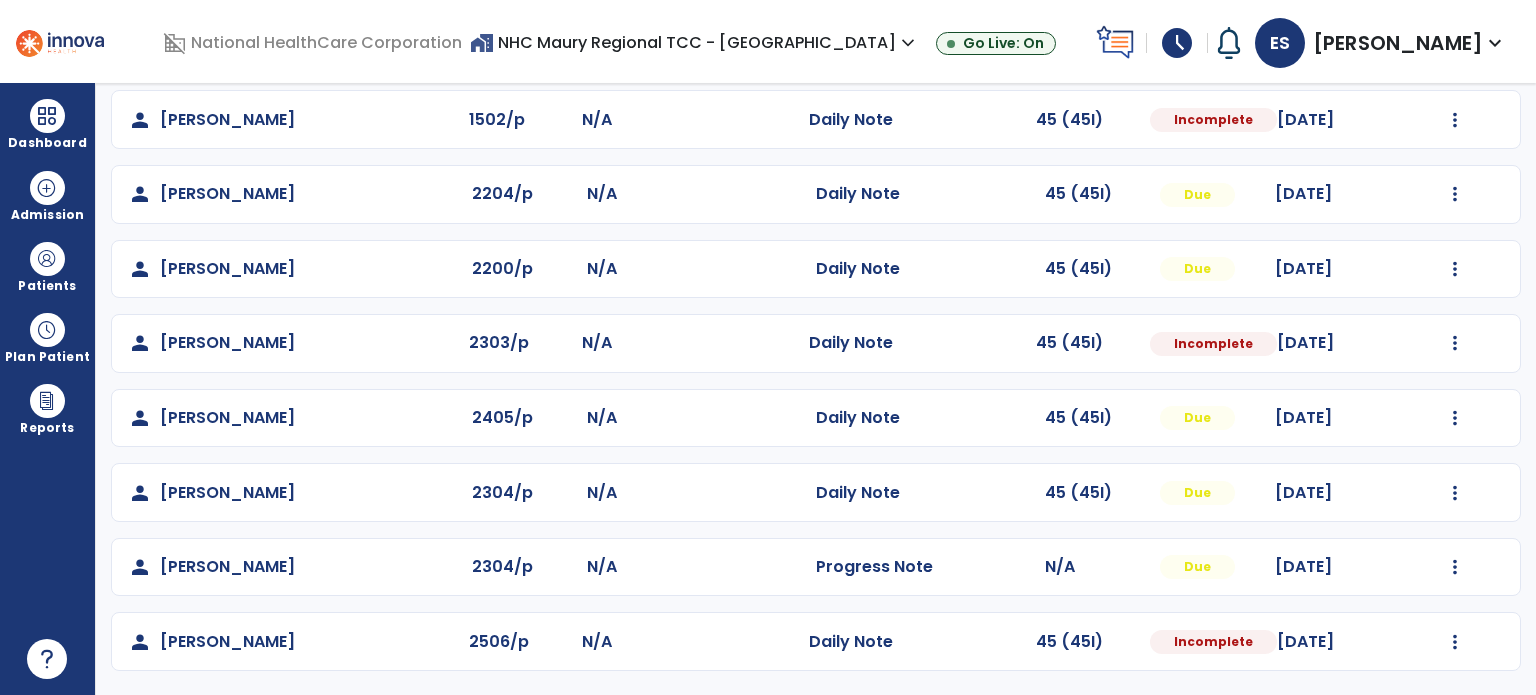 click on "Mark Visit As Complete   Reset Note   Open Document   G + C Mins" 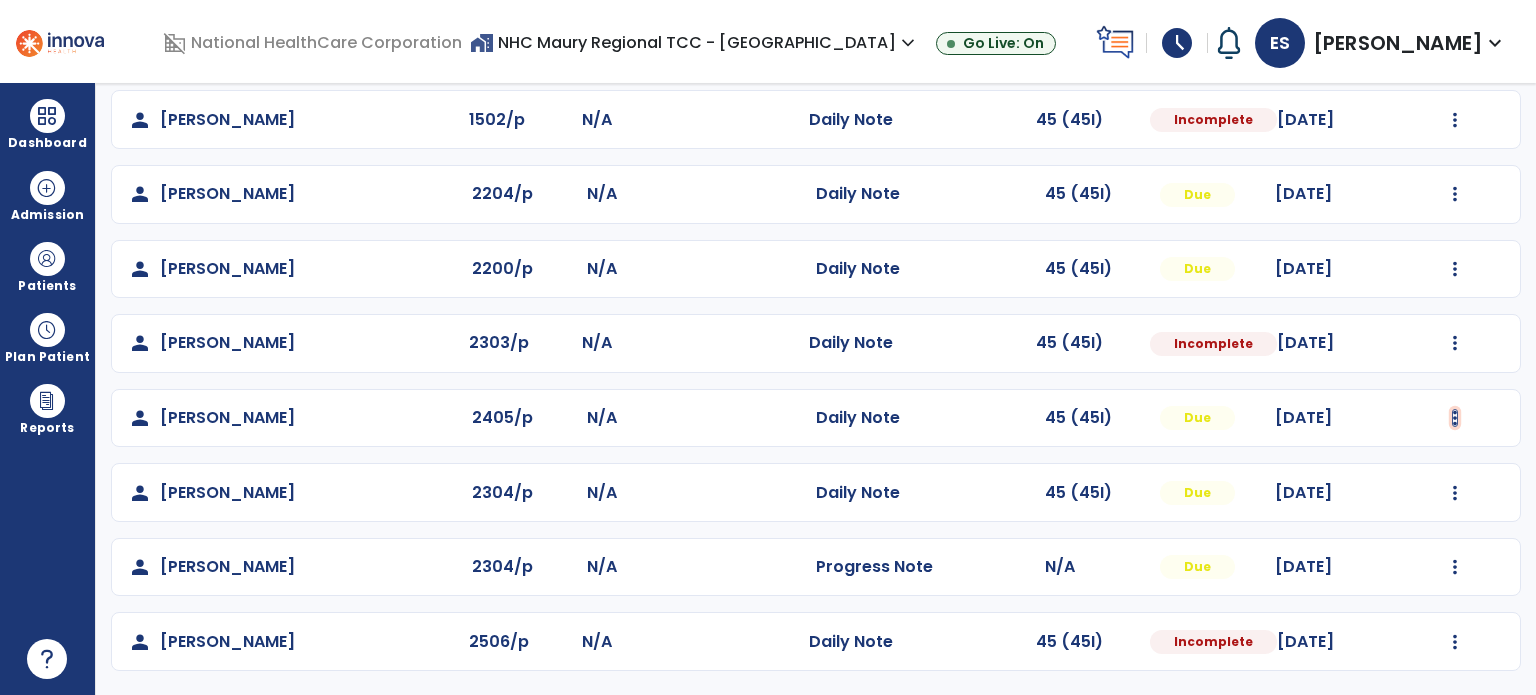 click at bounding box center [1455, -104] 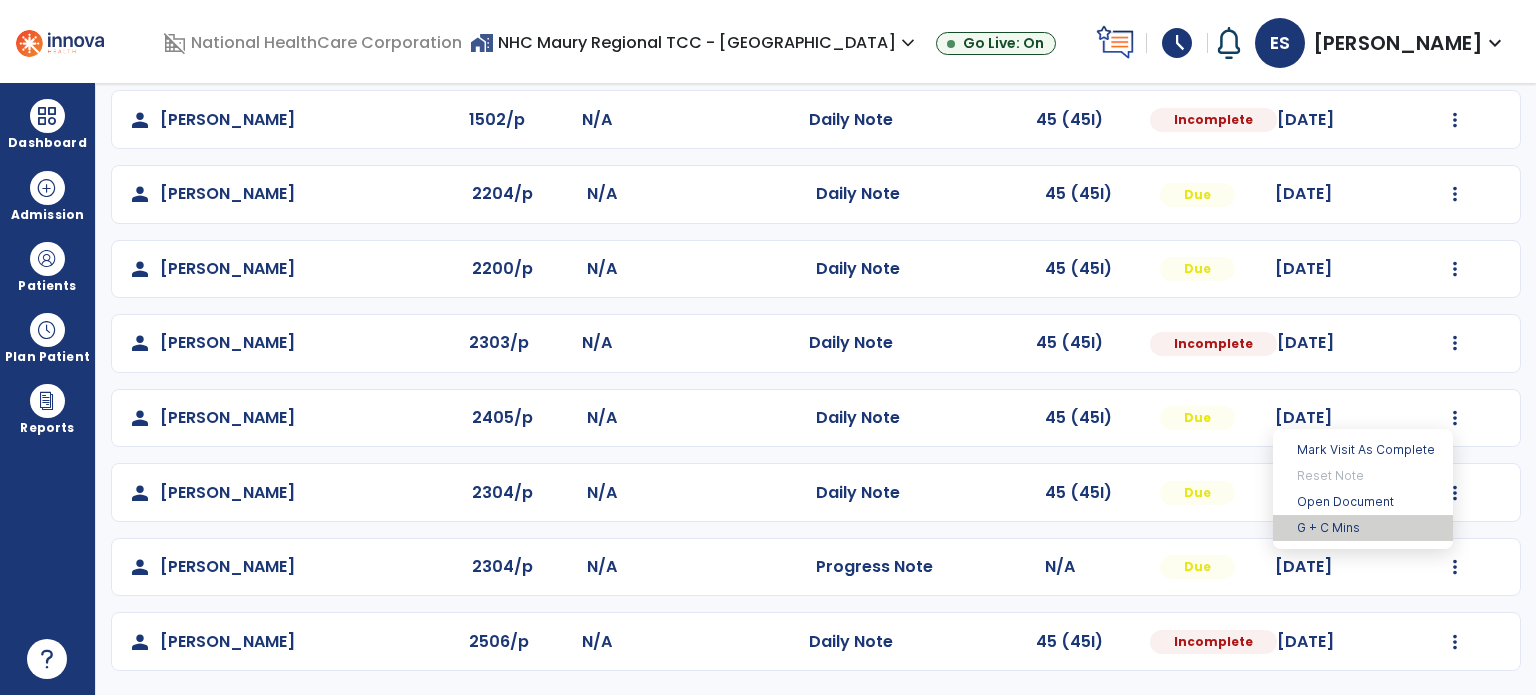 click on "G + C Mins" at bounding box center (1363, 528) 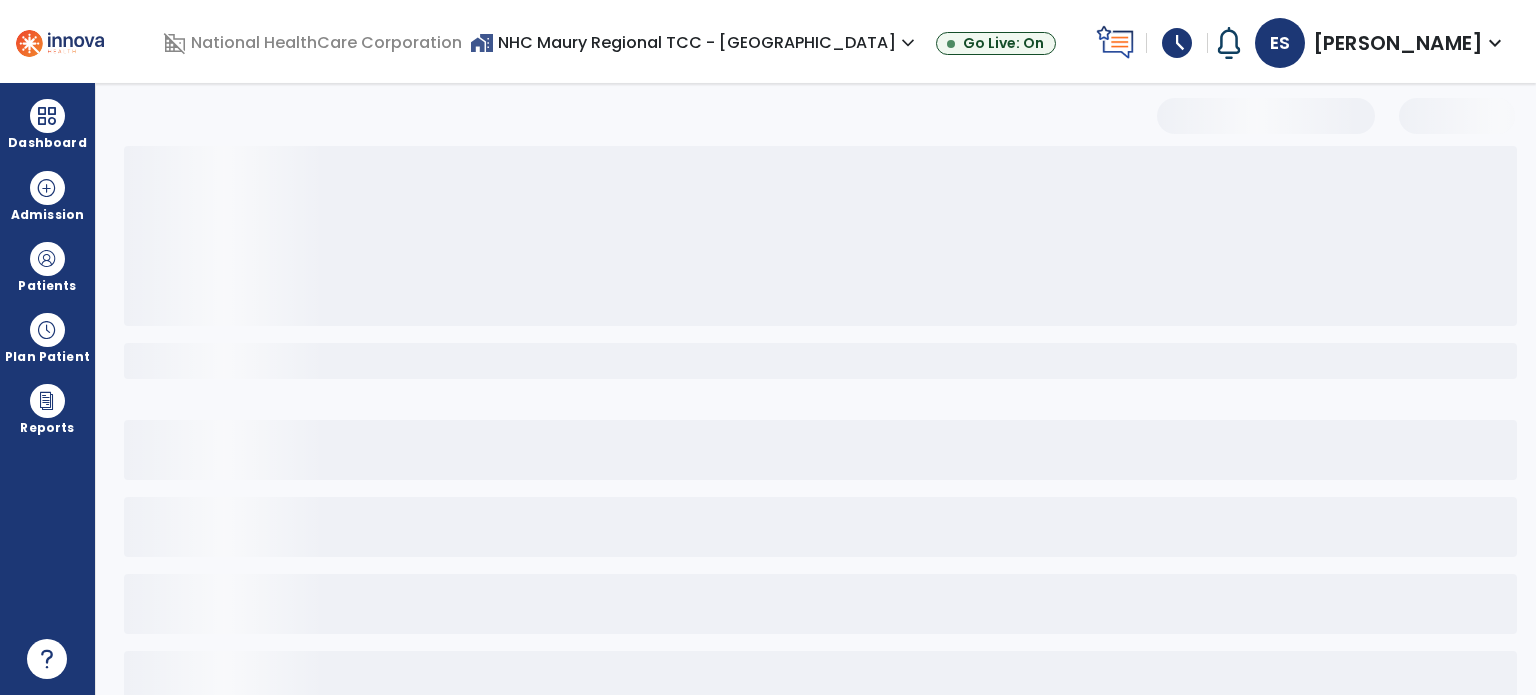 select on "***" 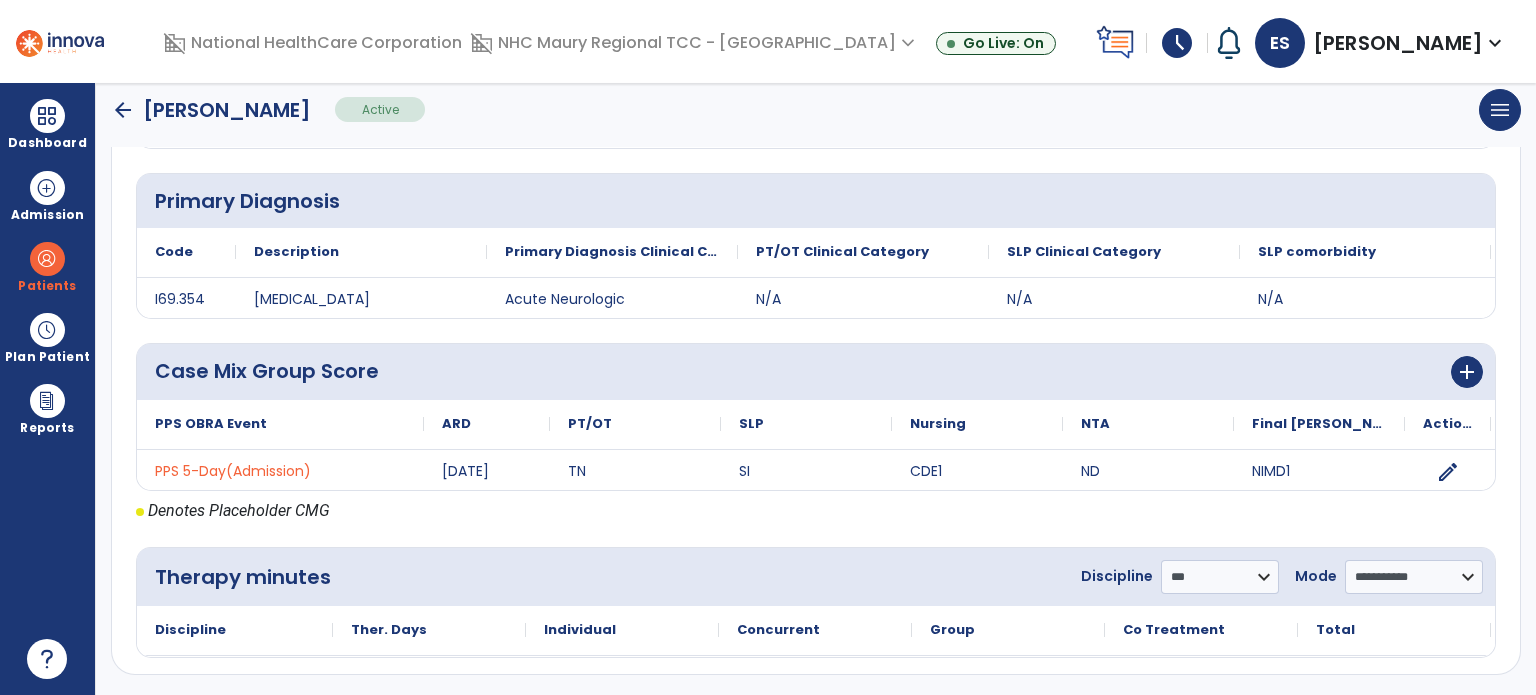 scroll, scrollTop: 388, scrollLeft: 0, axis: vertical 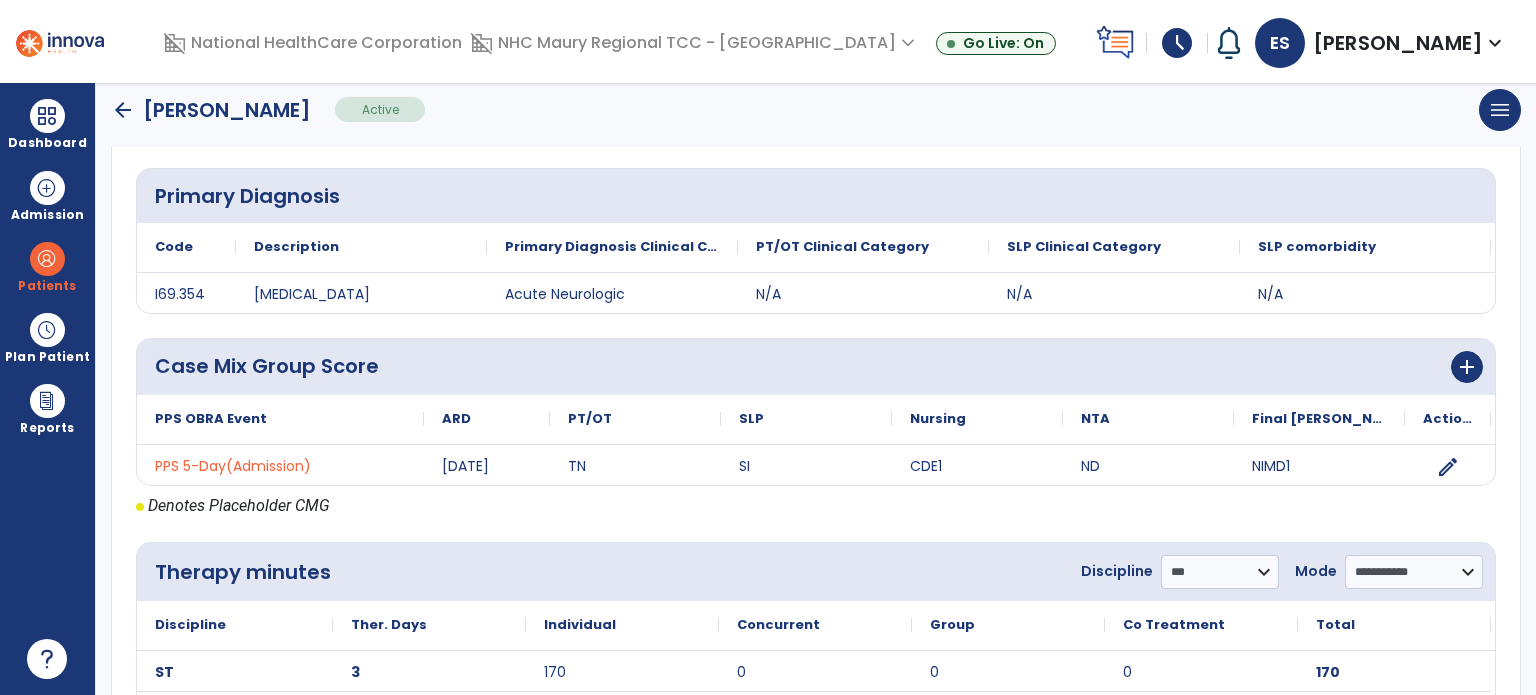 click on "arrow_back" 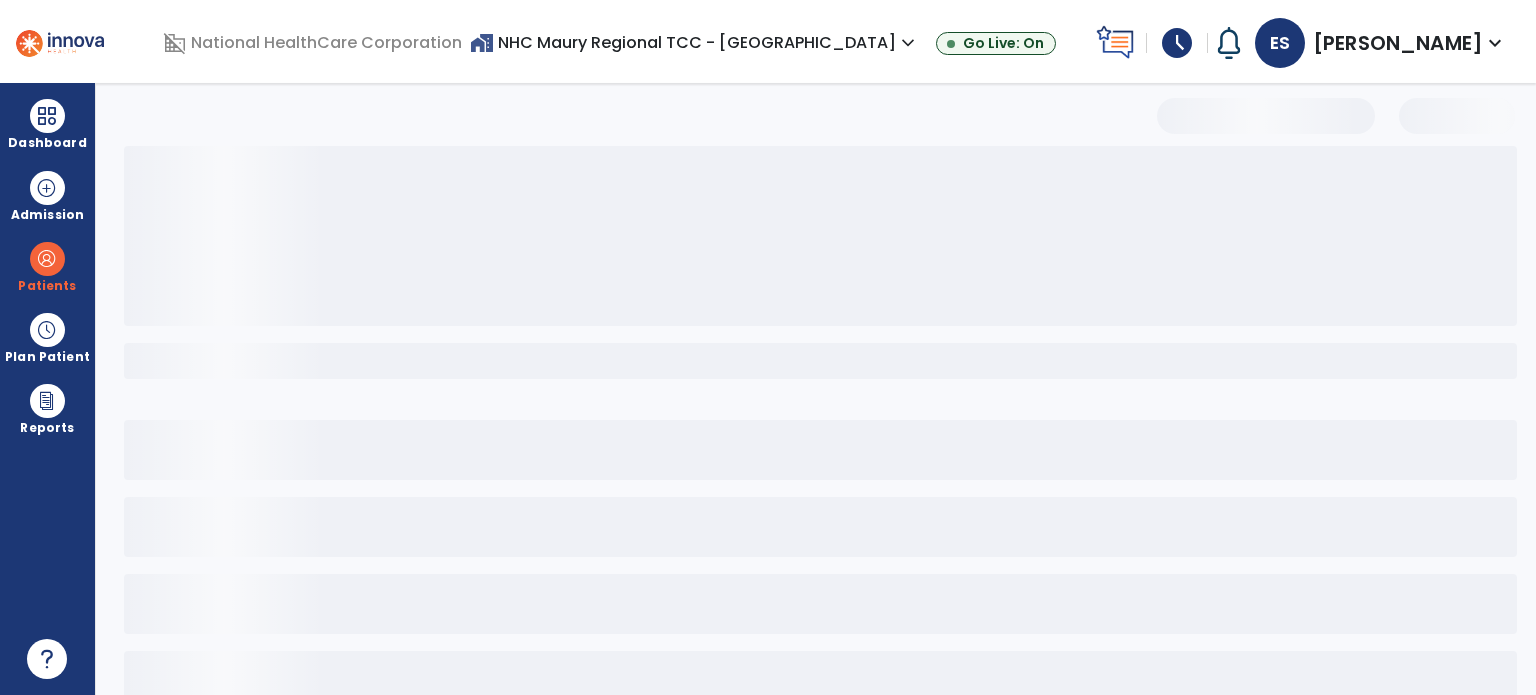 select on "***" 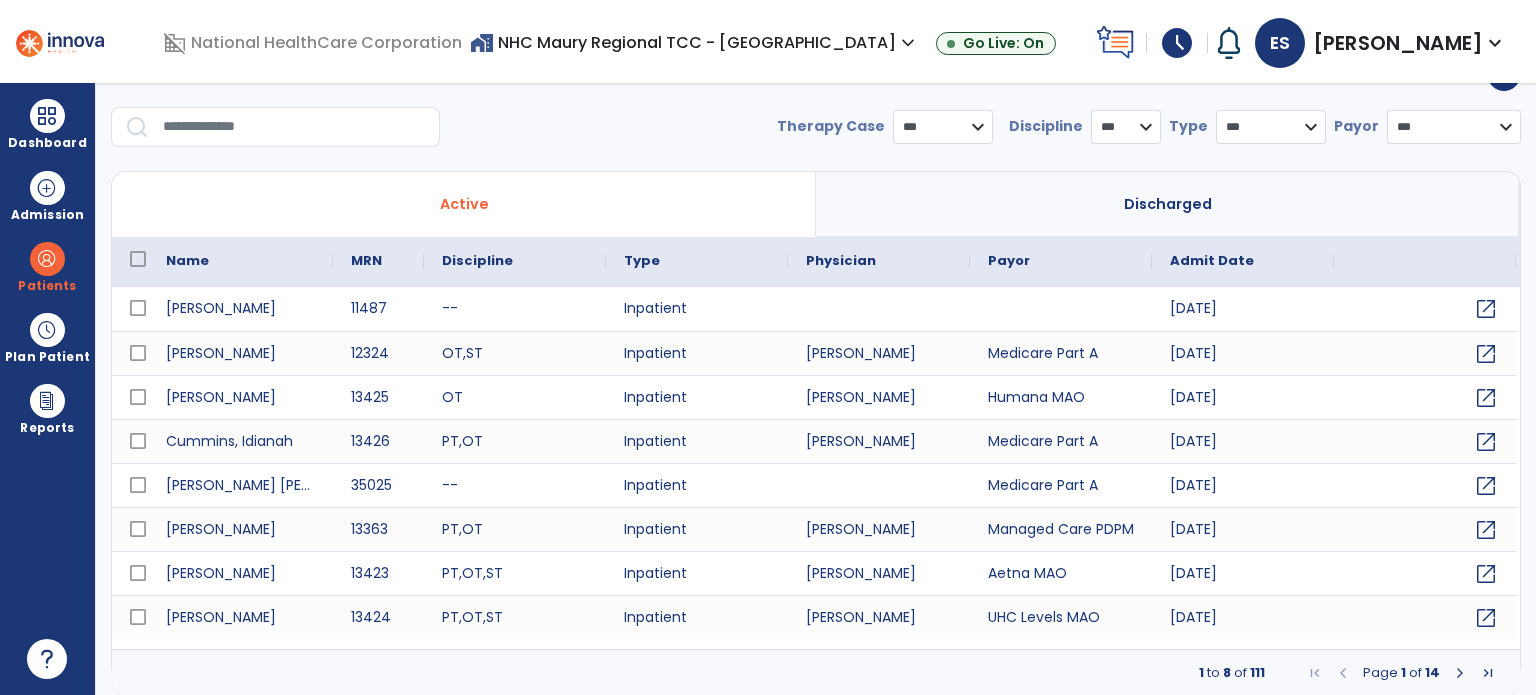 scroll, scrollTop: 0, scrollLeft: 0, axis: both 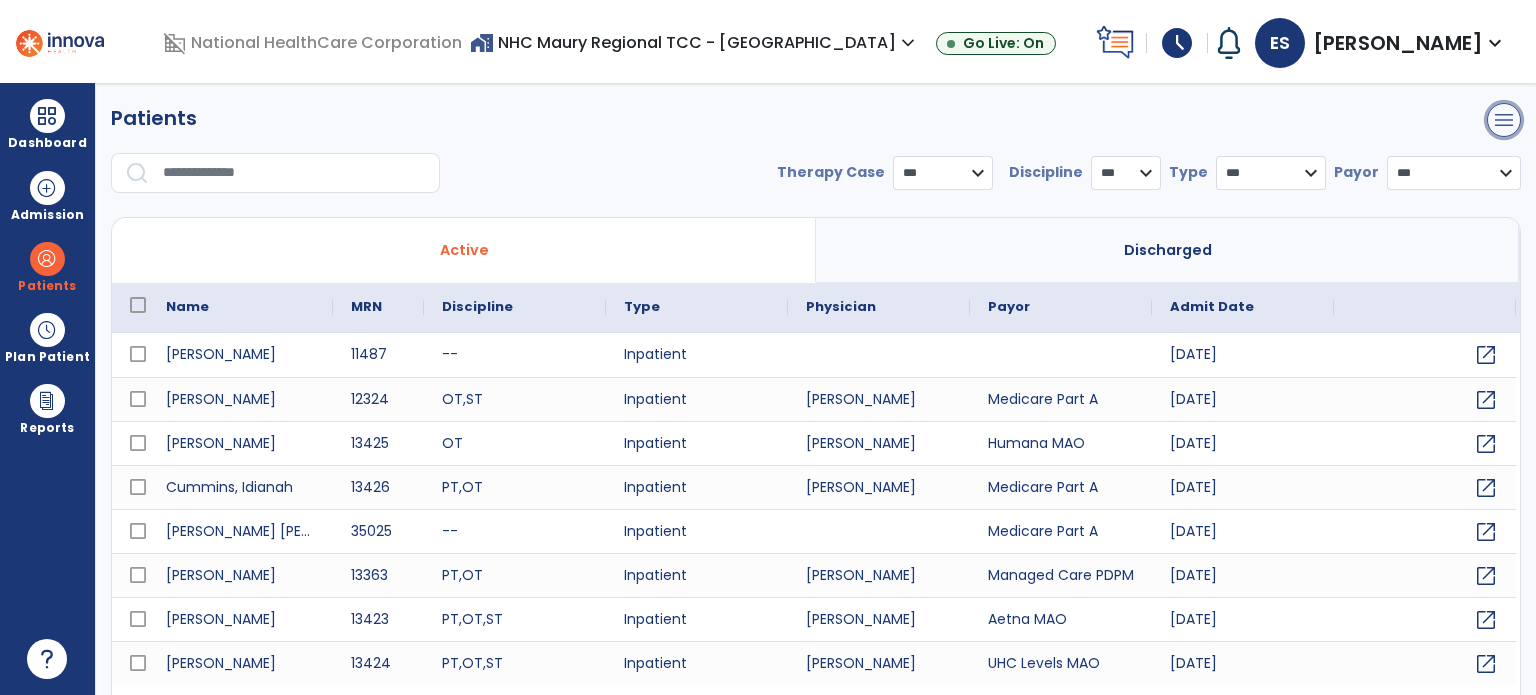click on "menu" at bounding box center [1504, 120] 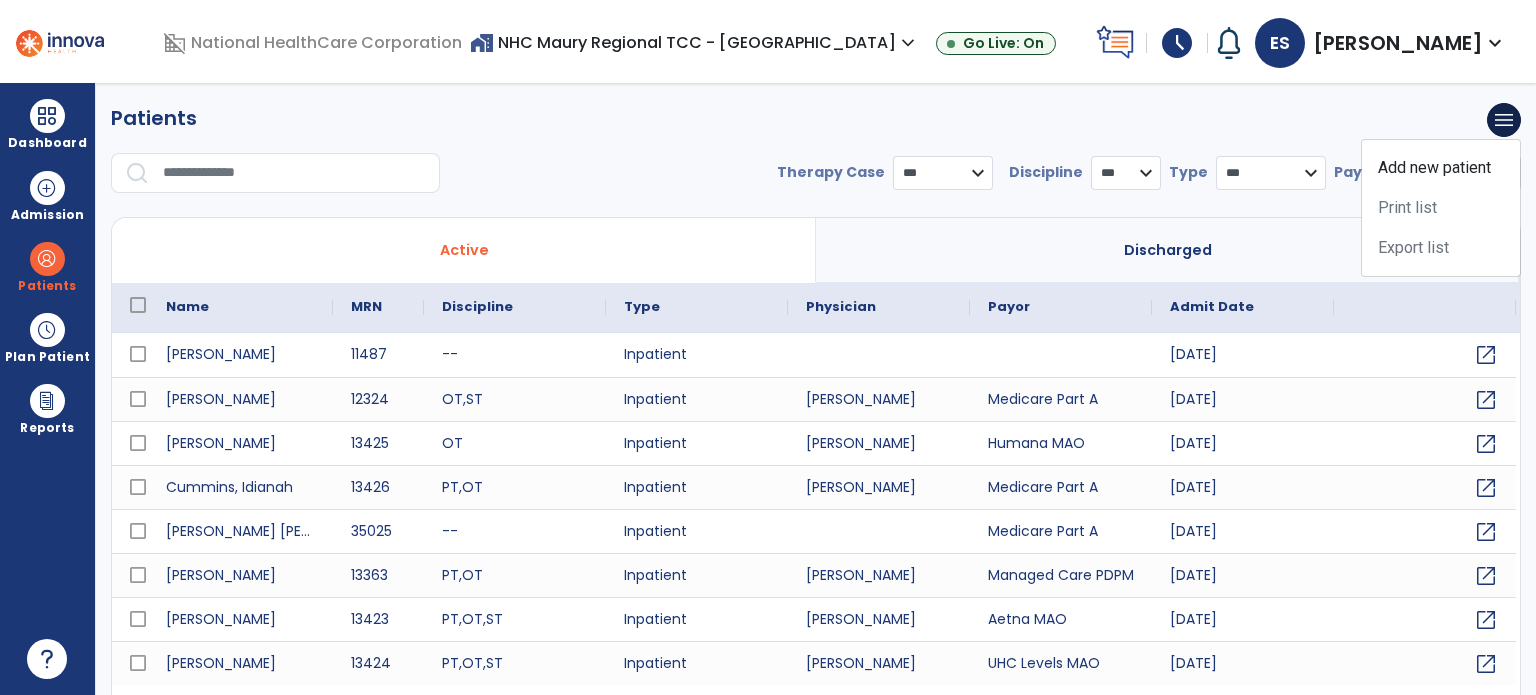 click on "ES" at bounding box center [1280, 43] 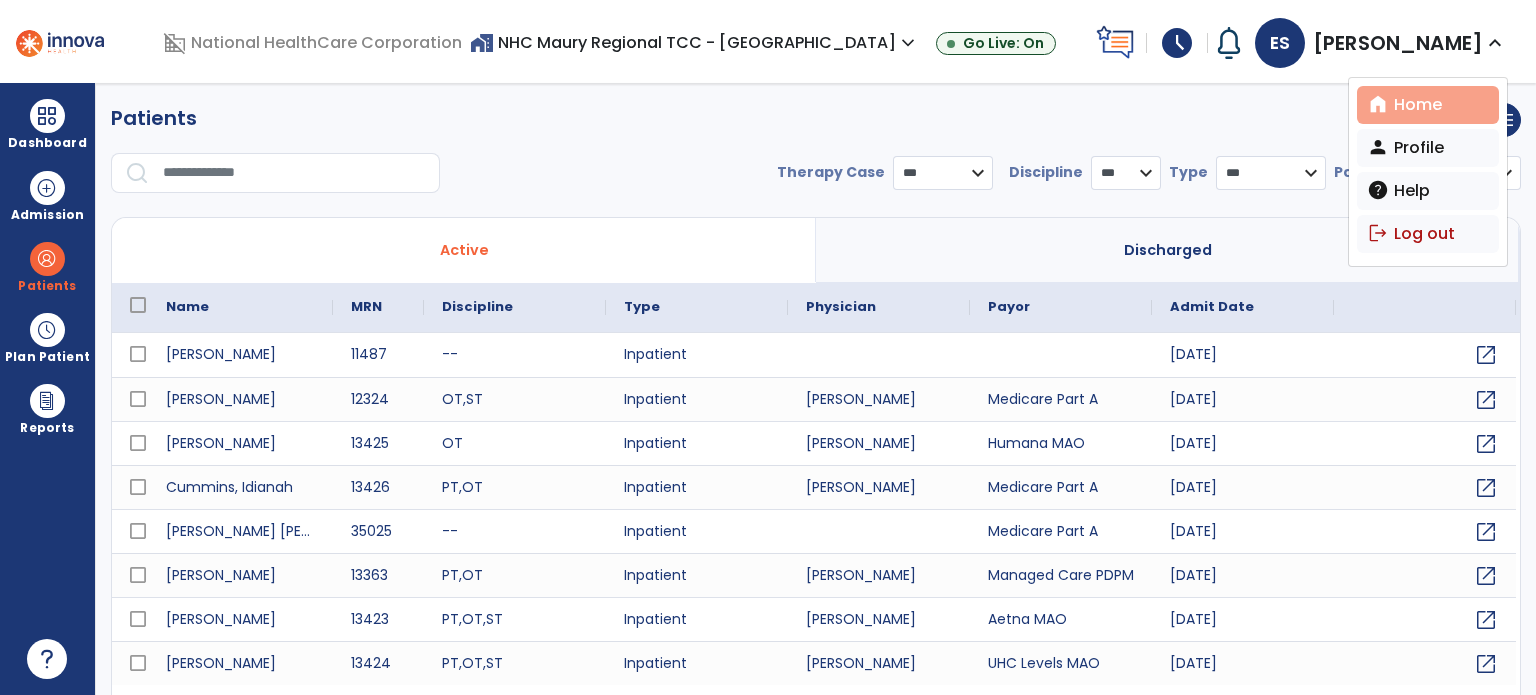 click on "home   Home" at bounding box center [1428, 105] 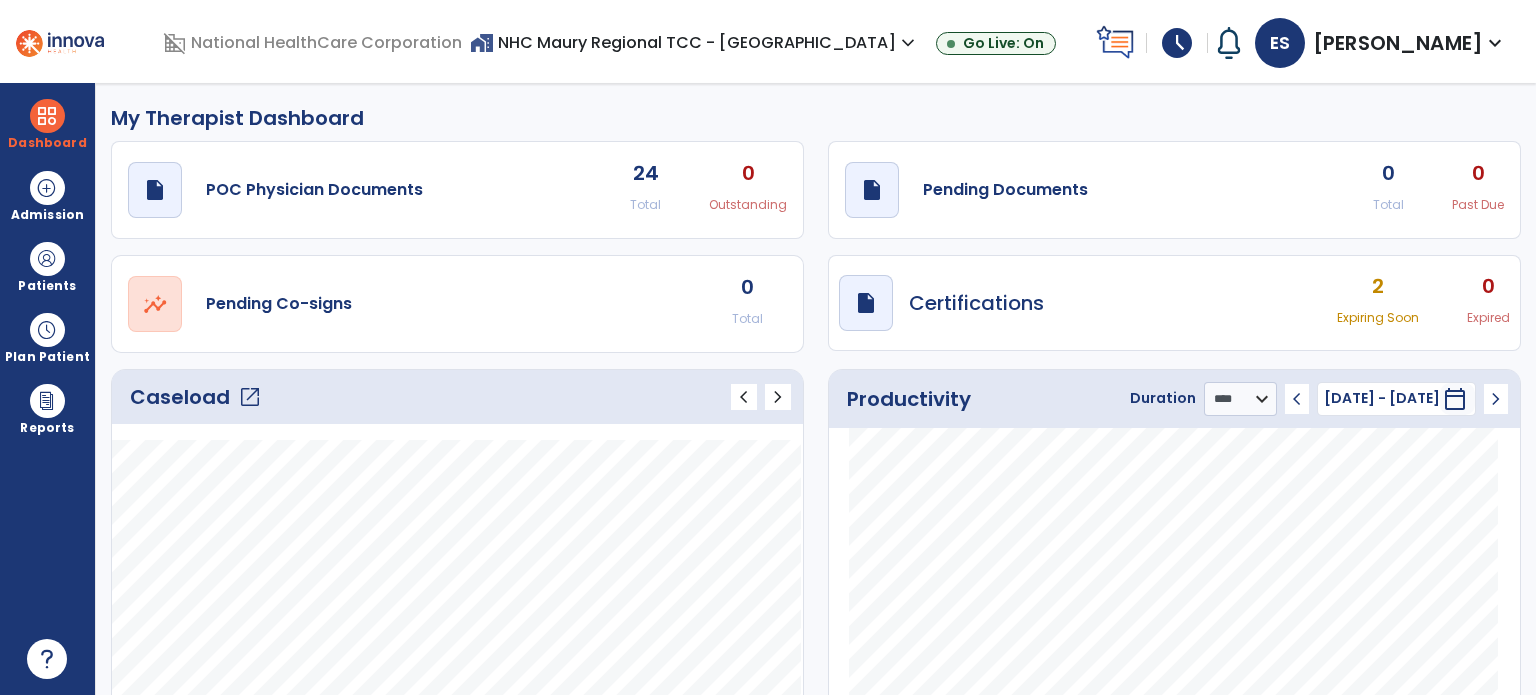 click on "open_in_new" 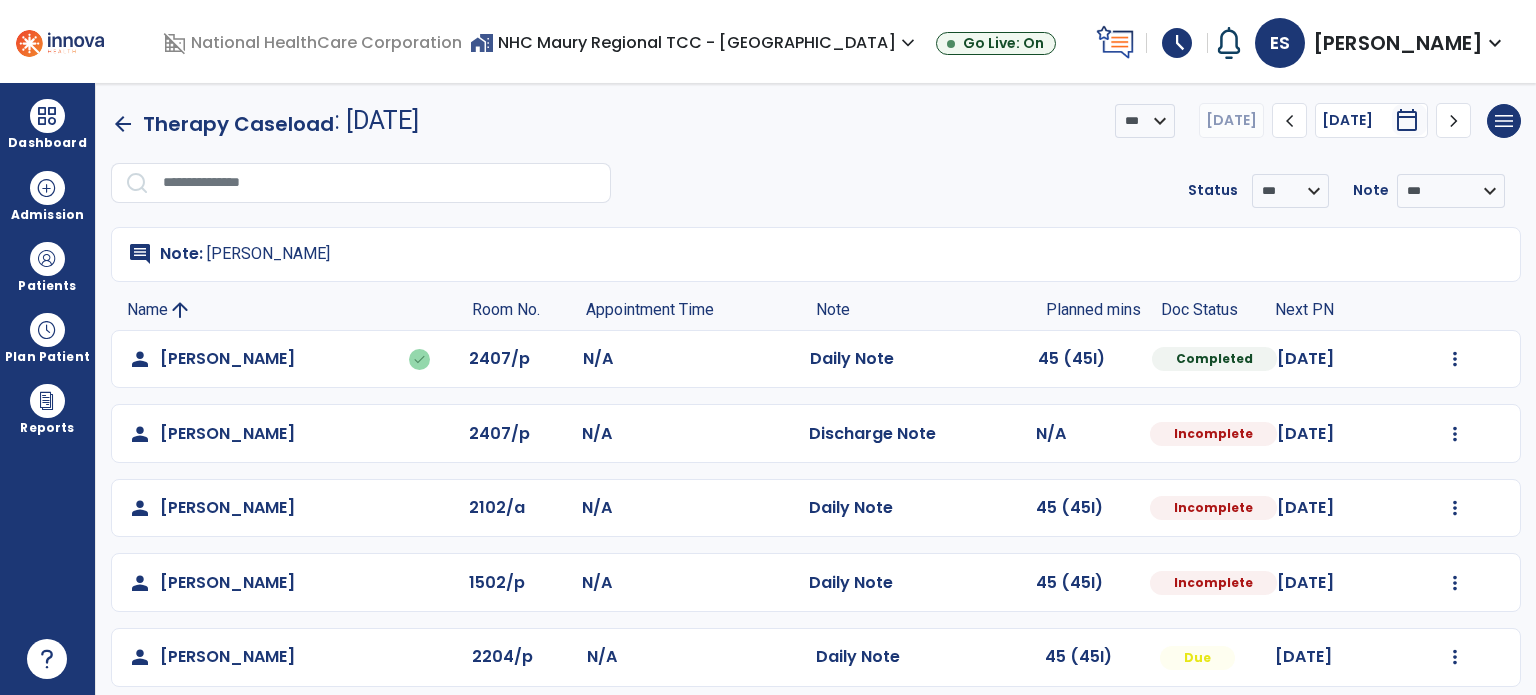 click 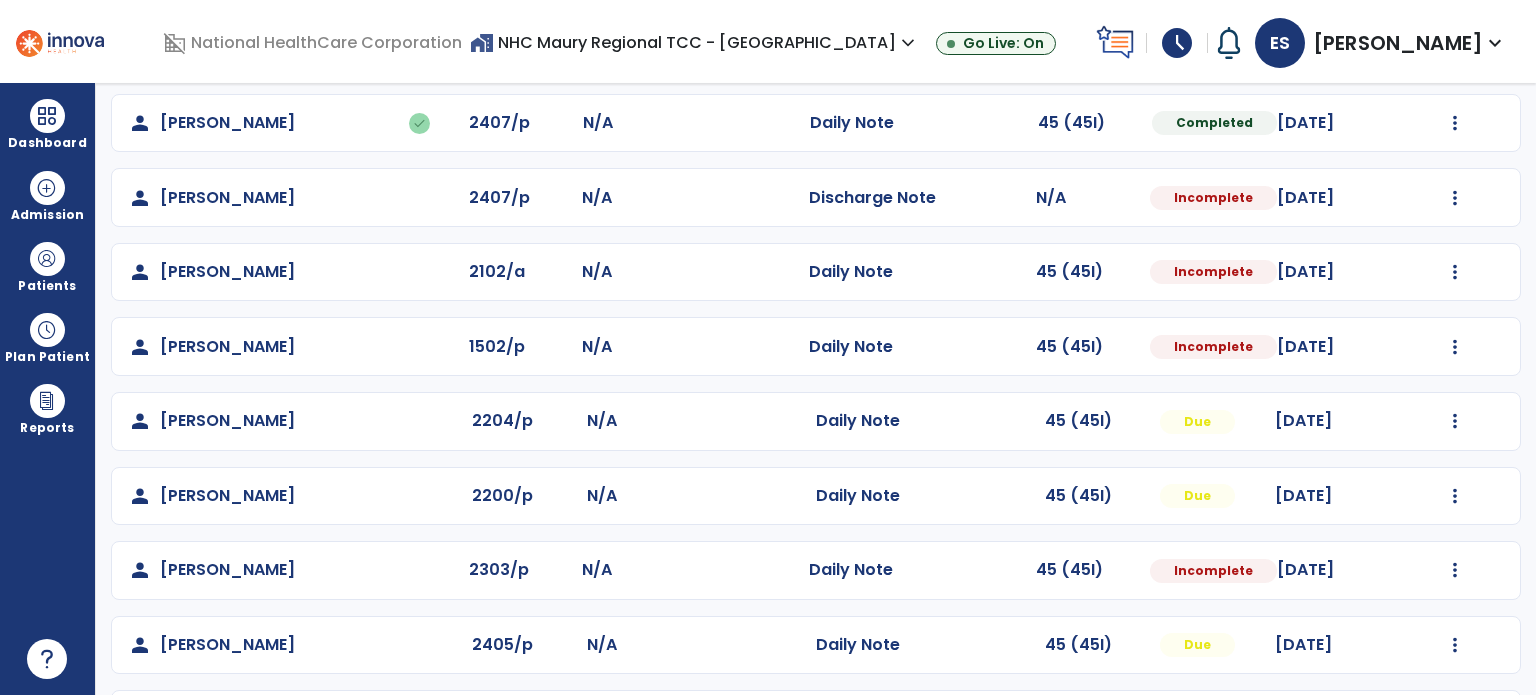 scroll, scrollTop: 424, scrollLeft: 0, axis: vertical 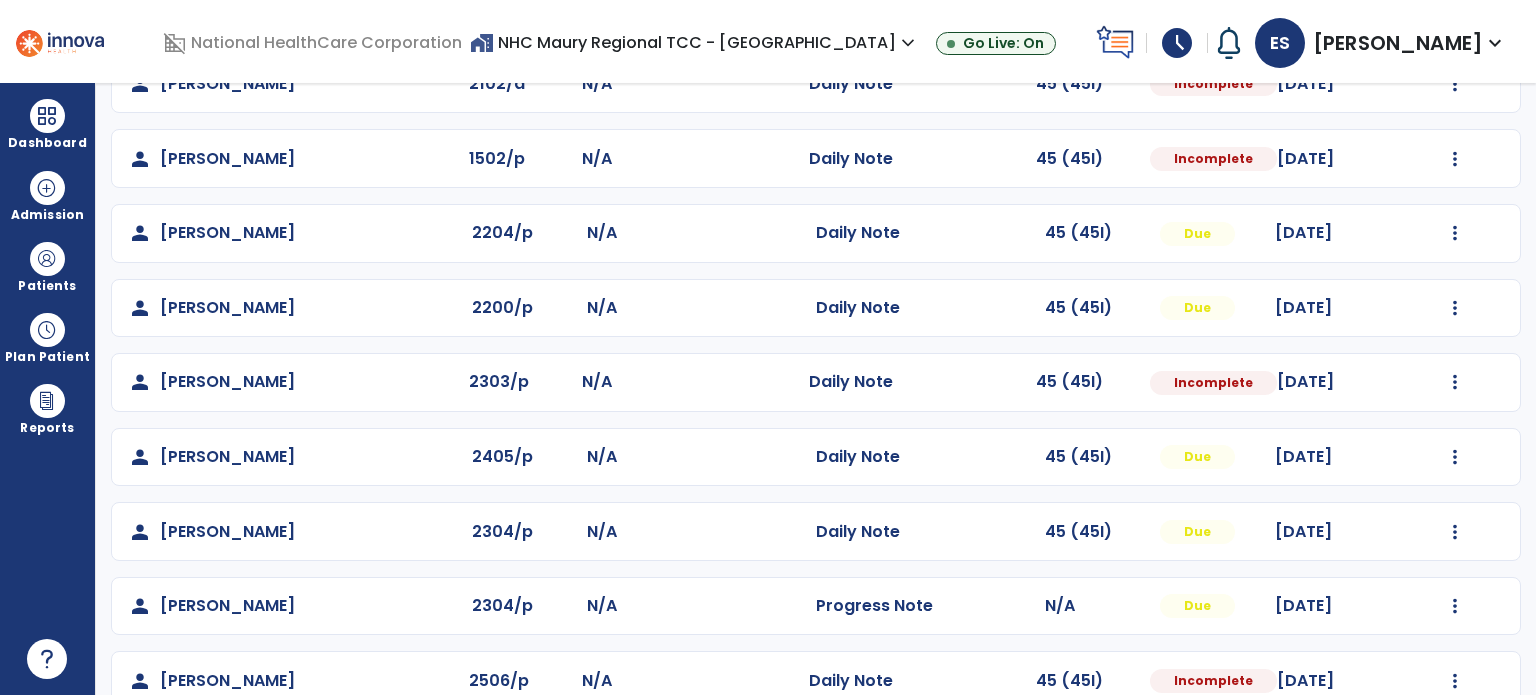 click on "Mark Visit As Complete   Reset Note   Open Document   G + C Mins" 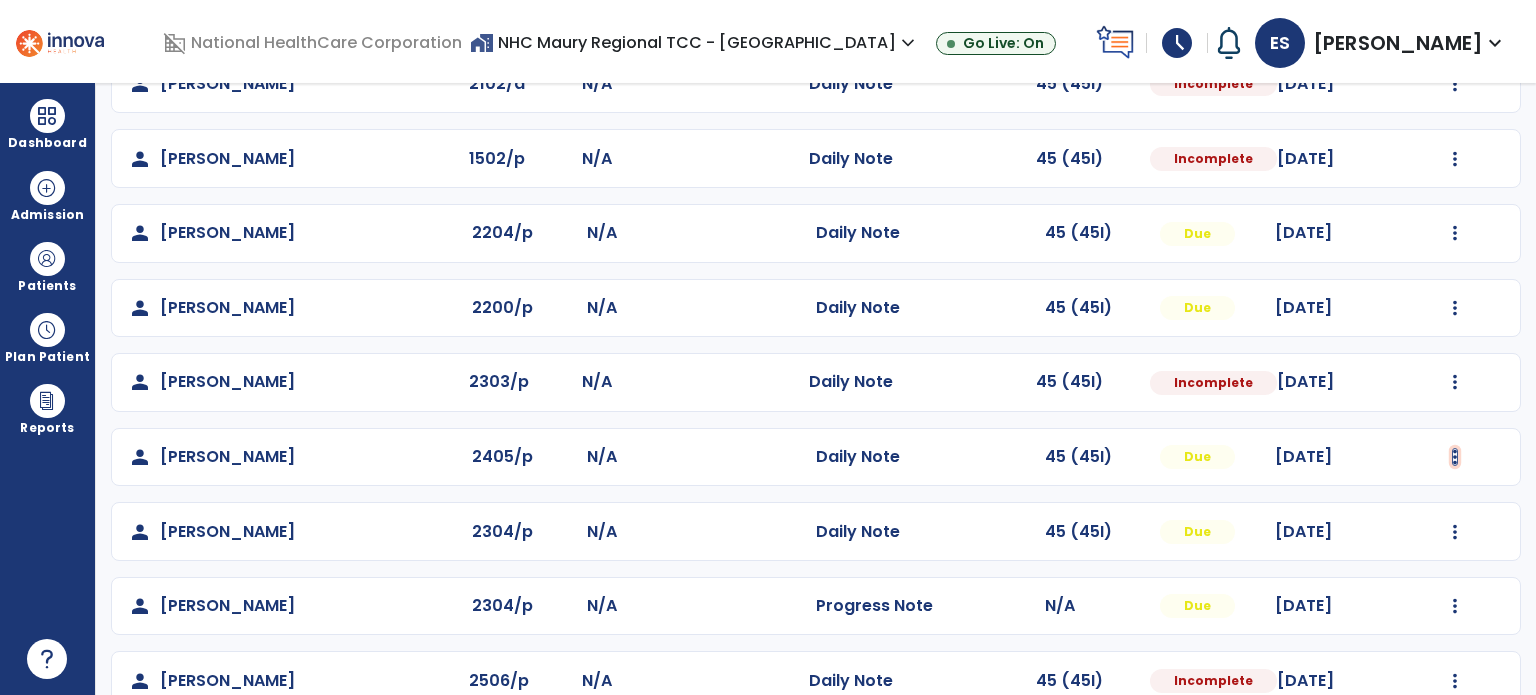 click at bounding box center [1455, -65] 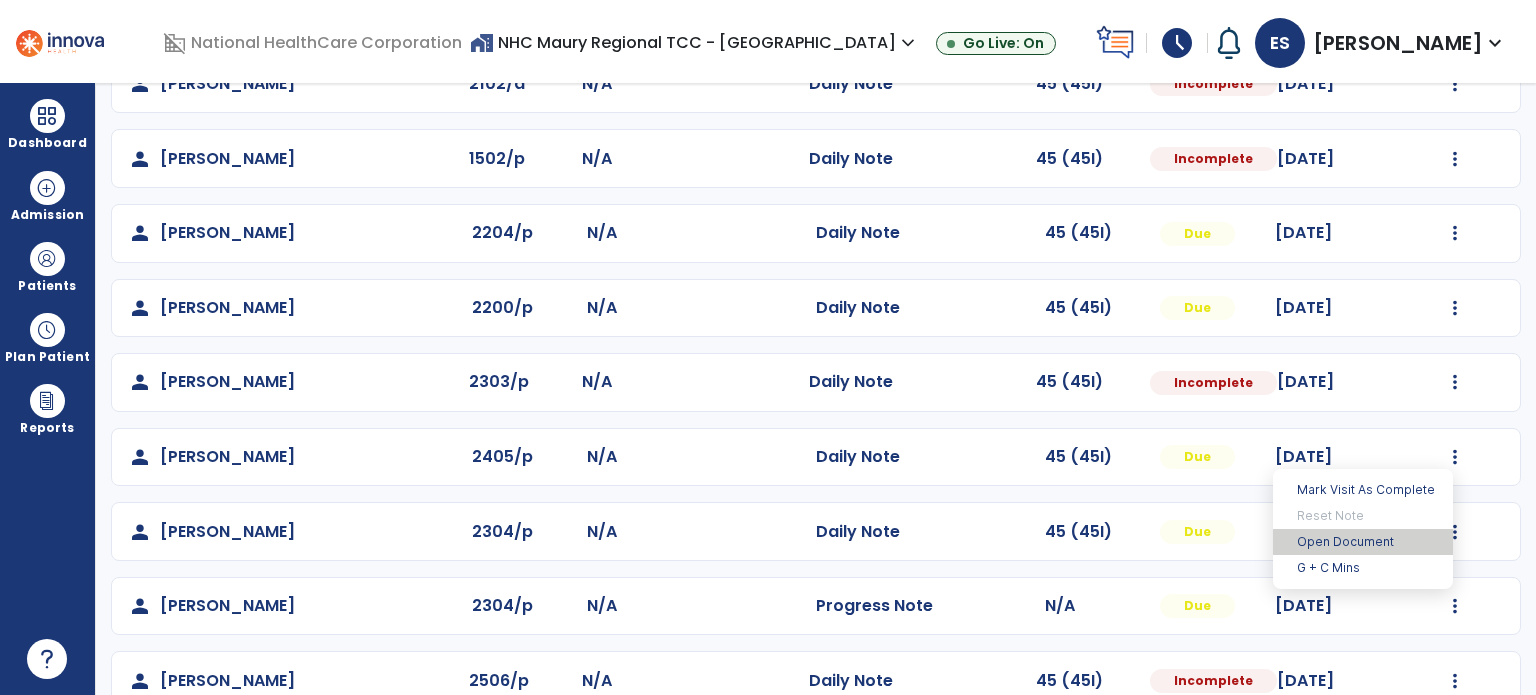 click on "Open Document" at bounding box center [1363, 542] 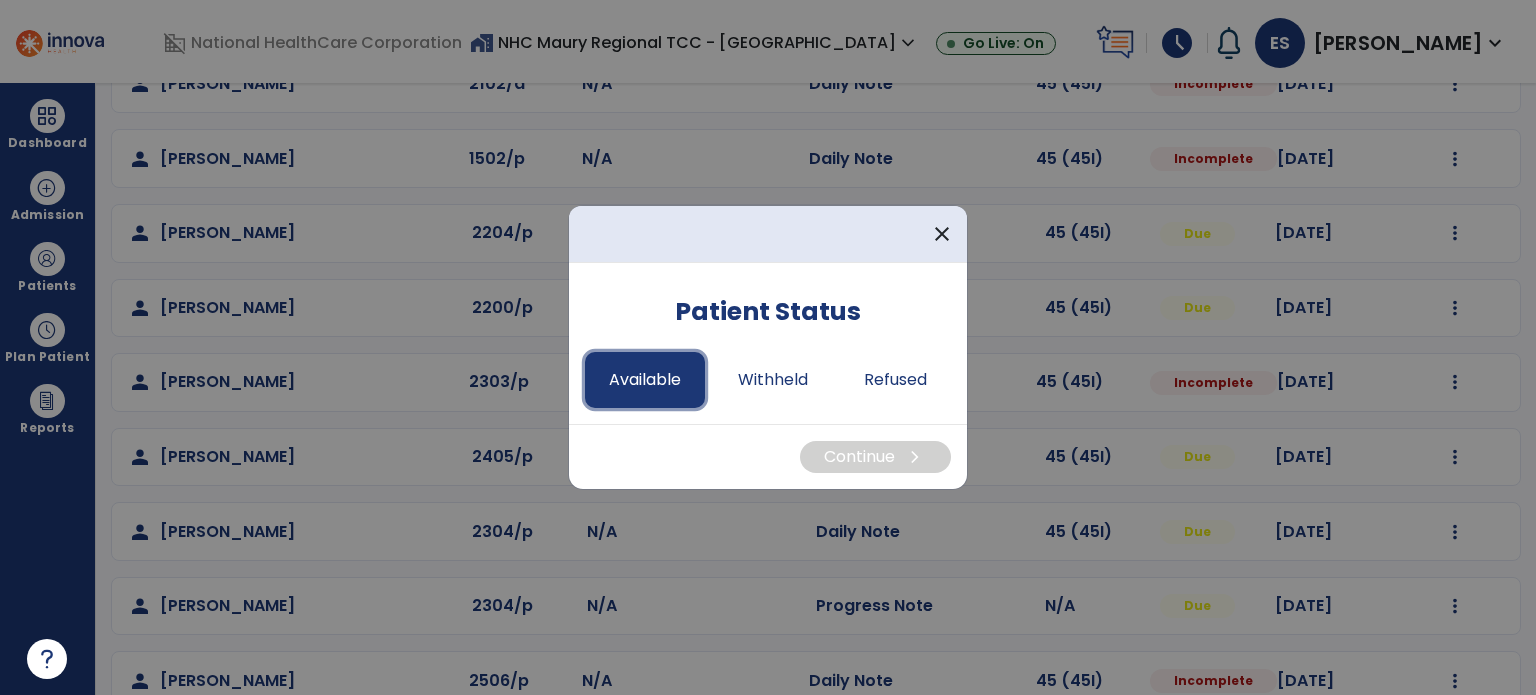 click on "Available" at bounding box center (645, 380) 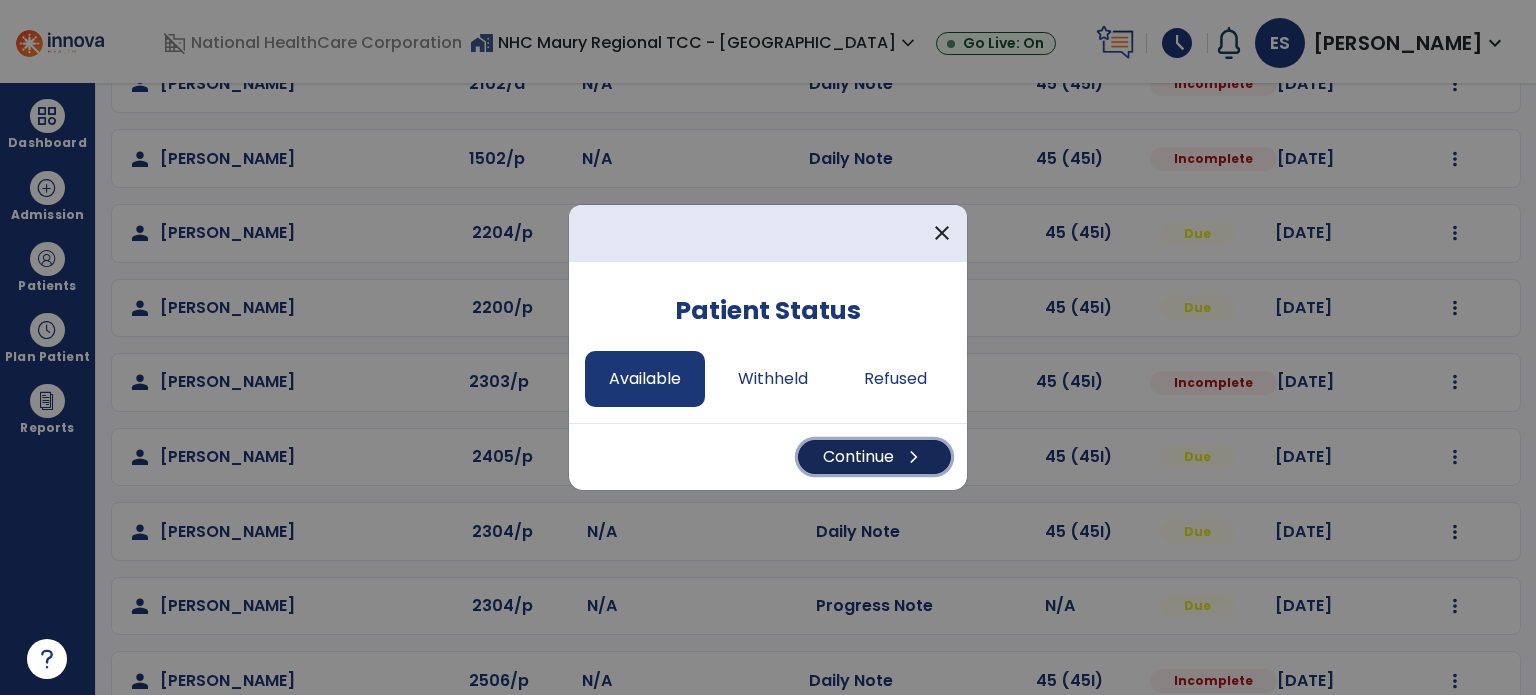 click on "Continue   chevron_right" at bounding box center (874, 457) 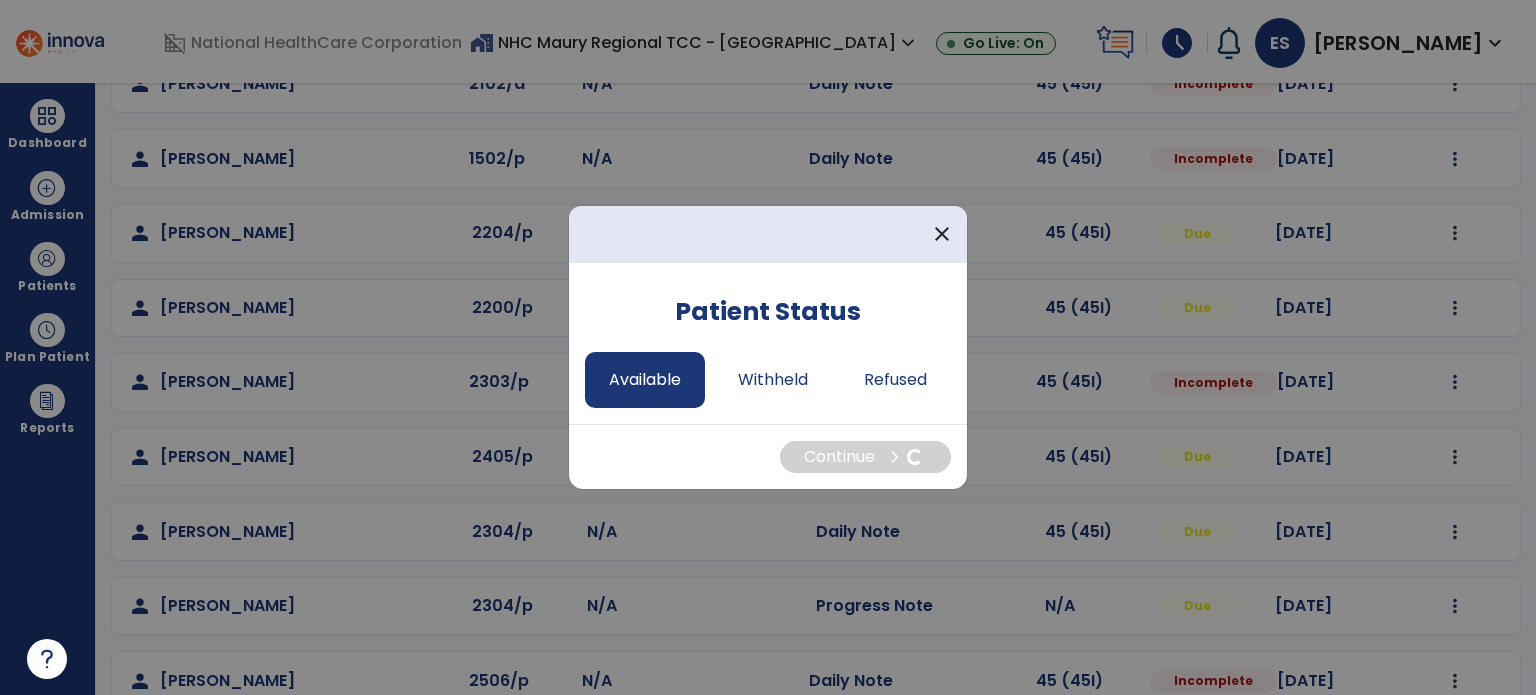select on "*" 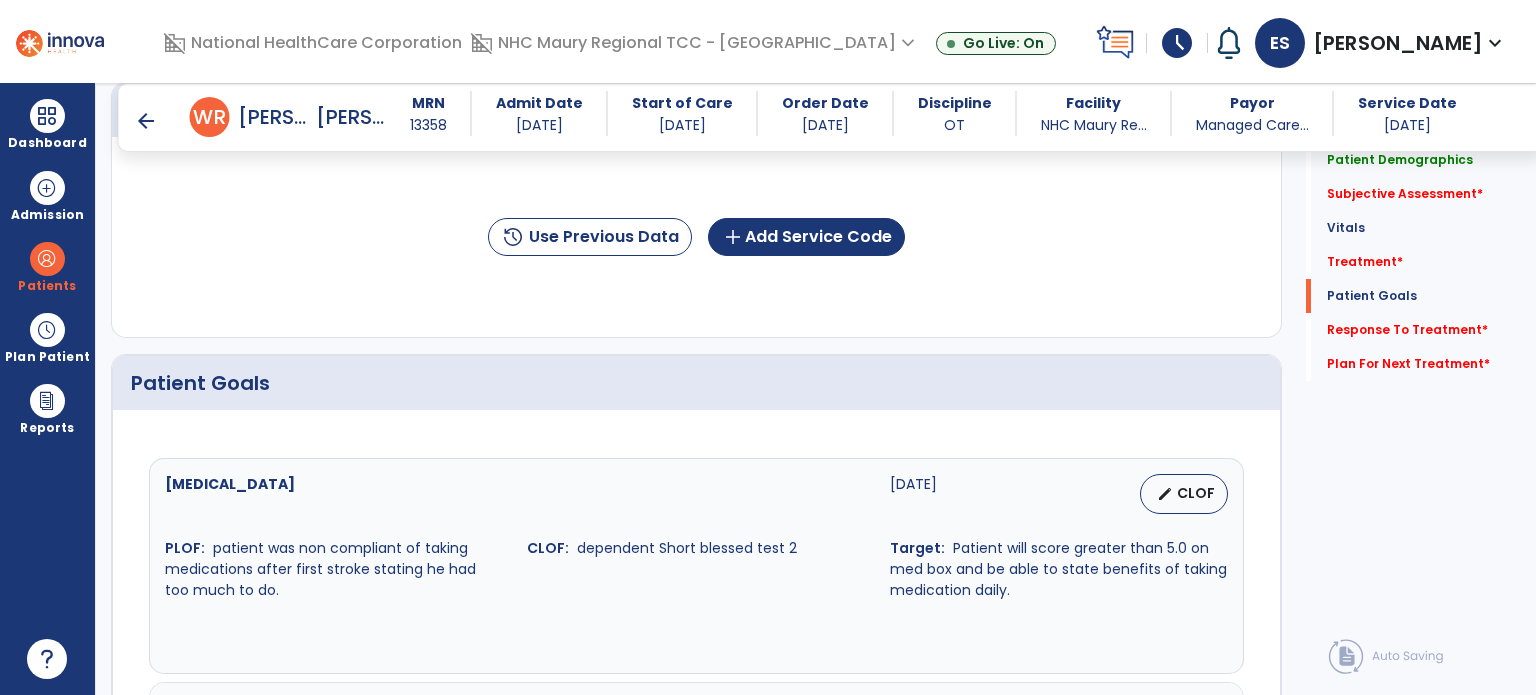 scroll, scrollTop: 1214, scrollLeft: 0, axis: vertical 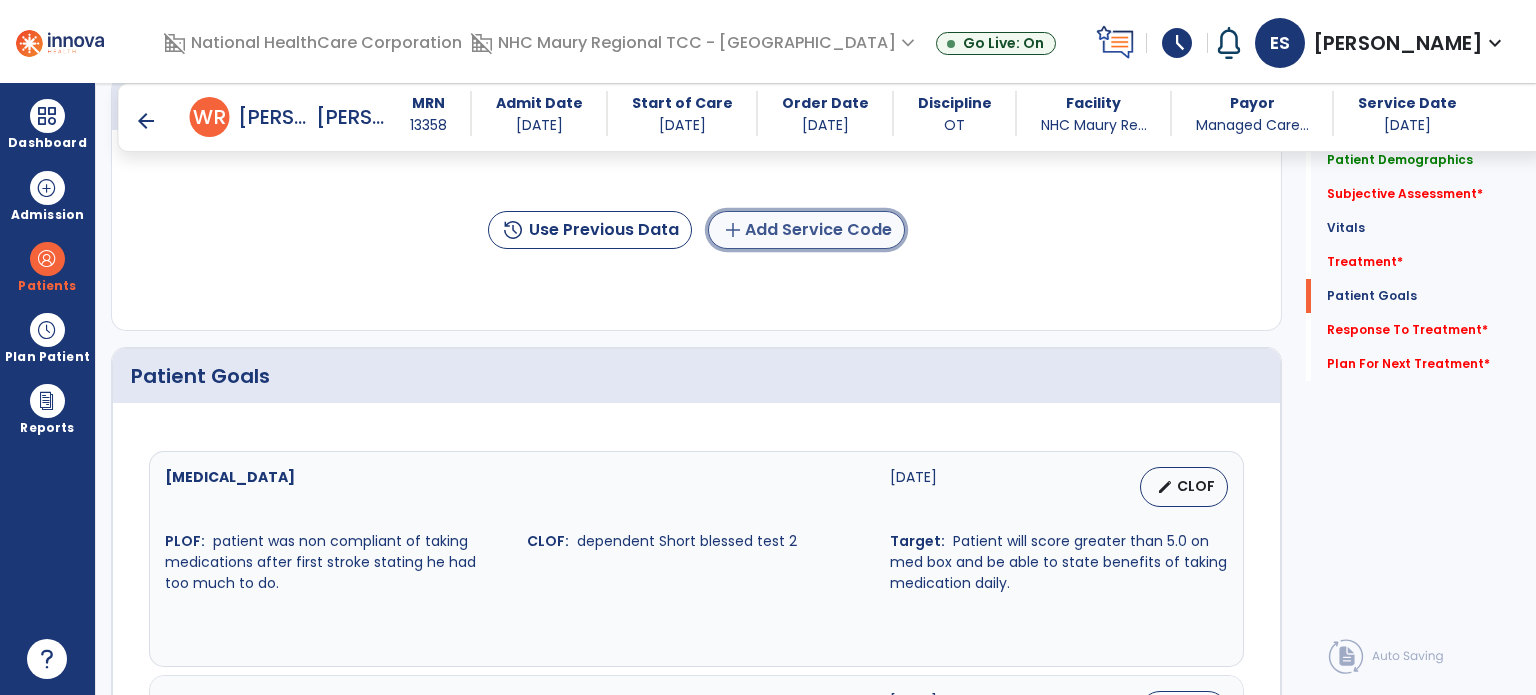 click on "add  Add Service Code" 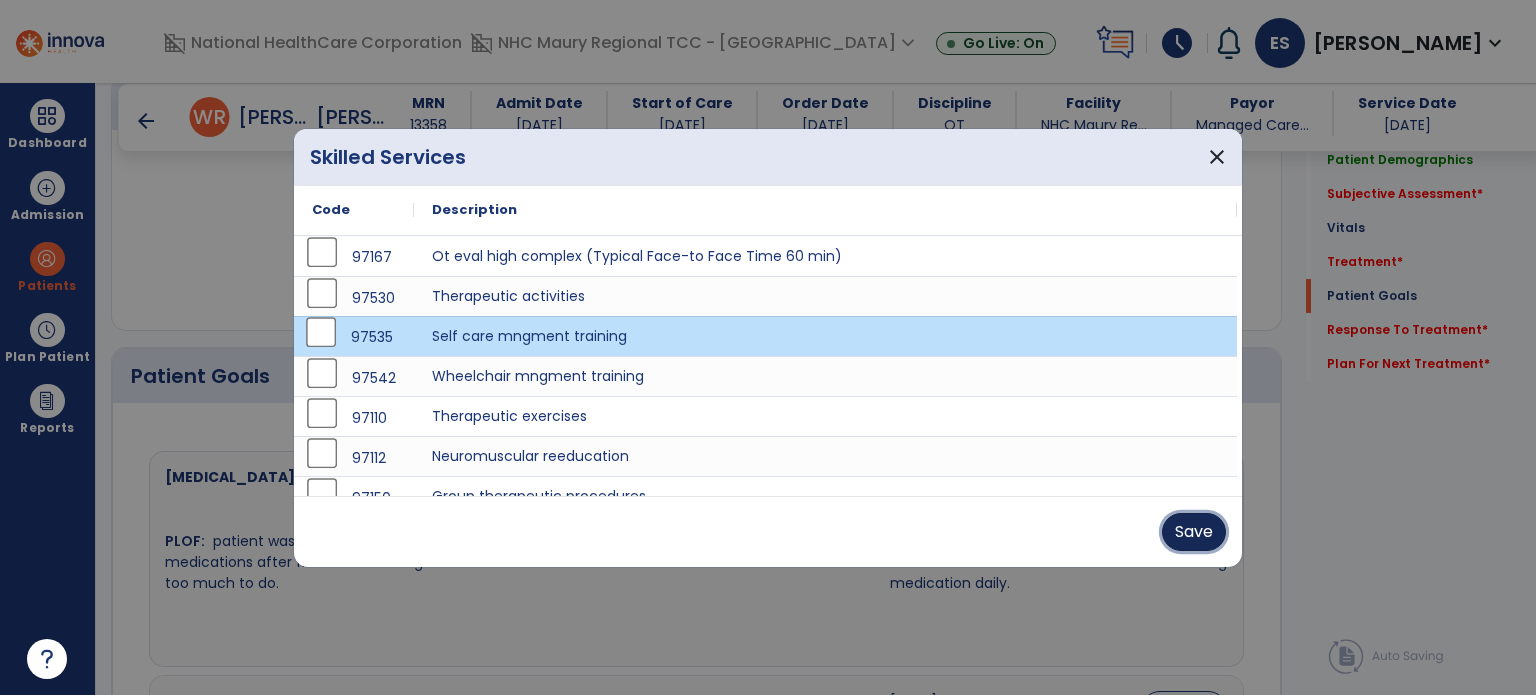 click on "Save" at bounding box center (1194, 532) 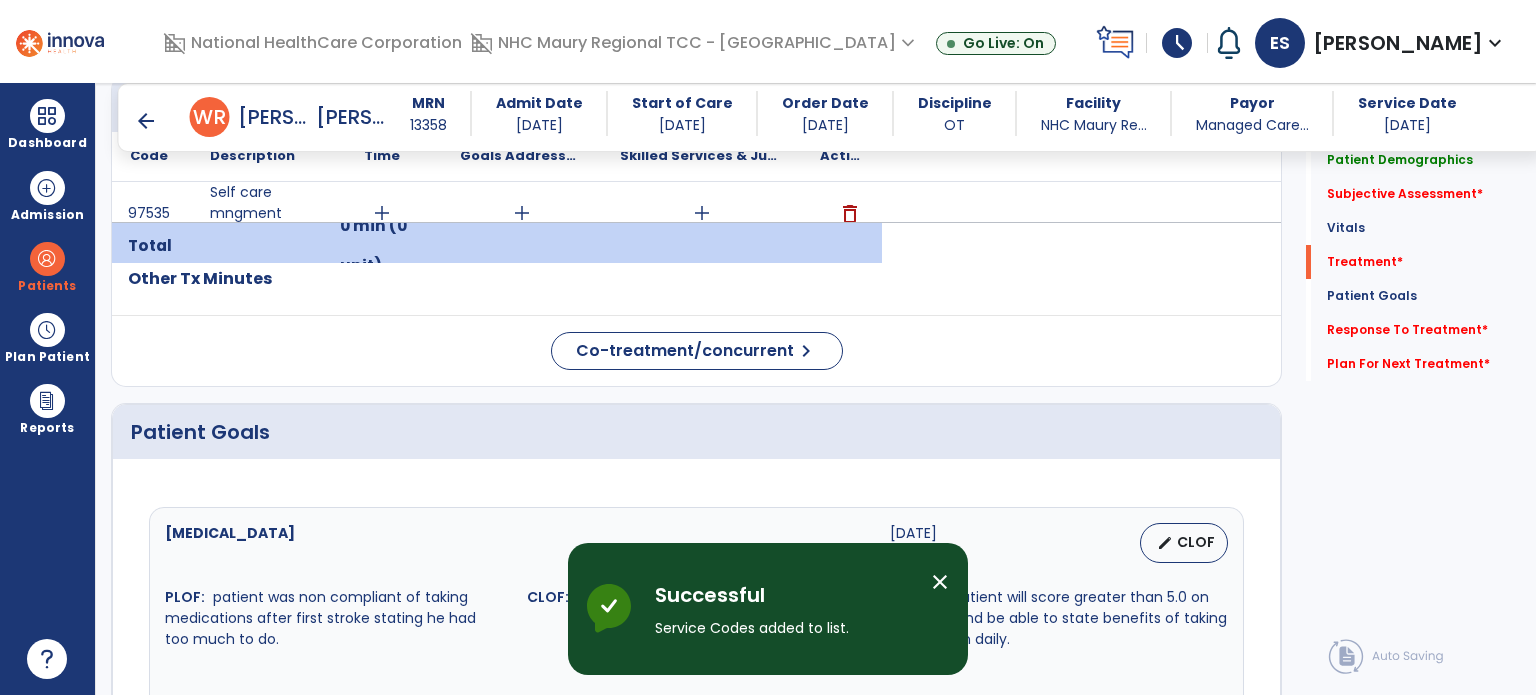 scroll, scrollTop: 1215, scrollLeft: 0, axis: vertical 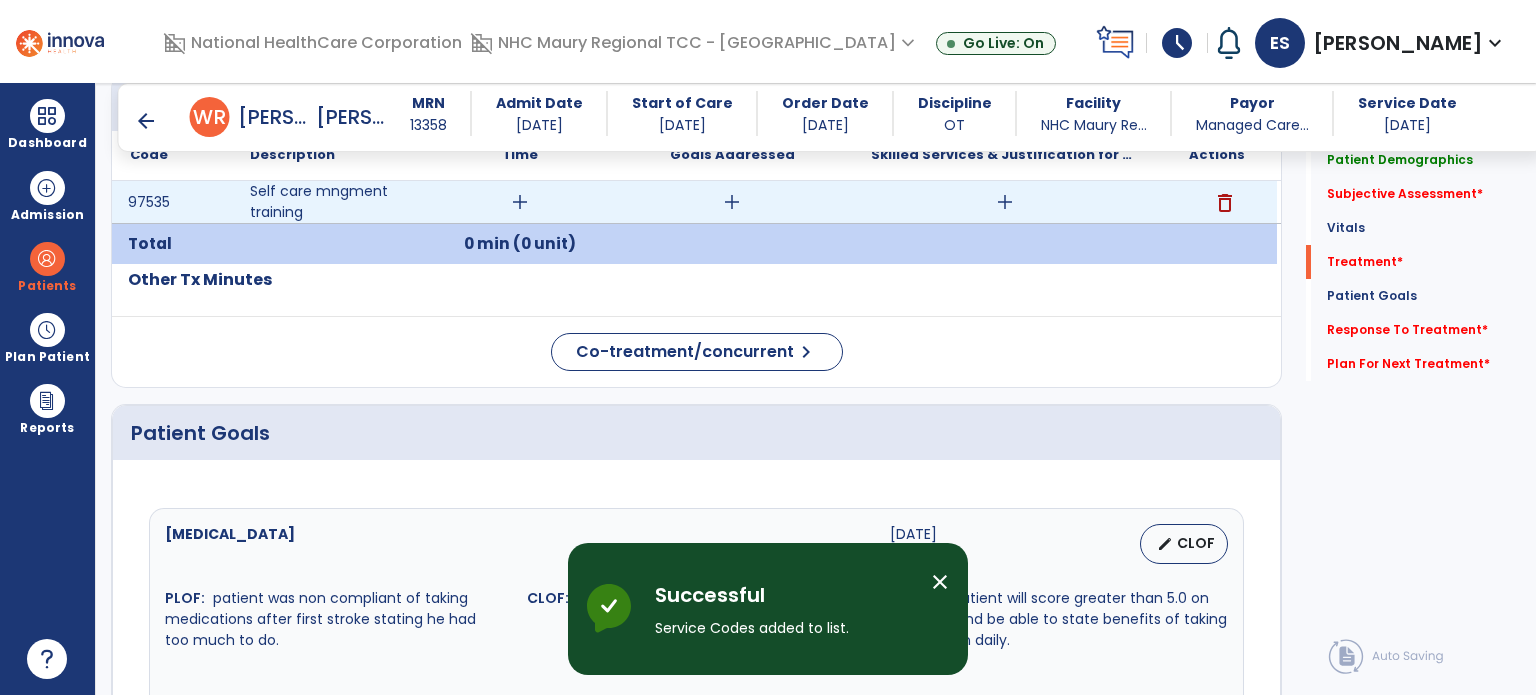 click on "add" at bounding box center (520, 202) 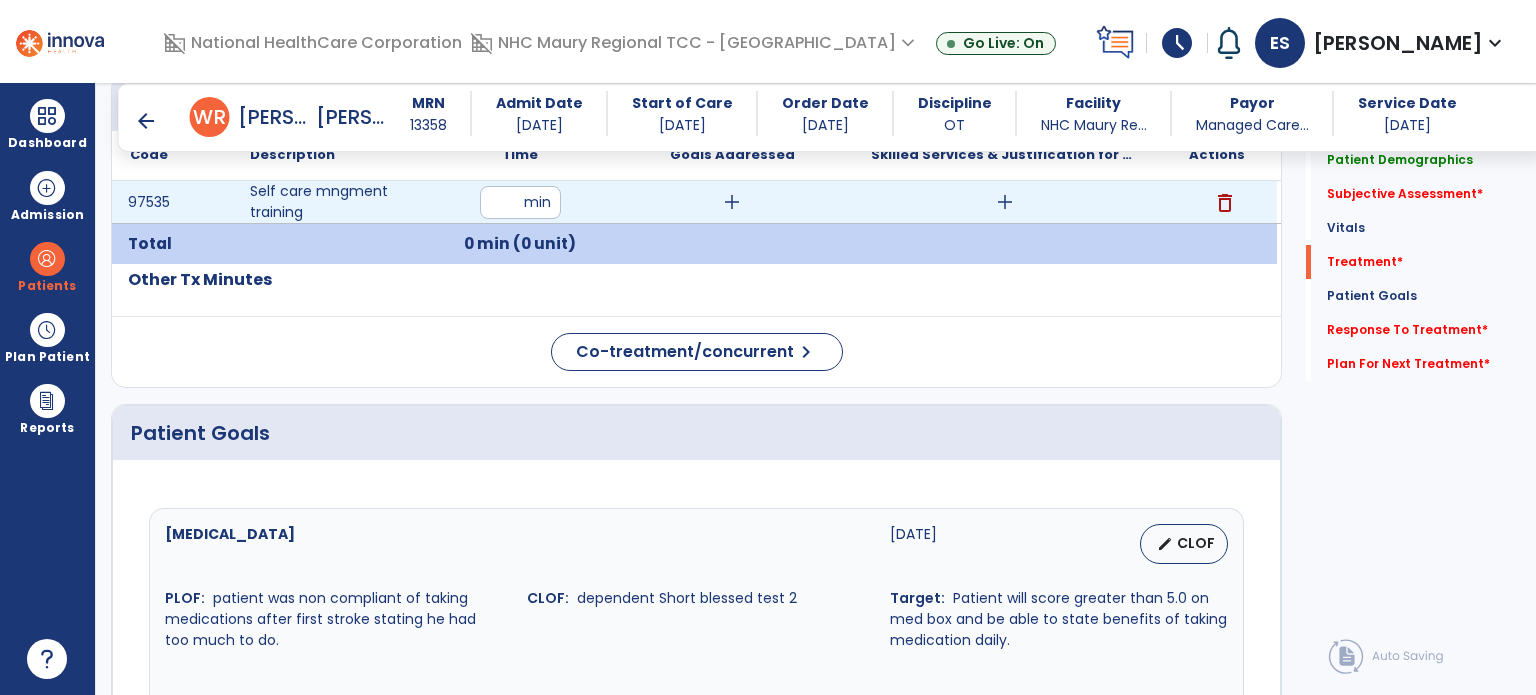 type on "**" 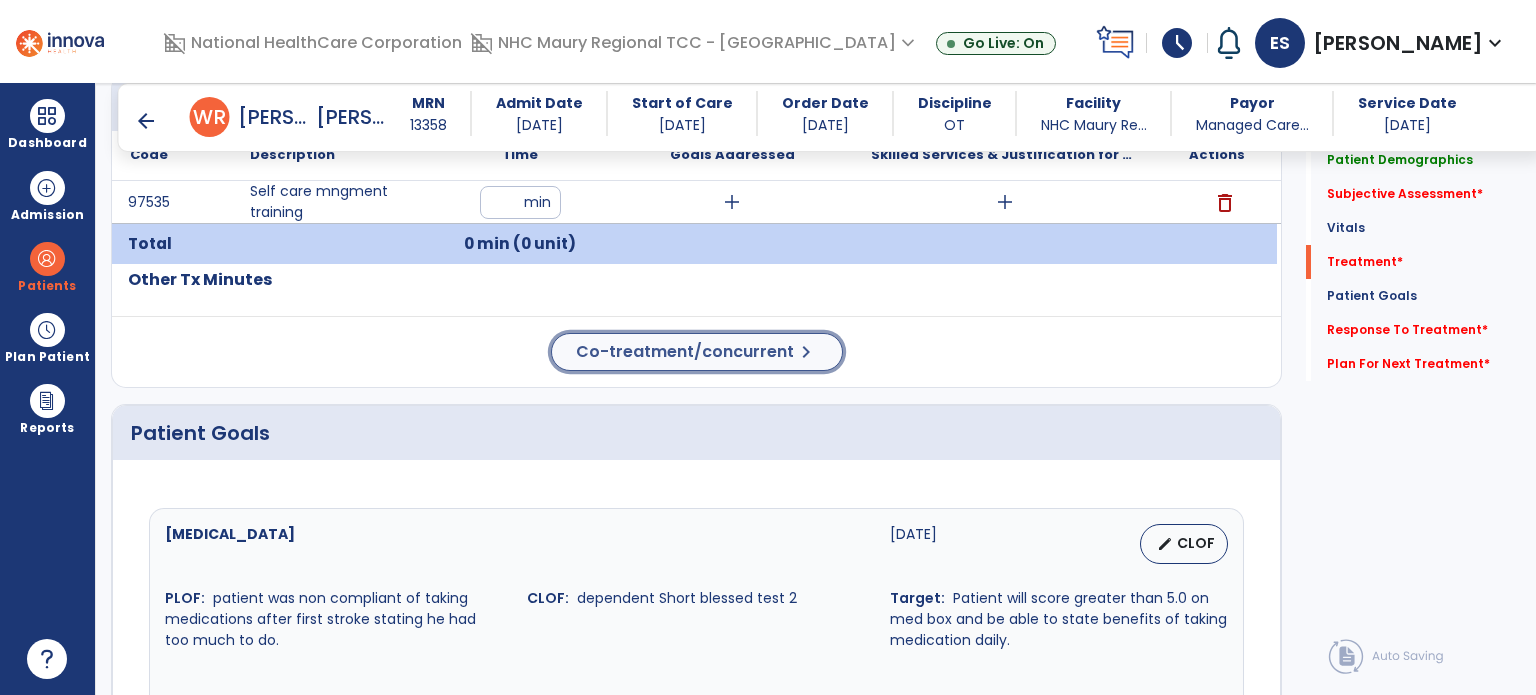 click on "Co-treatment/concurrent" 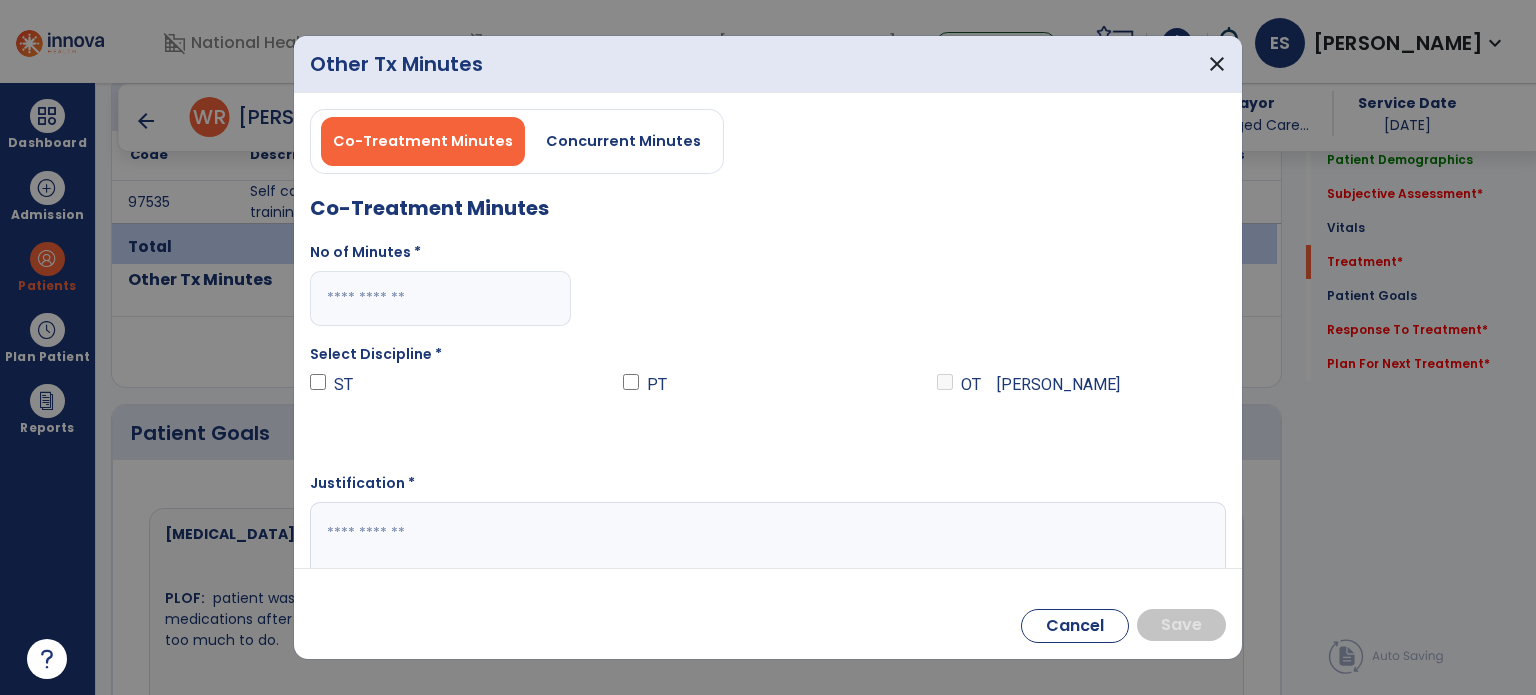click at bounding box center (440, 298) 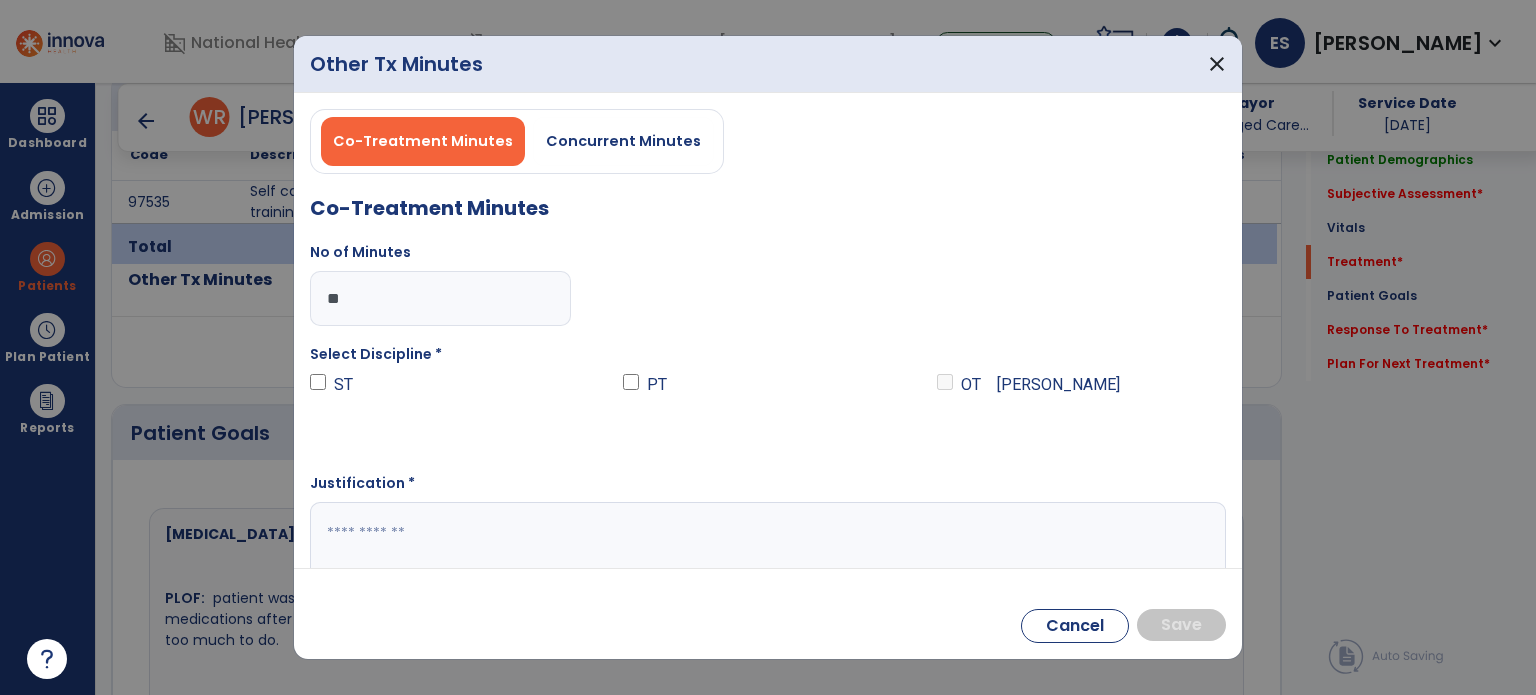 type on "**" 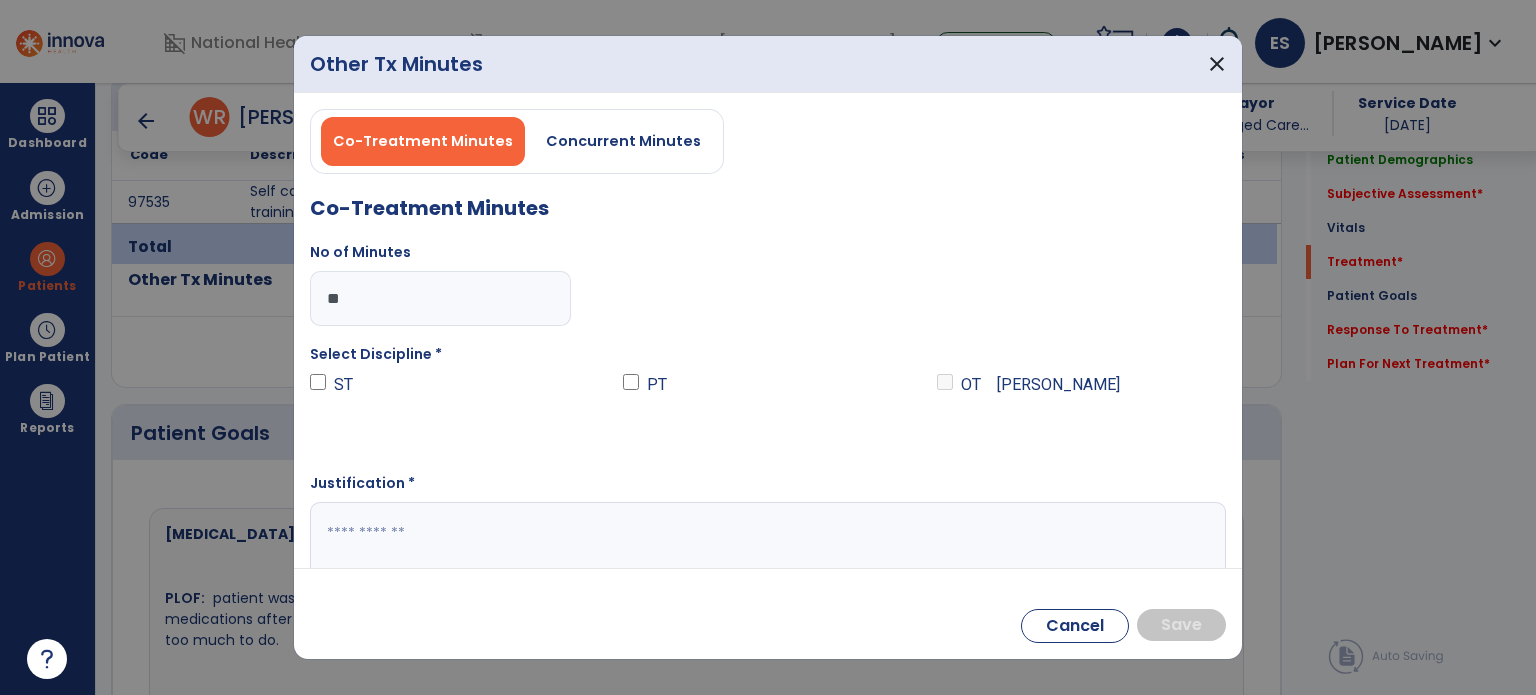 click at bounding box center [631, 423] 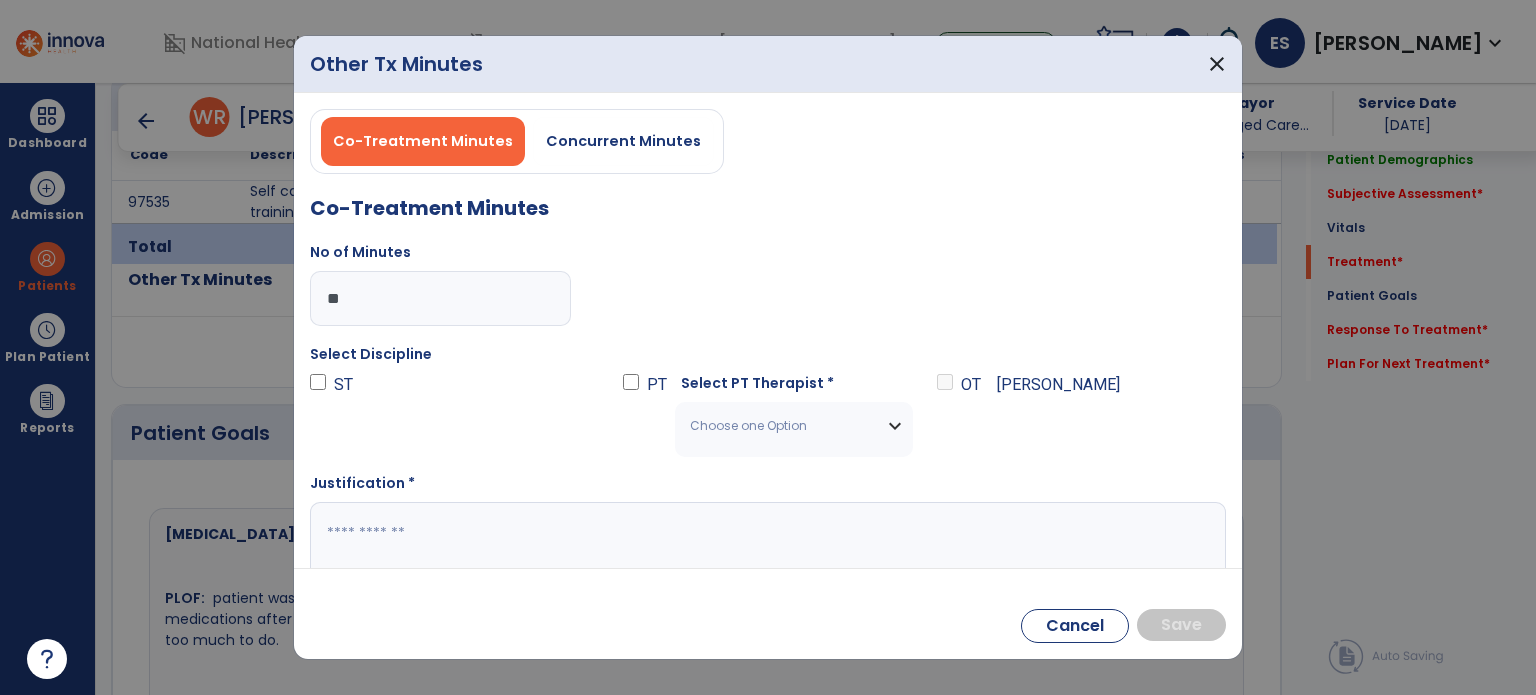 click on "Choose one Option" at bounding box center (793, 426) 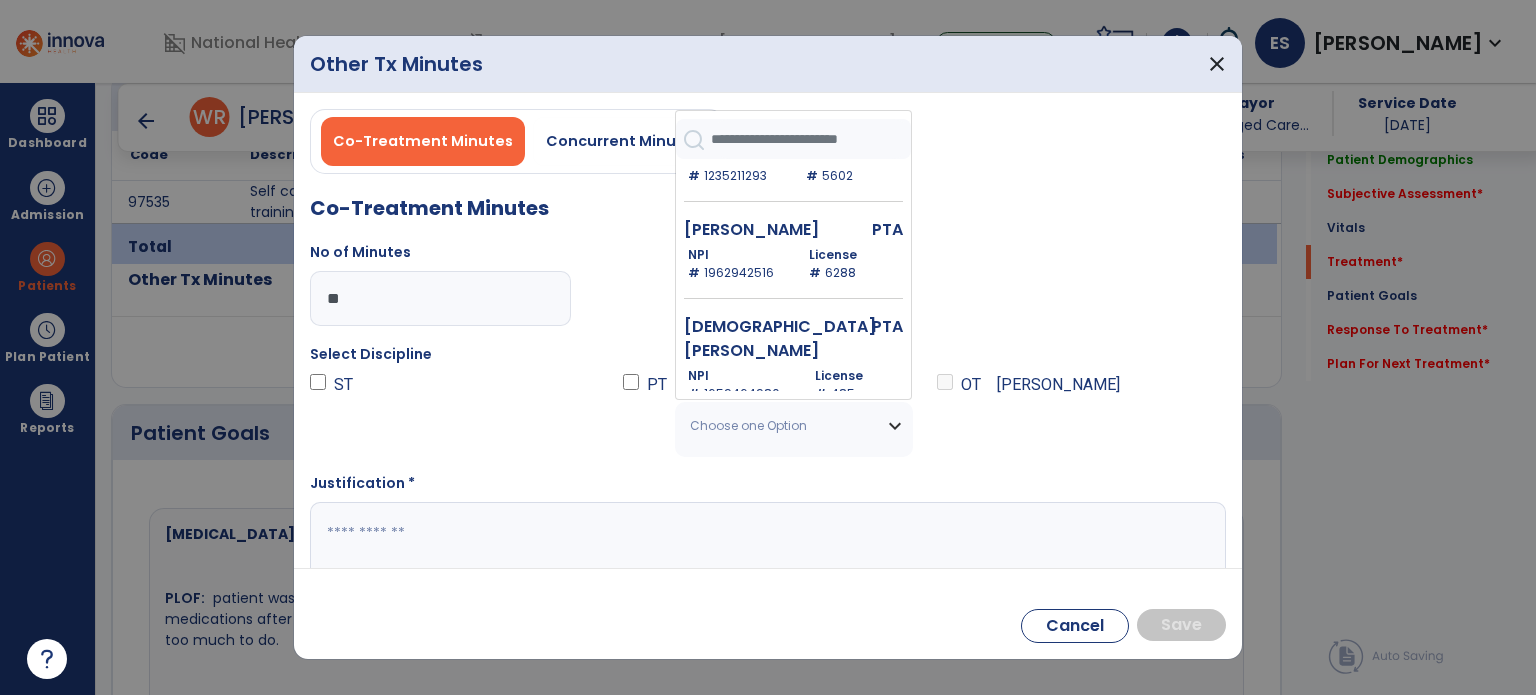 scroll, scrollTop: 2464, scrollLeft: 0, axis: vertical 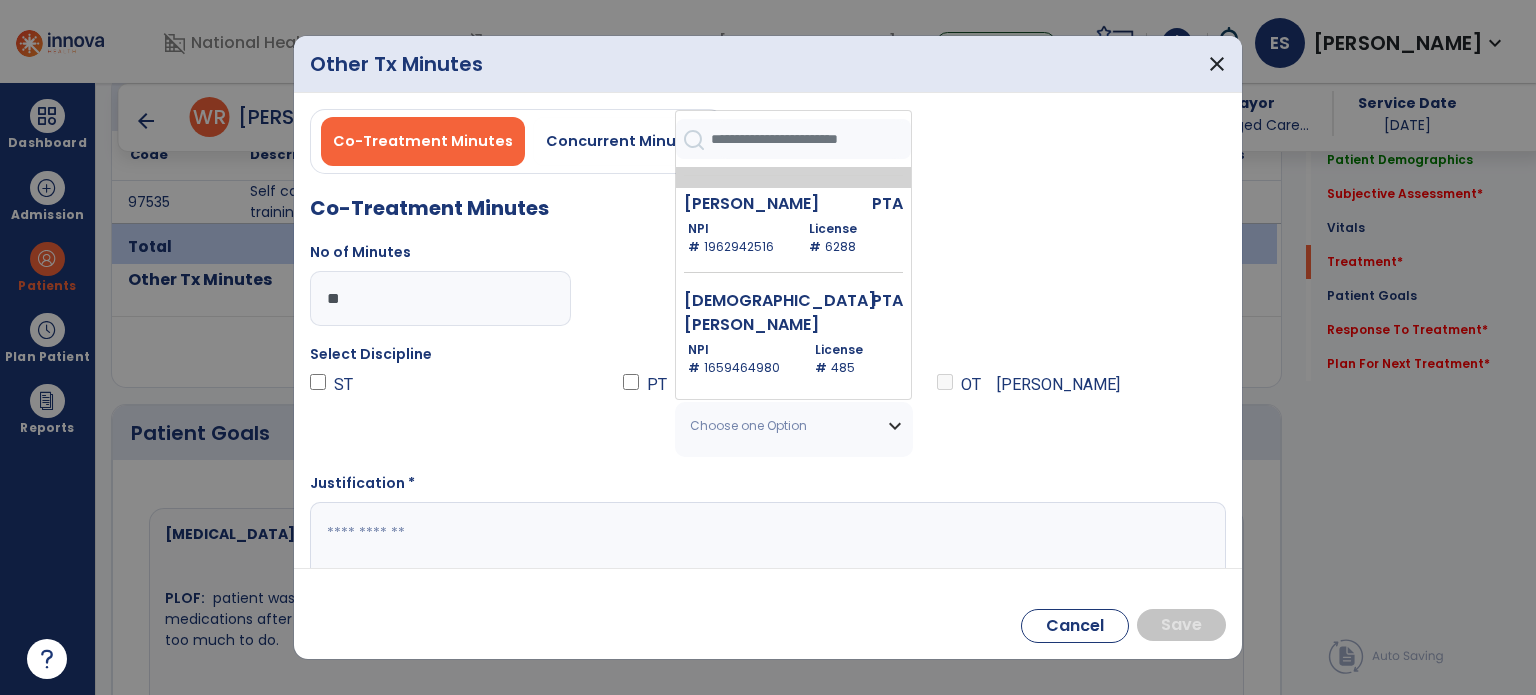 click on "NPI #  [US_HEALTHCARE_NPI]" at bounding box center (739, 141) 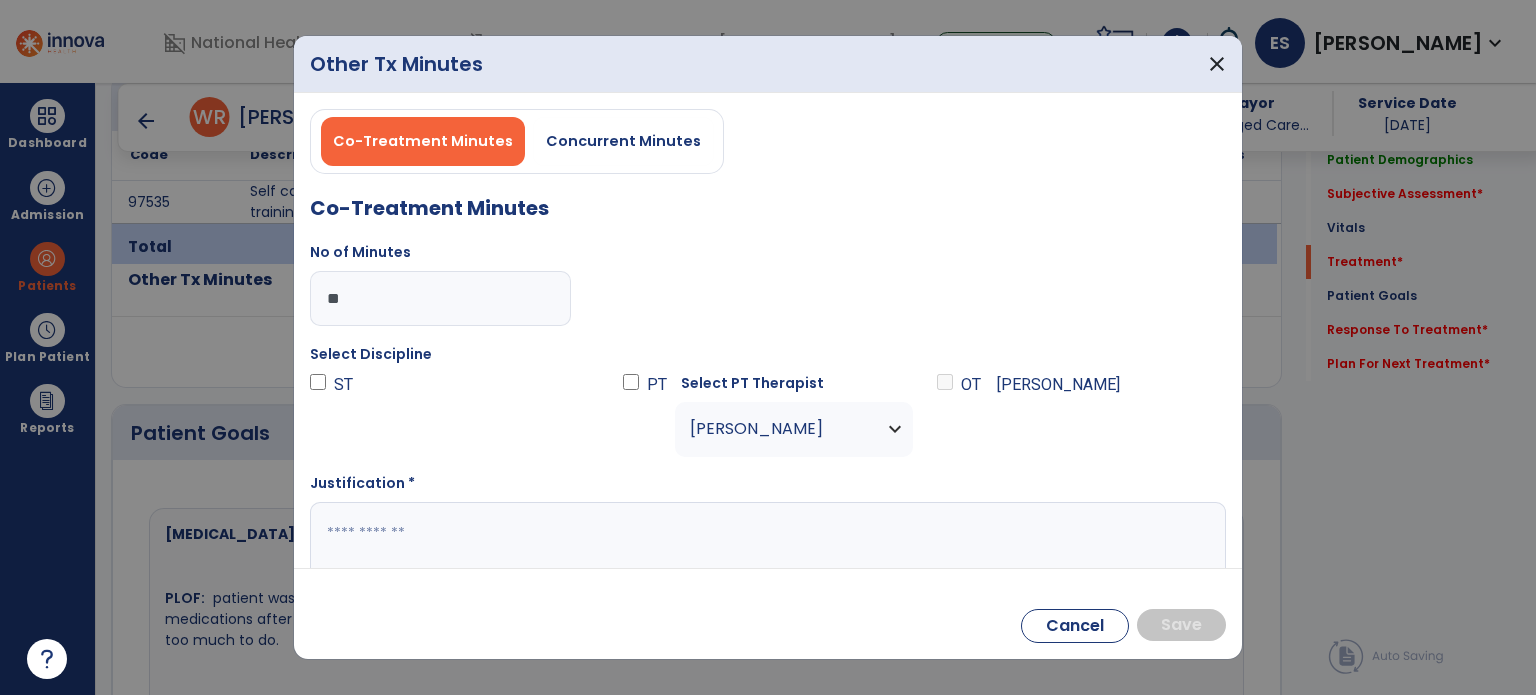 click at bounding box center [766, 541] 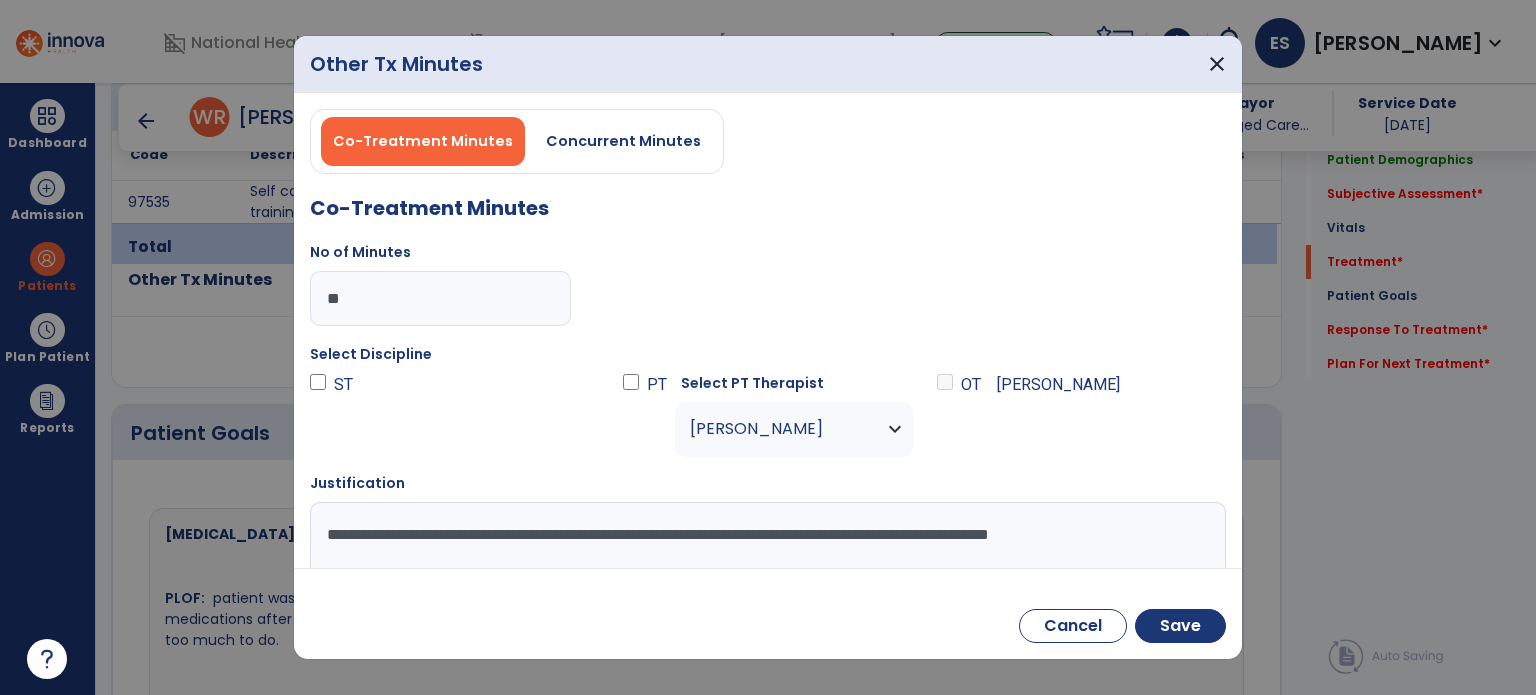 scroll, scrollTop: 1, scrollLeft: 0, axis: vertical 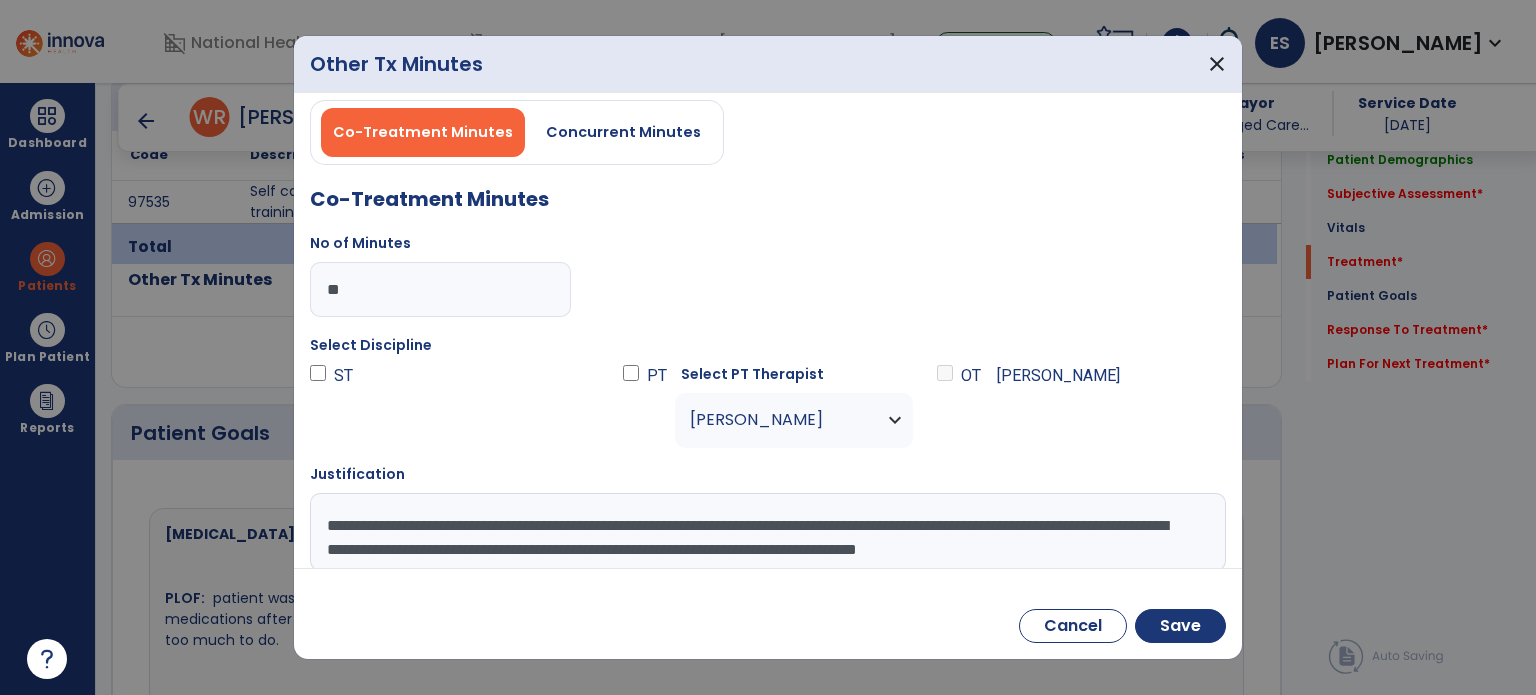 click on "**********" at bounding box center (766, 532) 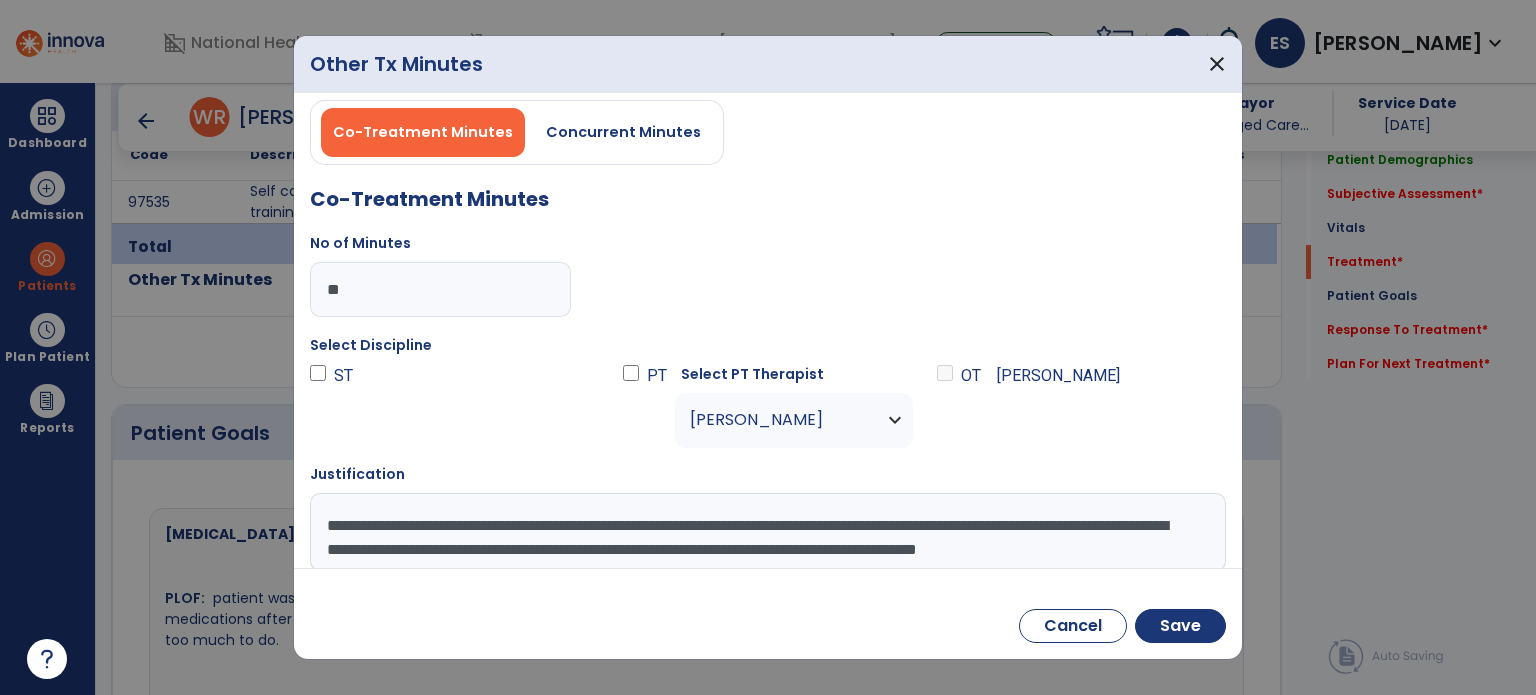 click on "**********" at bounding box center (766, 532) 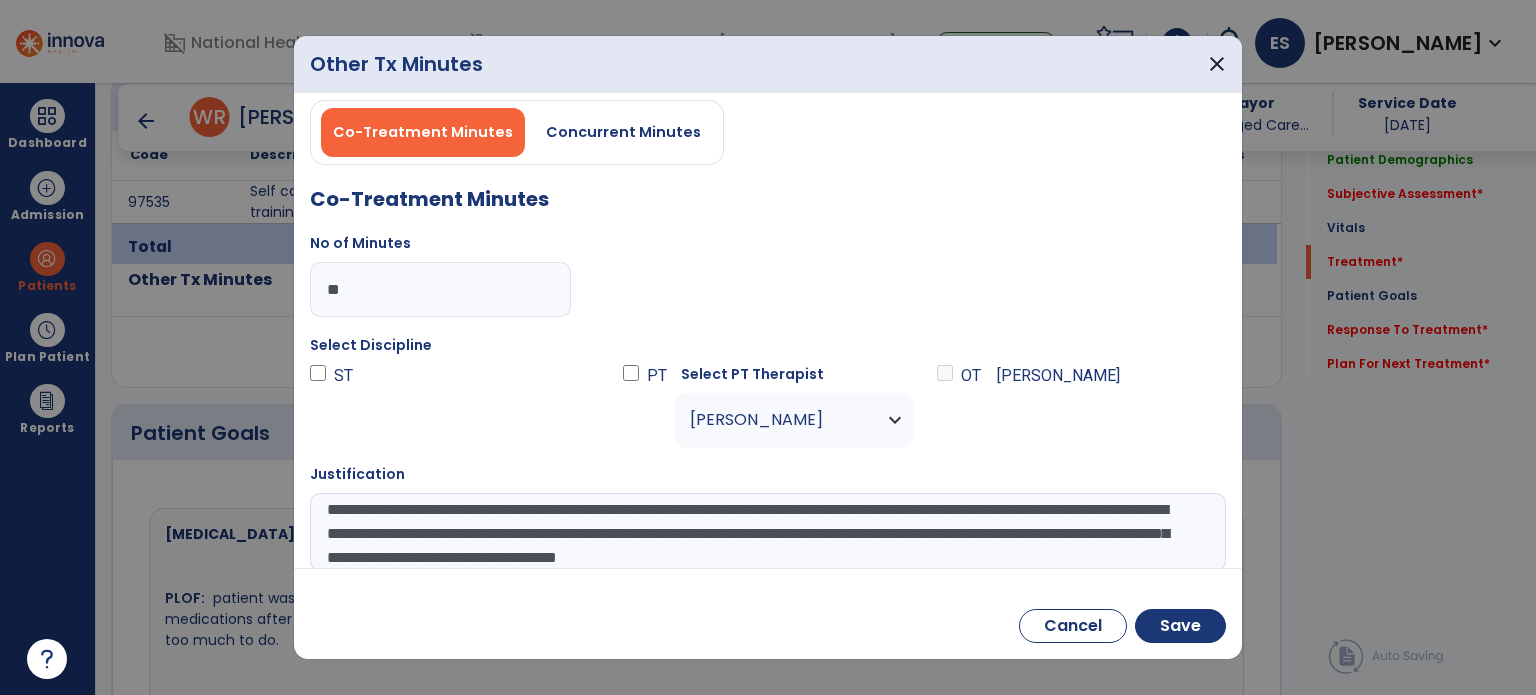 scroll, scrollTop: 40, scrollLeft: 0, axis: vertical 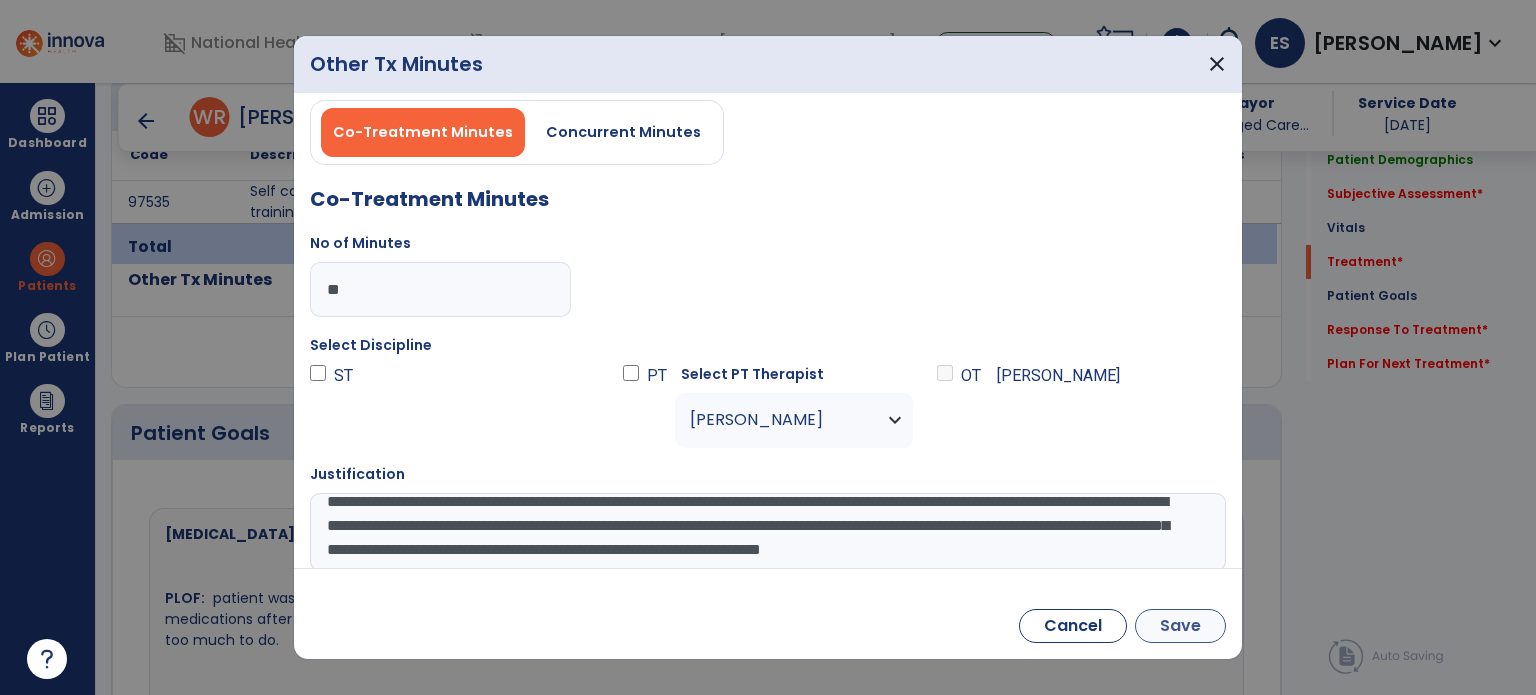 type on "**********" 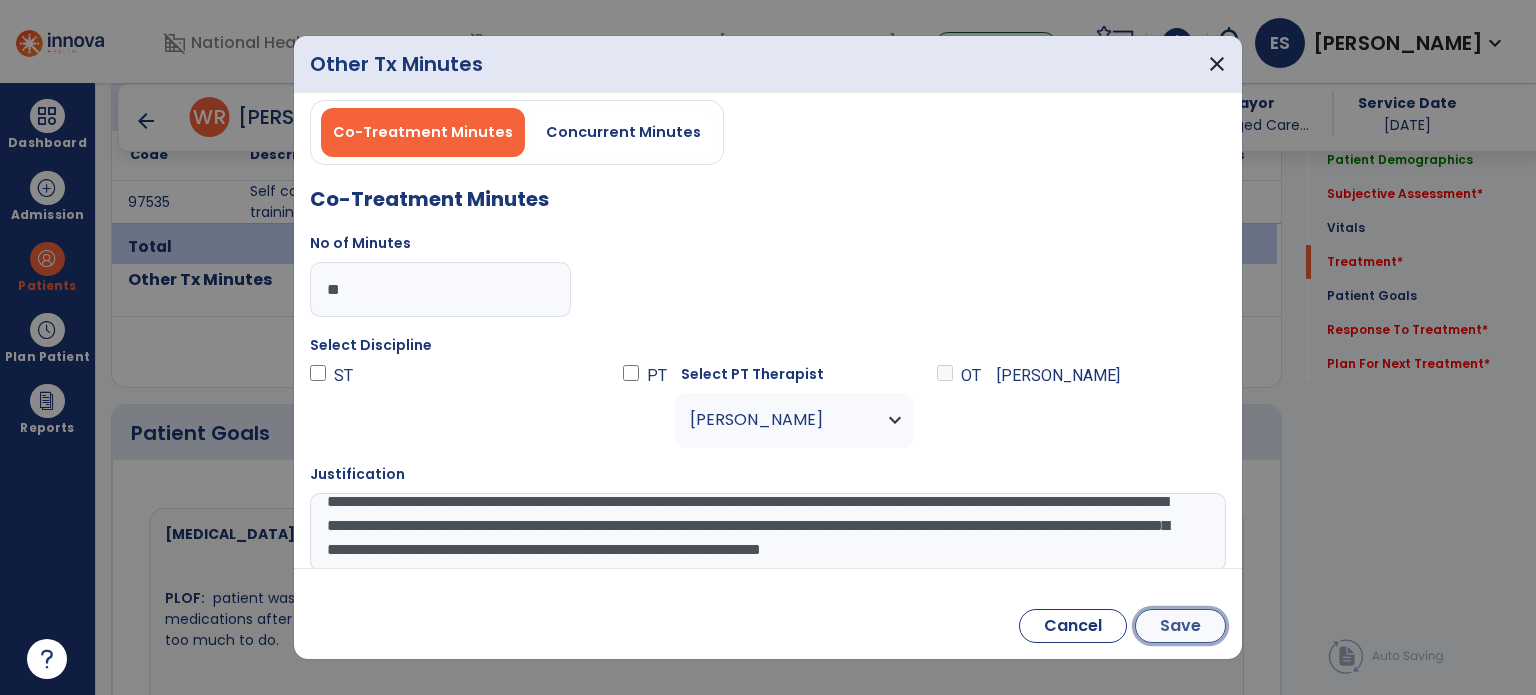 click on "Save" at bounding box center (1180, 626) 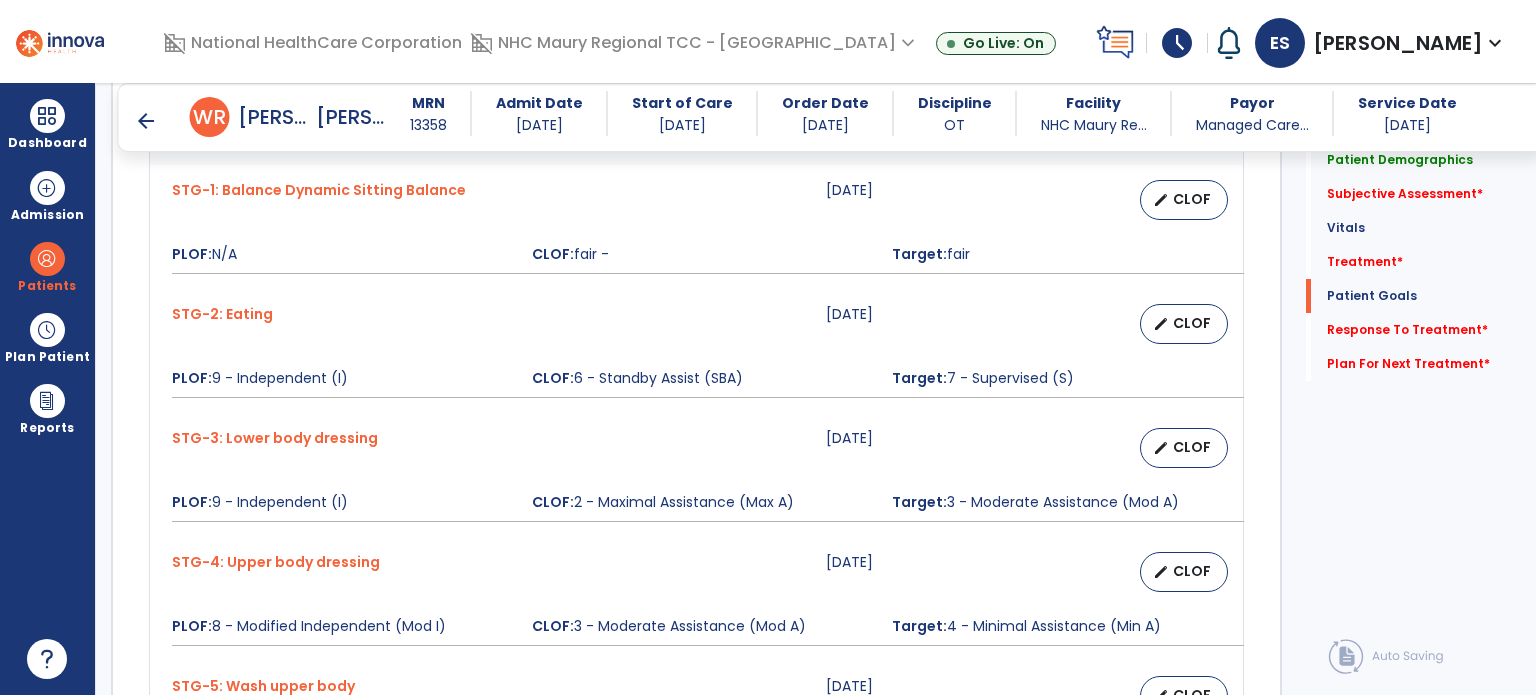 scroll, scrollTop: 2137, scrollLeft: 0, axis: vertical 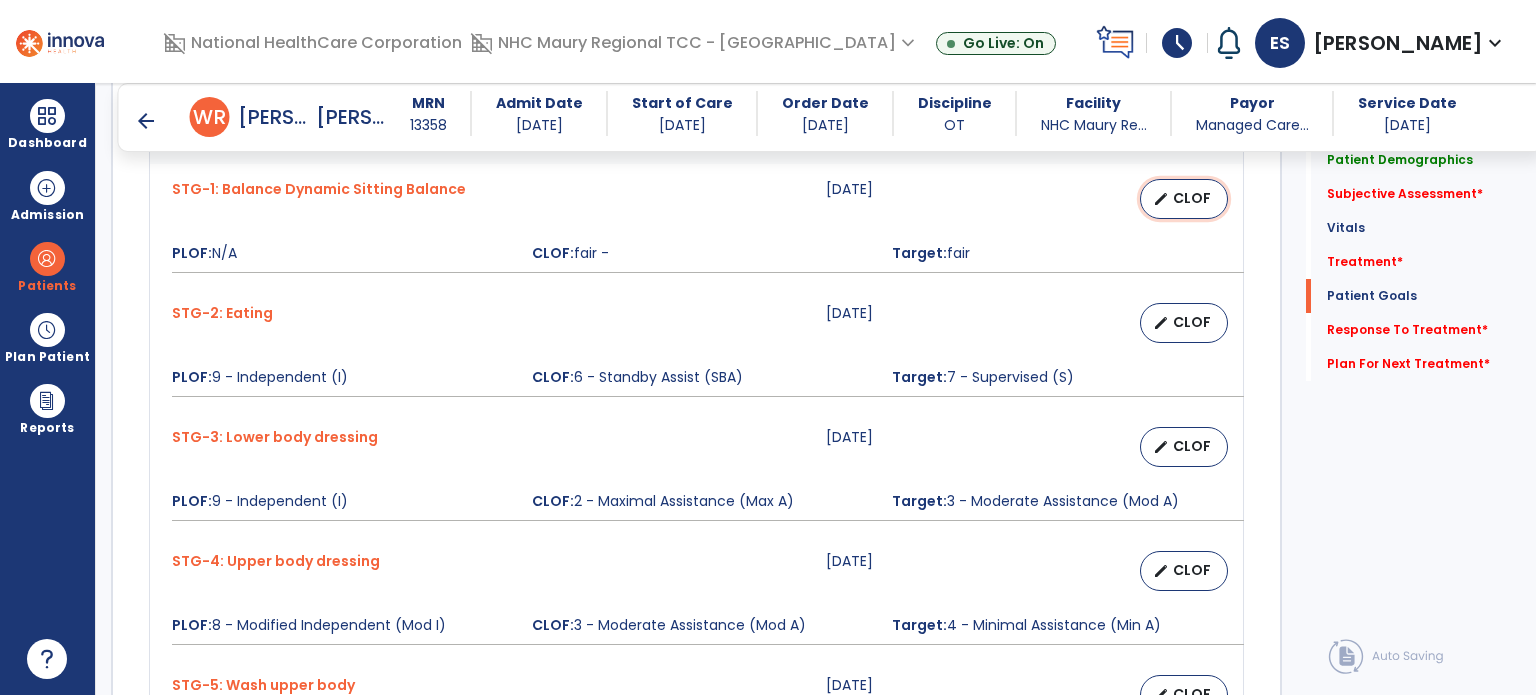 click on "CLOF" at bounding box center [1192, 198] 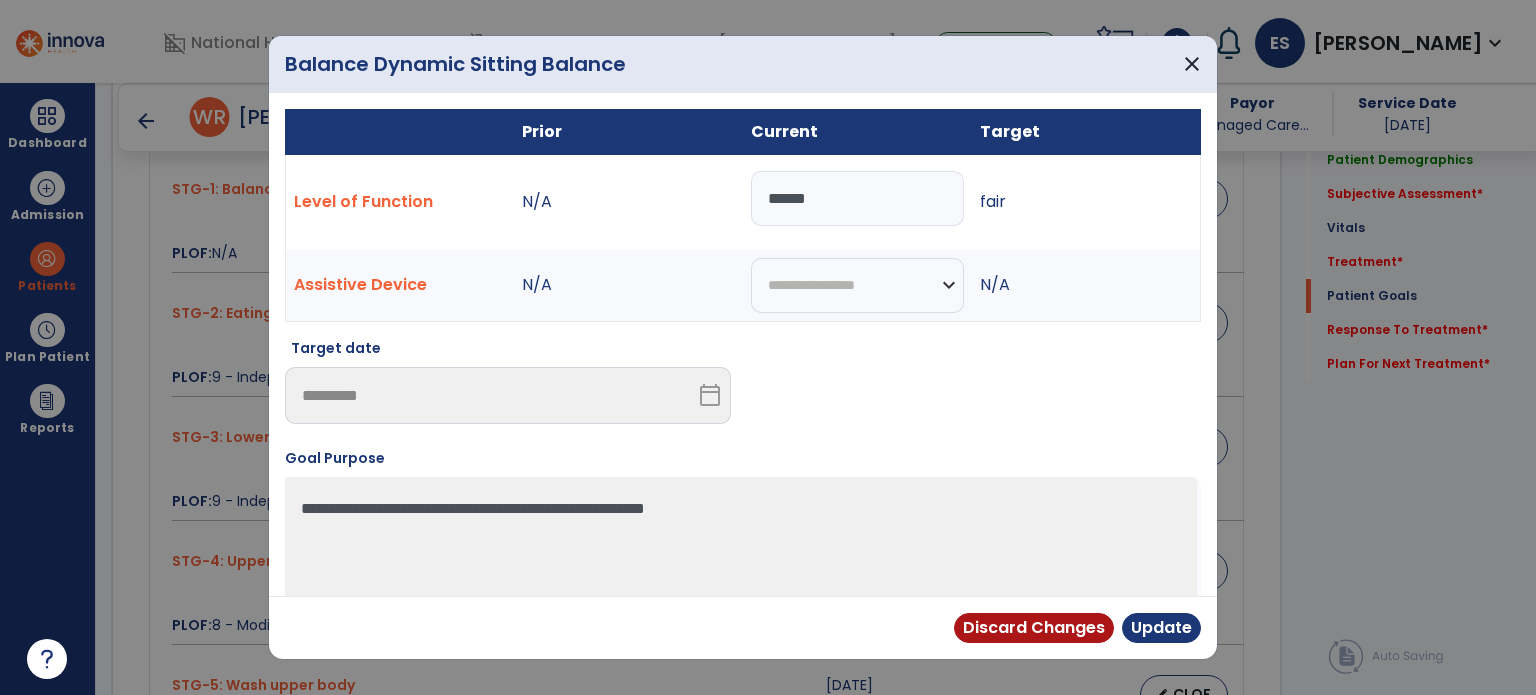 click on "******" at bounding box center [857, 198] 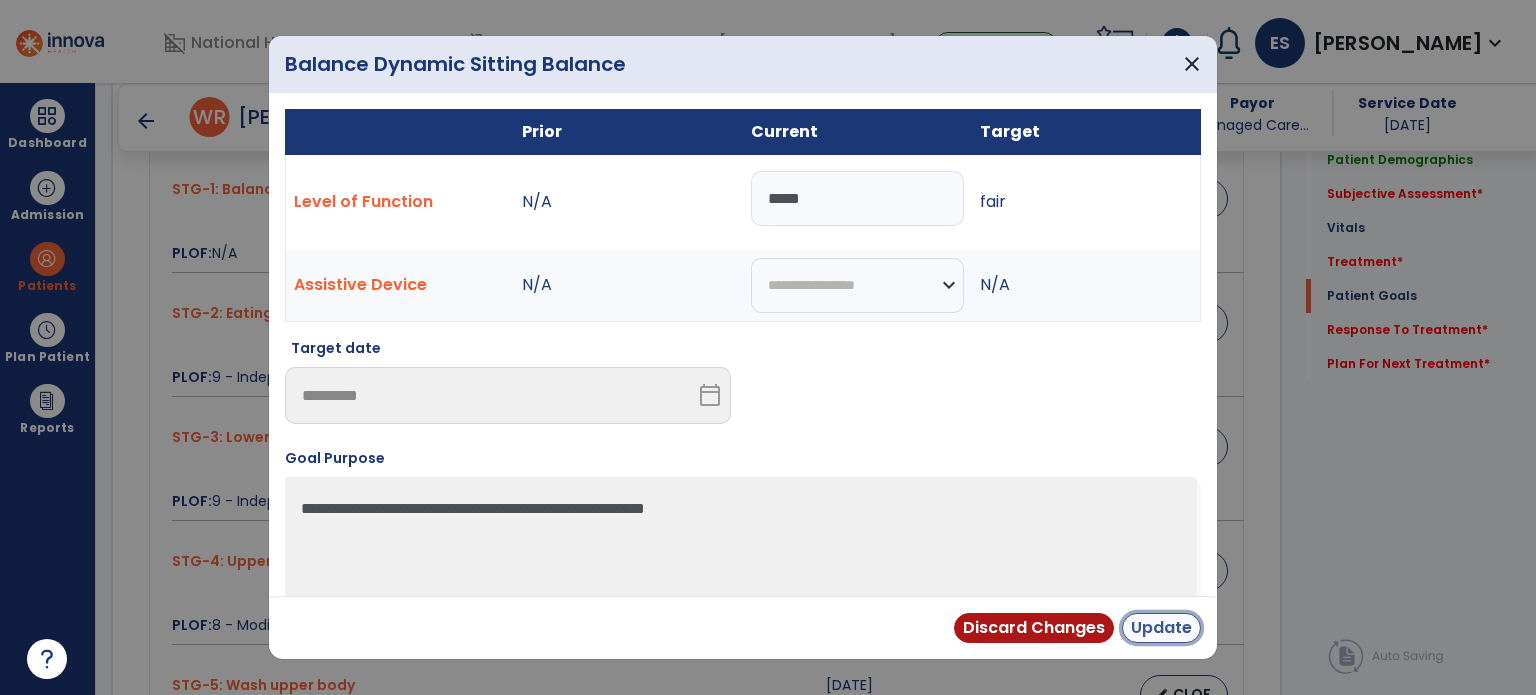 click on "Update" at bounding box center (1161, 628) 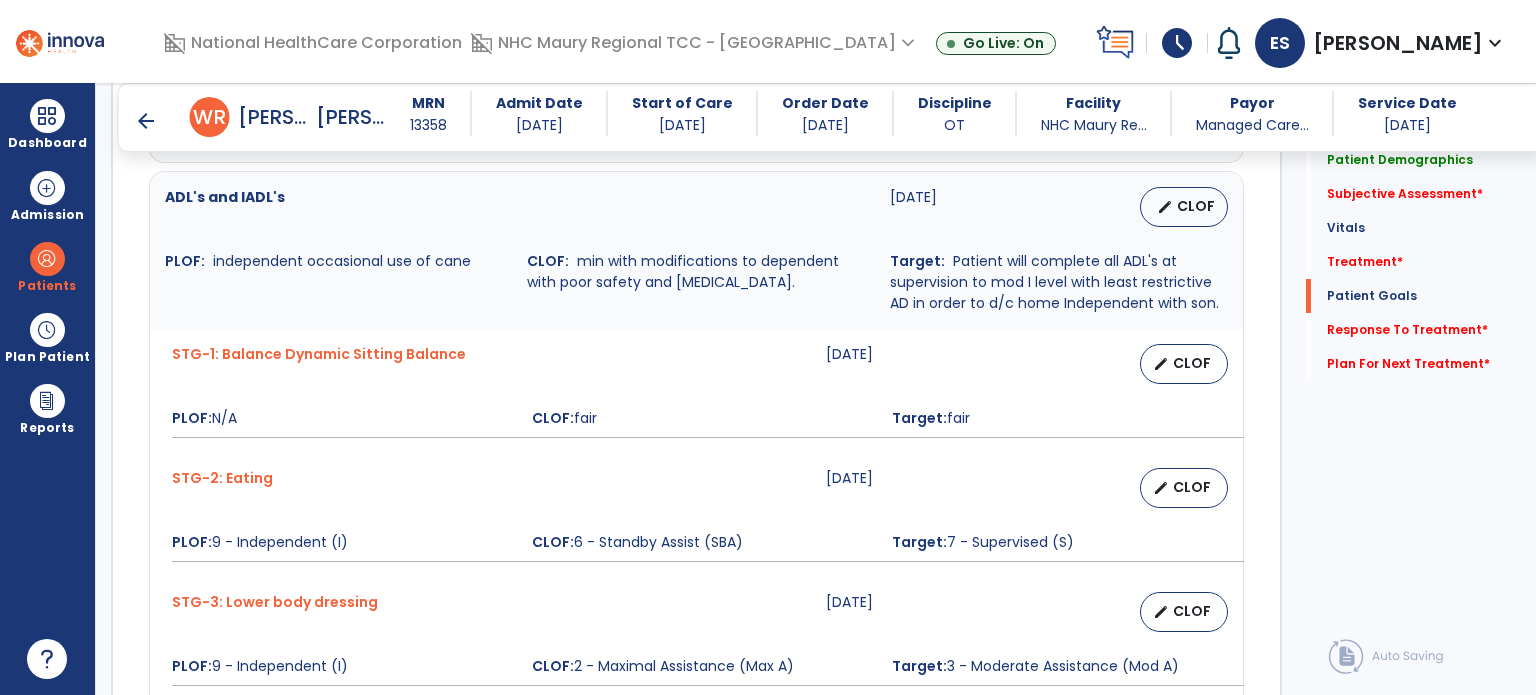 scroll, scrollTop: 1970, scrollLeft: 0, axis: vertical 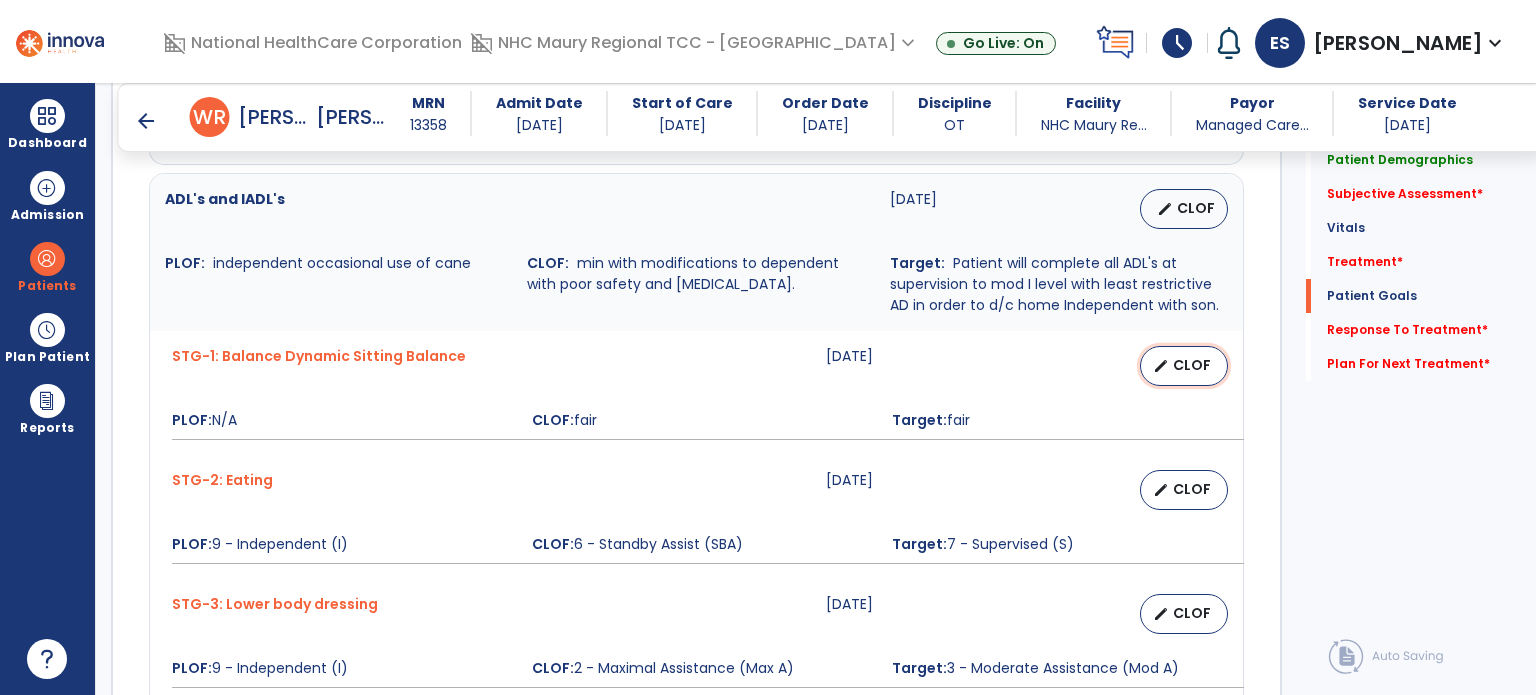 click on "edit" at bounding box center [1161, 366] 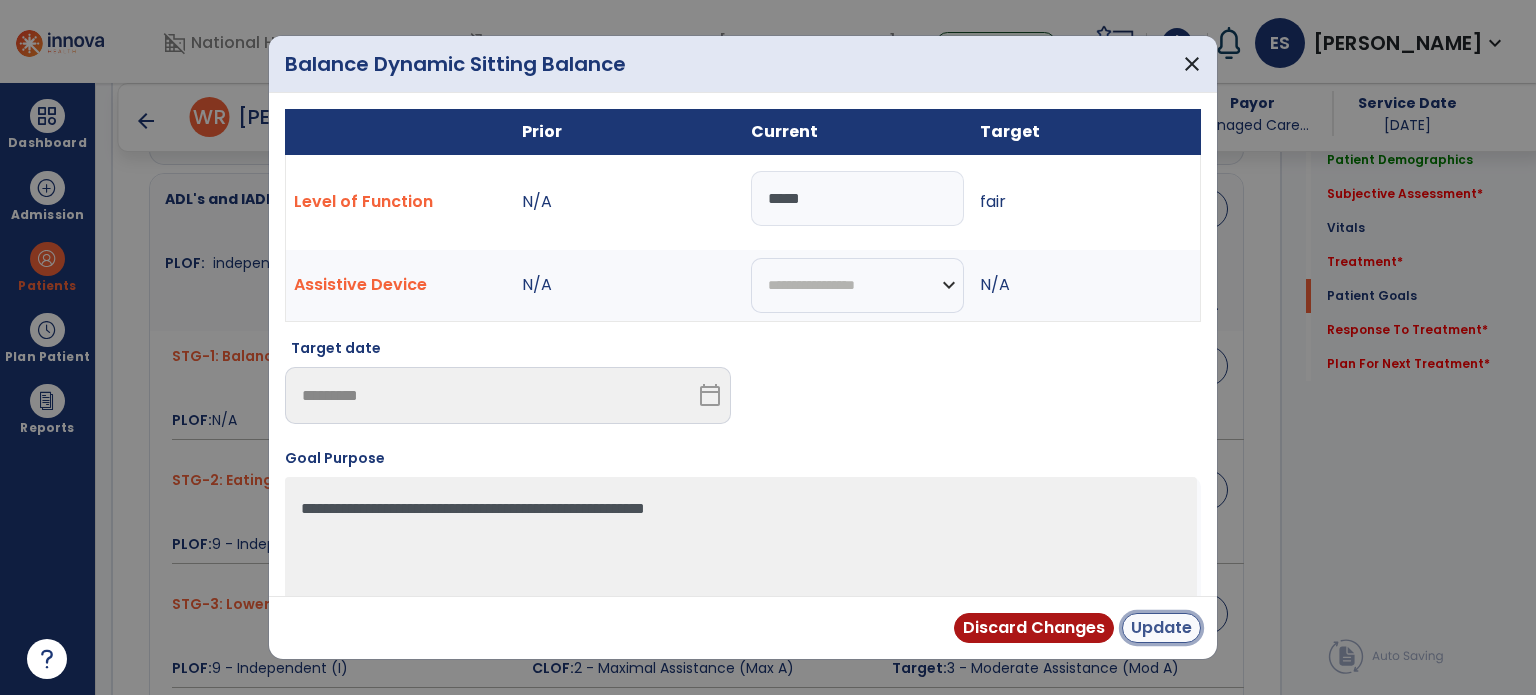 click on "Update" at bounding box center (1161, 628) 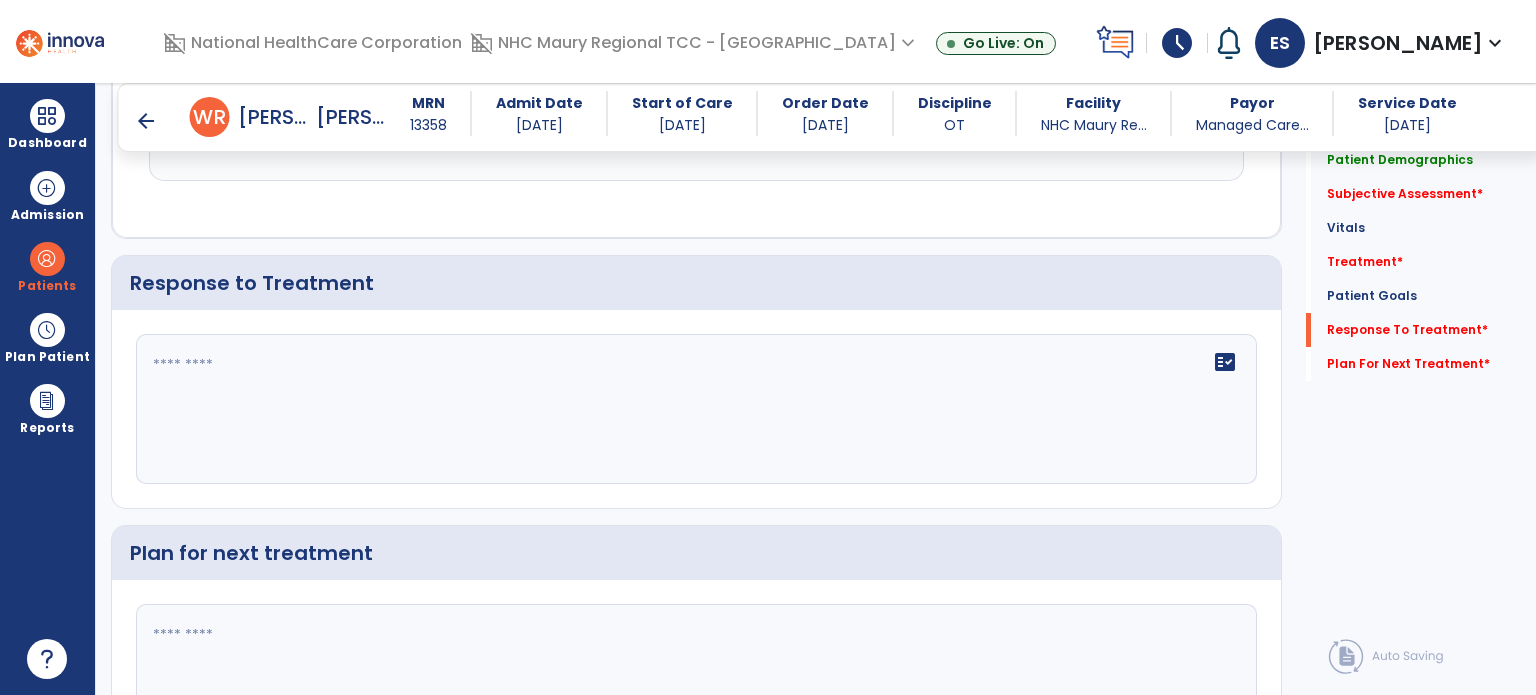 scroll, scrollTop: 3509, scrollLeft: 0, axis: vertical 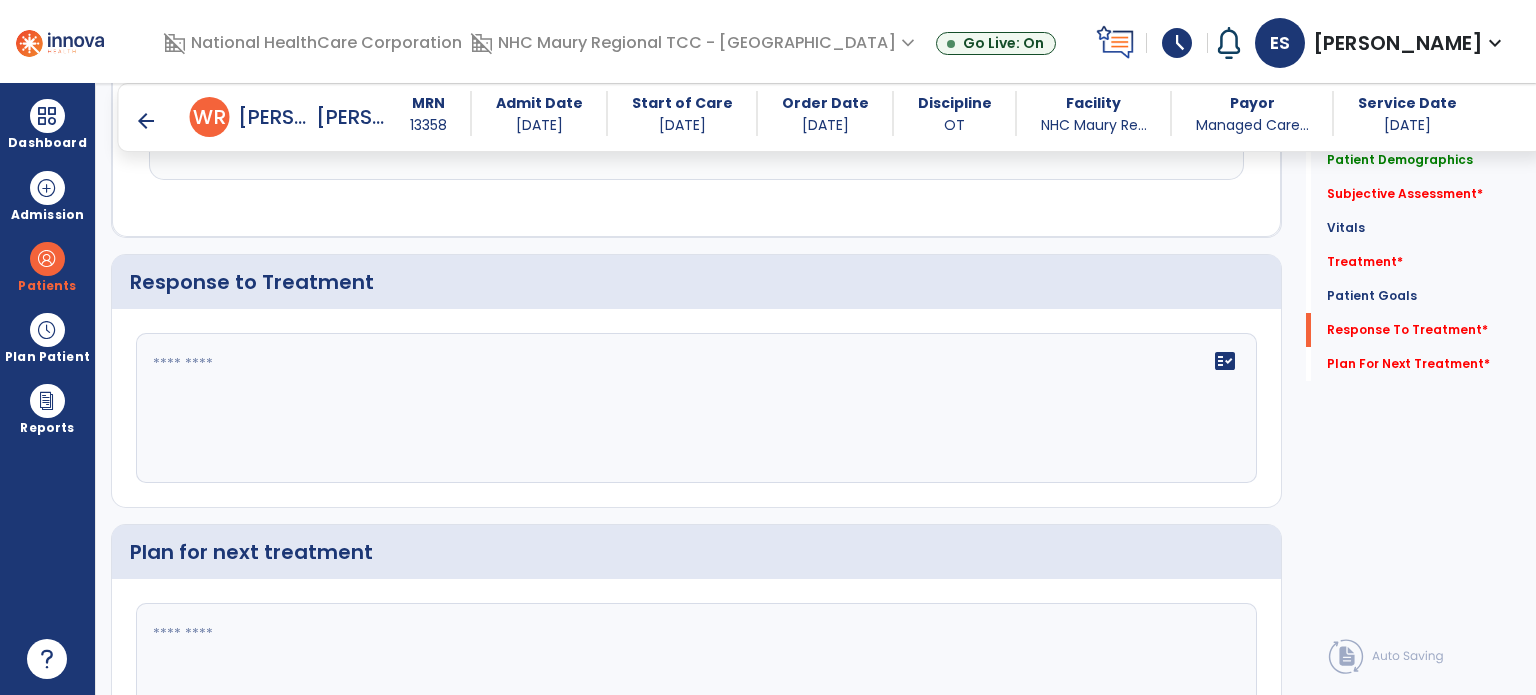 click on "fact_check" 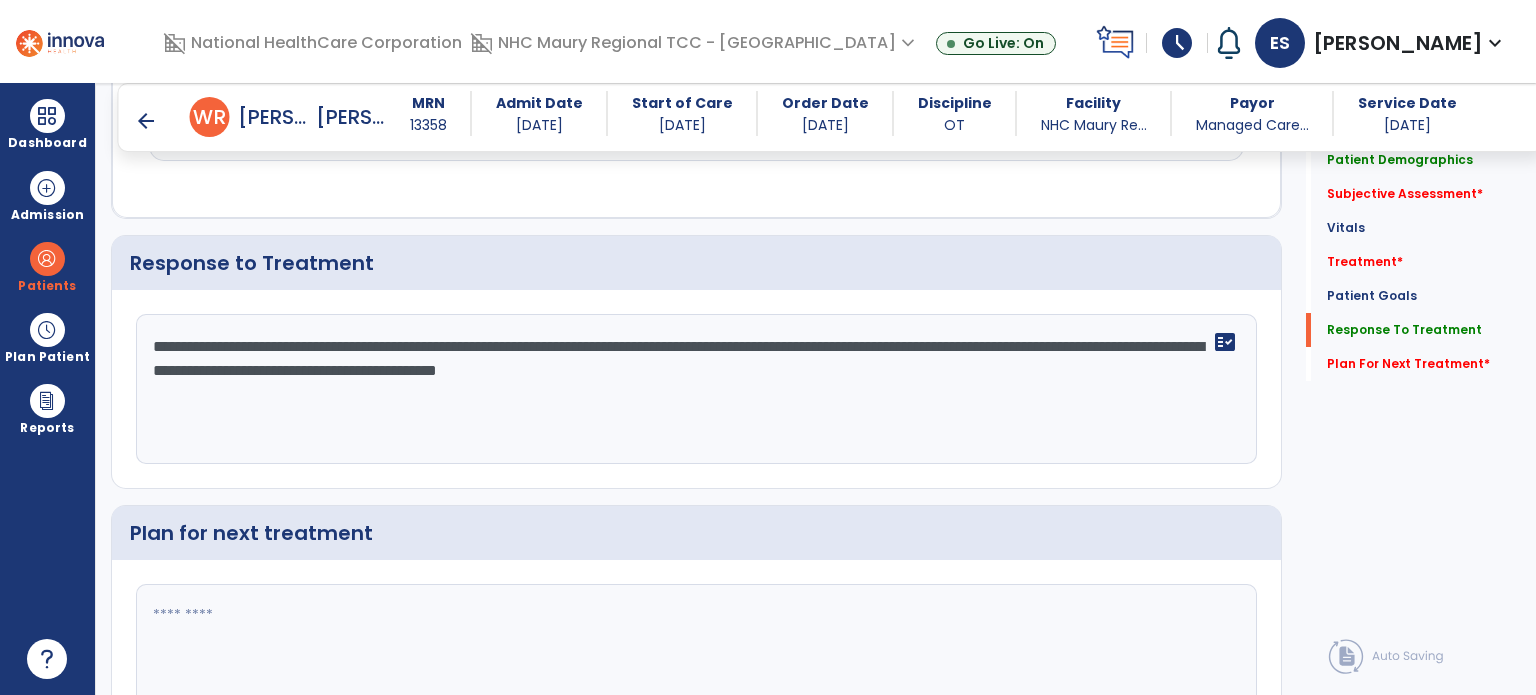 scroll, scrollTop: 3650, scrollLeft: 0, axis: vertical 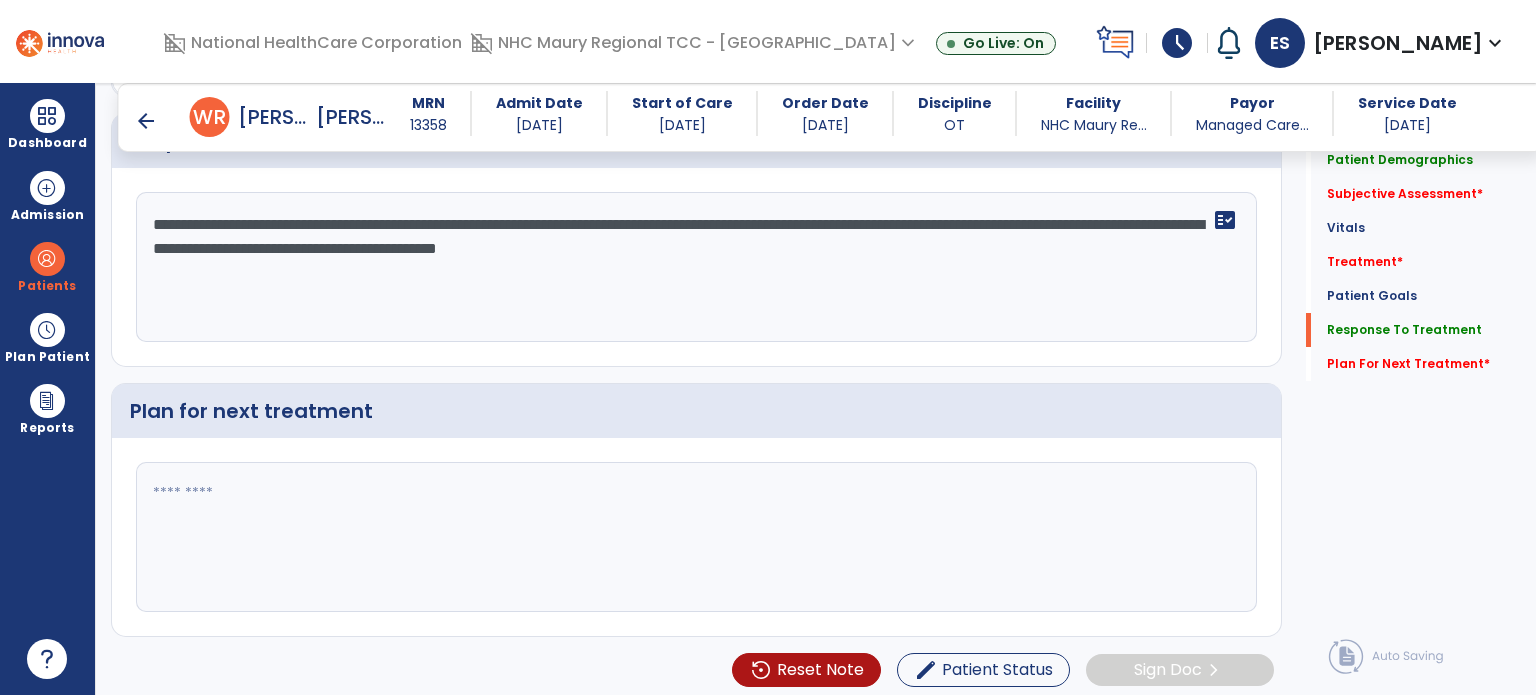 type on "**********" 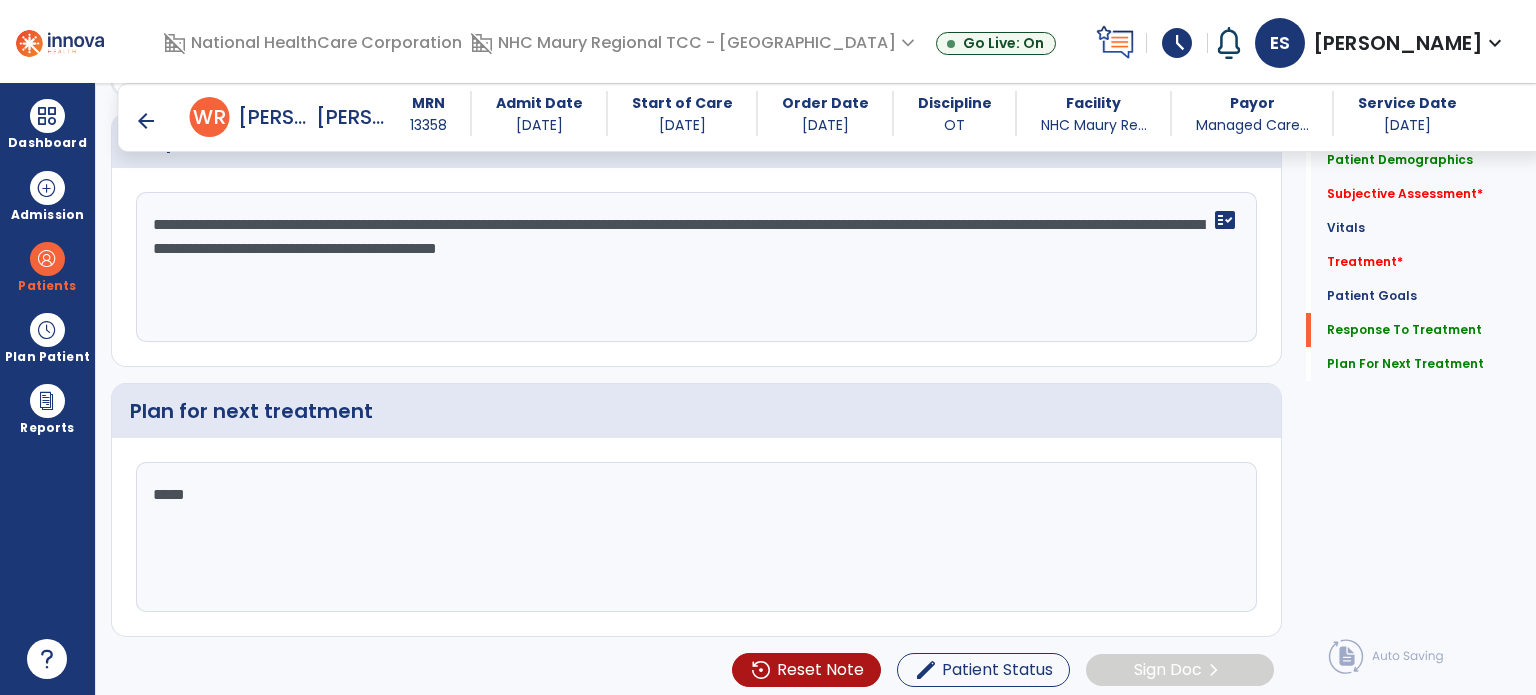 scroll, scrollTop: 3650, scrollLeft: 0, axis: vertical 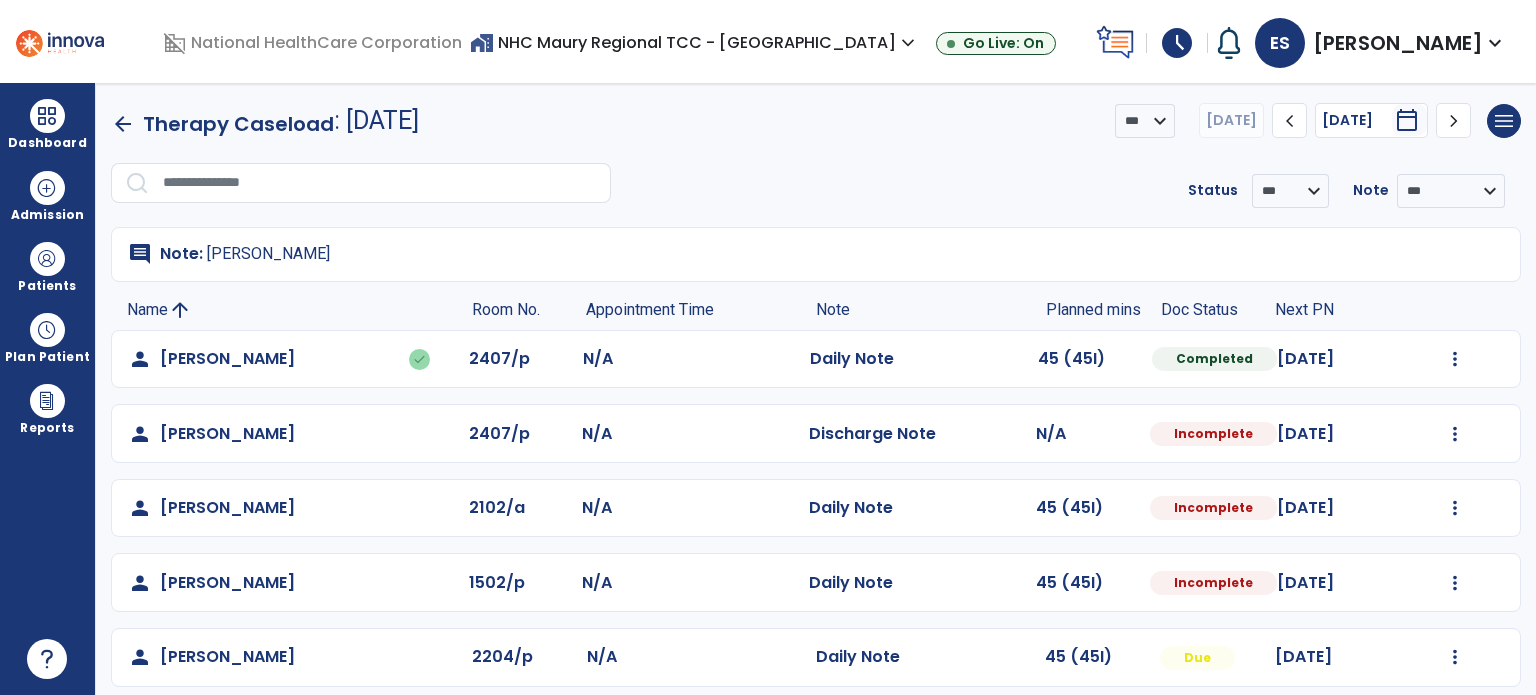 click on "schedule" at bounding box center (1177, 43) 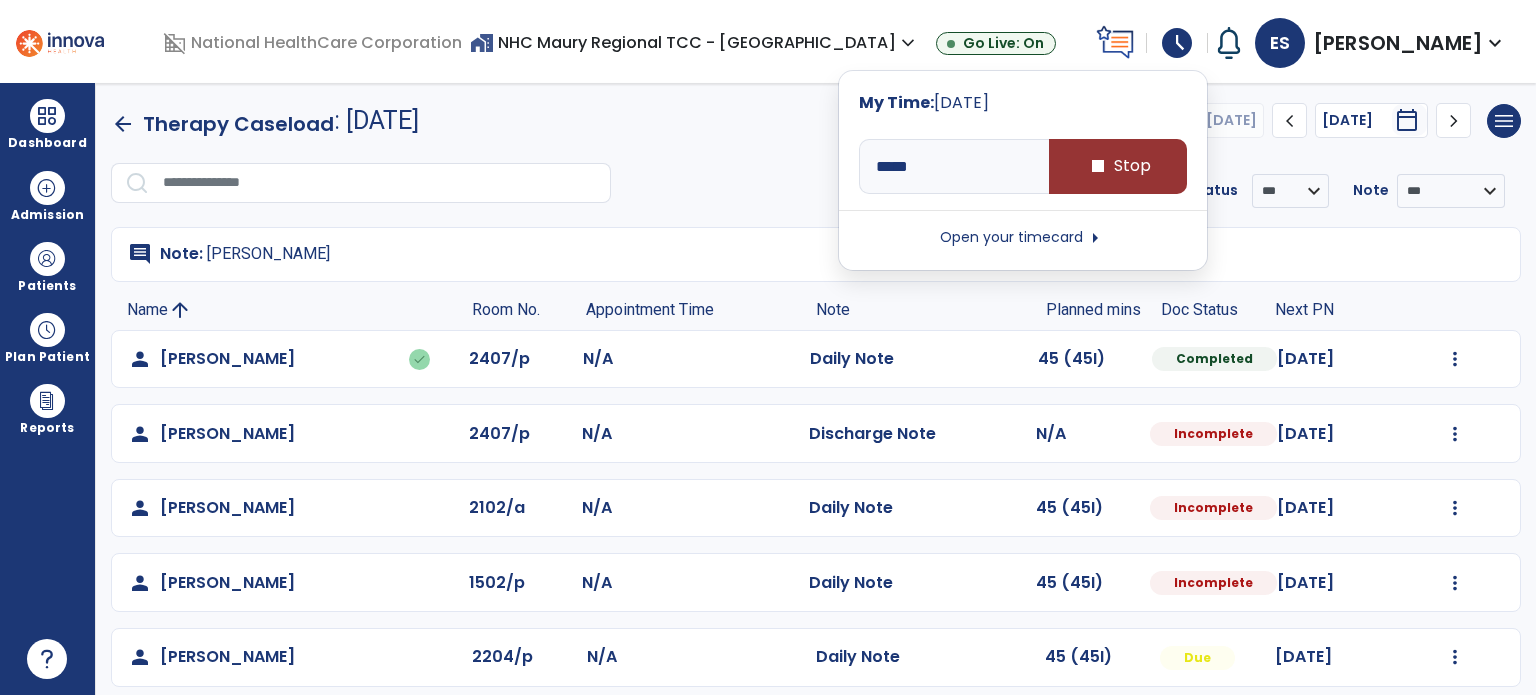 click on "stop  Stop" at bounding box center [1118, 166] 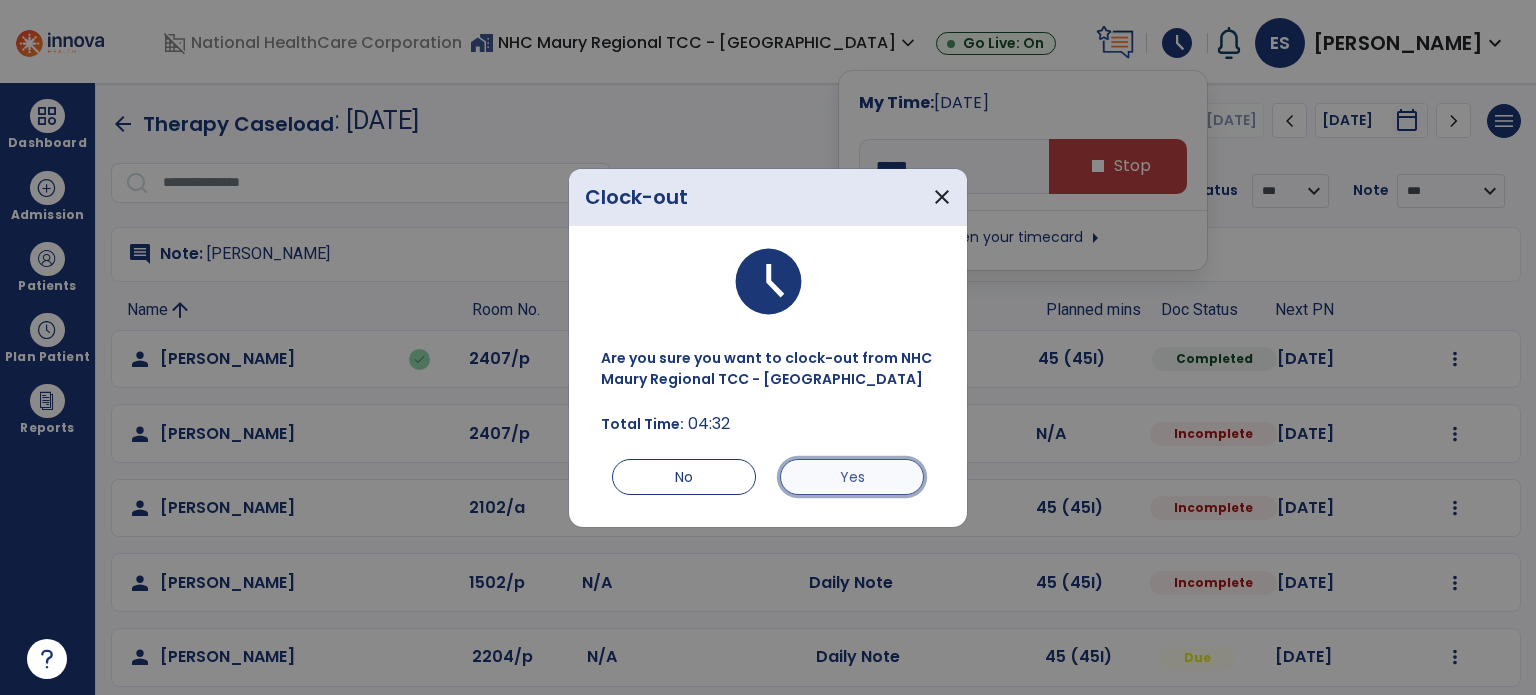 click on "Yes" at bounding box center (852, 477) 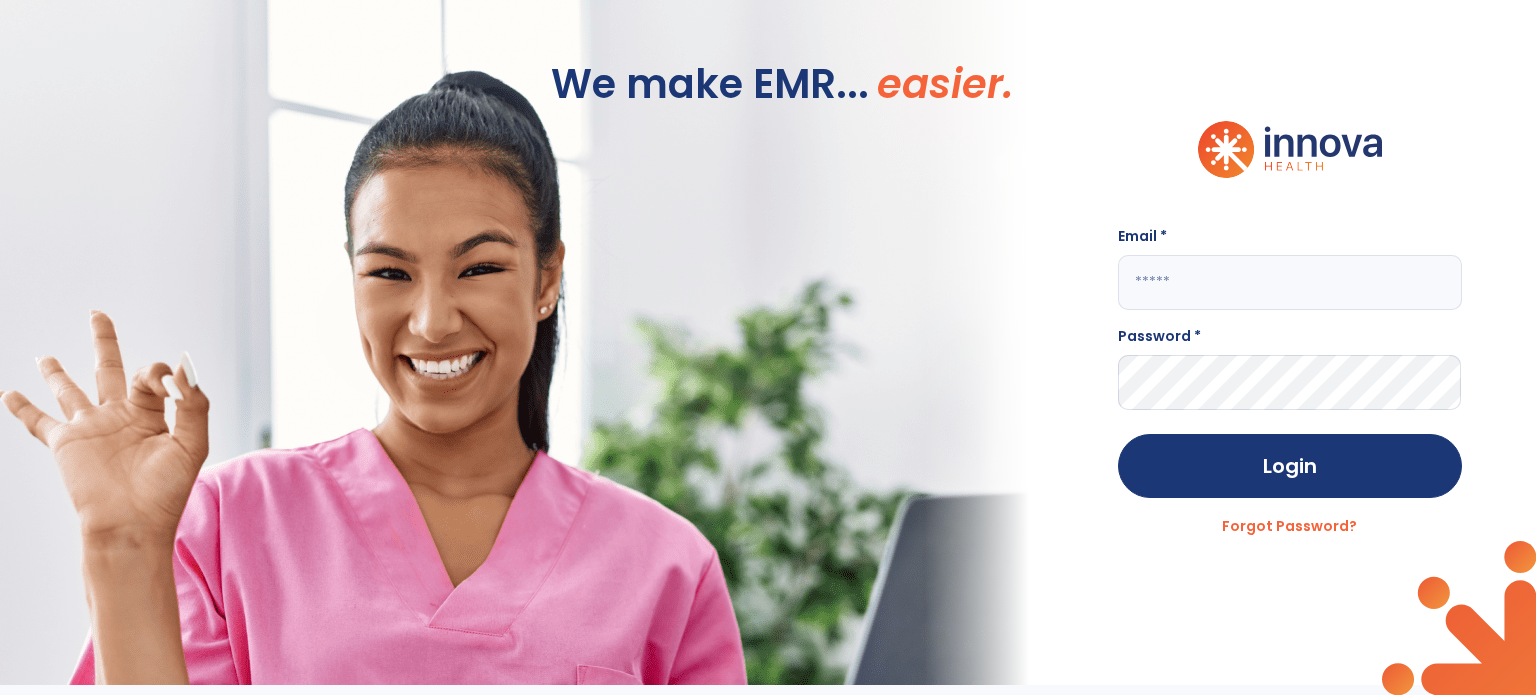 scroll, scrollTop: 0, scrollLeft: 0, axis: both 